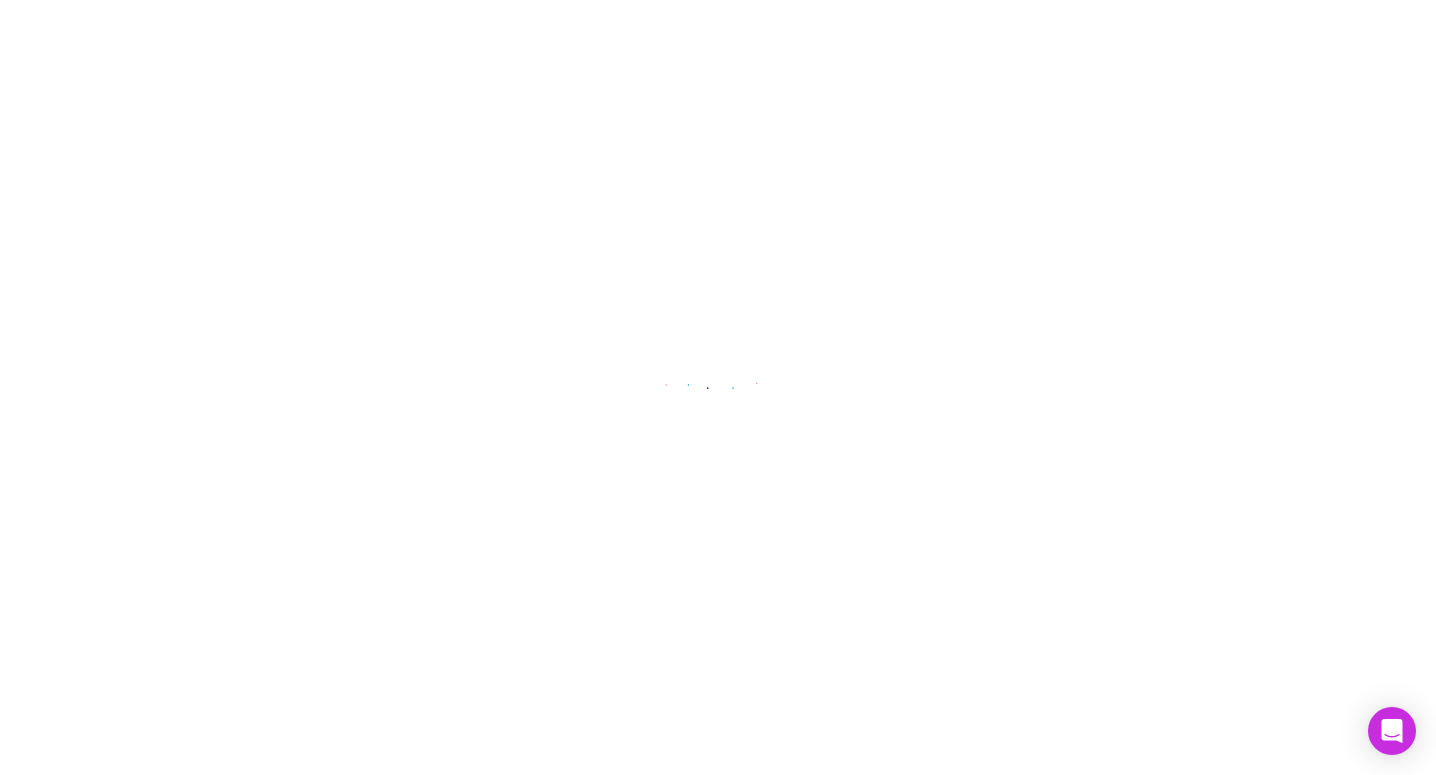 scroll, scrollTop: 0, scrollLeft: 0, axis: both 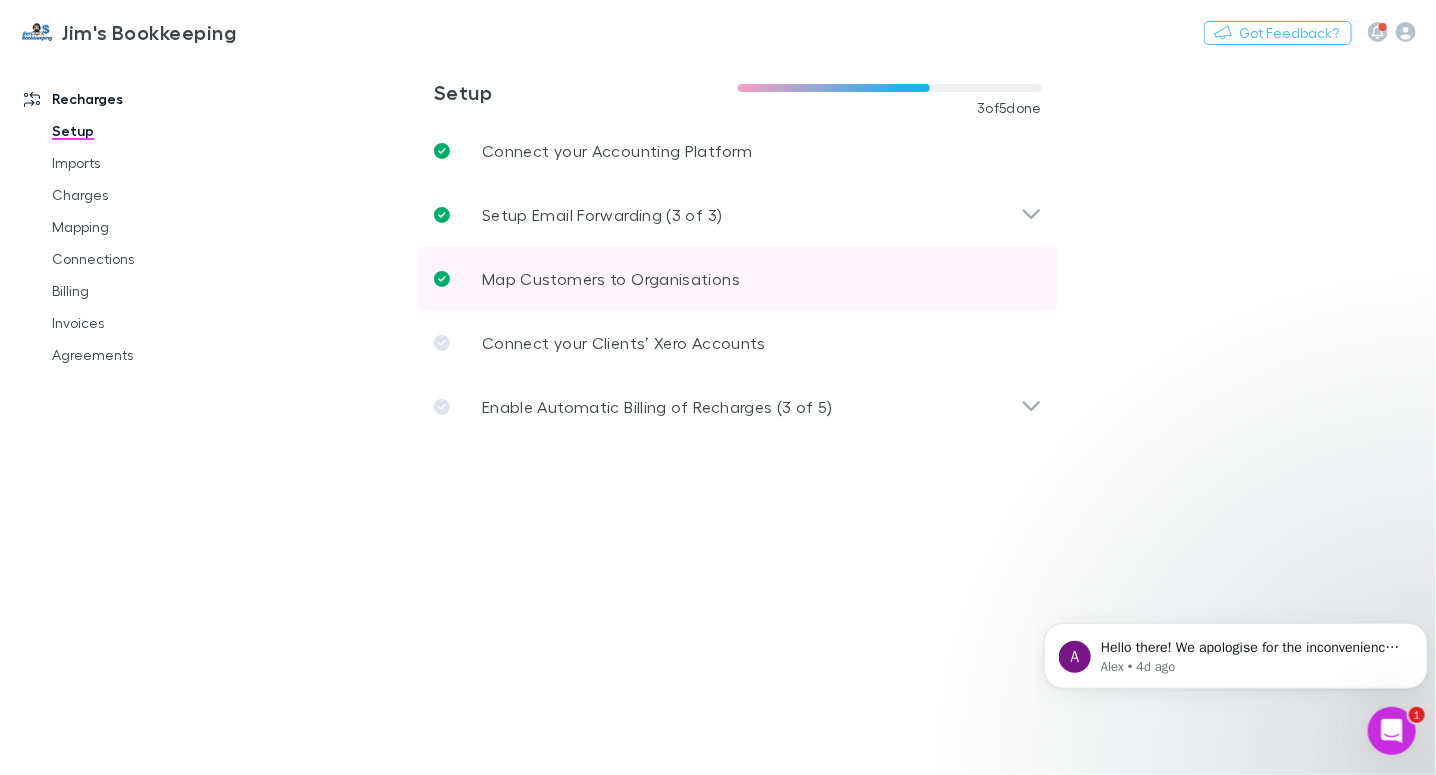 click on "Map Customers to Organisations" at bounding box center (611, 279) 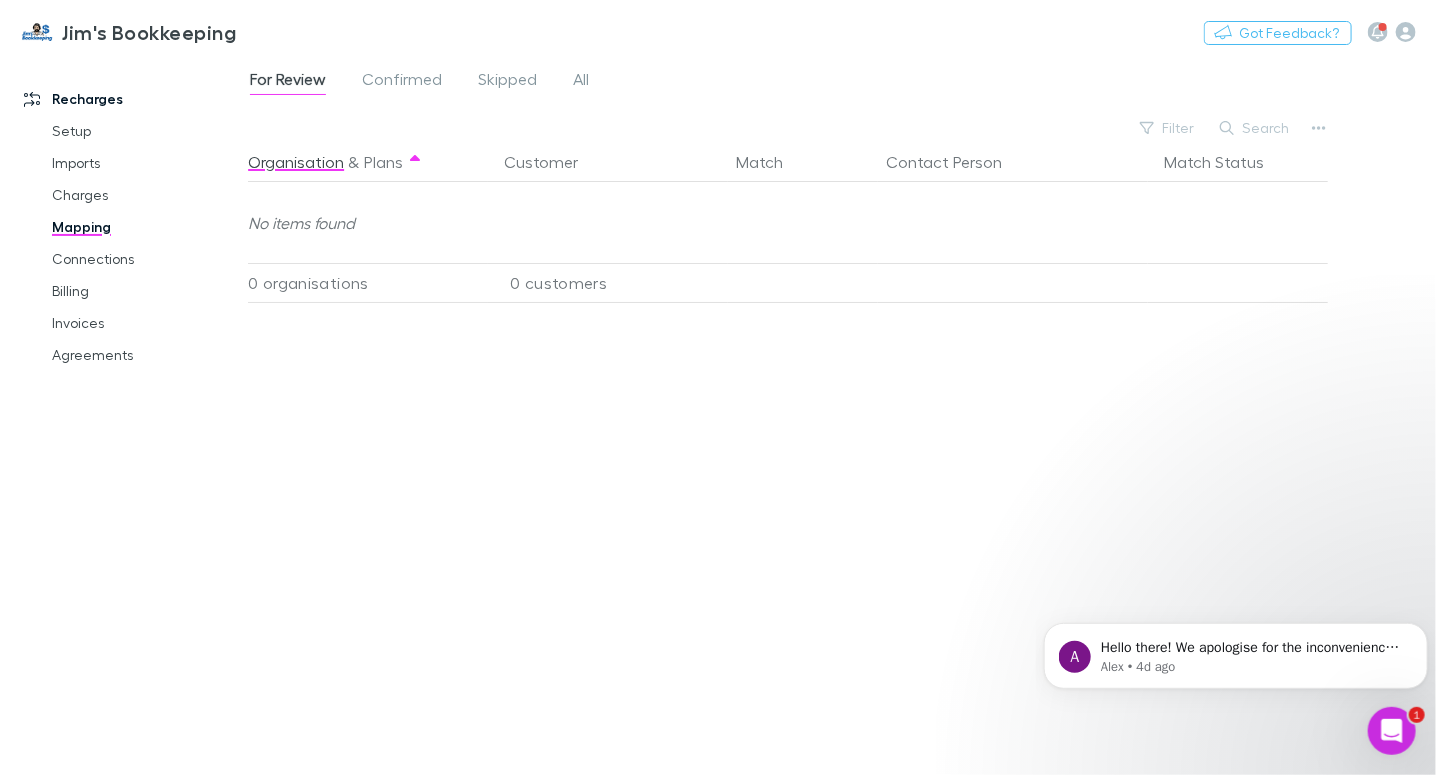 click on "Organisation   &   Plans Customer   Match   Contact Person   Match Status     No items found 0 organisations 0 customers" at bounding box center [790, 450] 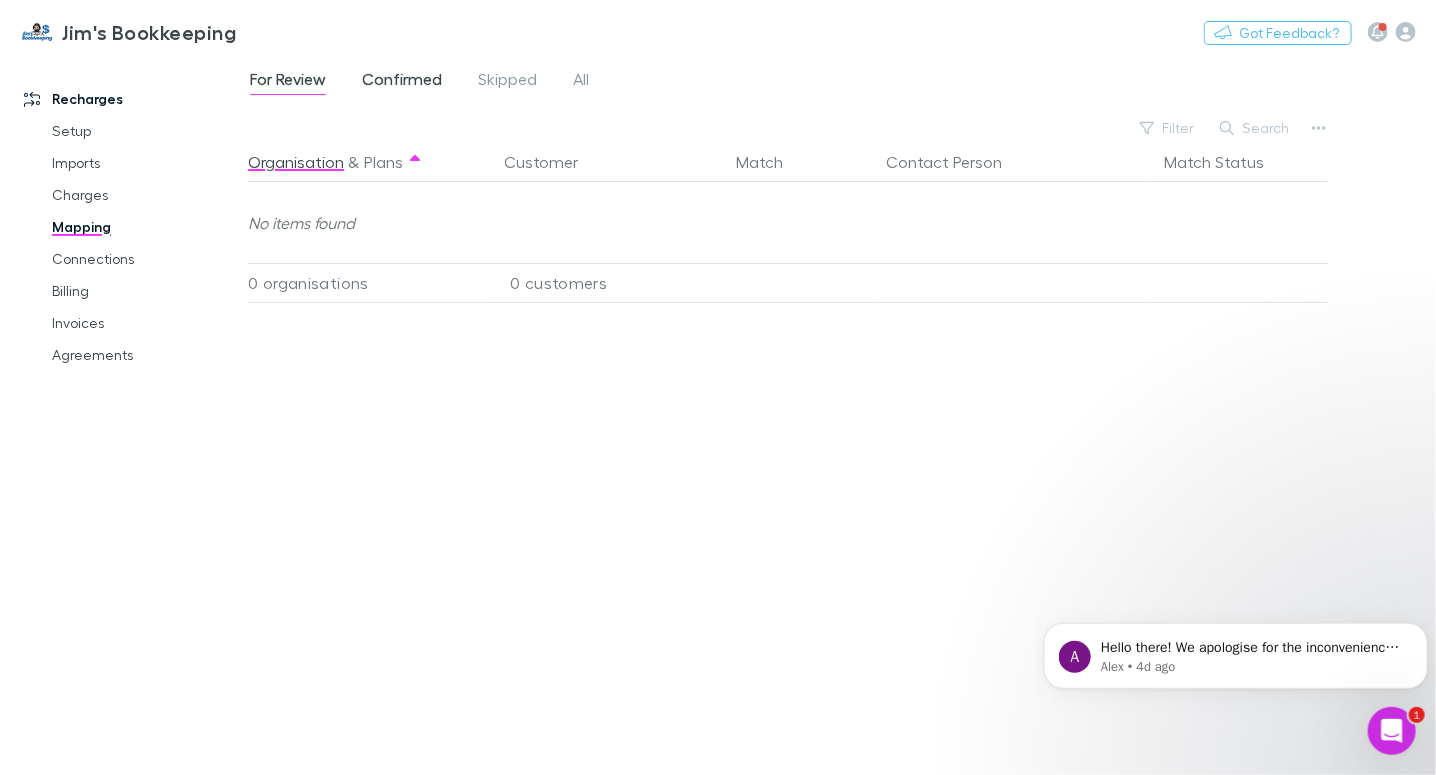 click on "Confirmed" at bounding box center (402, 82) 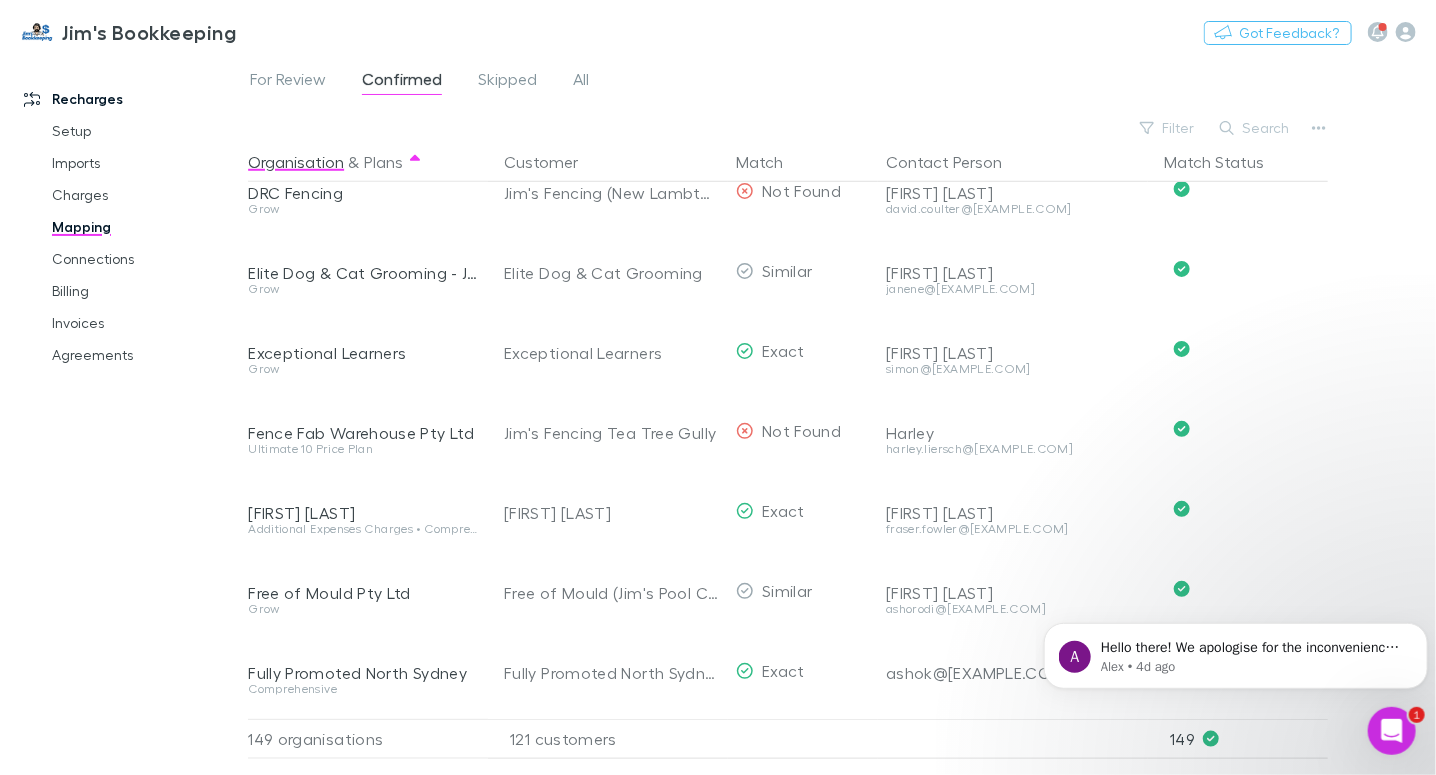 scroll, scrollTop: 799, scrollLeft: 0, axis: vertical 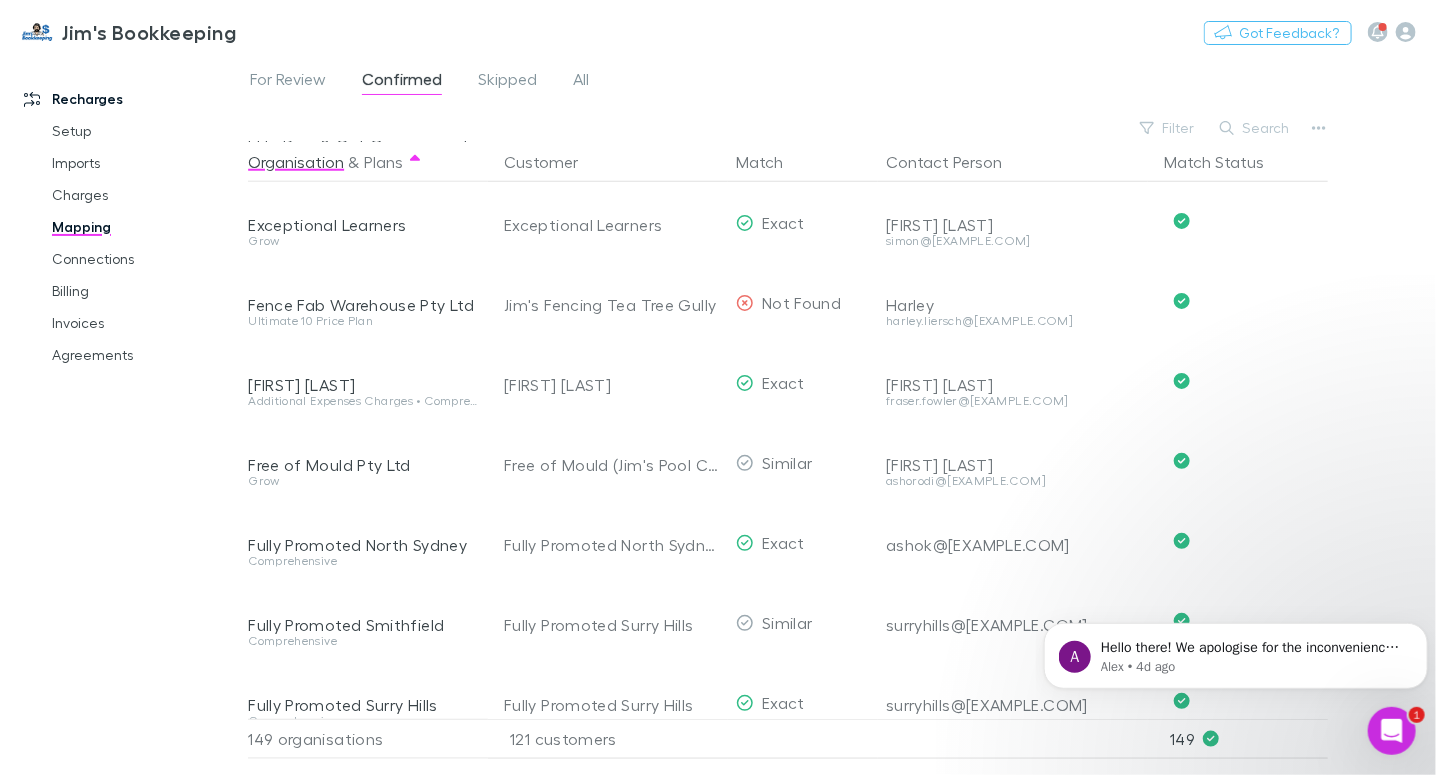 click on "149 organisations" at bounding box center [368, 739] 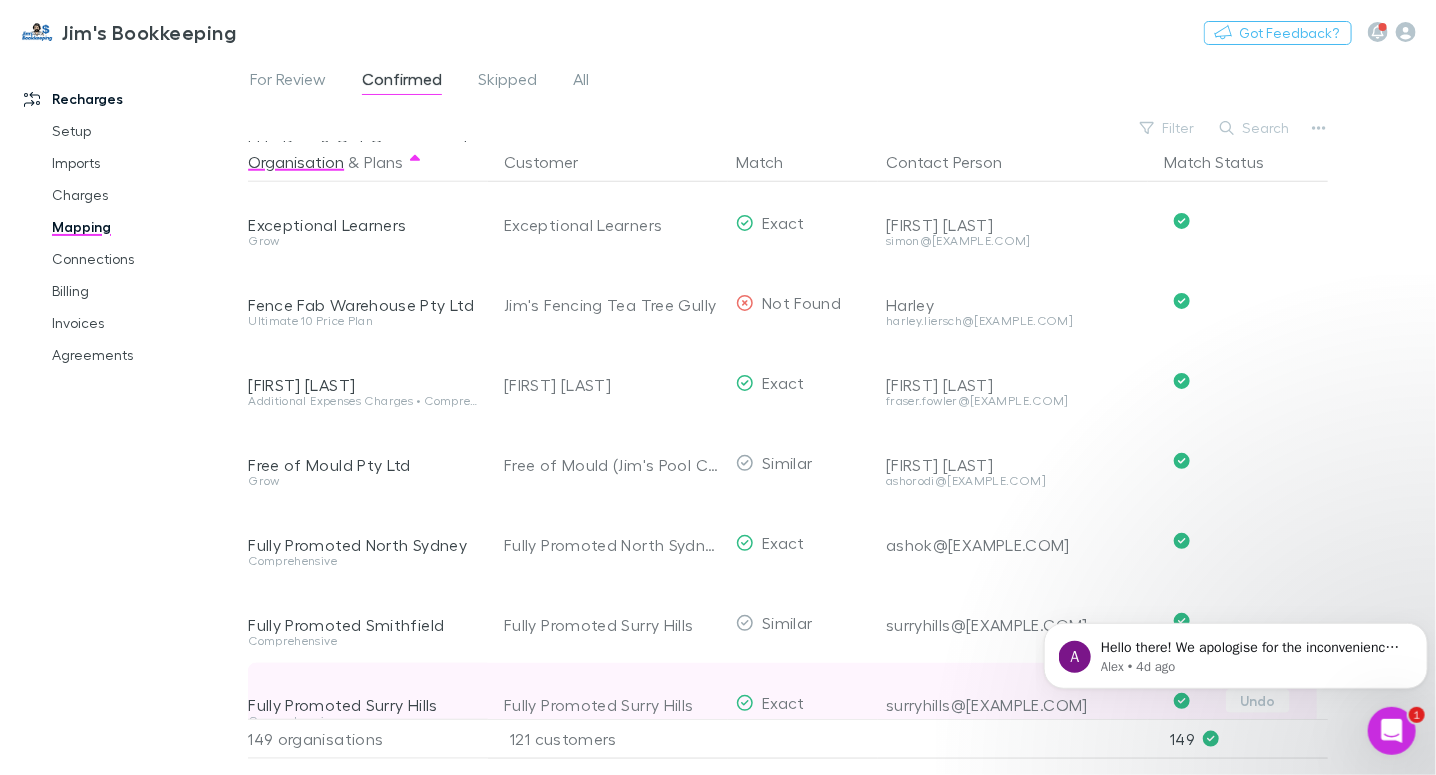 scroll, scrollTop: 799, scrollLeft: 2, axis: both 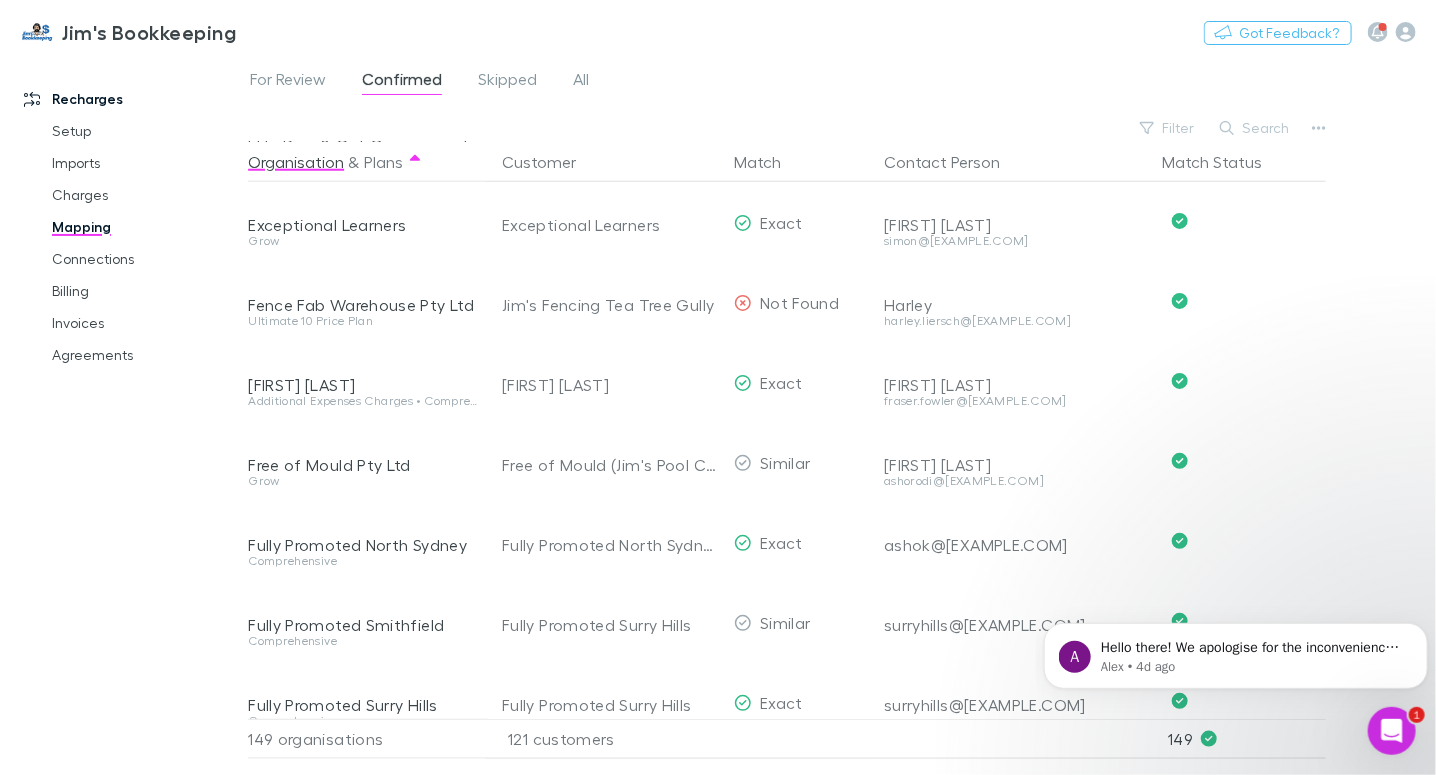 click on "A Hello there!   We apologise for the inconvenience, but there was a technical issue on our end that prevented you from exporting the CSVs. Rest assured, we have resolved this problem and you should now be able to successfully export them. Please feel free to try again at your convenience.   Best regards, Jaz Alex • 4d ago" 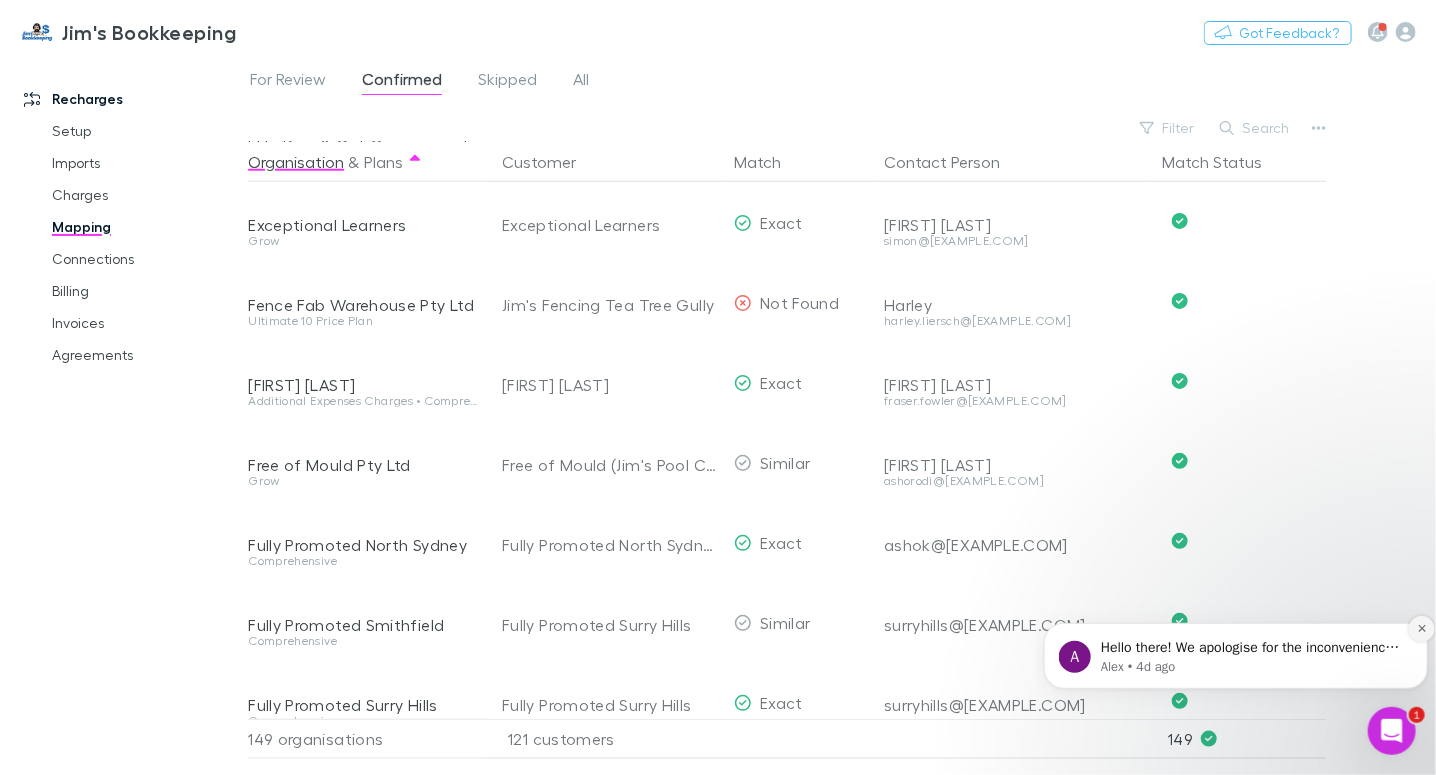 click 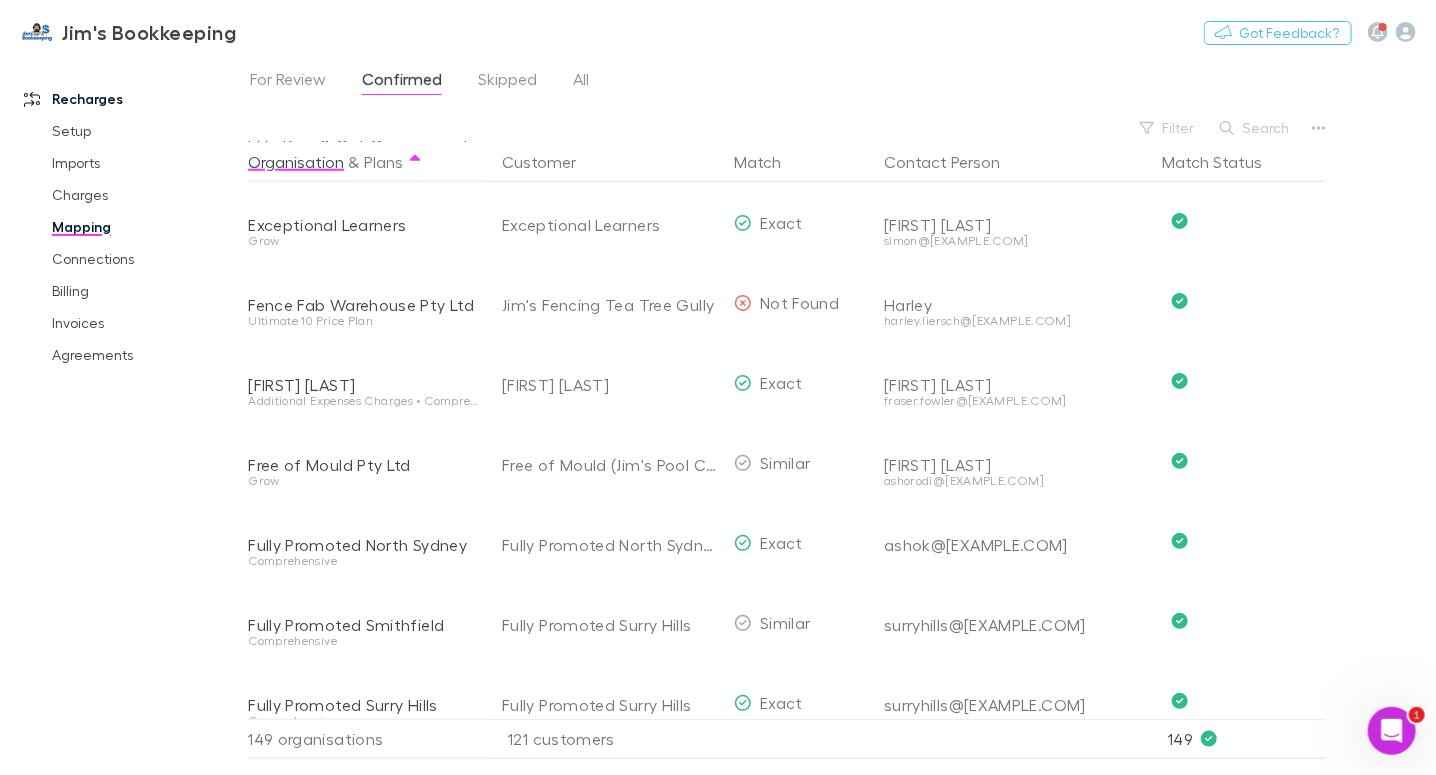 click on "149" at bounding box center (1247, 739) 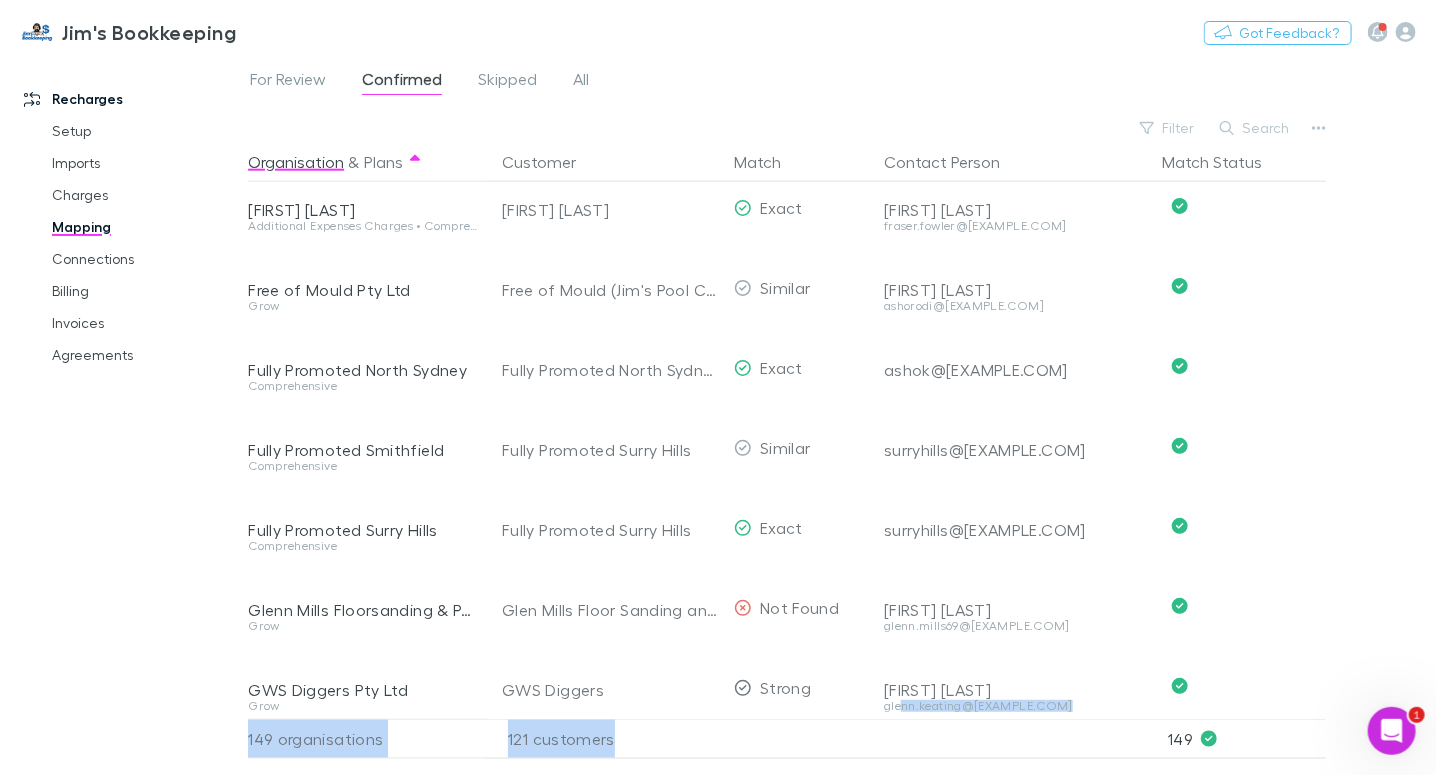 drag, startPoint x: 1031, startPoint y: 734, endPoint x: 900, endPoint y: 750, distance: 131.97348 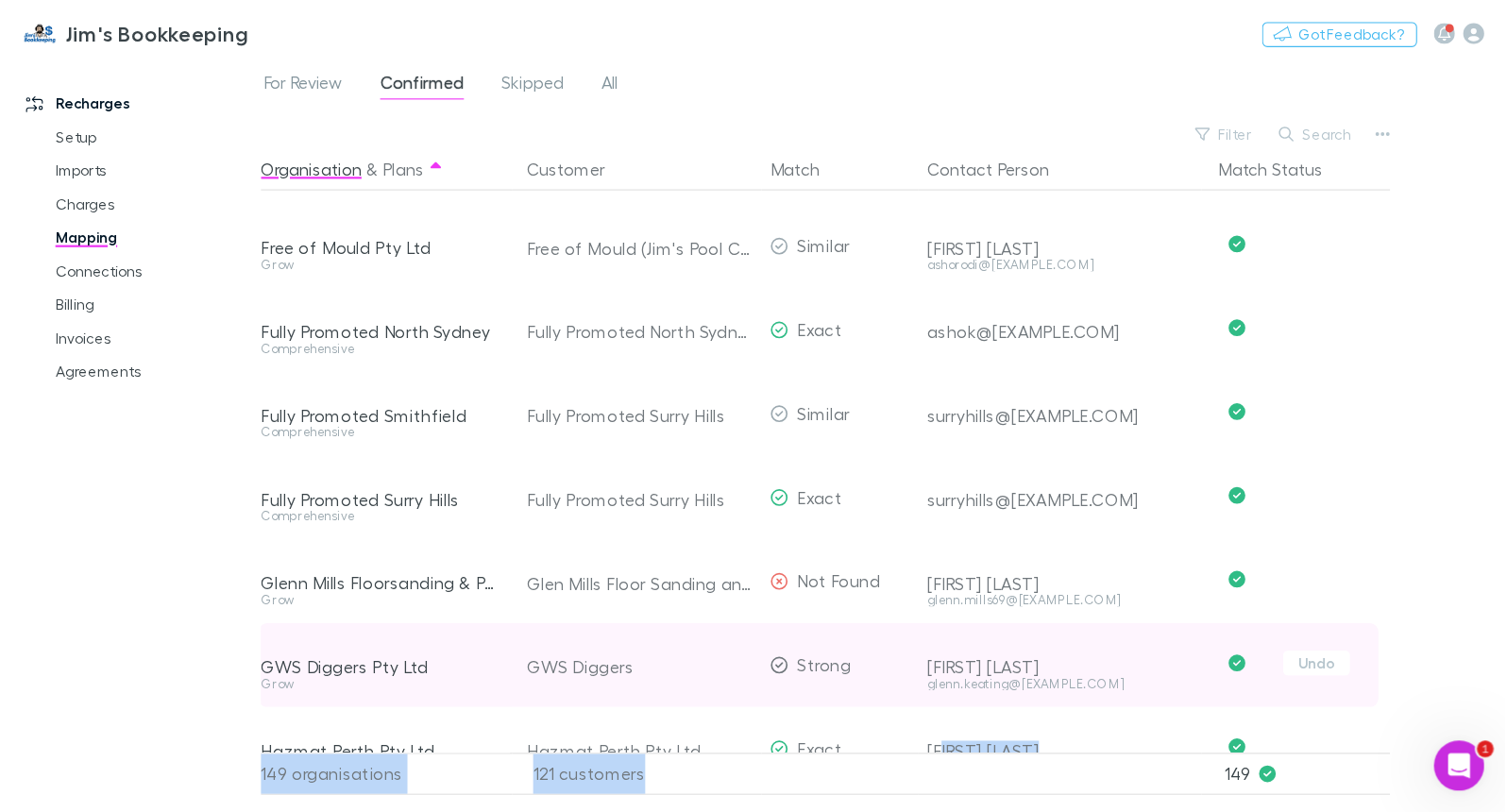 scroll, scrollTop: 1159, scrollLeft: 2, axis: both 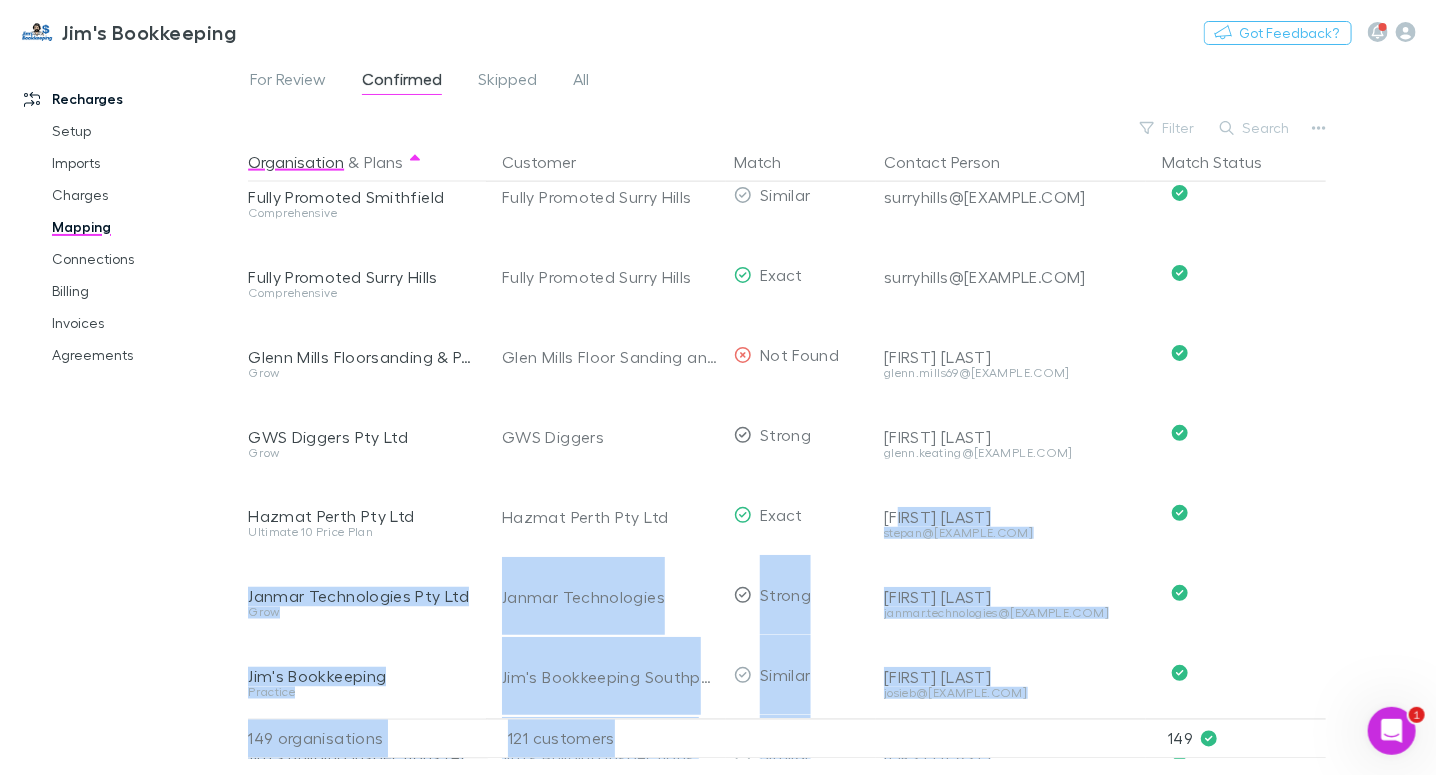 click on "For Review Confirmed Skipped All Filter Search Organisation   &   Plans Customer   Match   Contact Person   Match Status   ANR Window Coverings Pty Ltd Grow ANR Window Coverings Pty Ltd trading Jim's flyscreens & blinds Similar Alan Cossens alan@jimsflyscreensandblinds.com.au Undo Bossmada Pty Ltd Comprehensive Jim's Building Maintenance Jordan Springs (Bossmada) Not Found Jackie Harvey j.harvey249@icloud.com Undo C.J CLEZY & J.D CLEZY Grow Jim's Mowing Highgate Hills Not Found Christopher Clezy info.highgatehill@jimsmowing.net Undo Central Coast Services T/As Jim's Pool Care Central Coast and Newcastle Grow Central Coast Services T/A JIm's Pool Care Central Coast and Newcastle Similar Jason Pollack jasonpollack@jimspoolcare.com.au Undo Cookie & Co. Pet Services Pty Ltd Grow Cookie and Co. Pet Services Pty Ltd Exact Elena Lyudkevich Gennady_vaisman@hotmail.com Undo Country Meat Blackwood Ultimate 10 Price Plan Kristie Rogers Not Found countrymeatblackwood@outlook.com.au Undo Creative Kids Lab Exact Undo Undo" at bounding box center (842, 415) 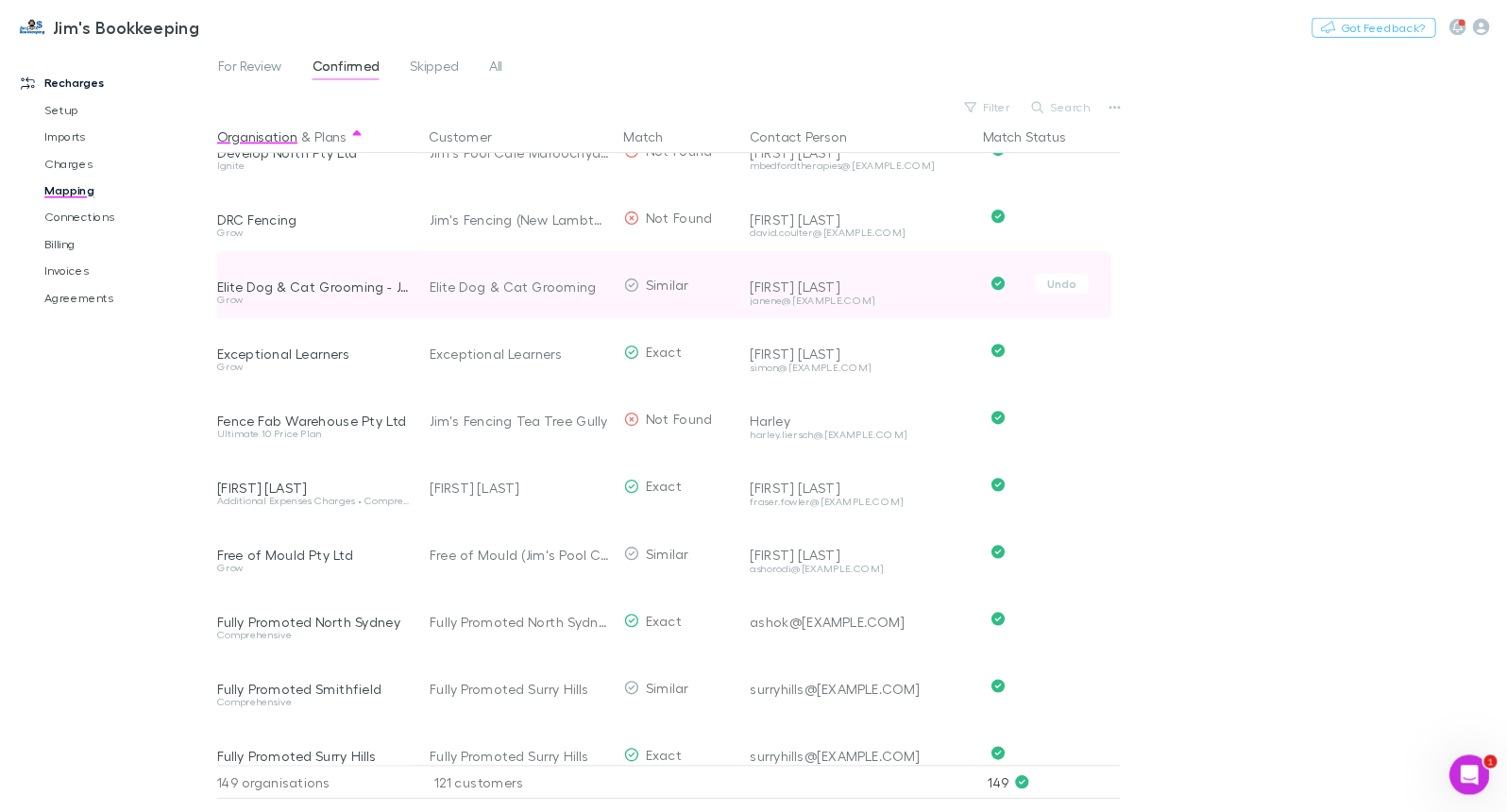 scroll, scrollTop: 568, scrollLeft: 2, axis: both 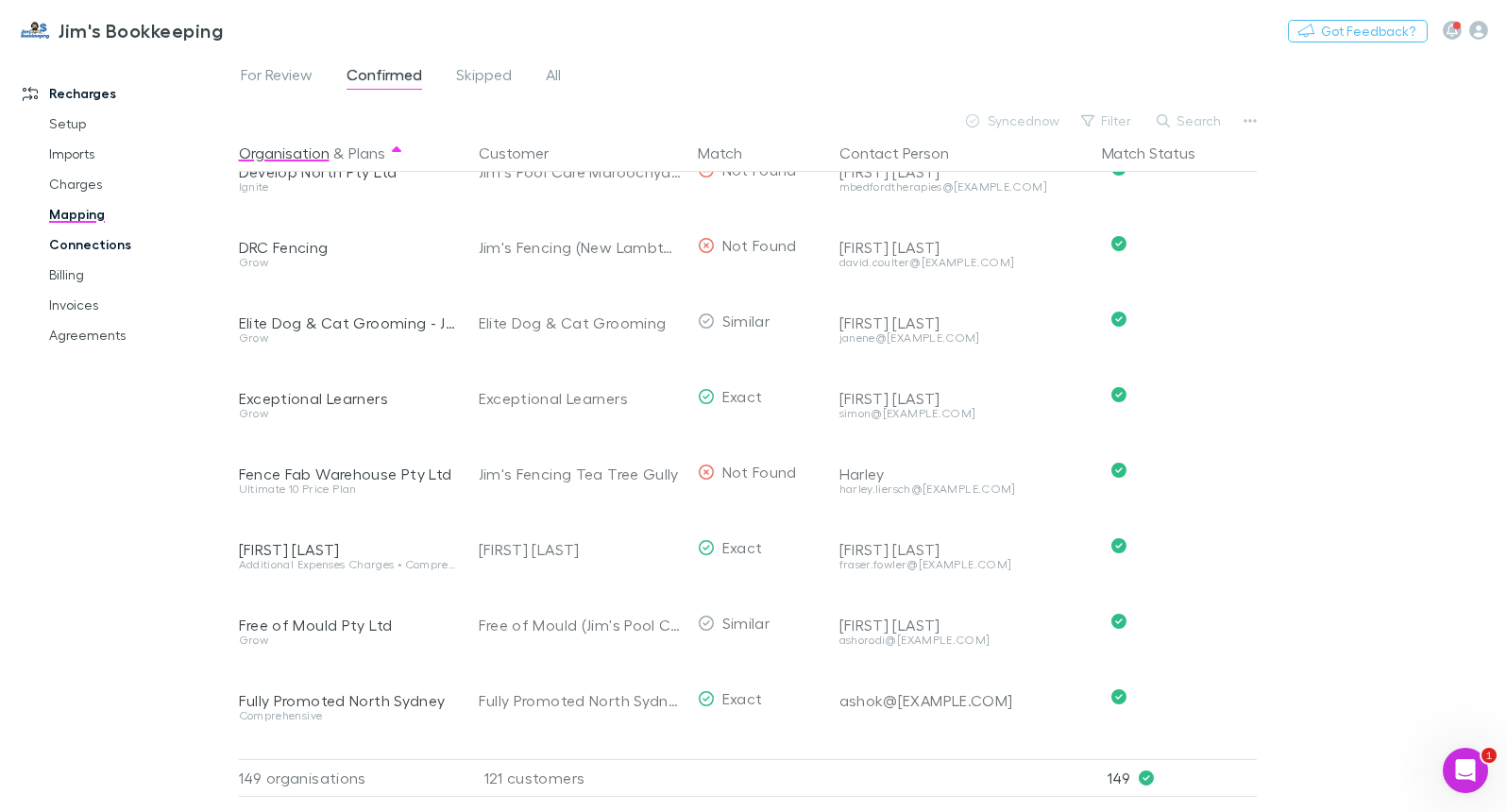 click on "Connections" at bounding box center (141, 245) 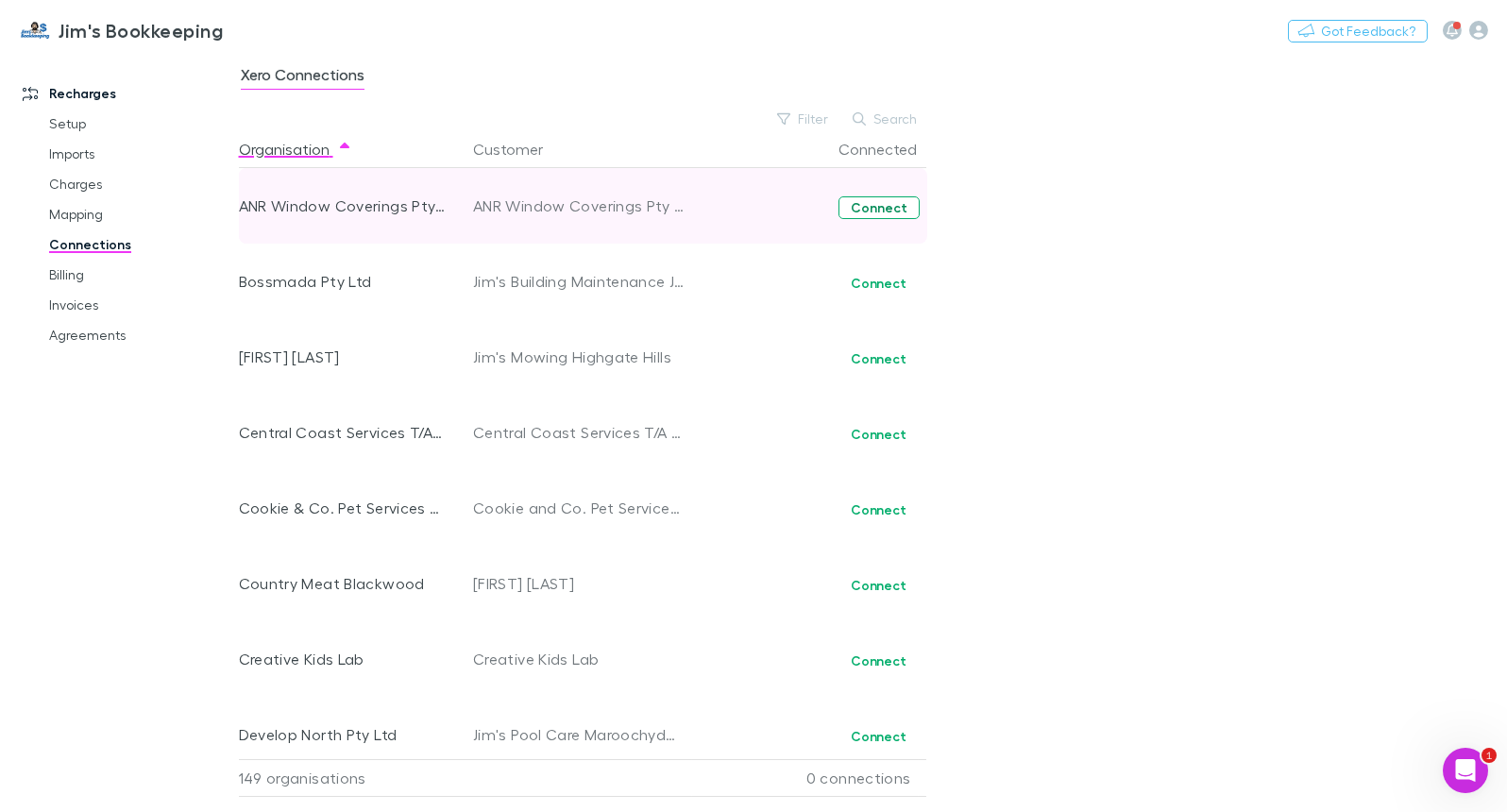 click on "Connect" at bounding box center (879, 208) 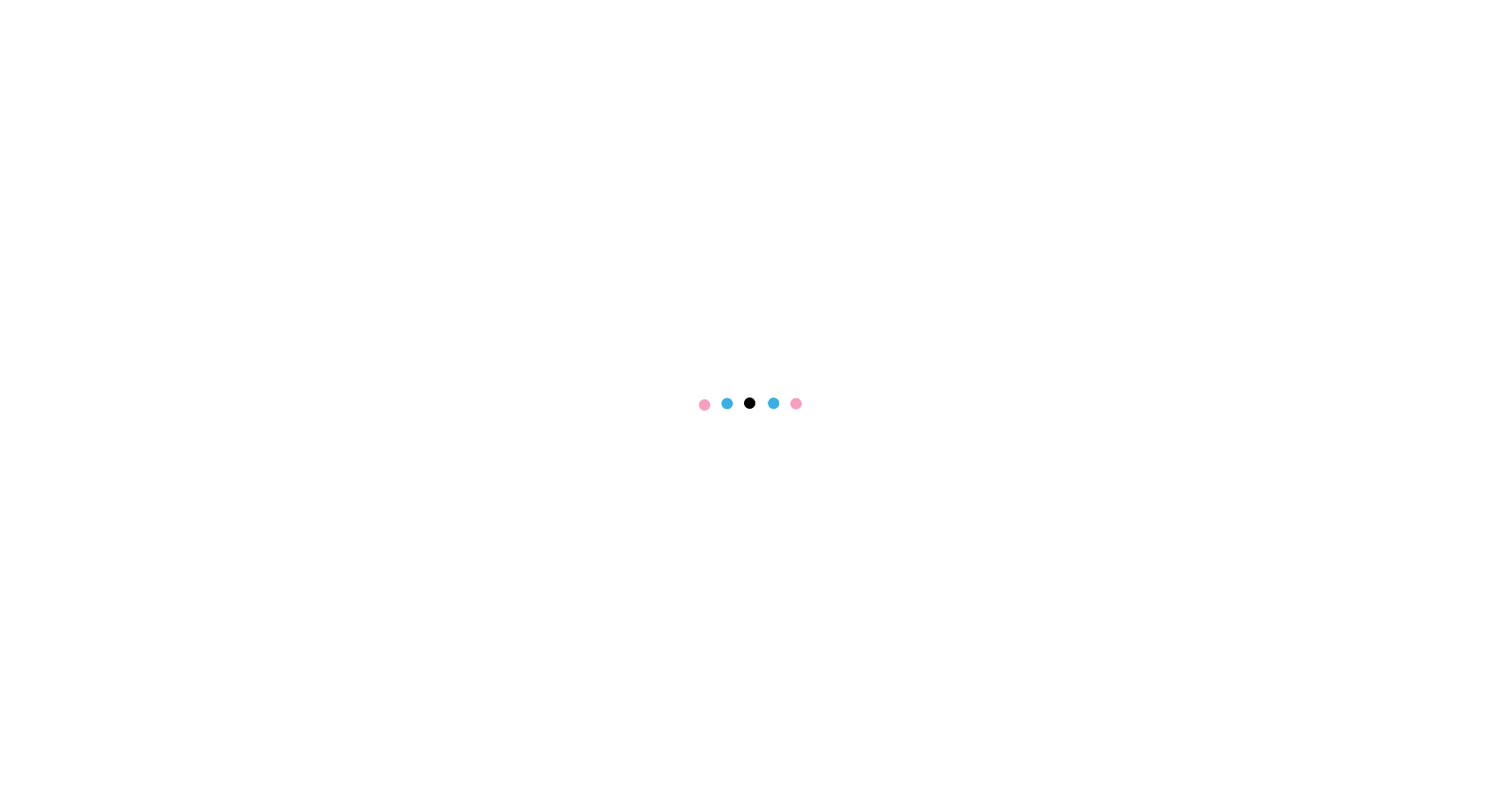 scroll, scrollTop: 0, scrollLeft: 0, axis: both 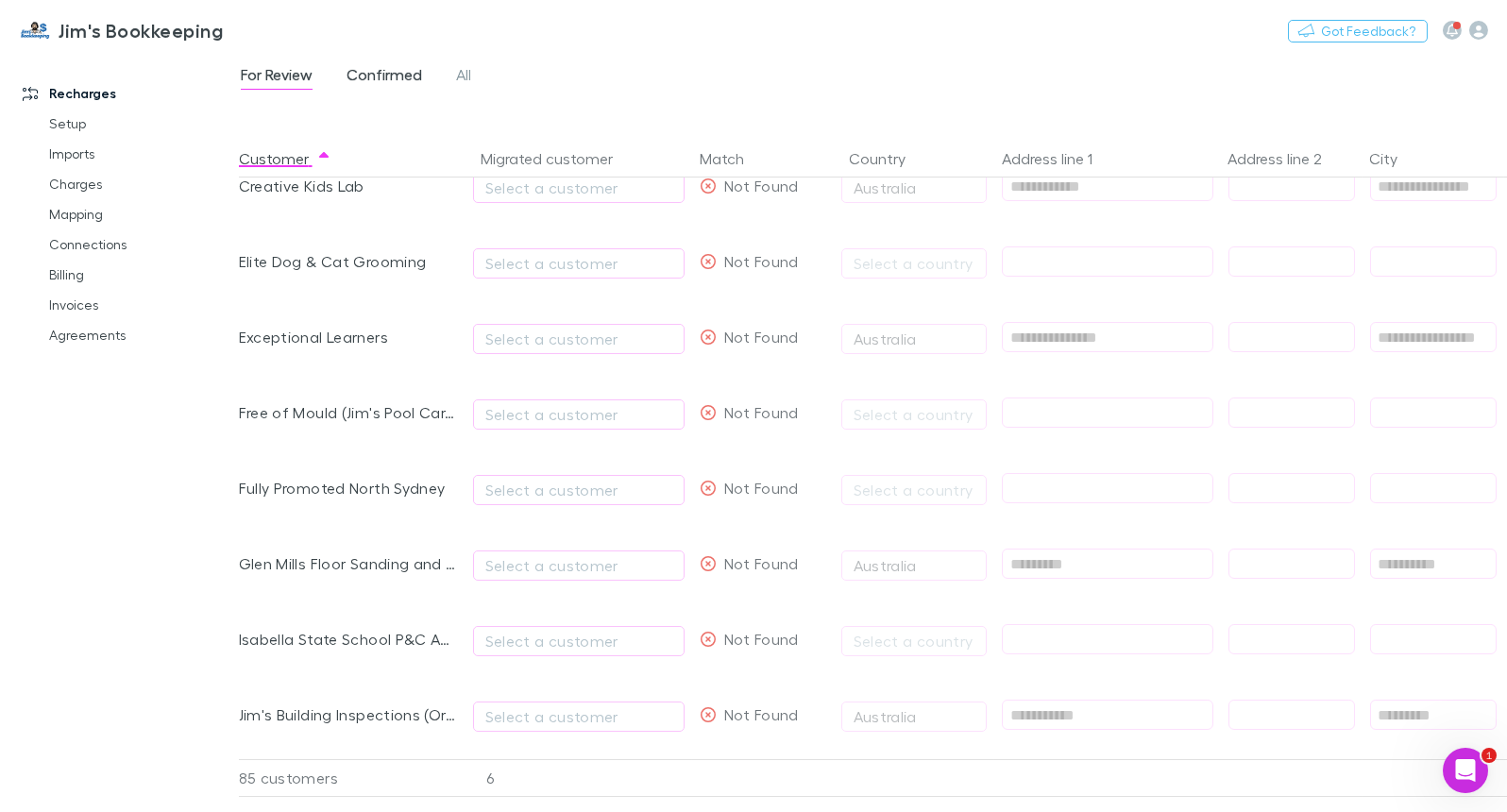 click on "Confirmed" at bounding box center (384, 77) 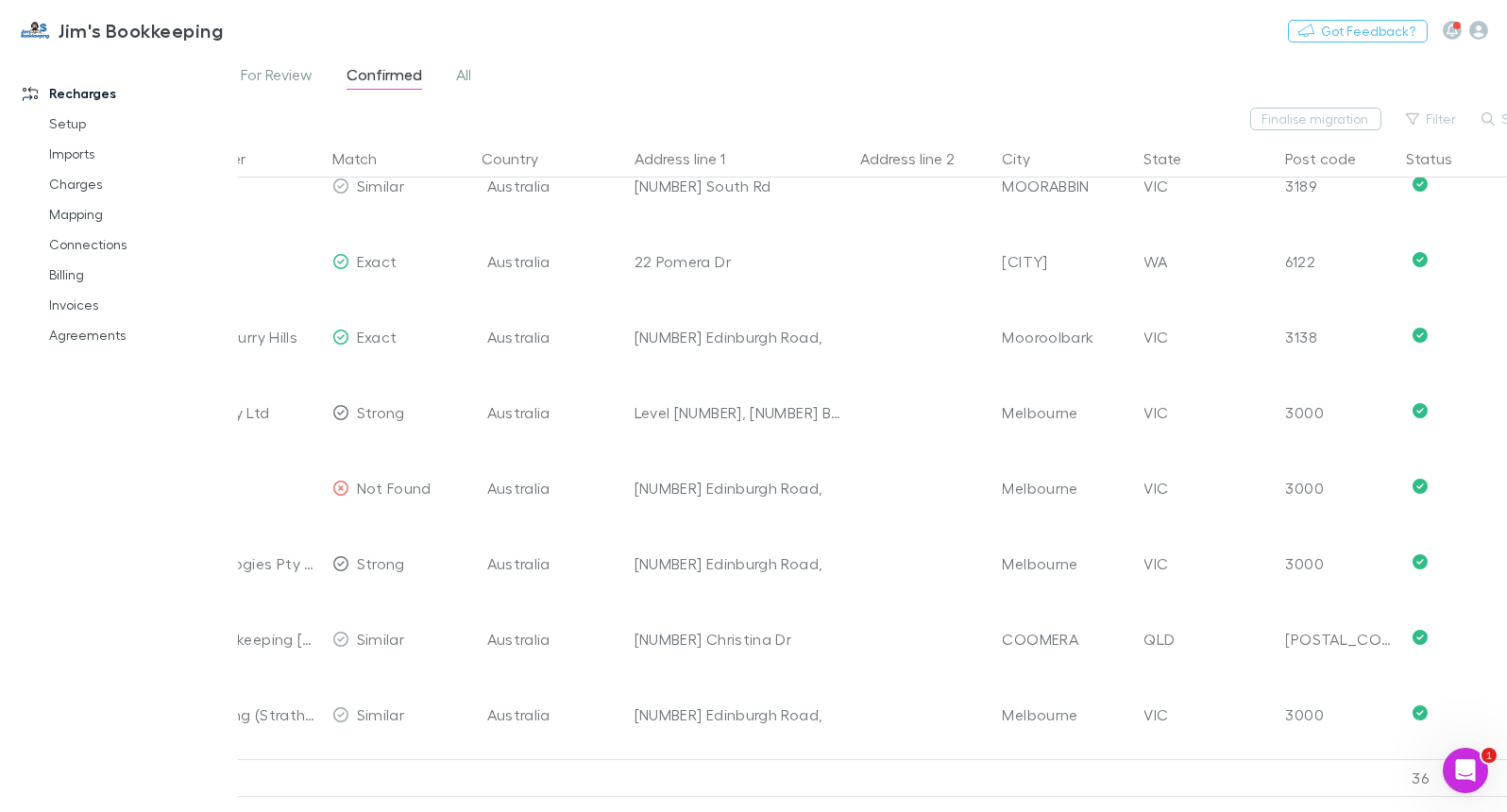 scroll, scrollTop: 0, scrollLeft: 421, axis: horizontal 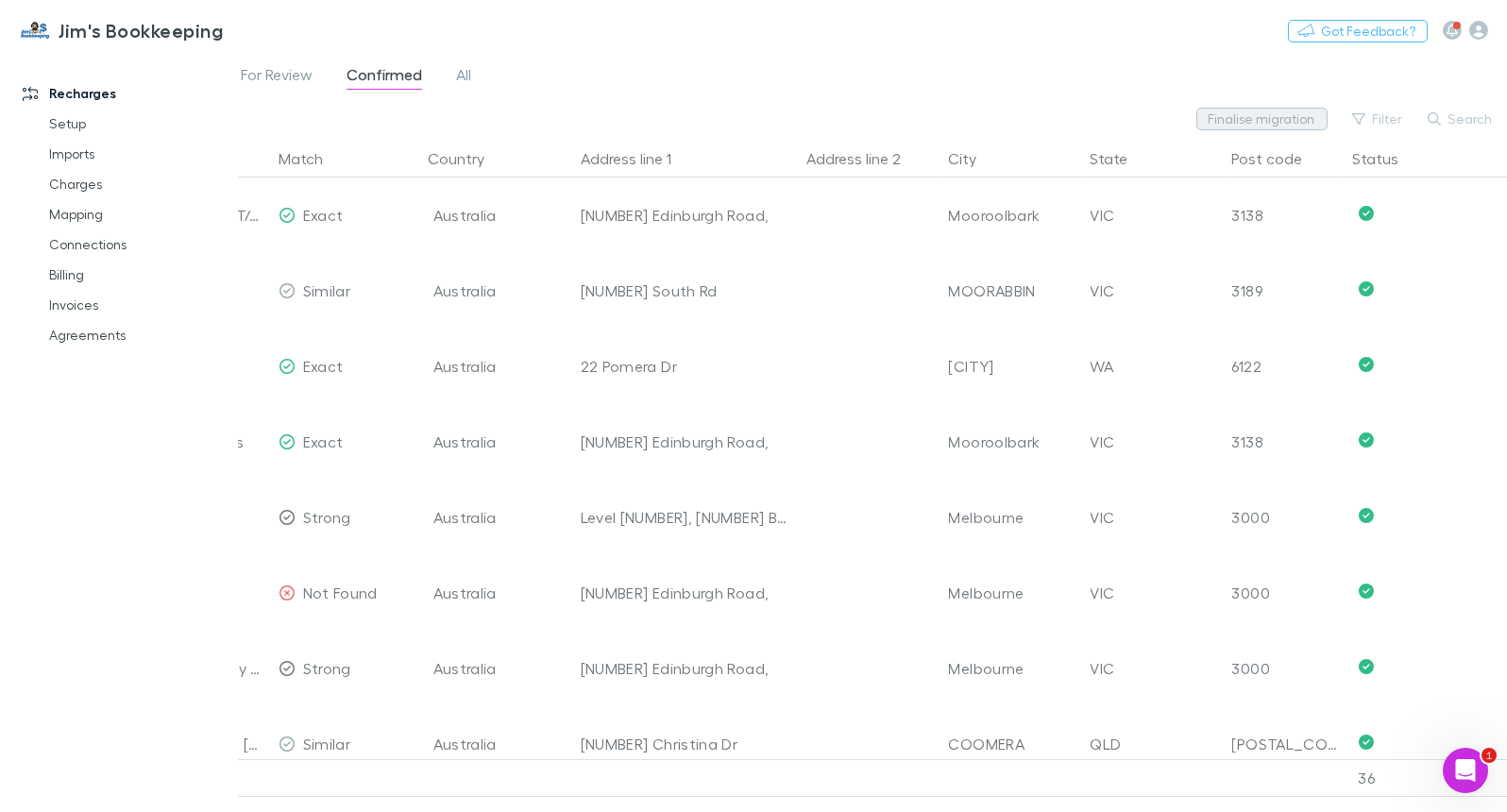 click on "Finalise migration" at bounding box center (1261, 119) 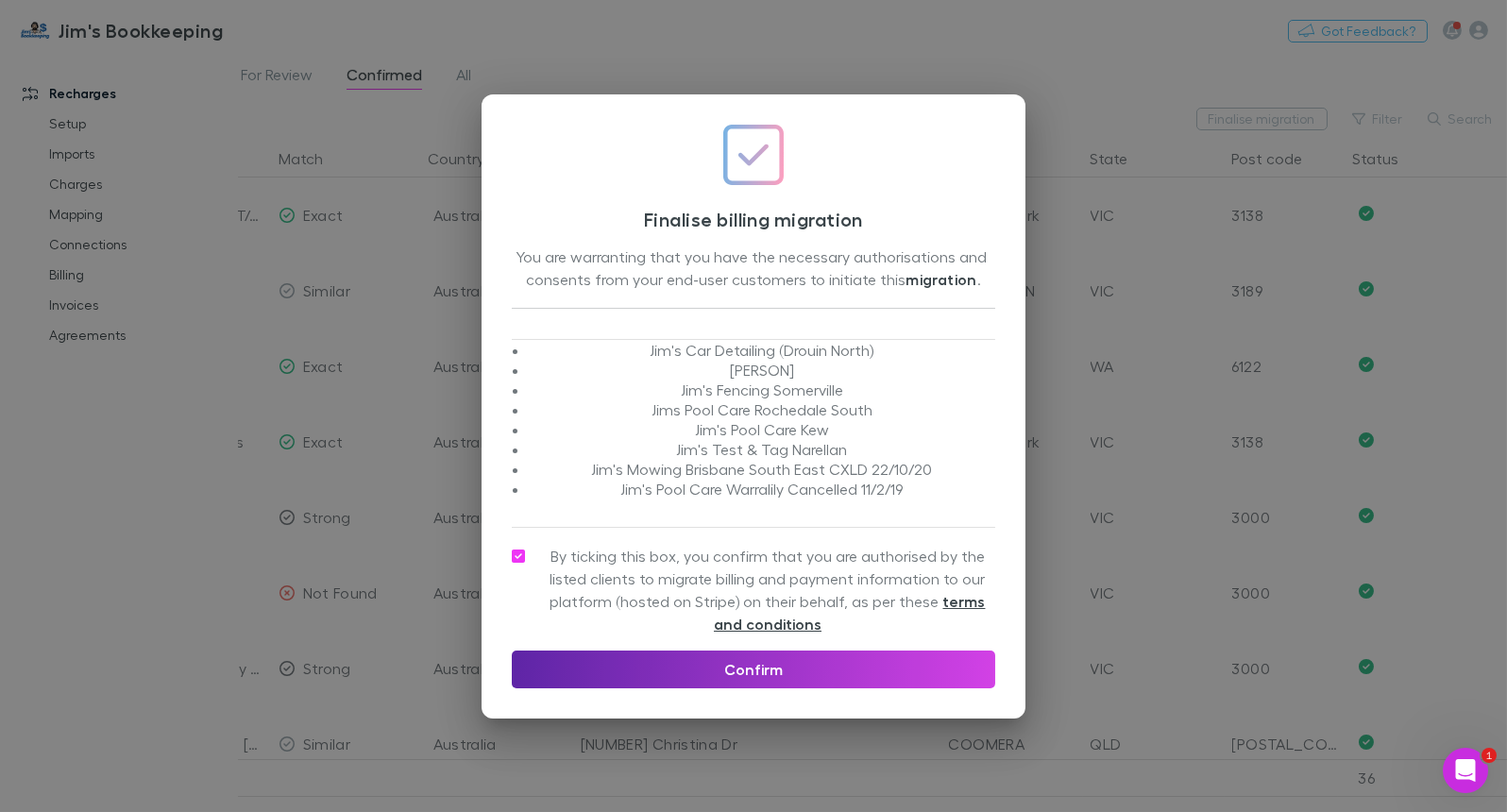 scroll, scrollTop: 629, scrollLeft: 0, axis: vertical 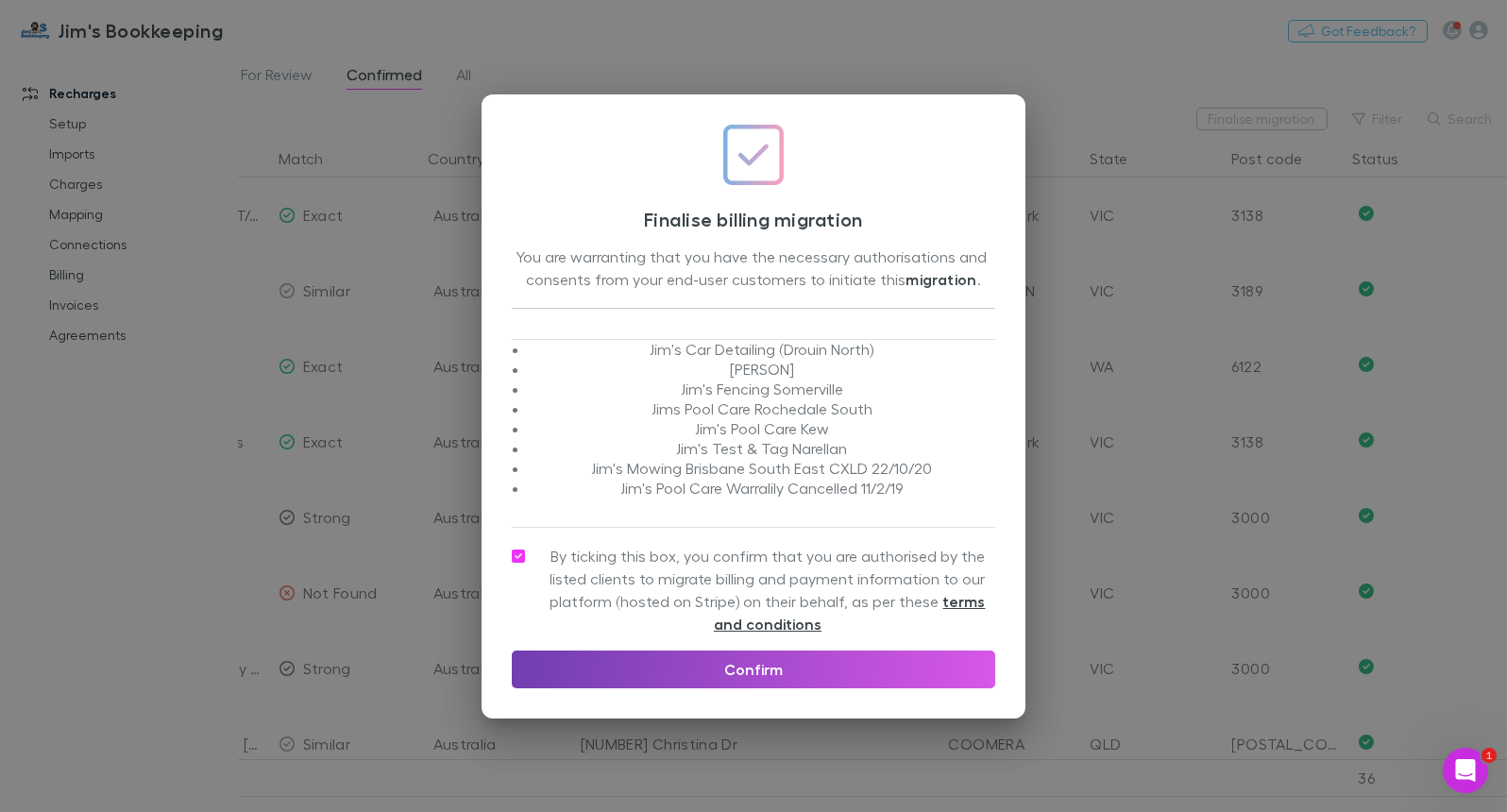 click on "Confirm" at bounding box center [754, 669] 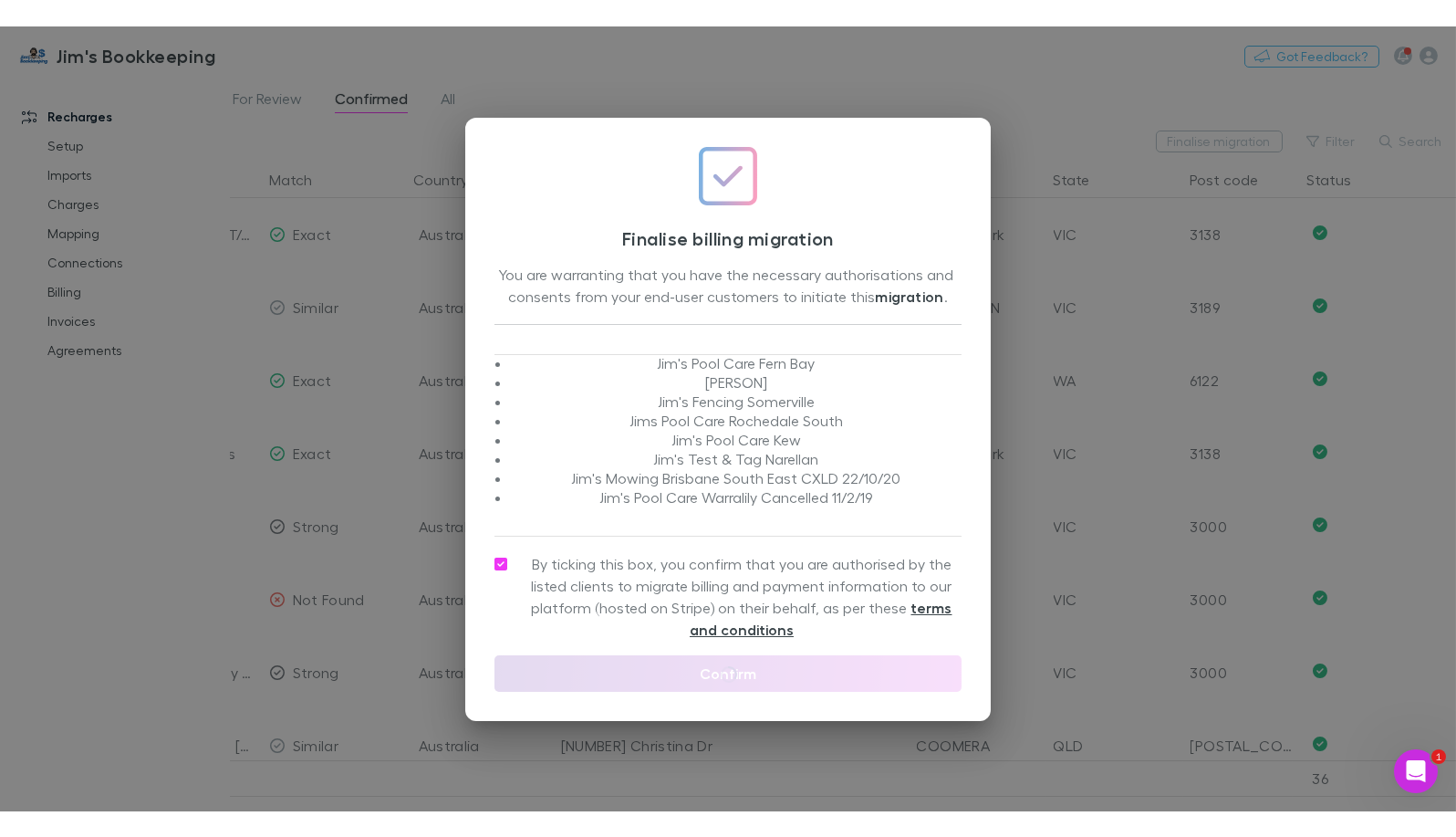 scroll, scrollTop: 0, scrollLeft: 0, axis: both 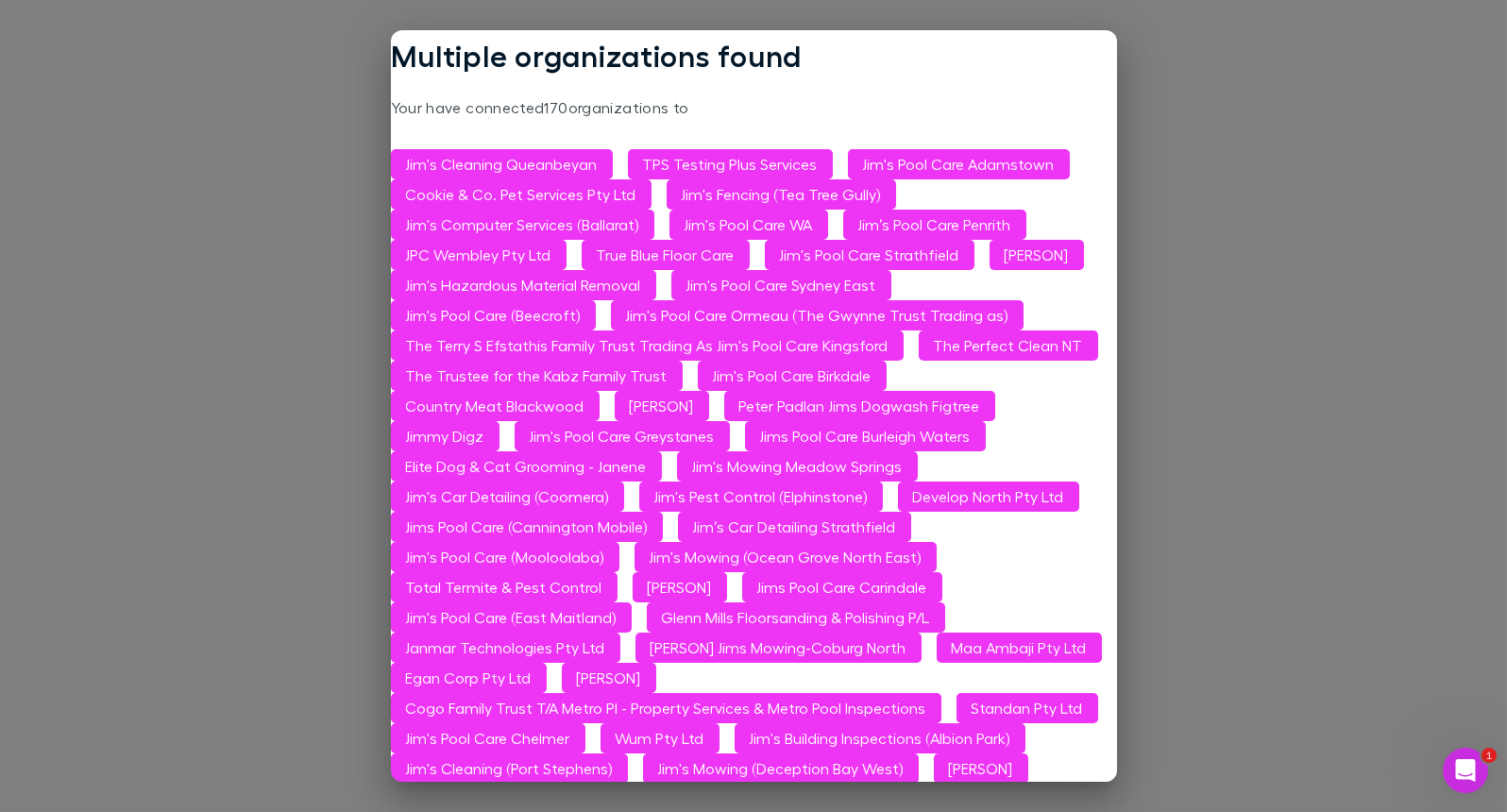click on "Multiple organizations found Your have connected  170  organizations to  Jim's Cleaning Queanbeyan TPS Testing Plus Services Jim's Pool Care Adamstown Cookie & Co. Pet Services Pty Ltd  Jim's Fencing (Tea Tree Gully) Jim's Computer Services (Ballarat) Jim's Pool Care WA Jim’s Pool Care Penrith JPC Wembley Pty Ltd True Blue Floor Care Jim's Pool Care Strathfield Ray Hogan Jim's Hazardous Material Removal Jim's Pool Care Sydney East Jim's Pool Care (Beecroft) Jim's Pool Care Ormeau (The Gwynne Trust Trading as) The Terry S Efstathis Family Trust Trading As Jim's Pool Care Kingsford The Perfect Clean NT The Trustee for the Kabz Family Trust Jim's Pool Care Birkdale Country Meat Blackwood Lloyd Richardson Peter Padlan Jims Dogwash Figtree Jimmy Digz Jim's Pool Care Greystanes Jims Pool Care Burleigh Waters Elite Dog & Cat Grooming - Janene Jim's Mowing Meadow Springs Jim's Car Detailing (Coomera) Jim's Pest Control (Elphinstone) Develop North Pty Ltd Jims Pool Care (Cannington Mobile) Katie Stromer Wum Pty Ltd" at bounding box center [754, 406] 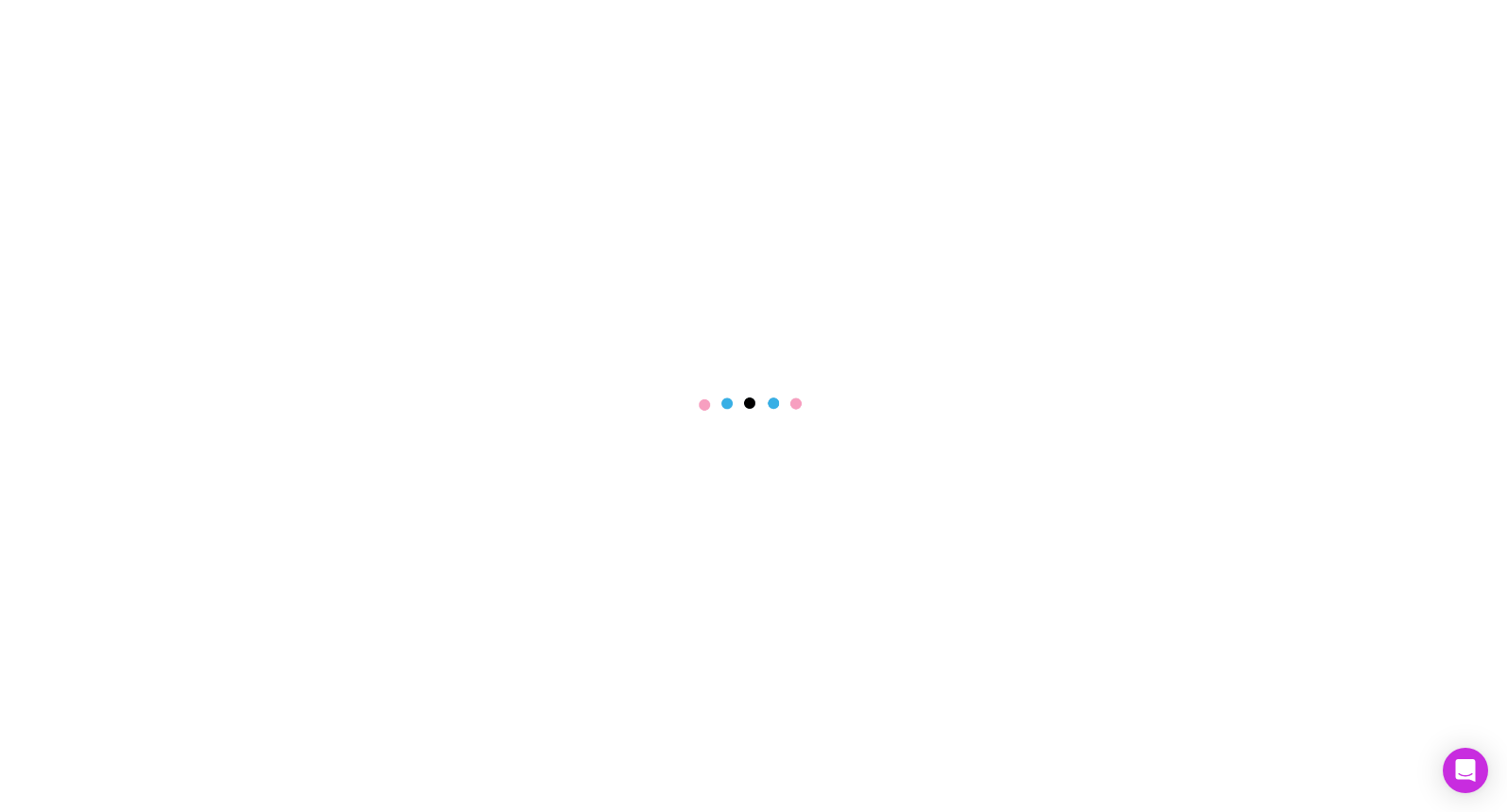 scroll, scrollTop: 0, scrollLeft: 0, axis: both 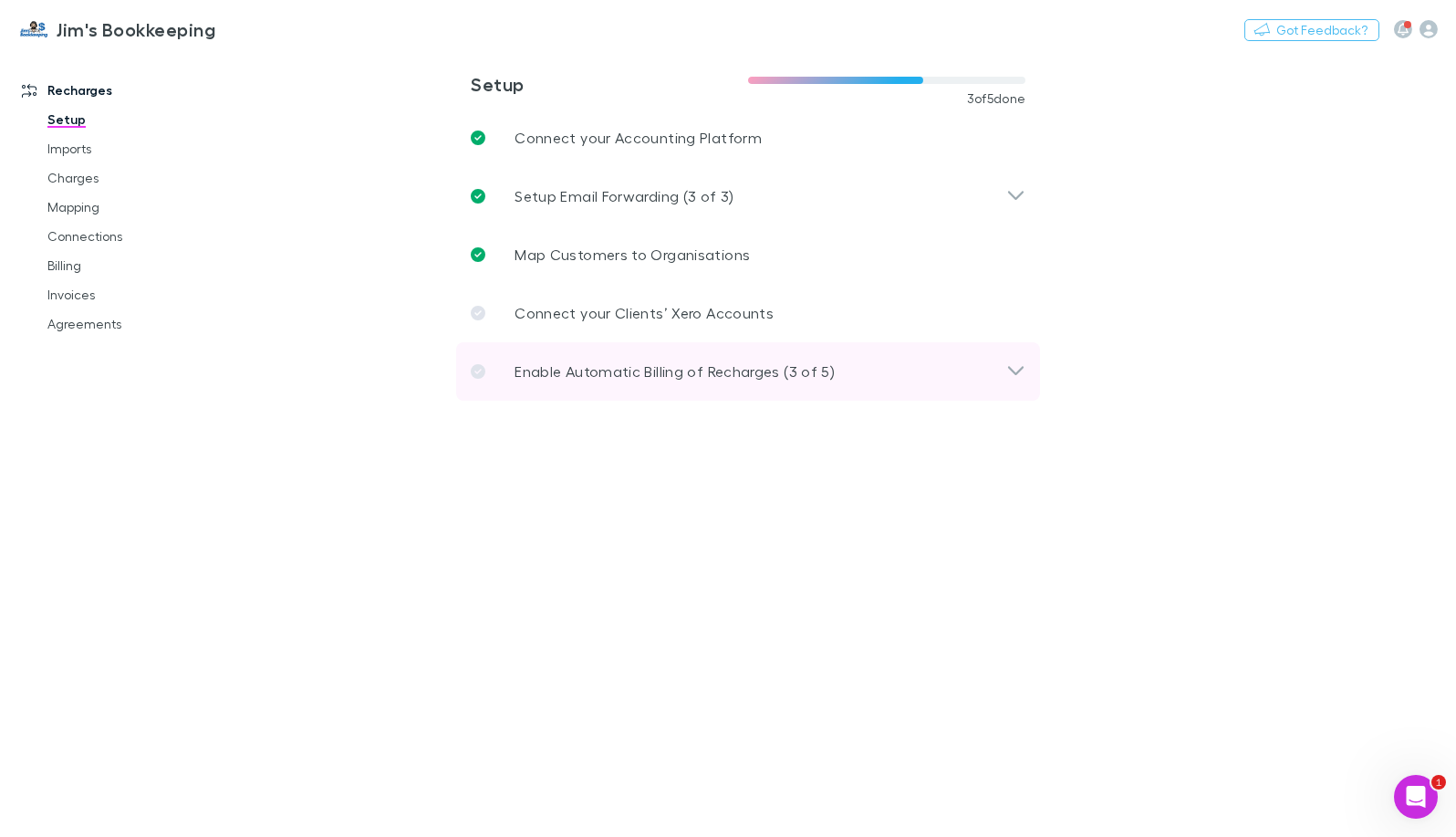 click on "Enable Automatic Billing of Recharges    (3 of 5)" at bounding box center (674, 371) 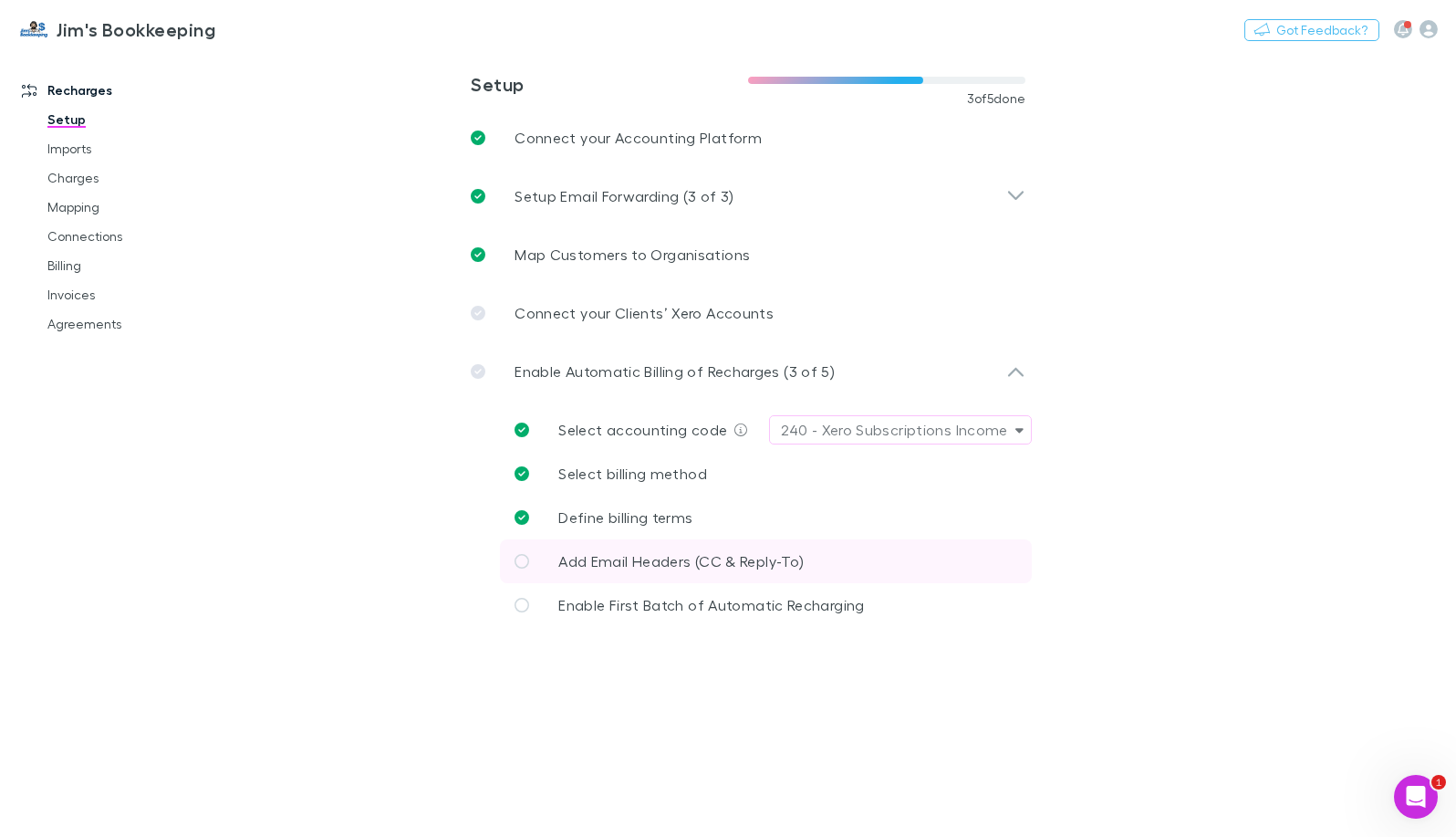 click on "Add Email Headers (CC & Reply-To)" at bounding box center (681, 560) 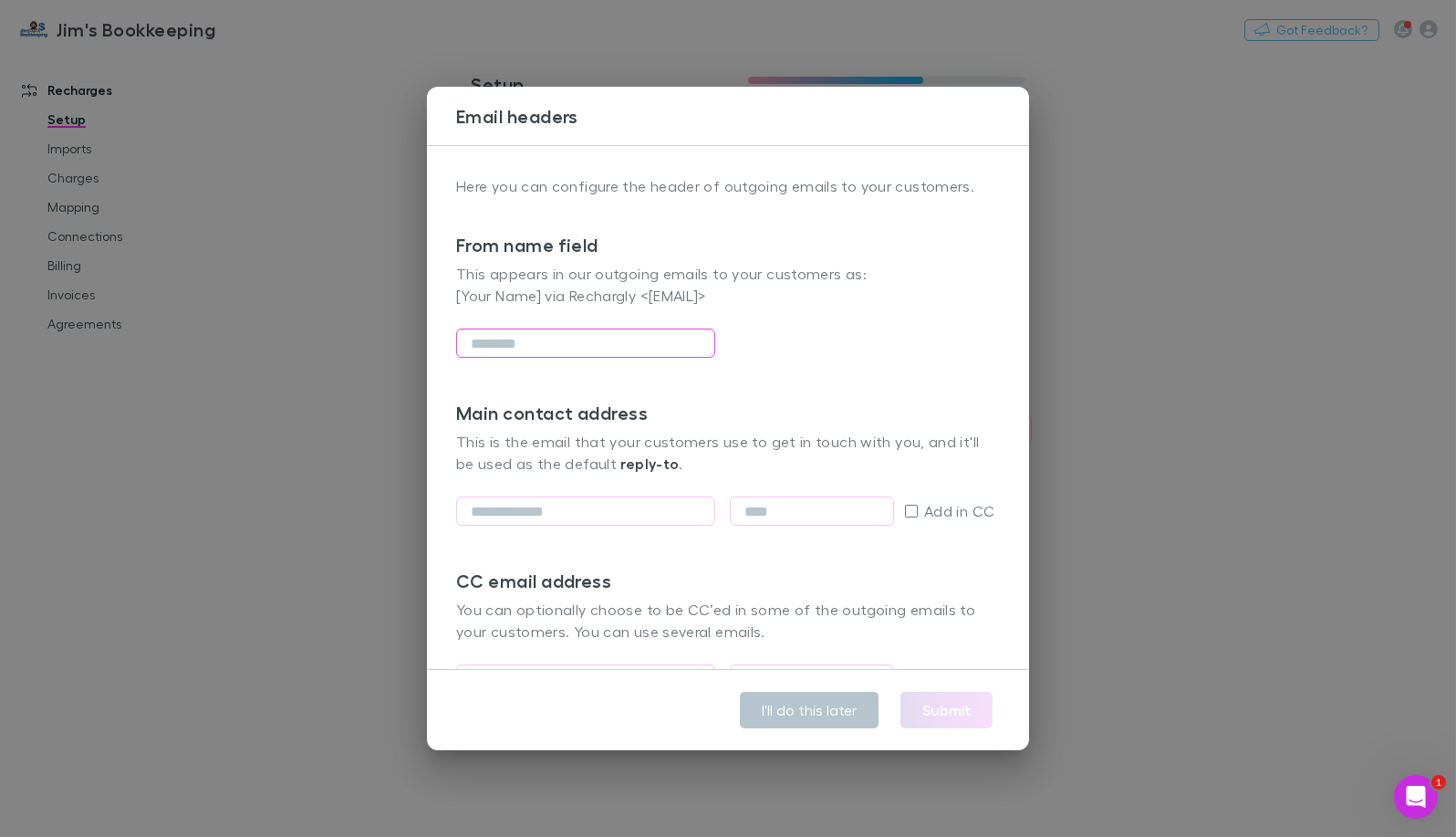click at bounding box center [586, 343] 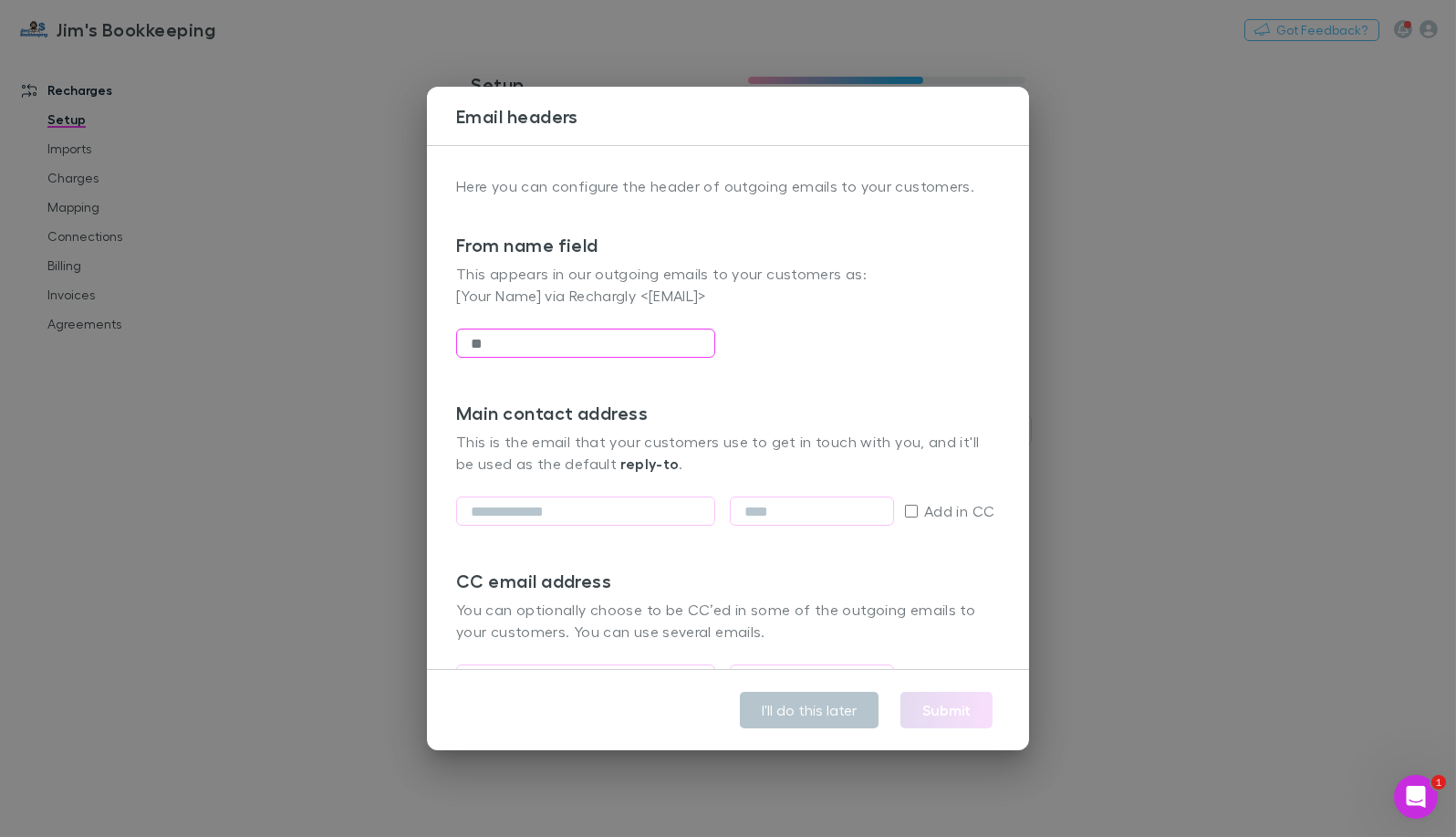 type on "*" 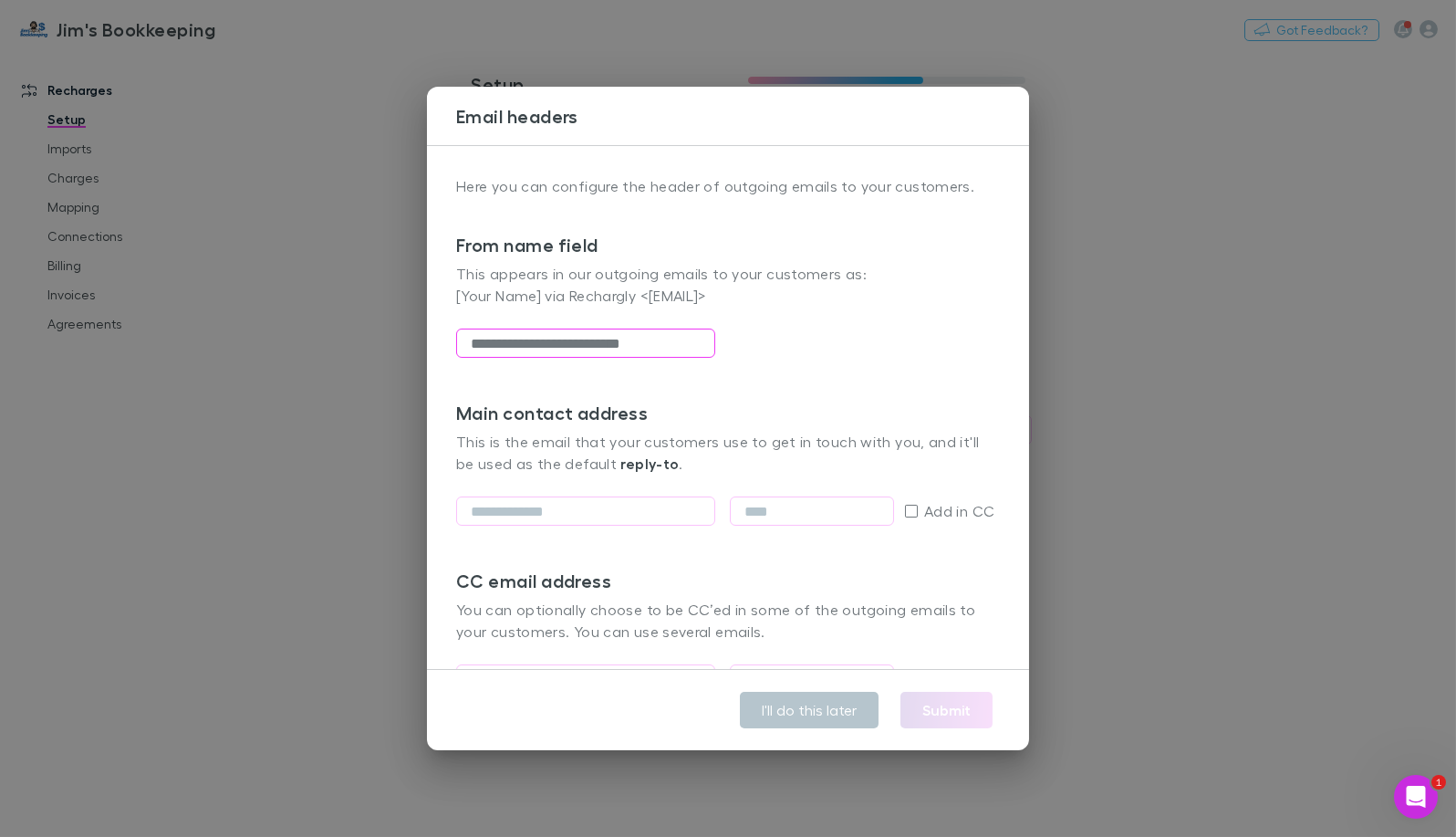 type on "**********" 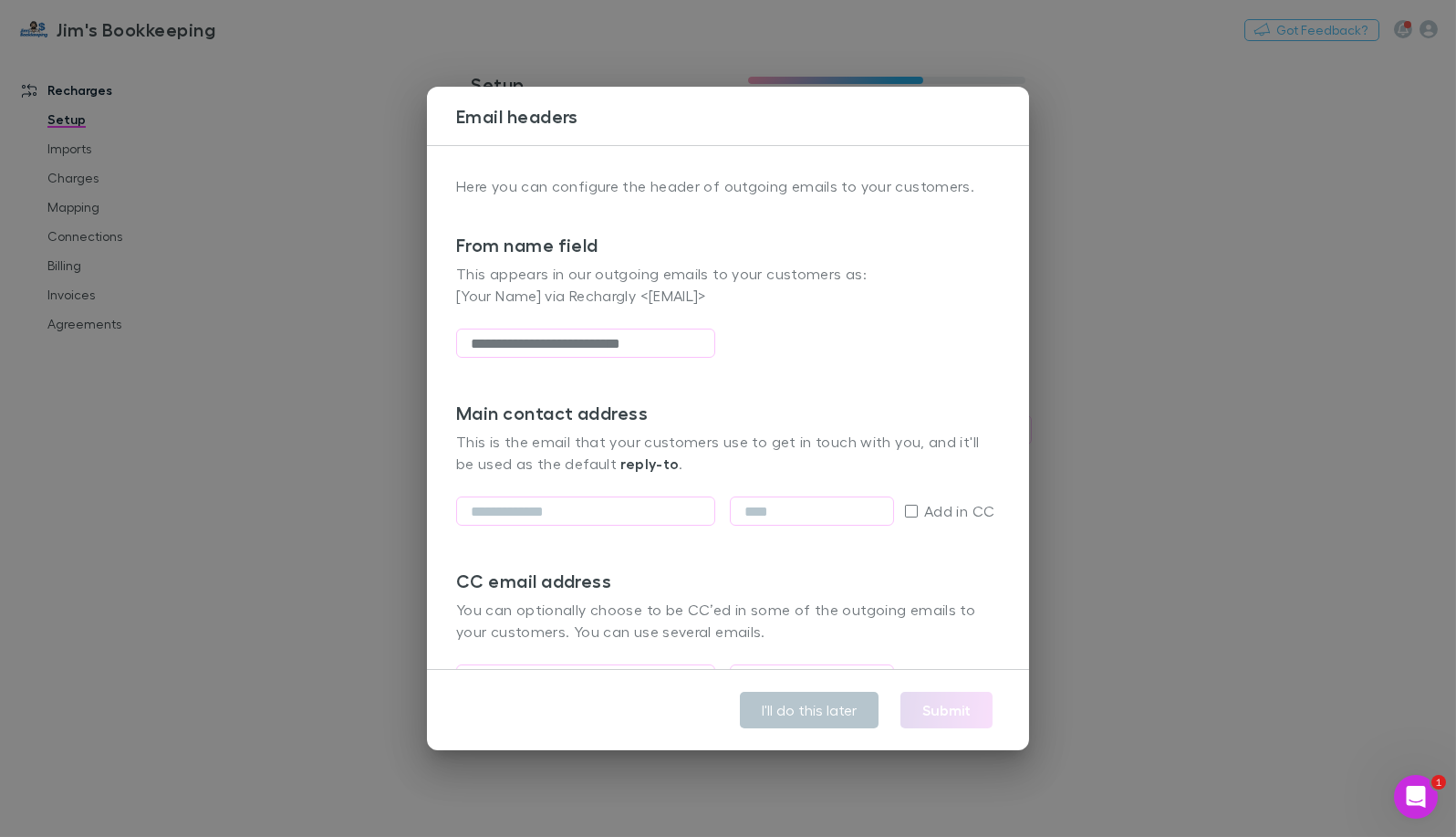 click on "**********" at bounding box center (728, 299) 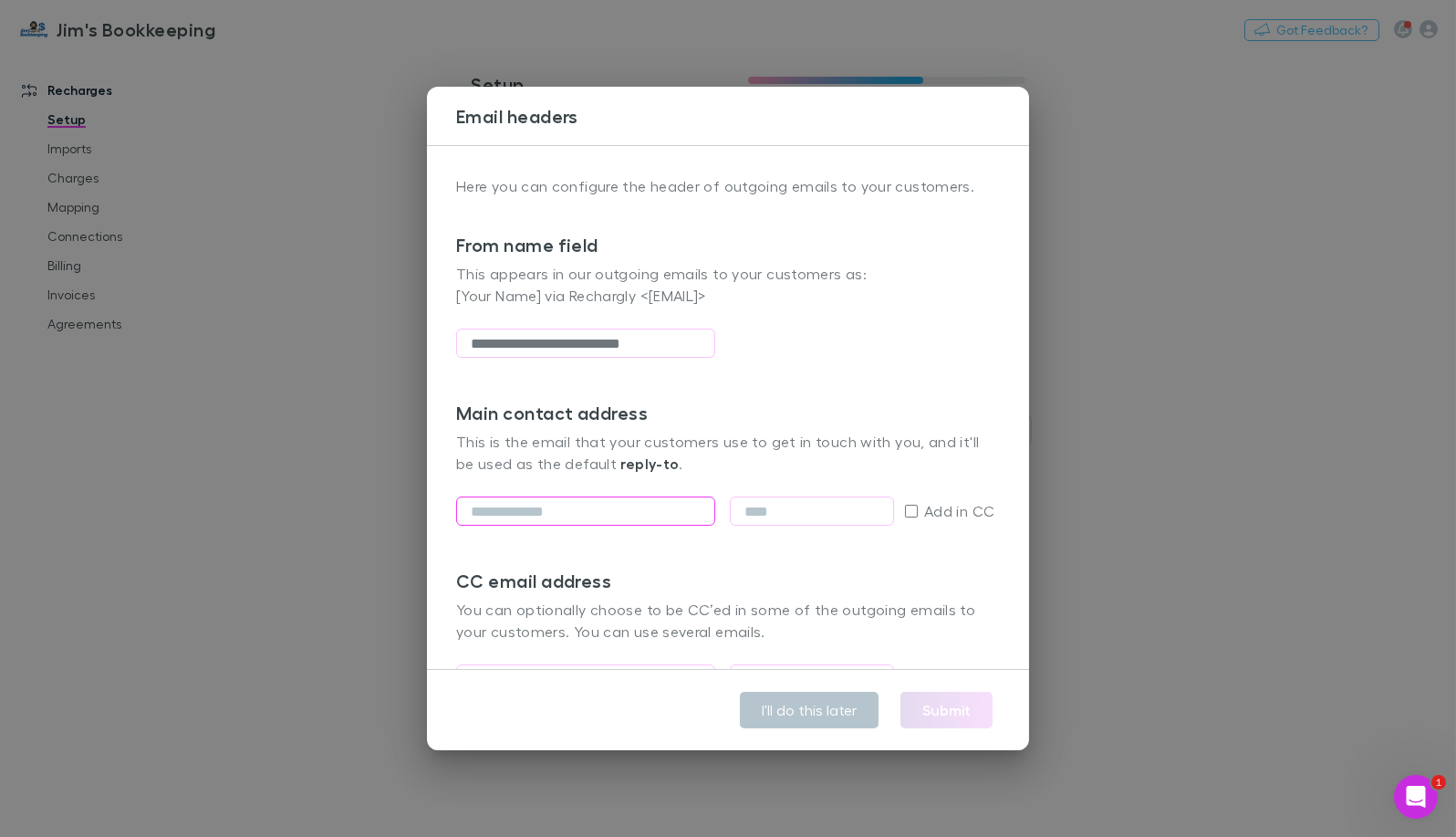 click at bounding box center (586, 511) 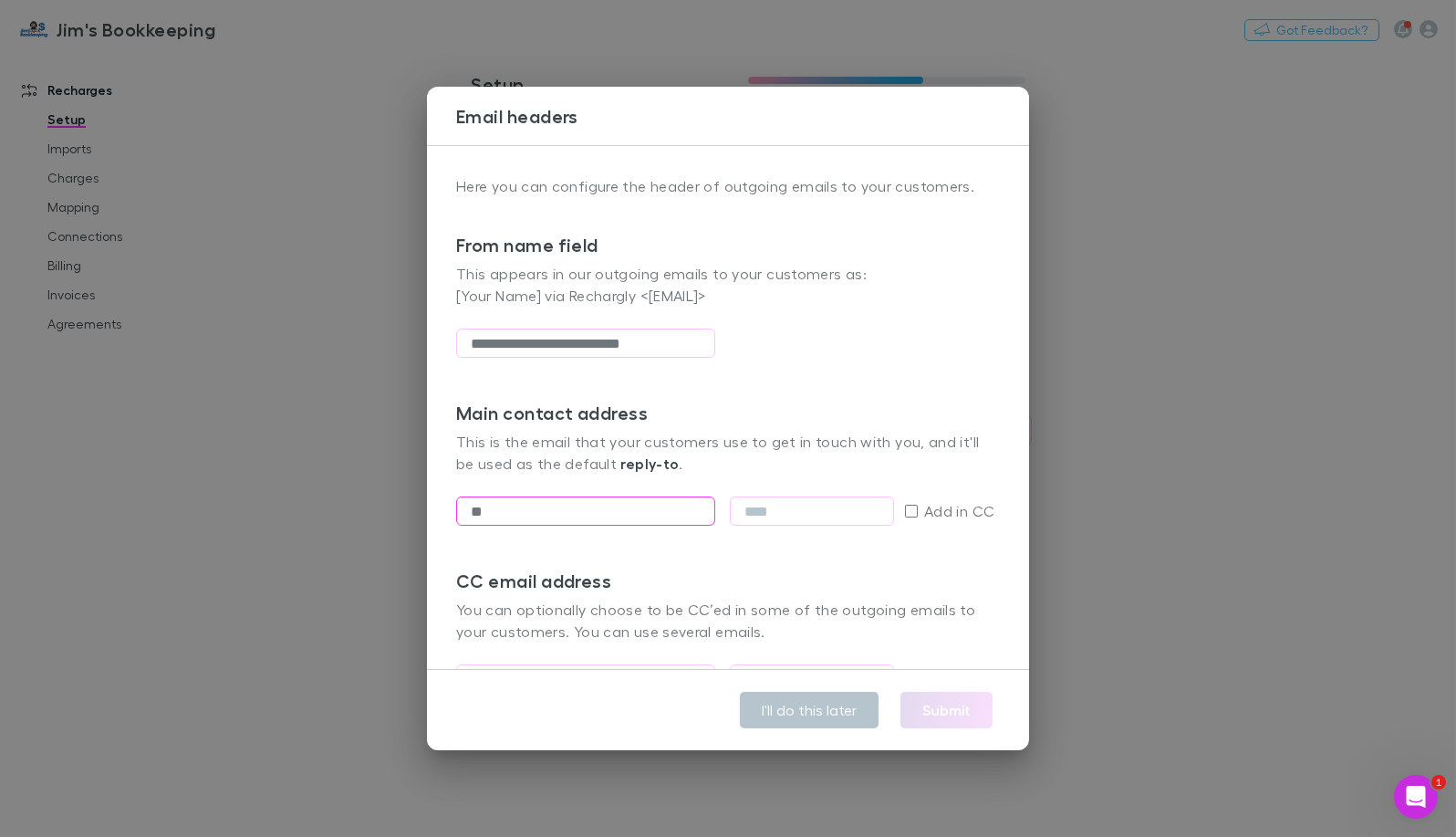 type on "*" 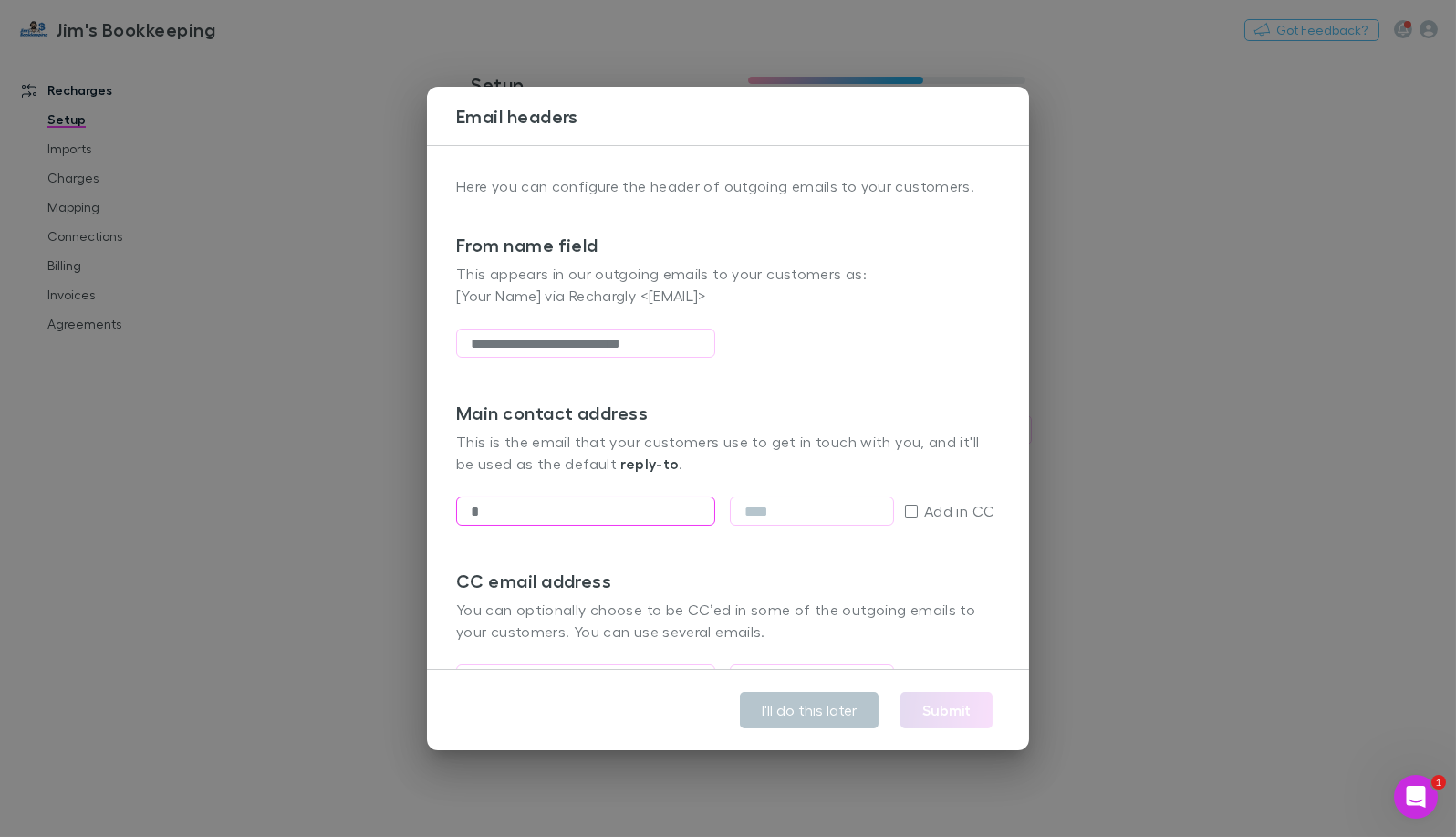 type 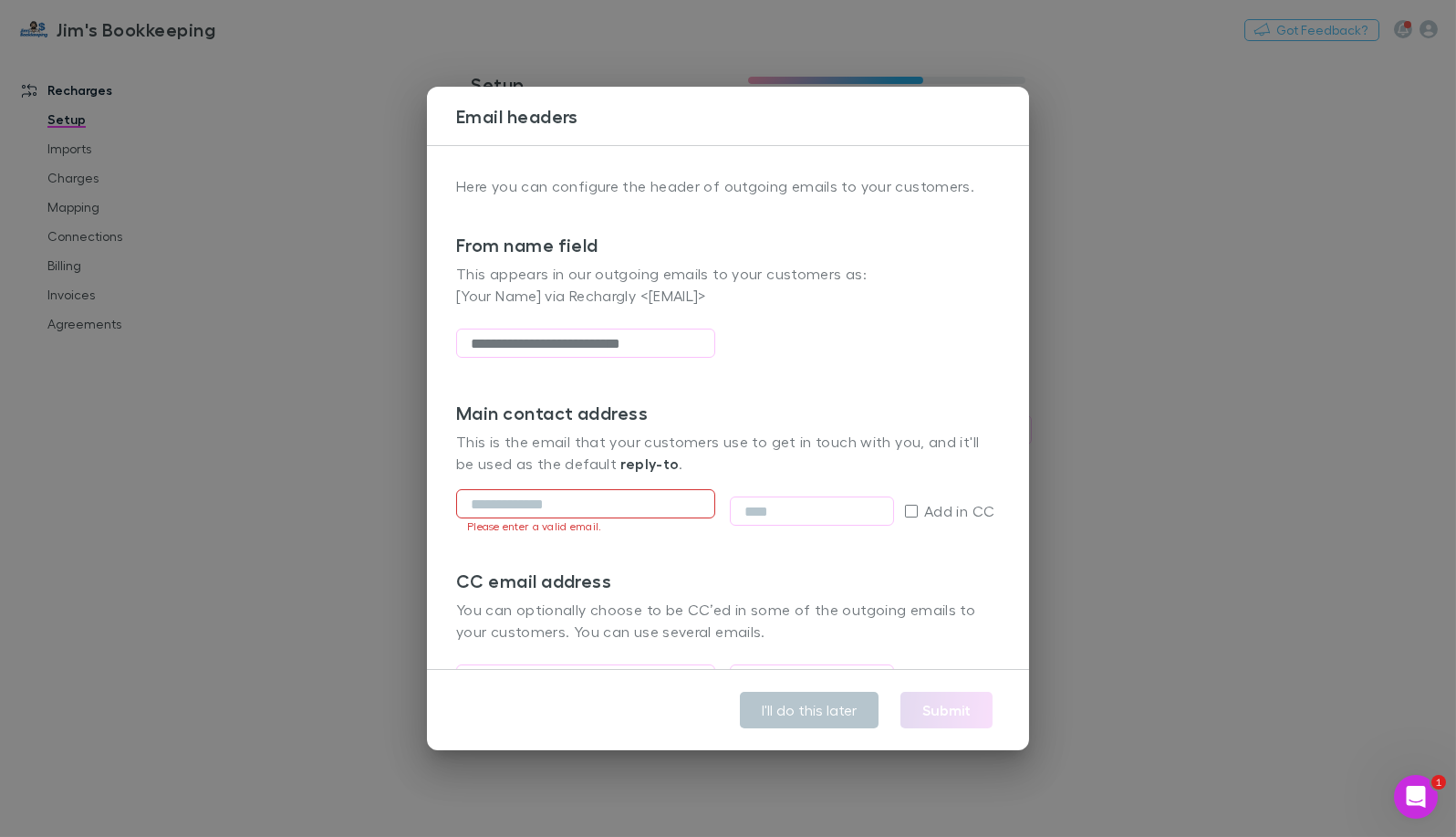 type 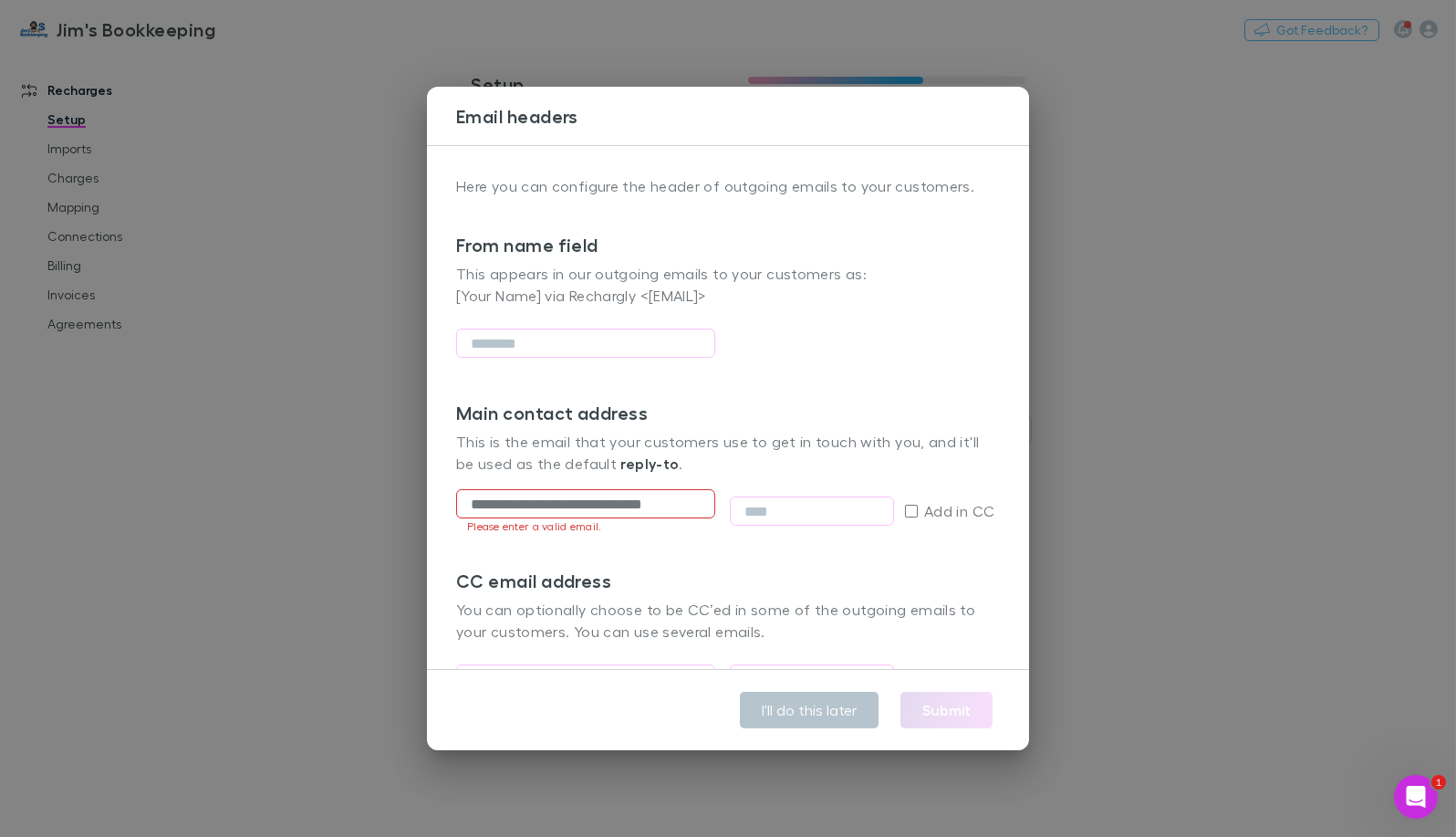 scroll, scrollTop: 0, scrollLeft: 19, axis: horizontal 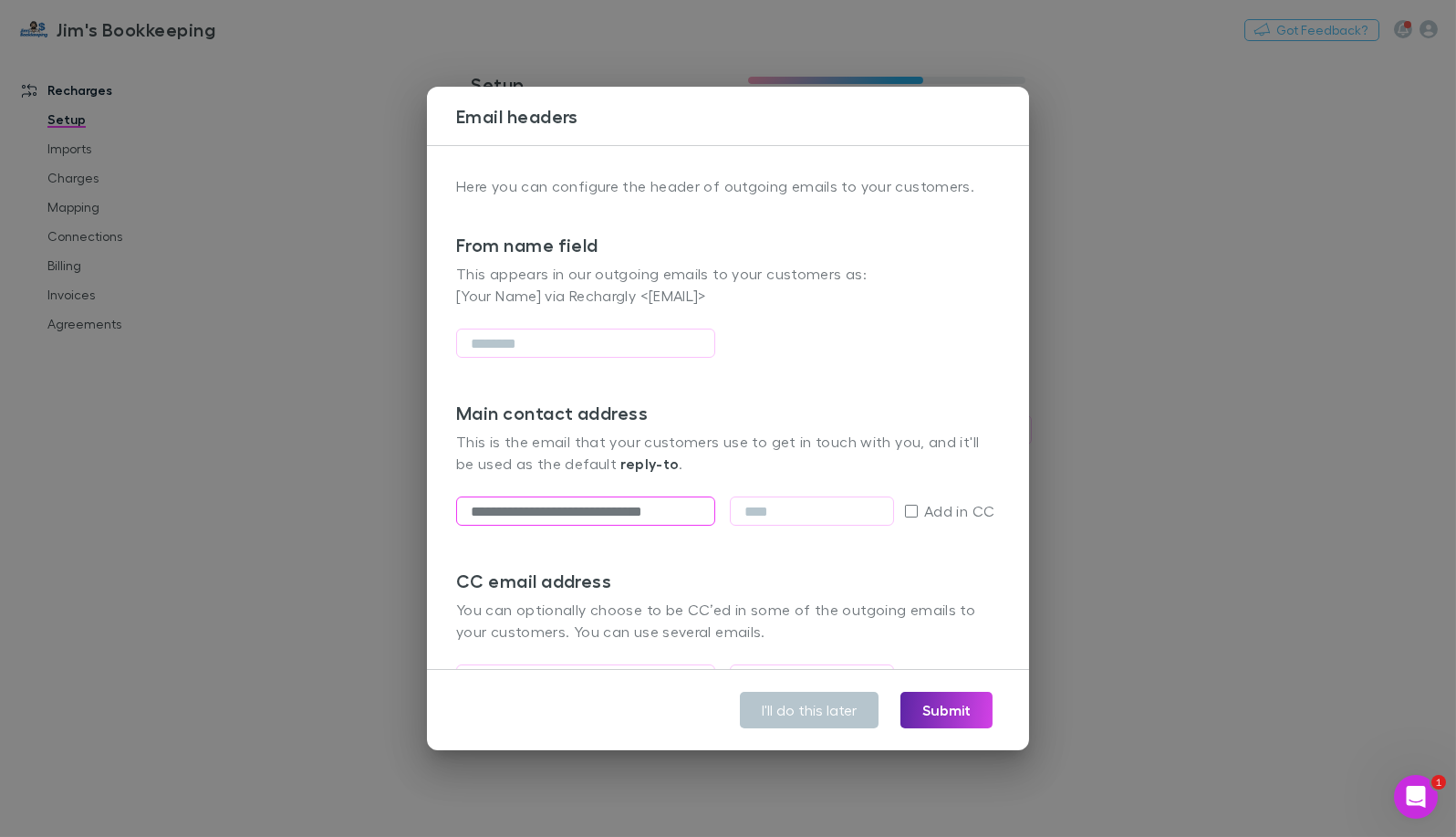 type on "**********" 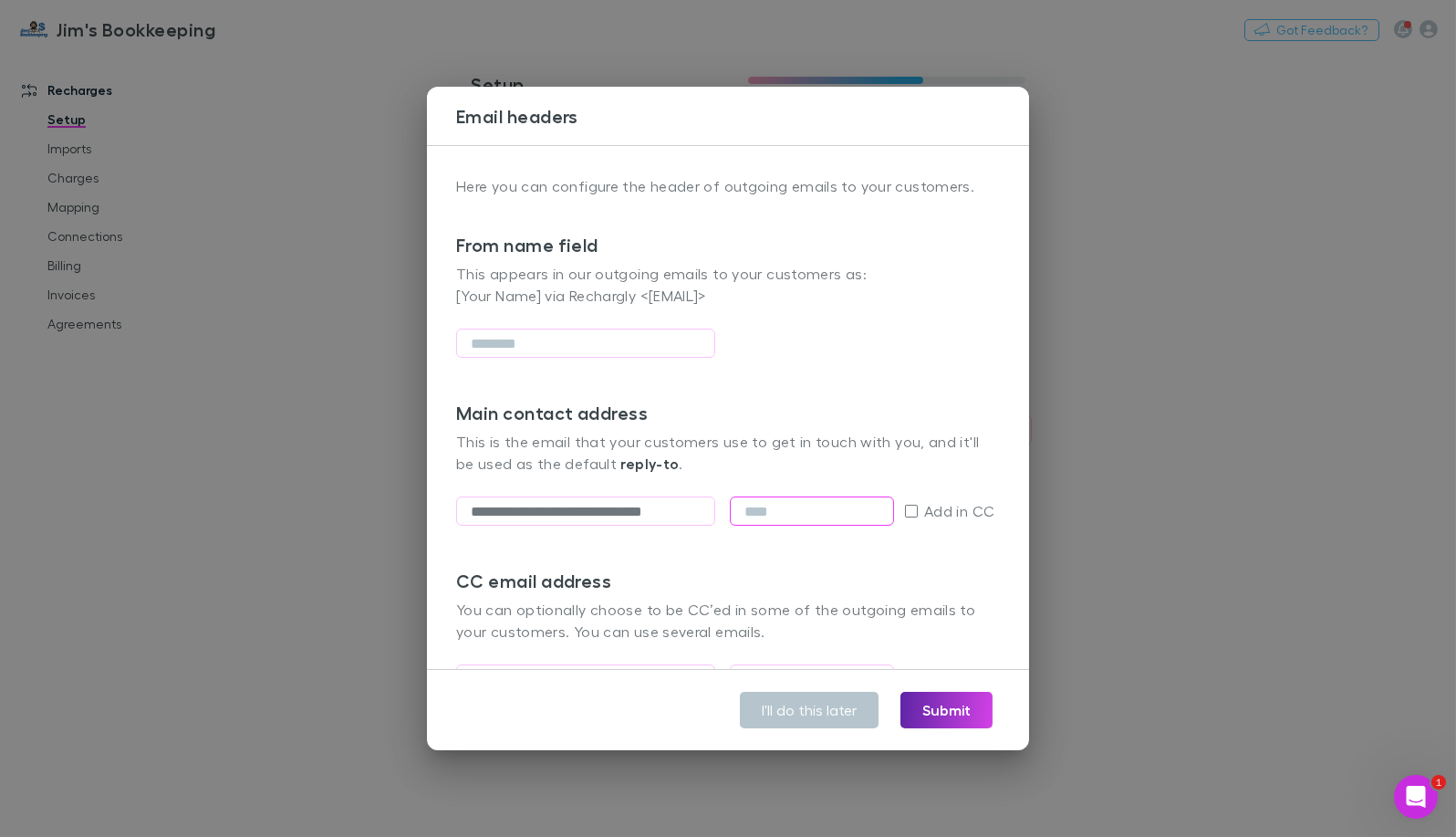 type on "*" 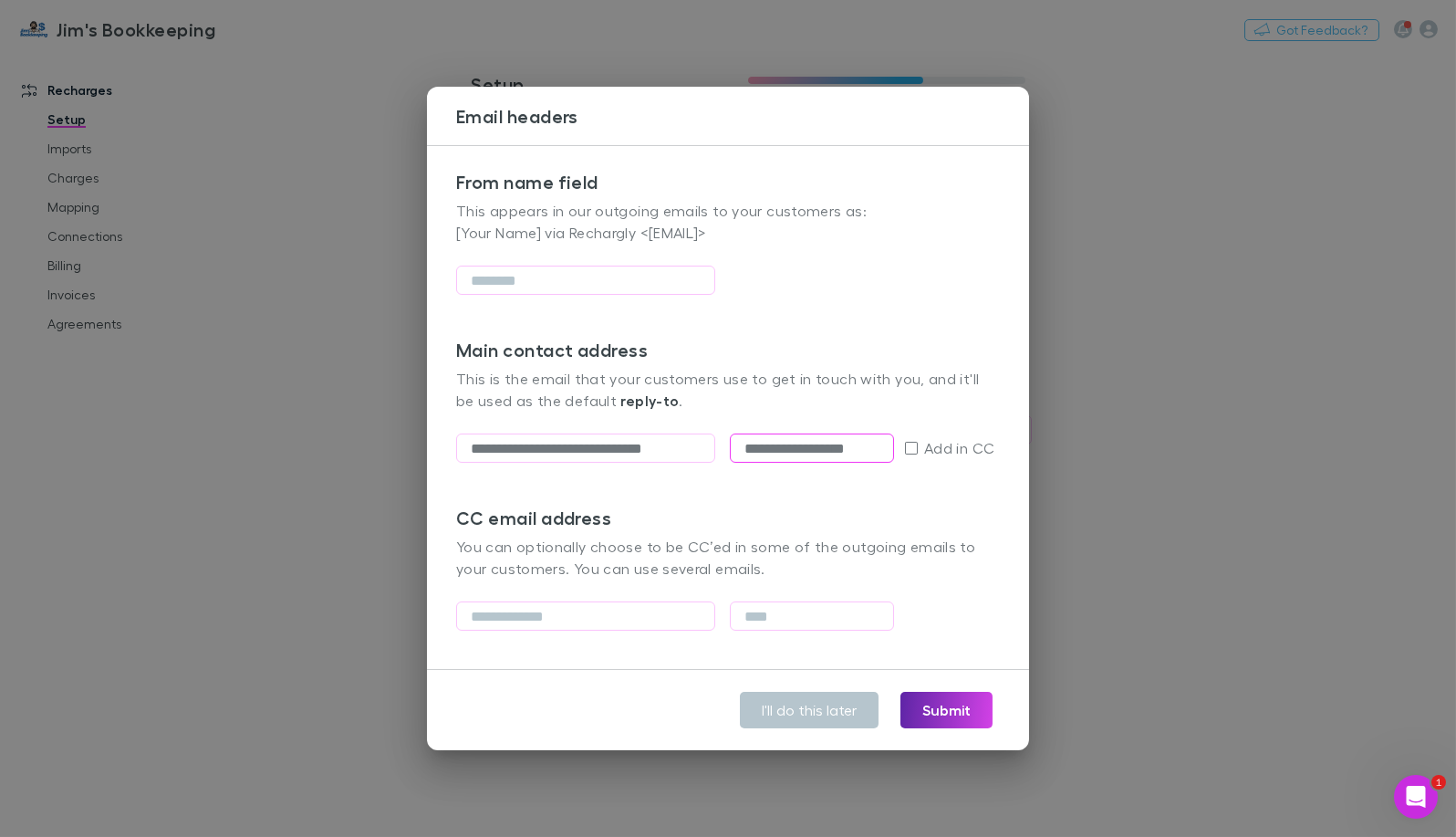 scroll, scrollTop: 98, scrollLeft: 0, axis: vertical 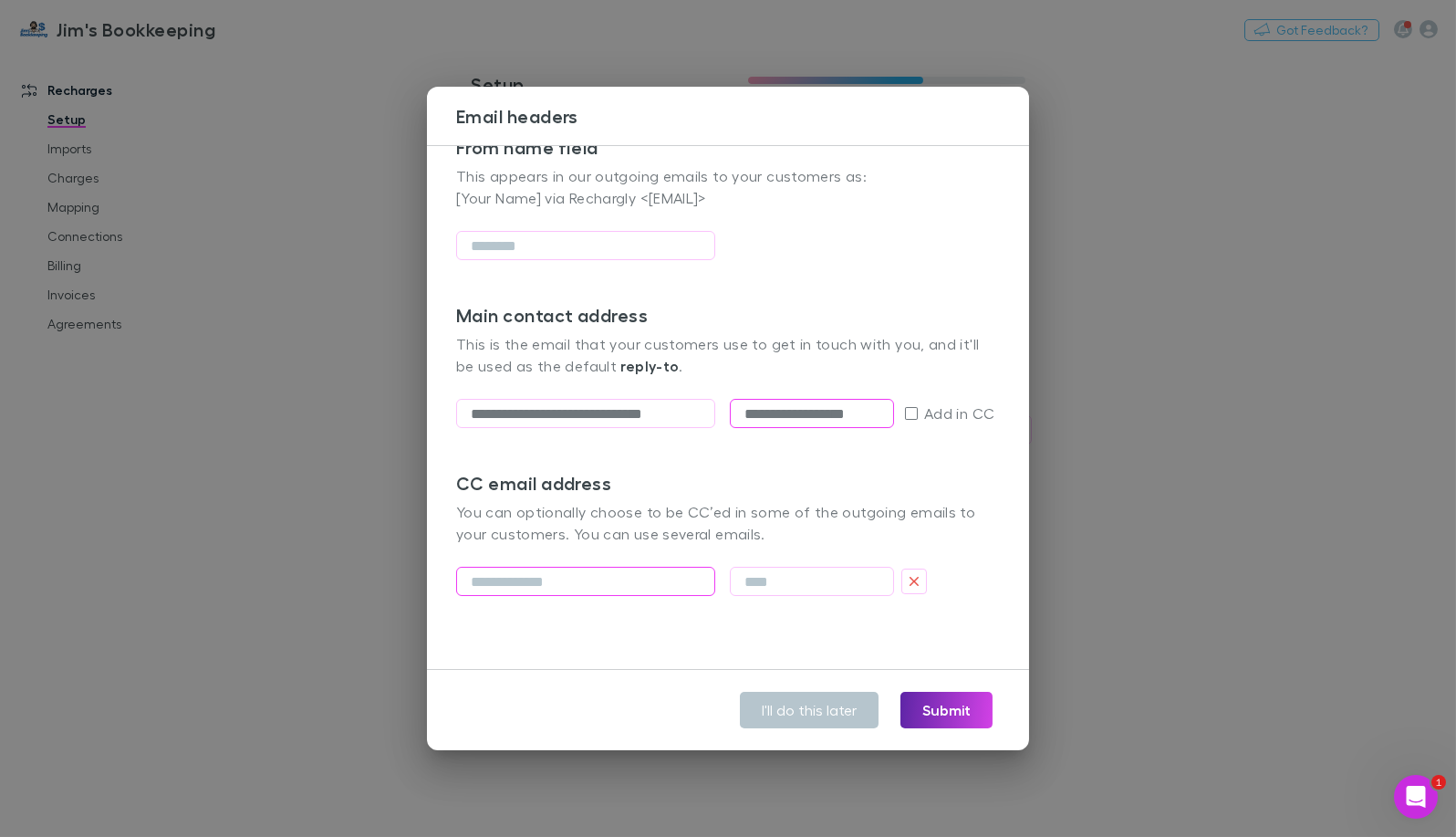 type on "**********" 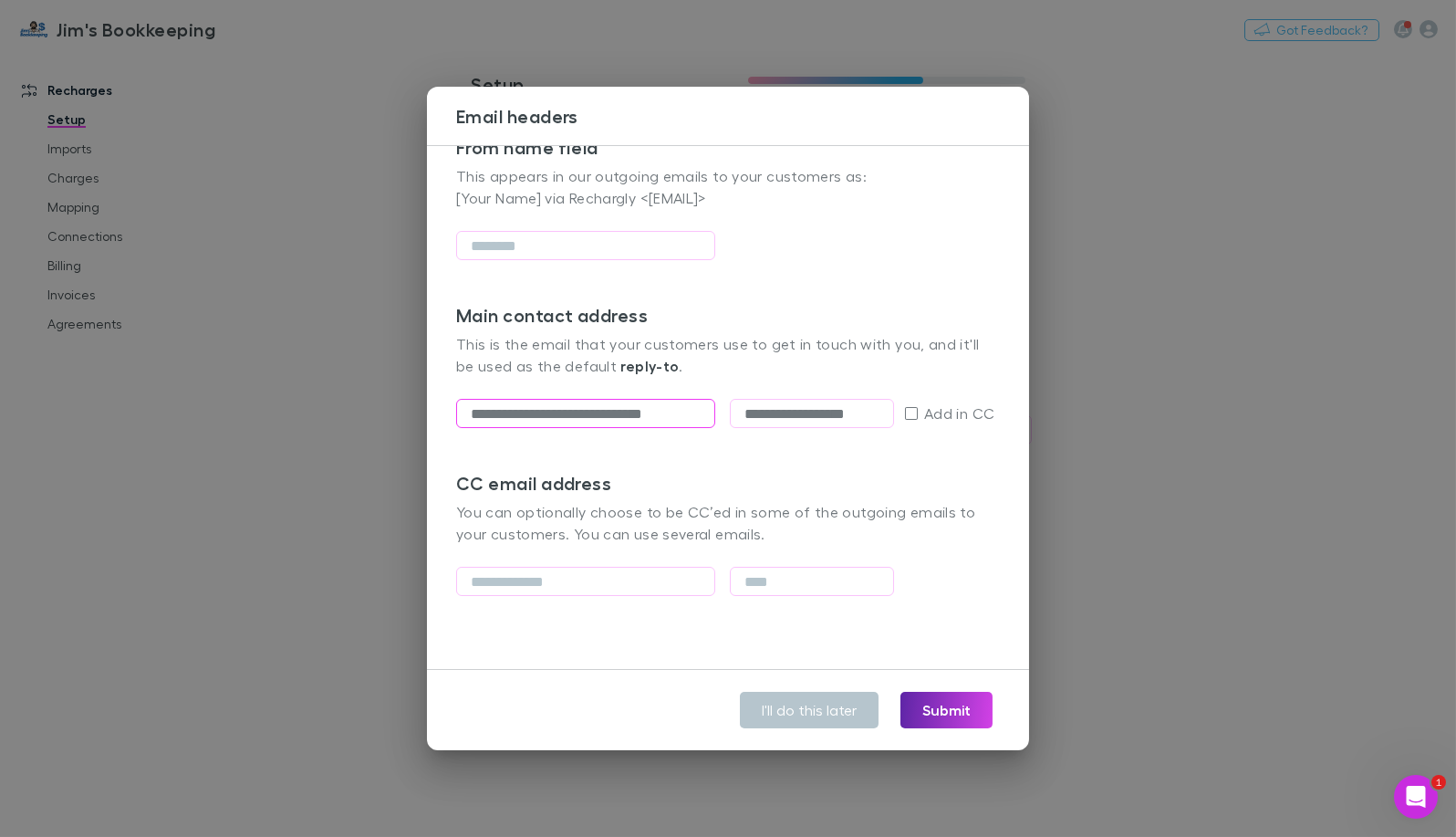 click on "**********" at bounding box center (586, 413) 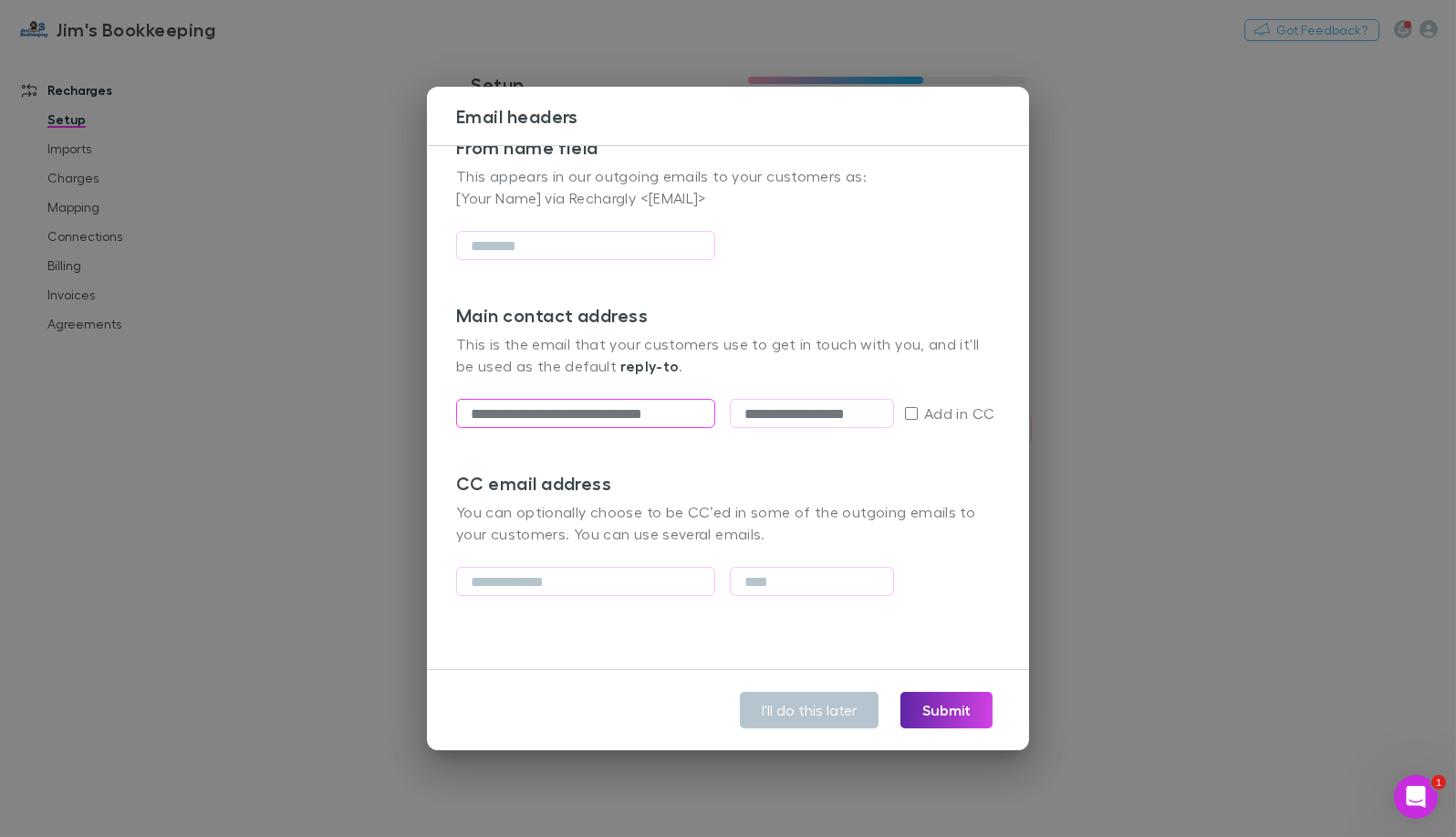 click on "**********" at bounding box center (586, 413) 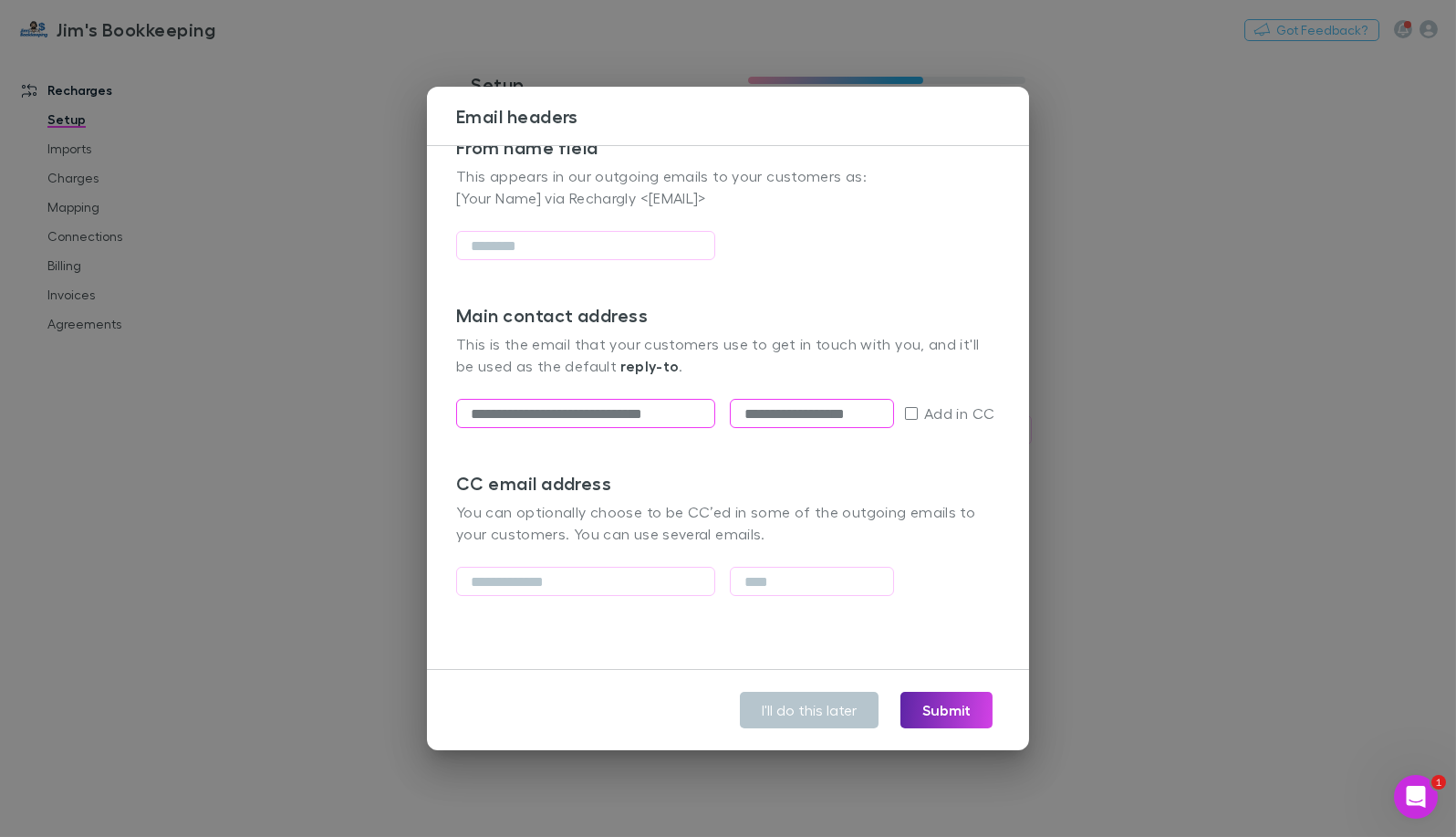 scroll, scrollTop: 0, scrollLeft: 19, axis: horizontal 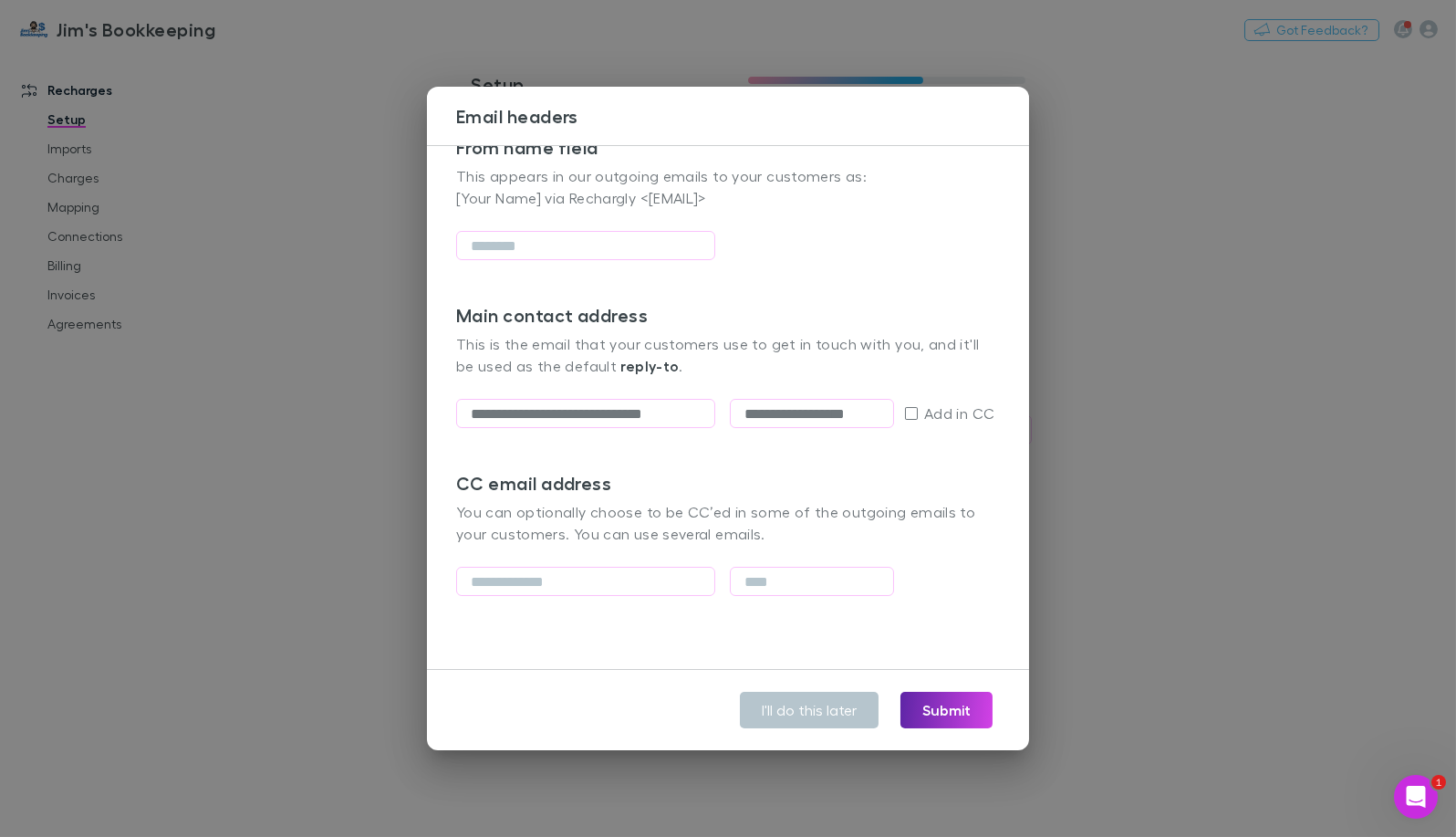 click at bounding box center (728, 622) 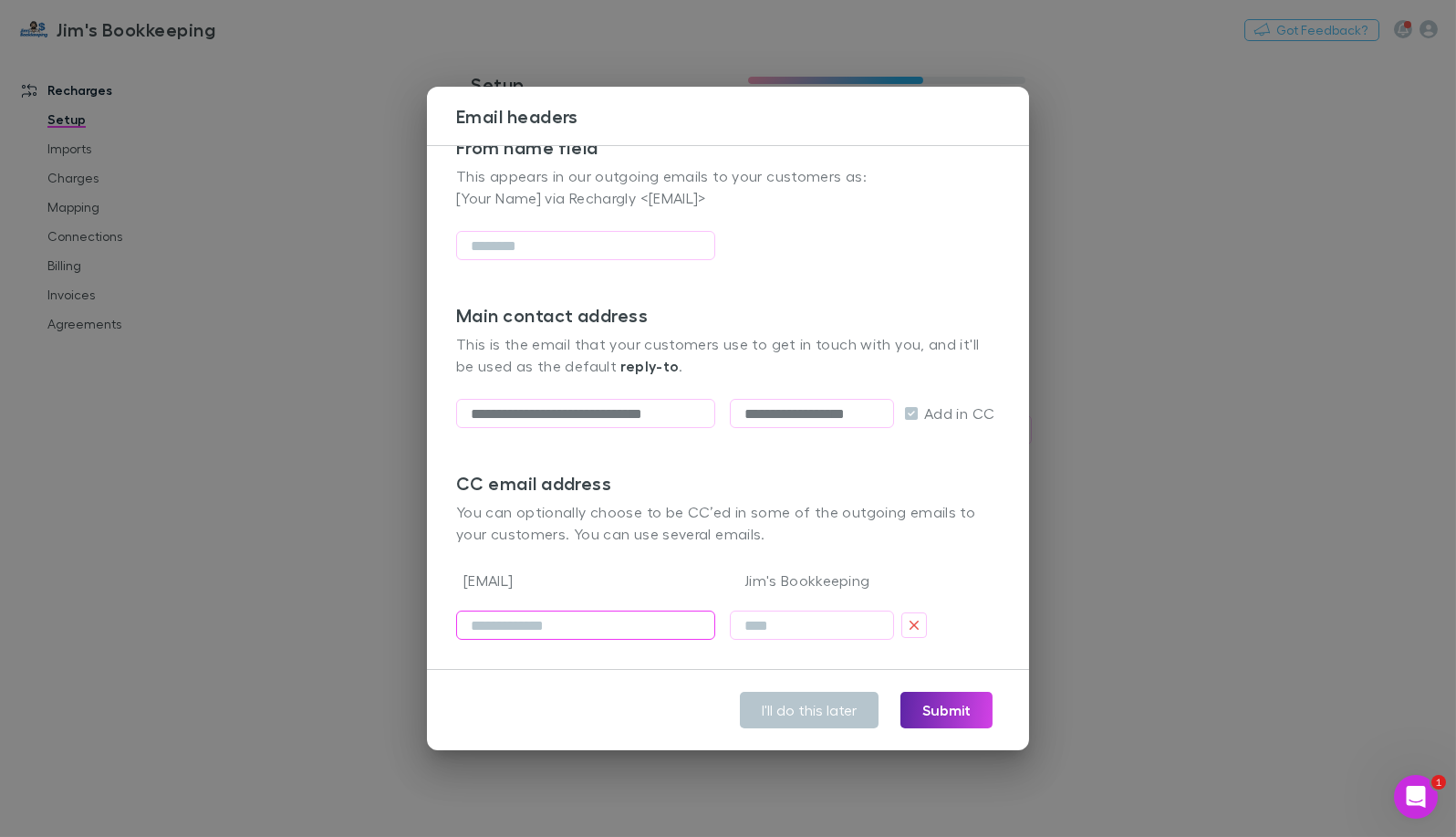 click at bounding box center [586, 625] 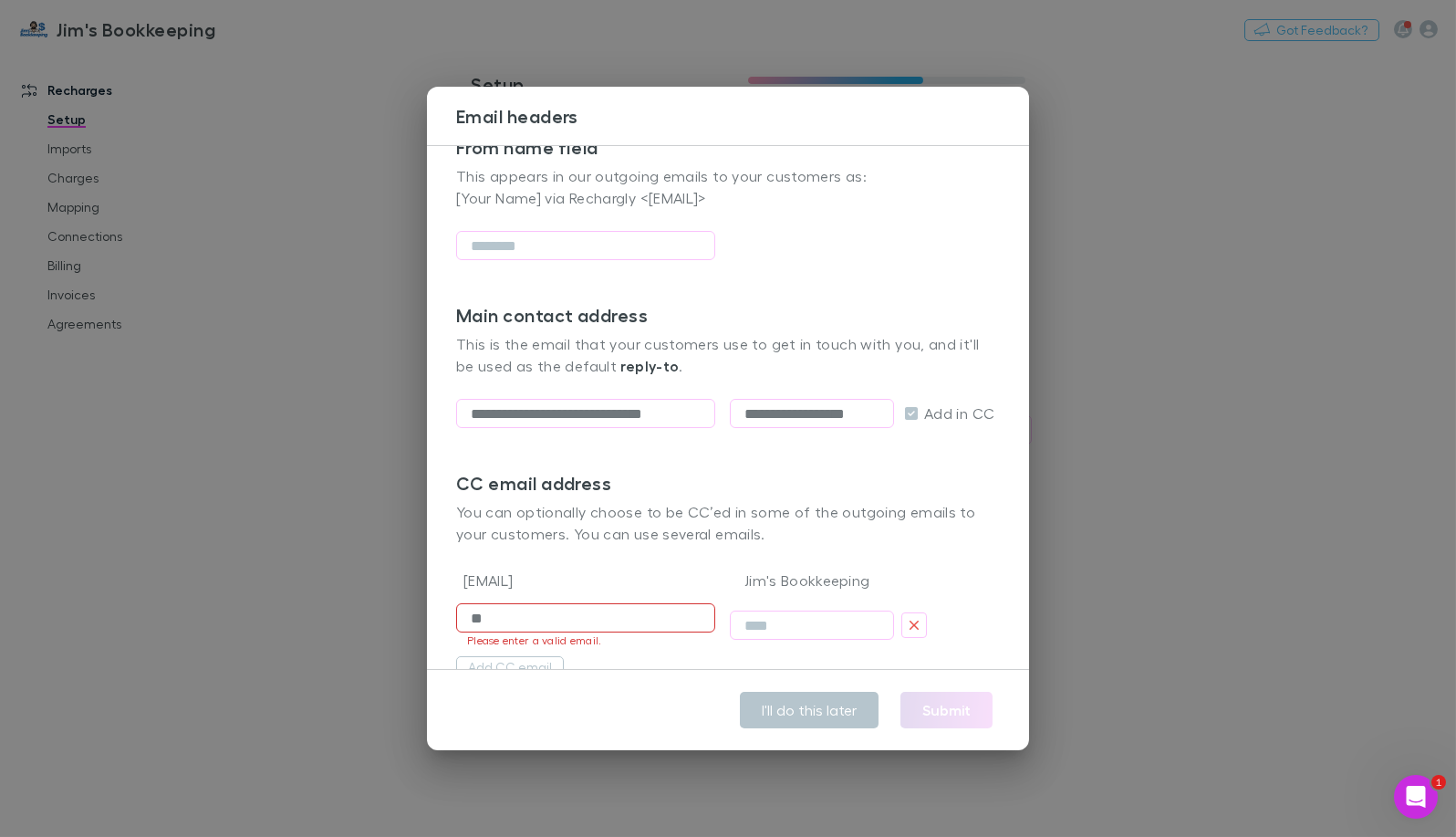 type on "*" 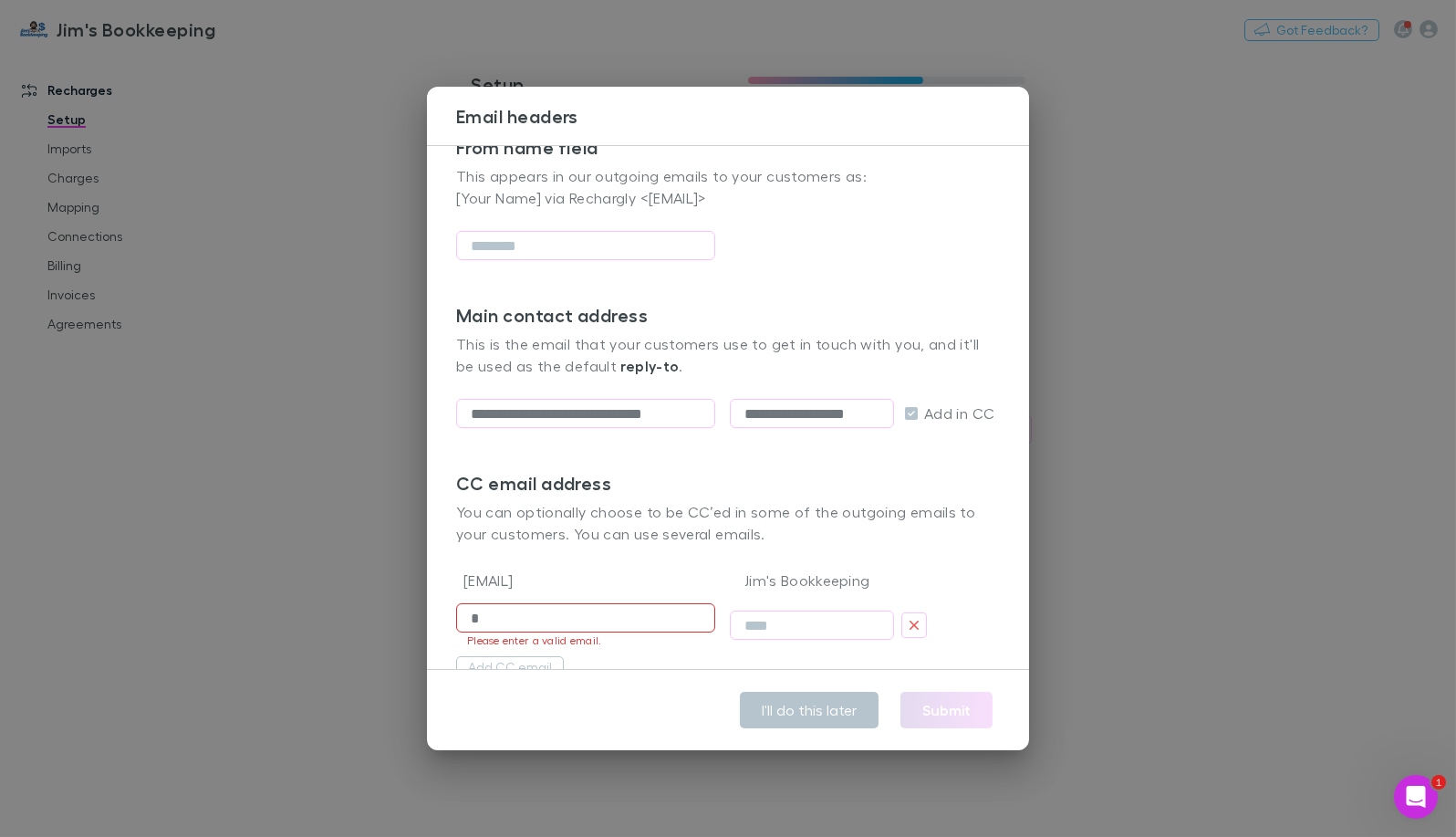 type 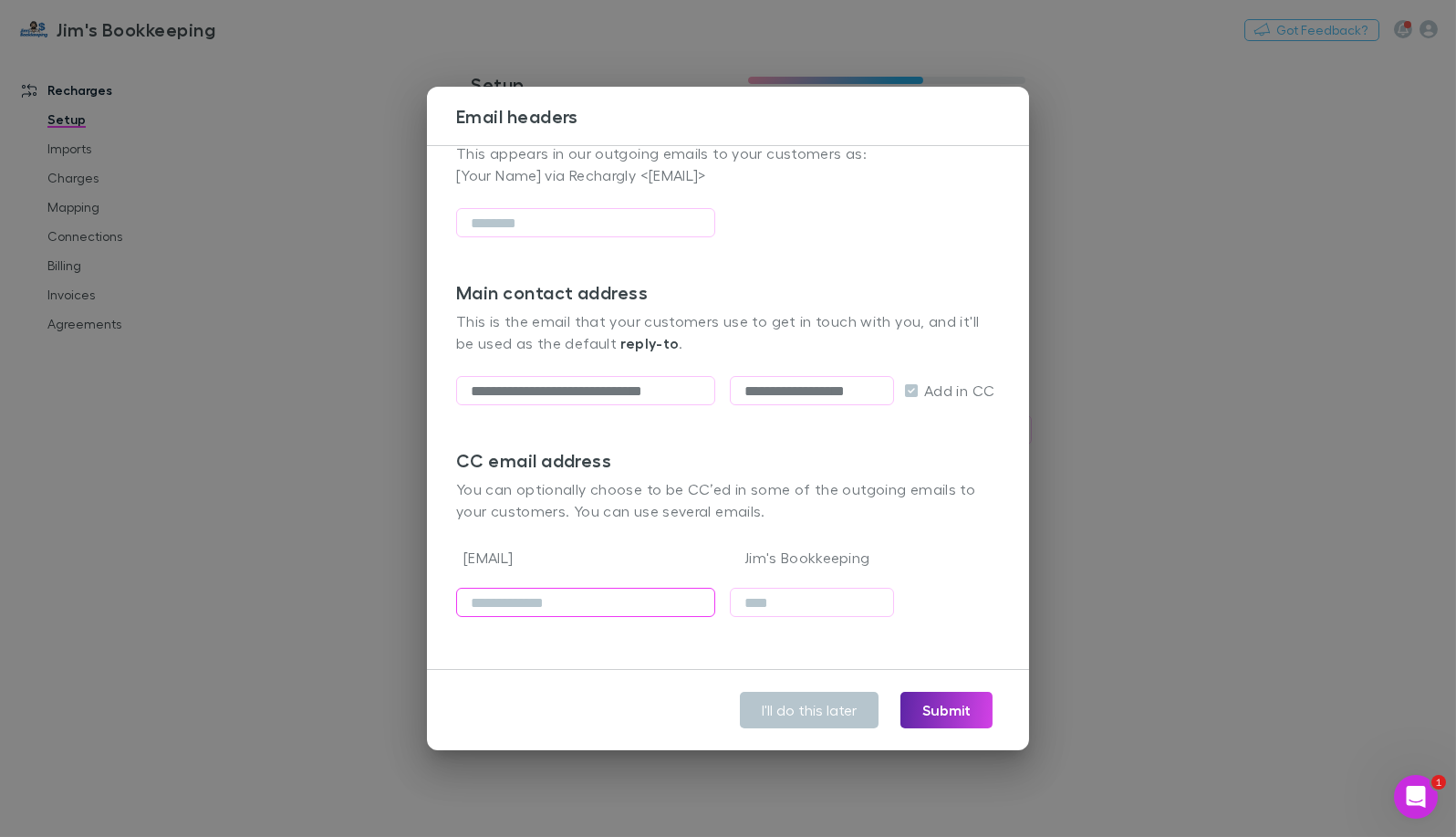 scroll, scrollTop: 141, scrollLeft: 0, axis: vertical 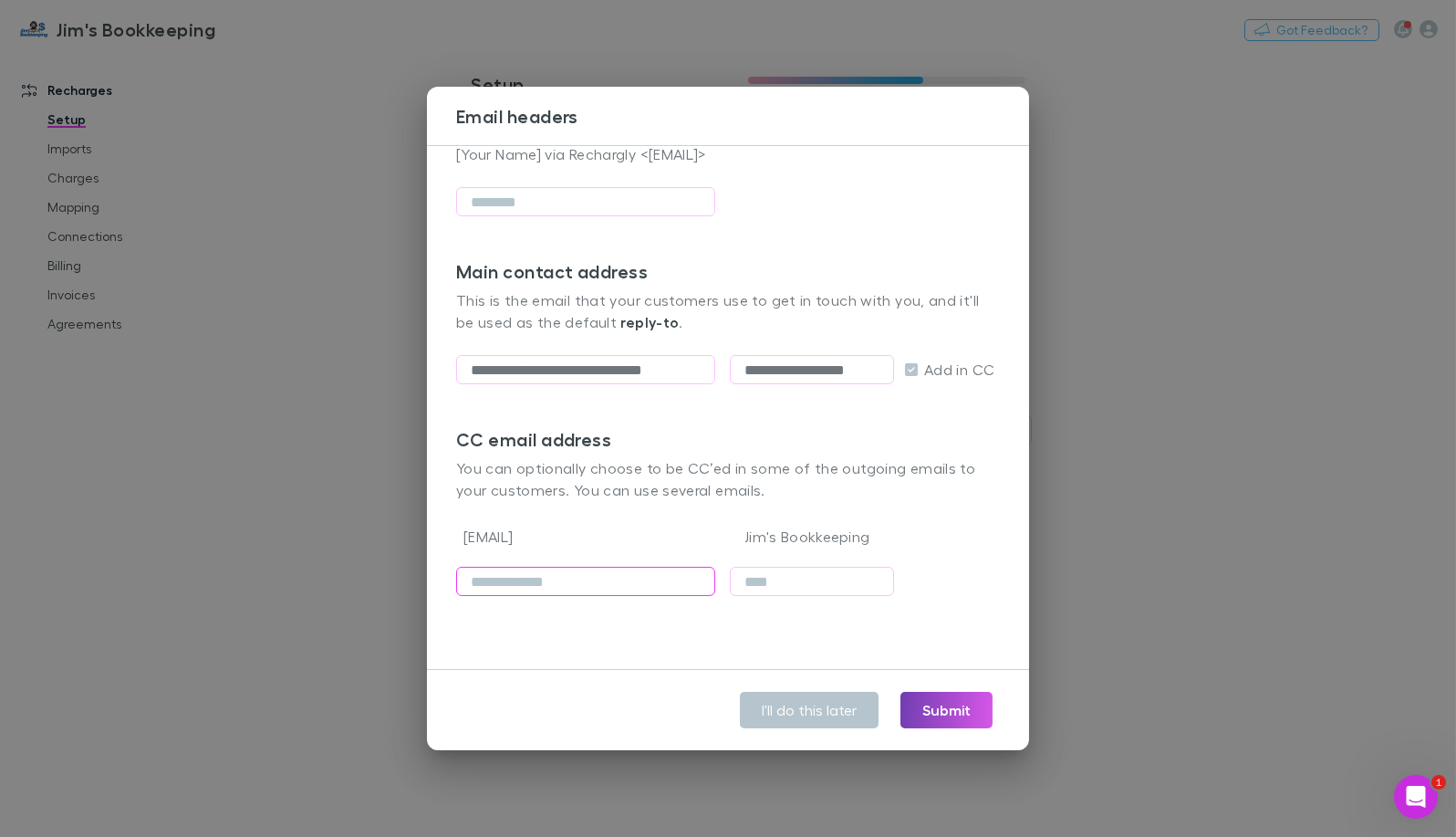 click on "Submit" at bounding box center [946, 710] 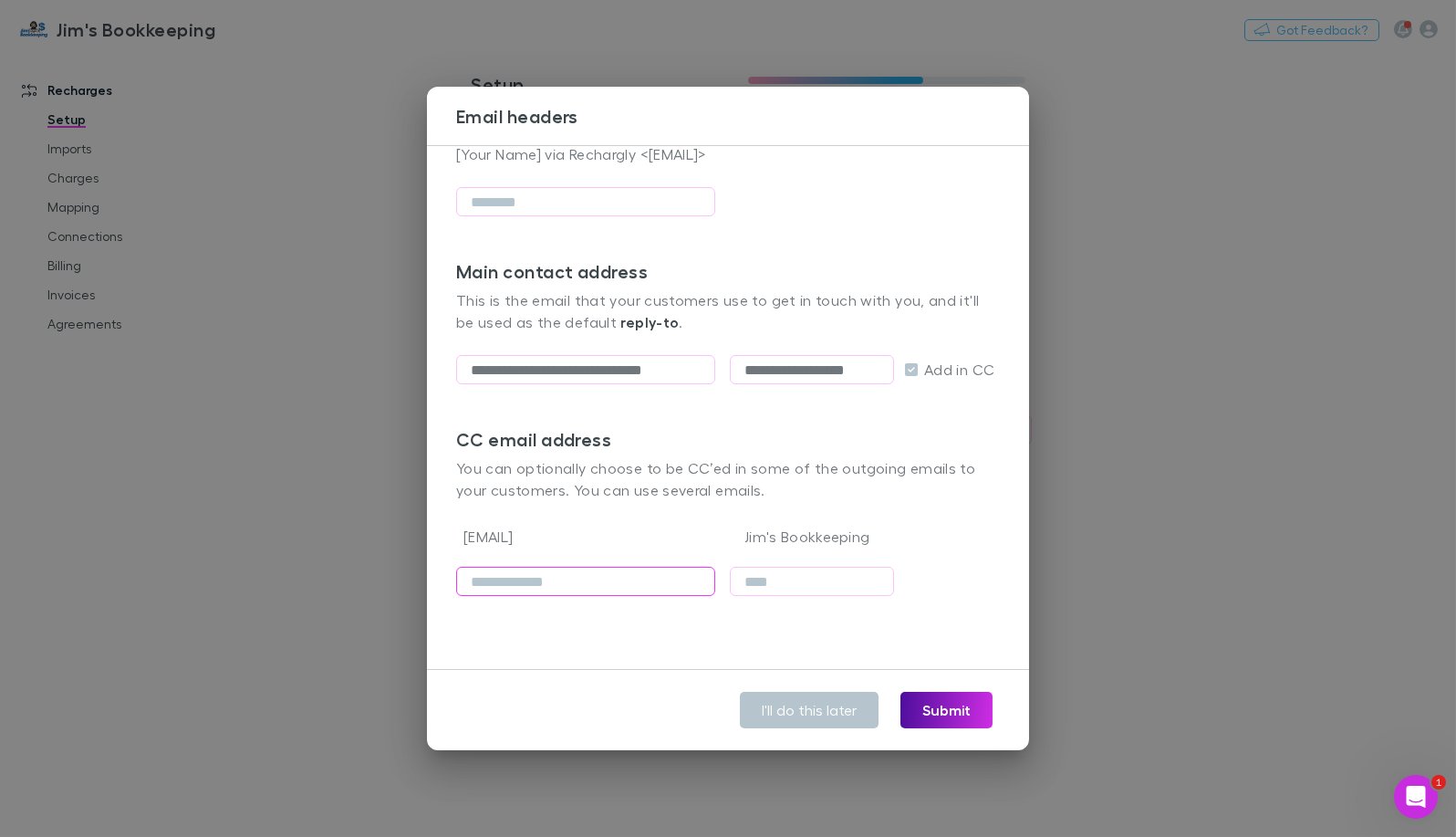 type on "**********" 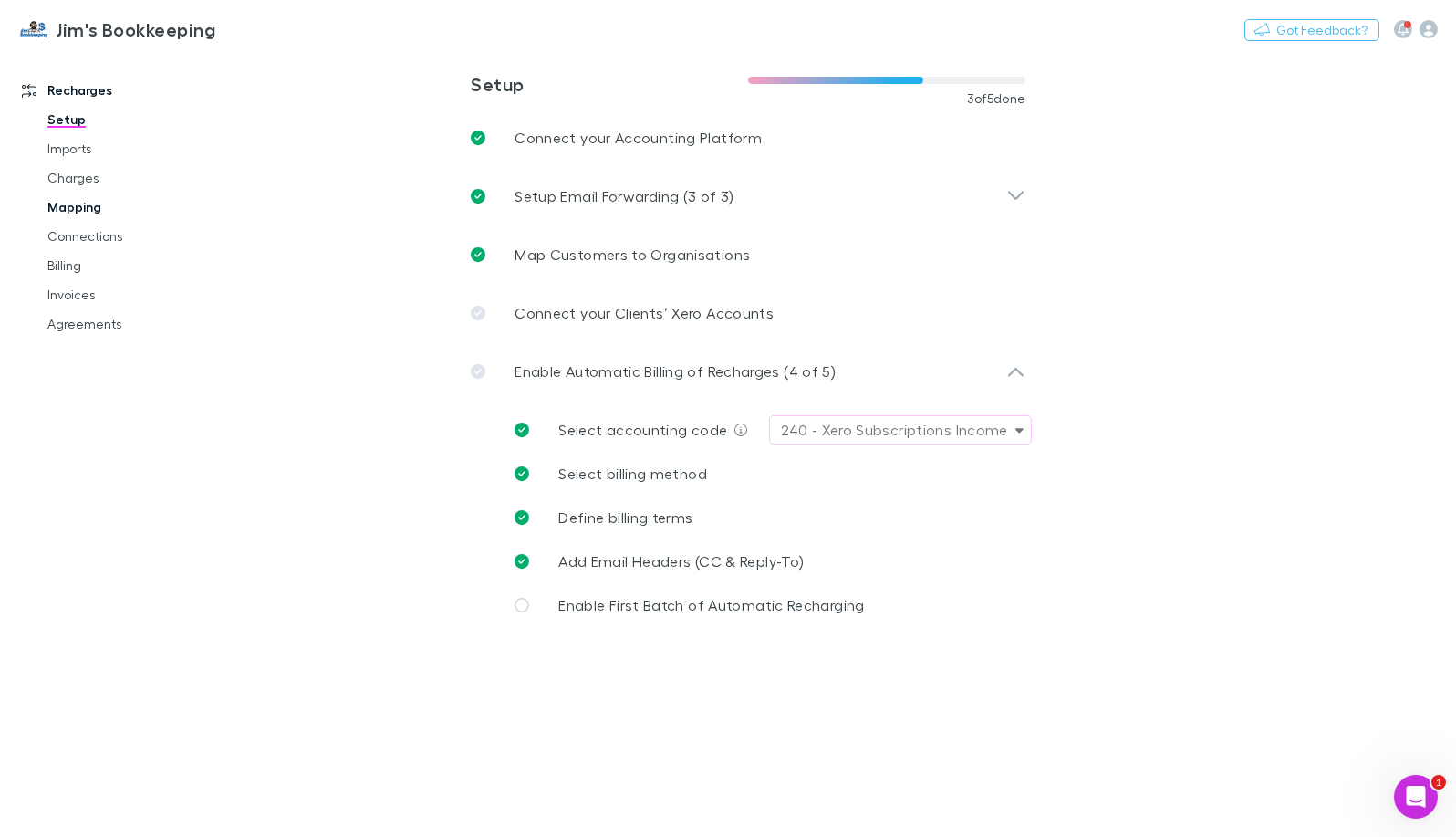 click on "Mapping" at bounding box center (136, 207) 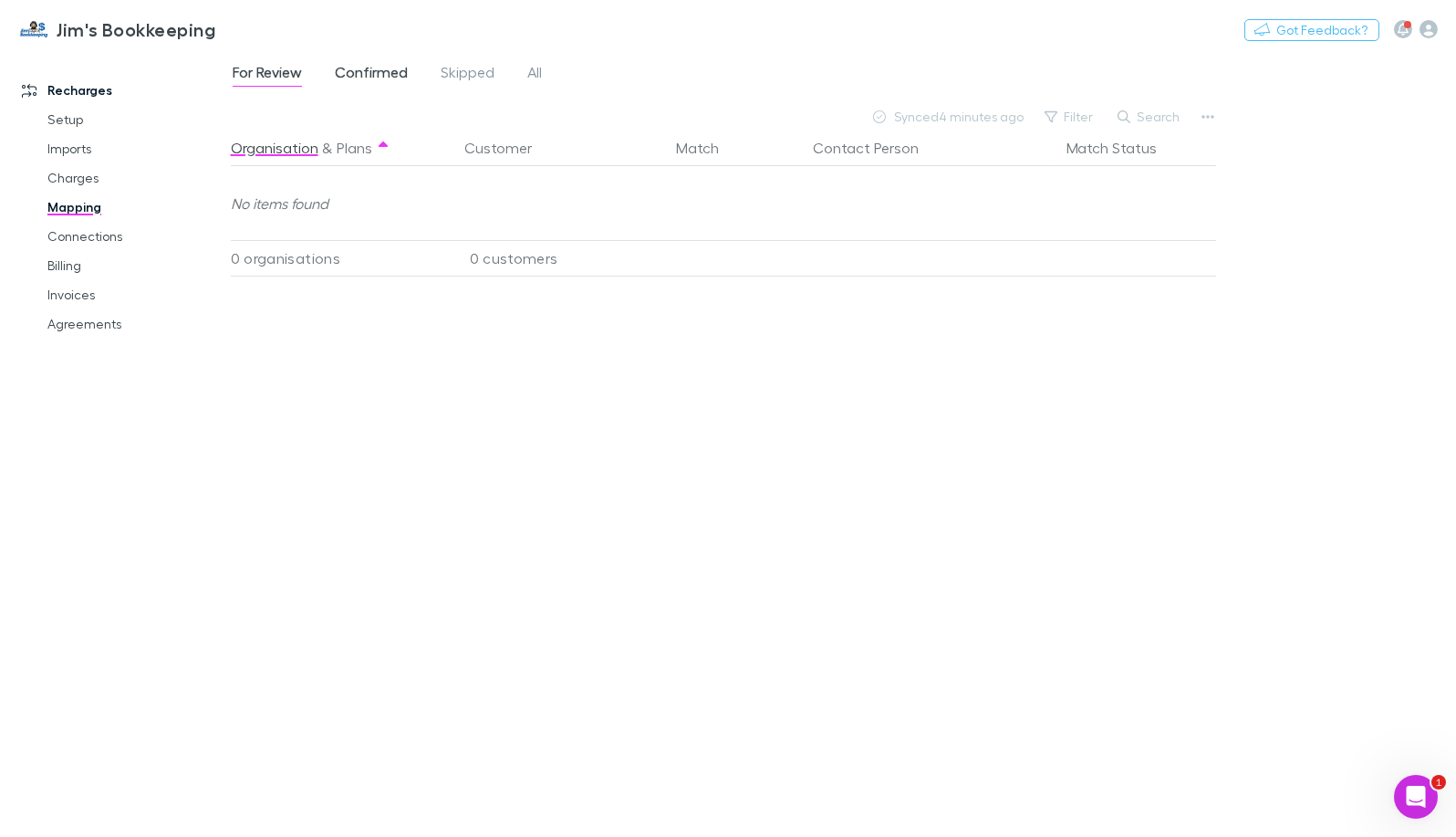 click on "Confirmed" at bounding box center [371, 75] 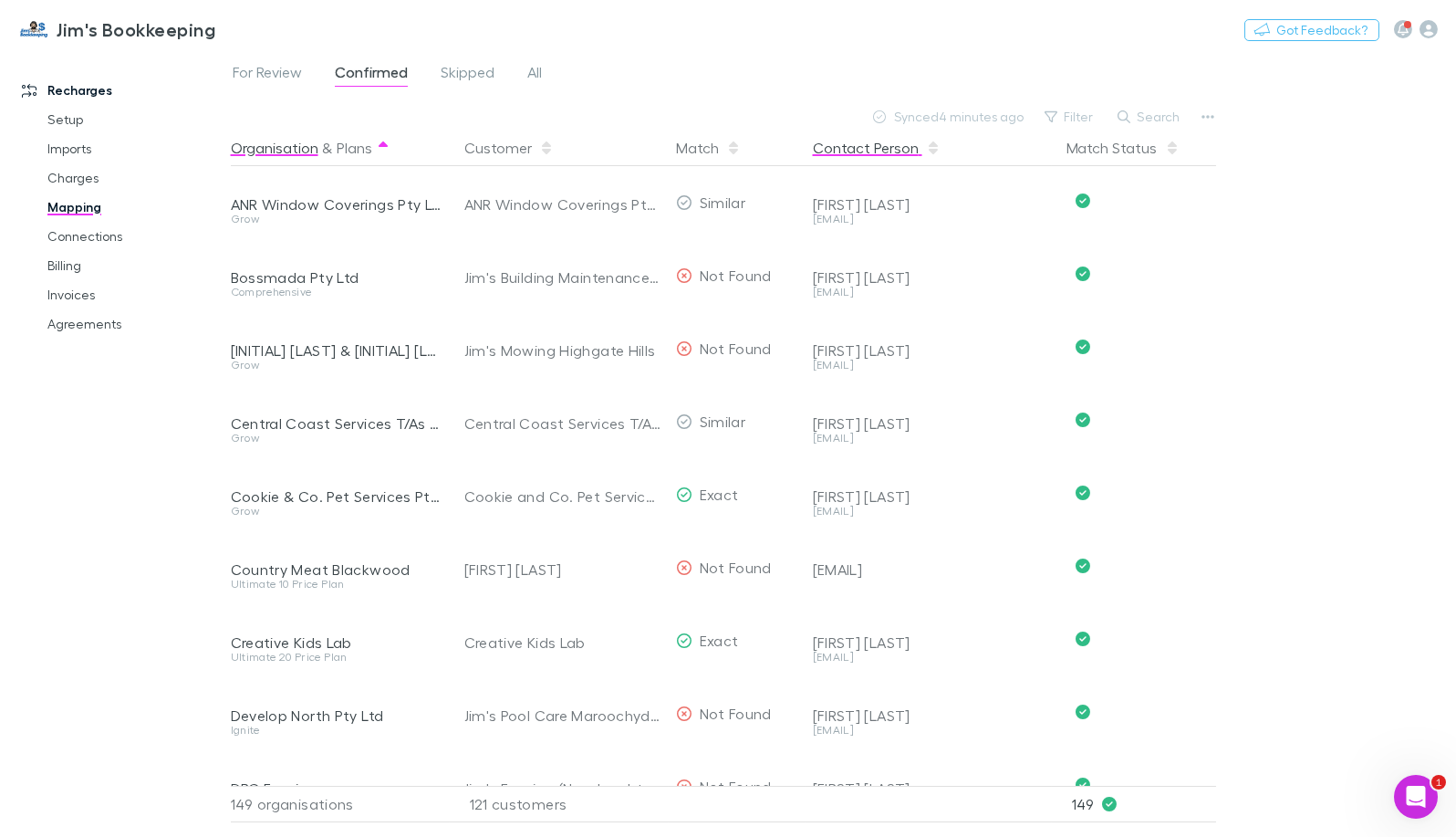 click on "Contact Person" at bounding box center [877, 148] 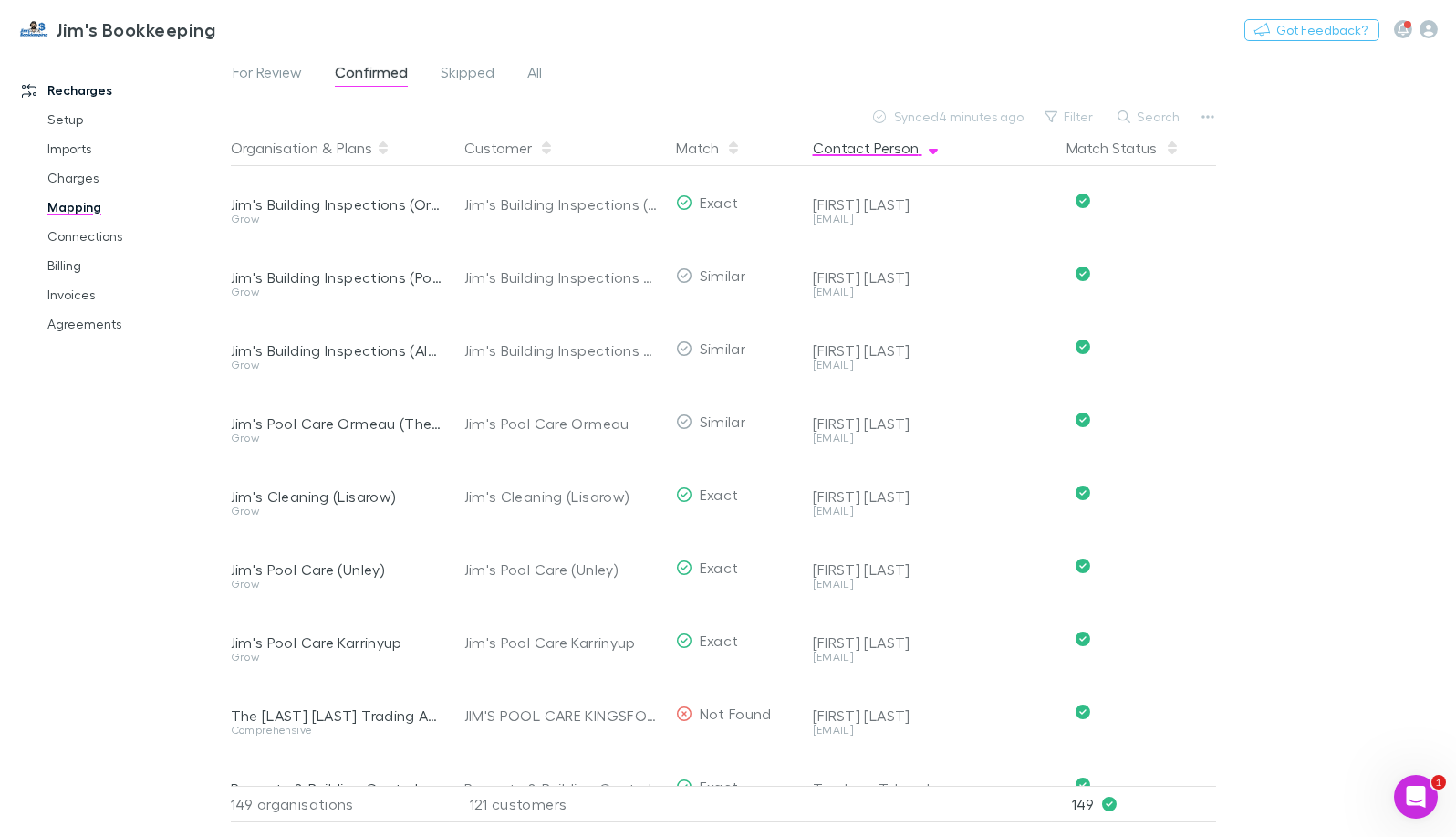 click on "Contact Person" at bounding box center (877, 148) 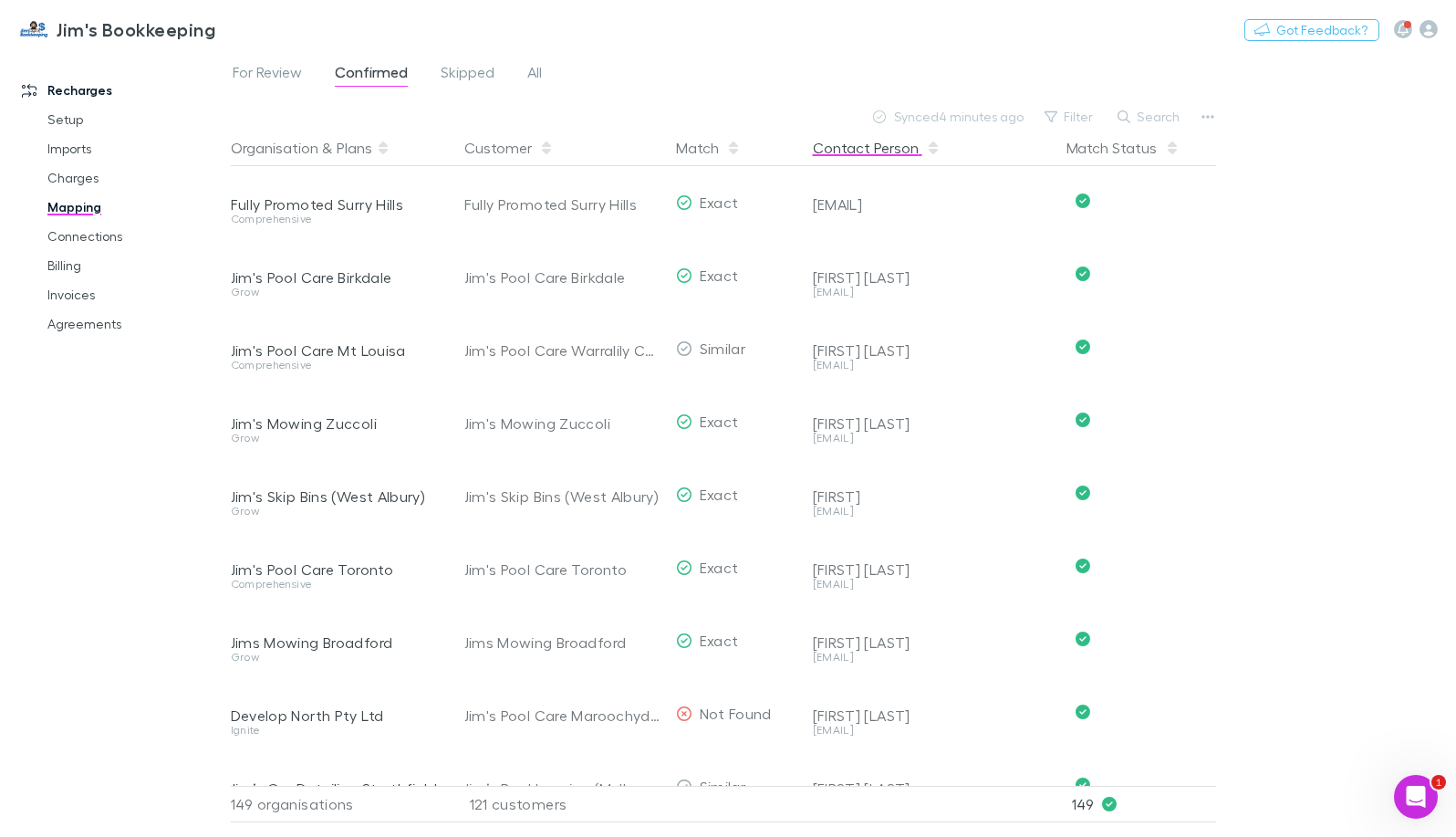 click on "Contact Person" at bounding box center (877, 148) 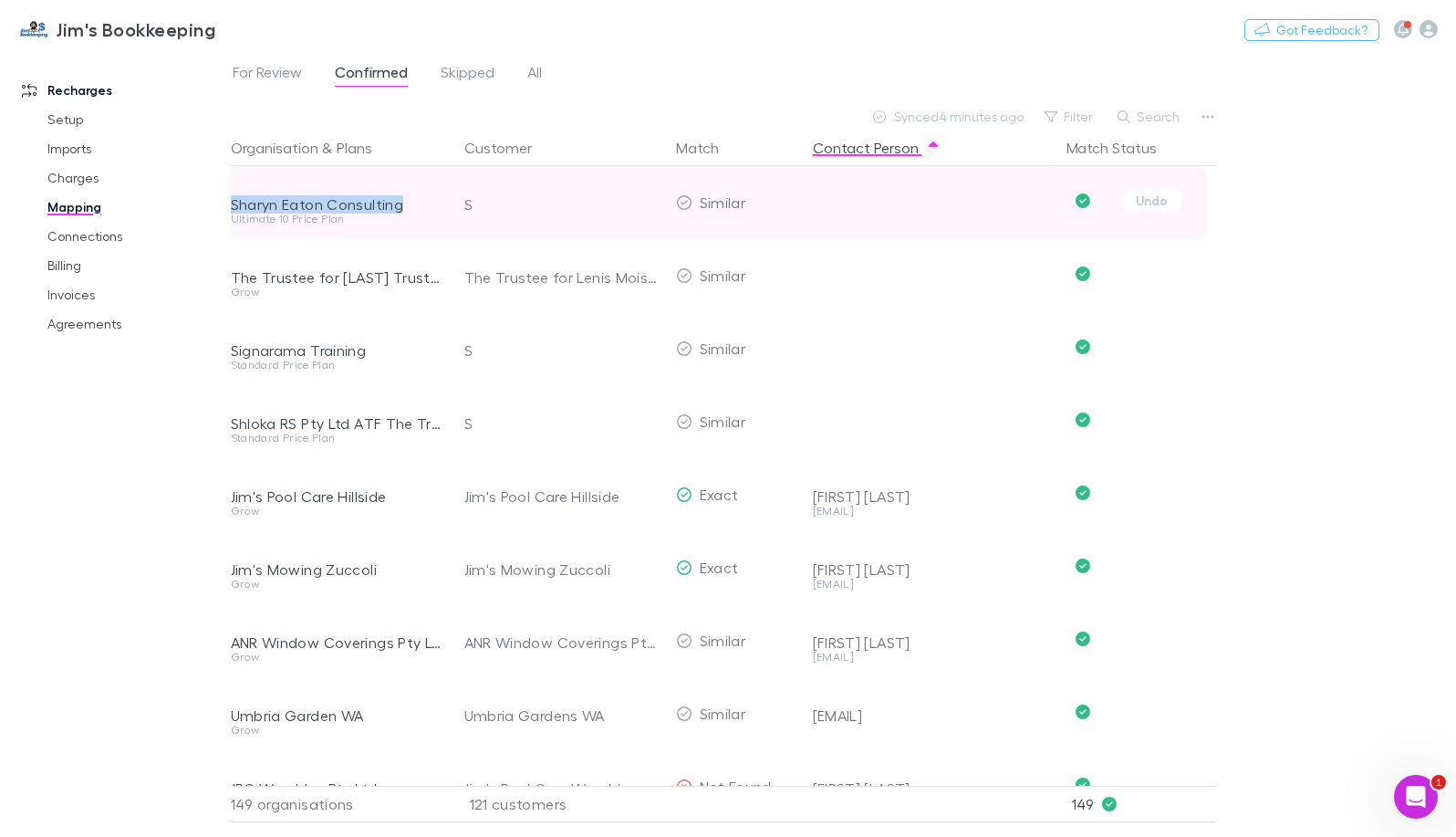 drag, startPoint x: 410, startPoint y: 209, endPoint x: 231, endPoint y: 208, distance: 179.00279 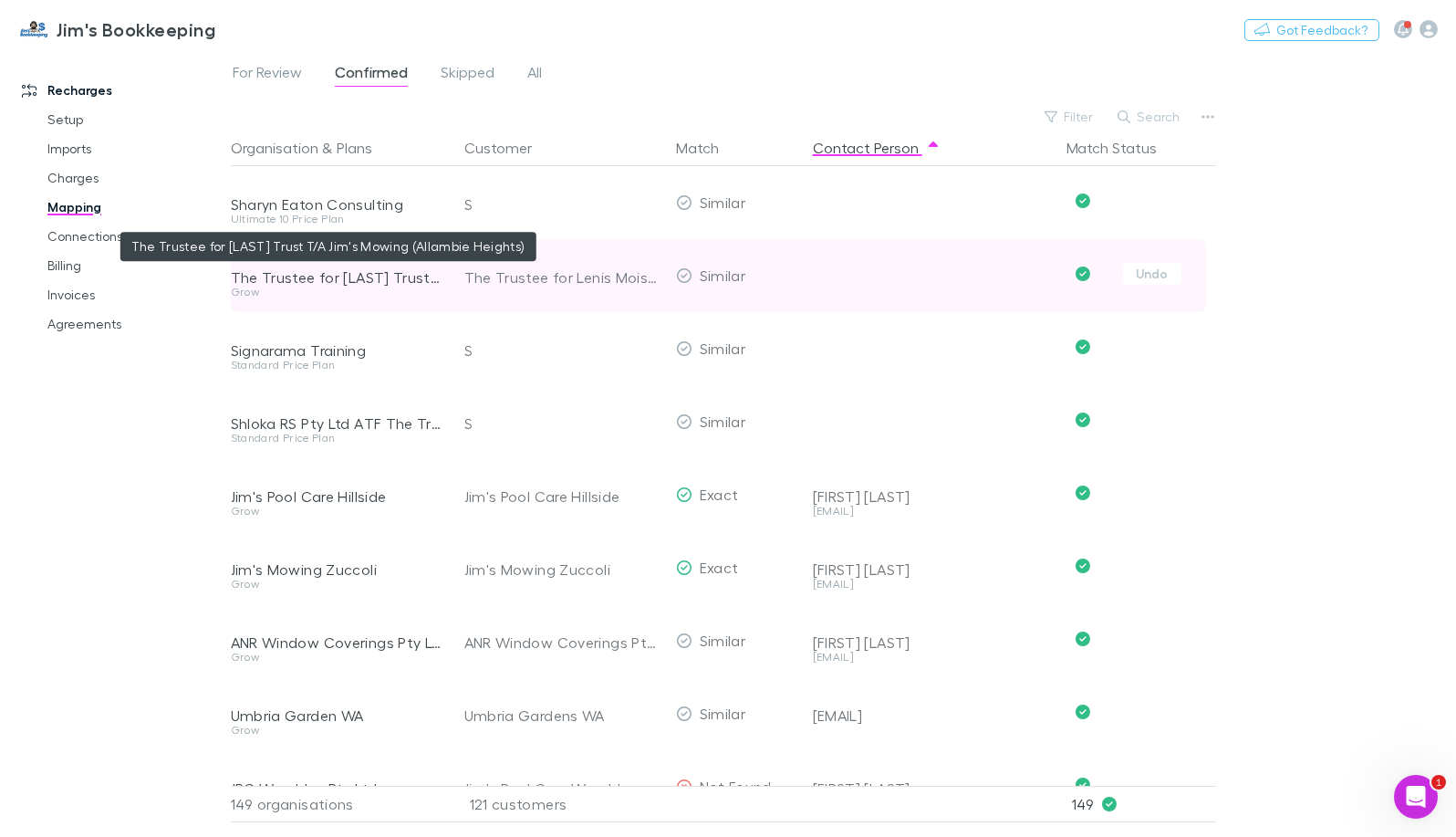 click on "The Trustee for Blue Label Trust T/A Jim's Mowing (Allambie Heights)" at bounding box center [337, 277] 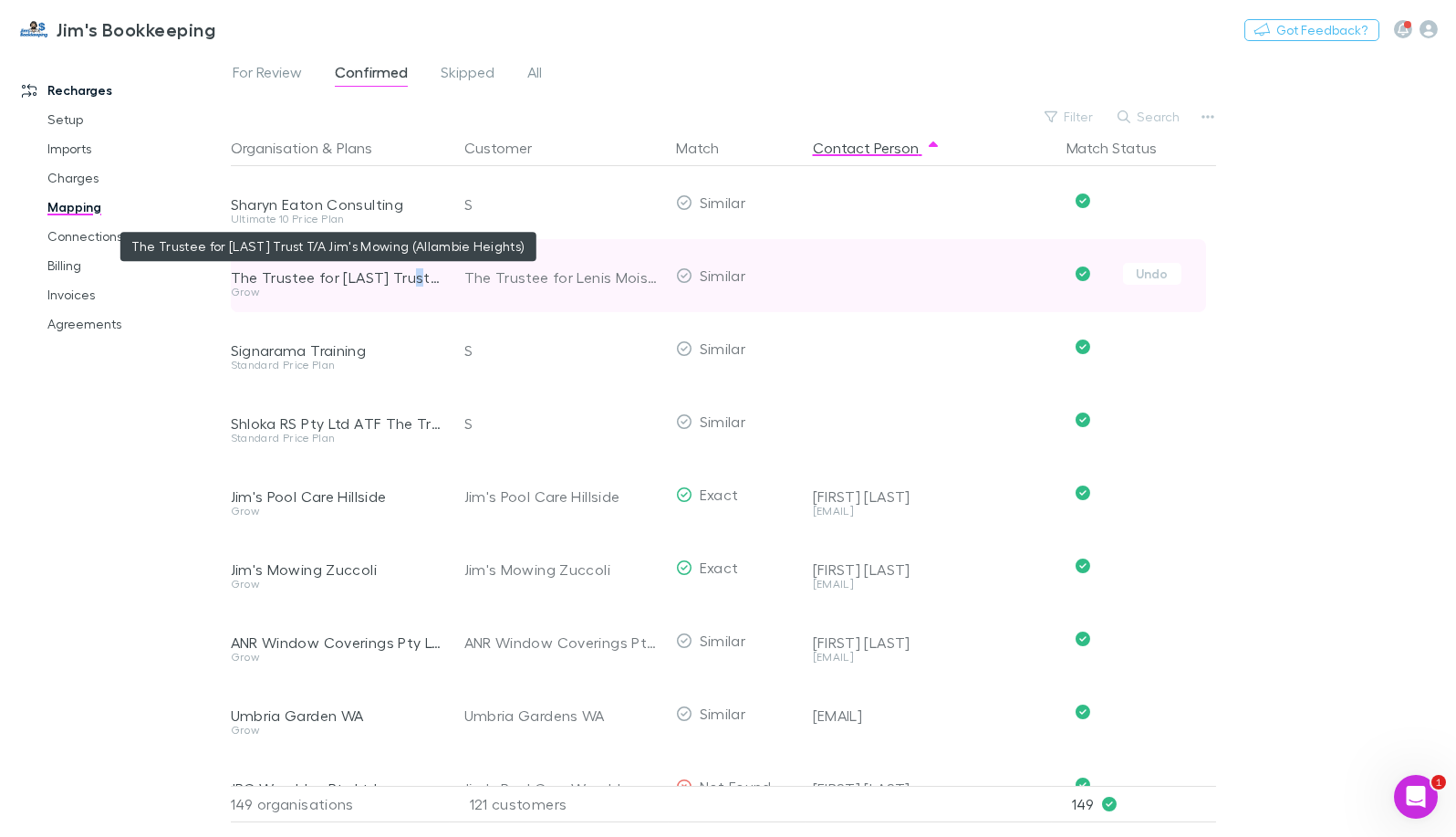 click on "The Trustee for Blue Label Trust T/A Jim's Mowing (Allambie Heights)" at bounding box center (337, 277) 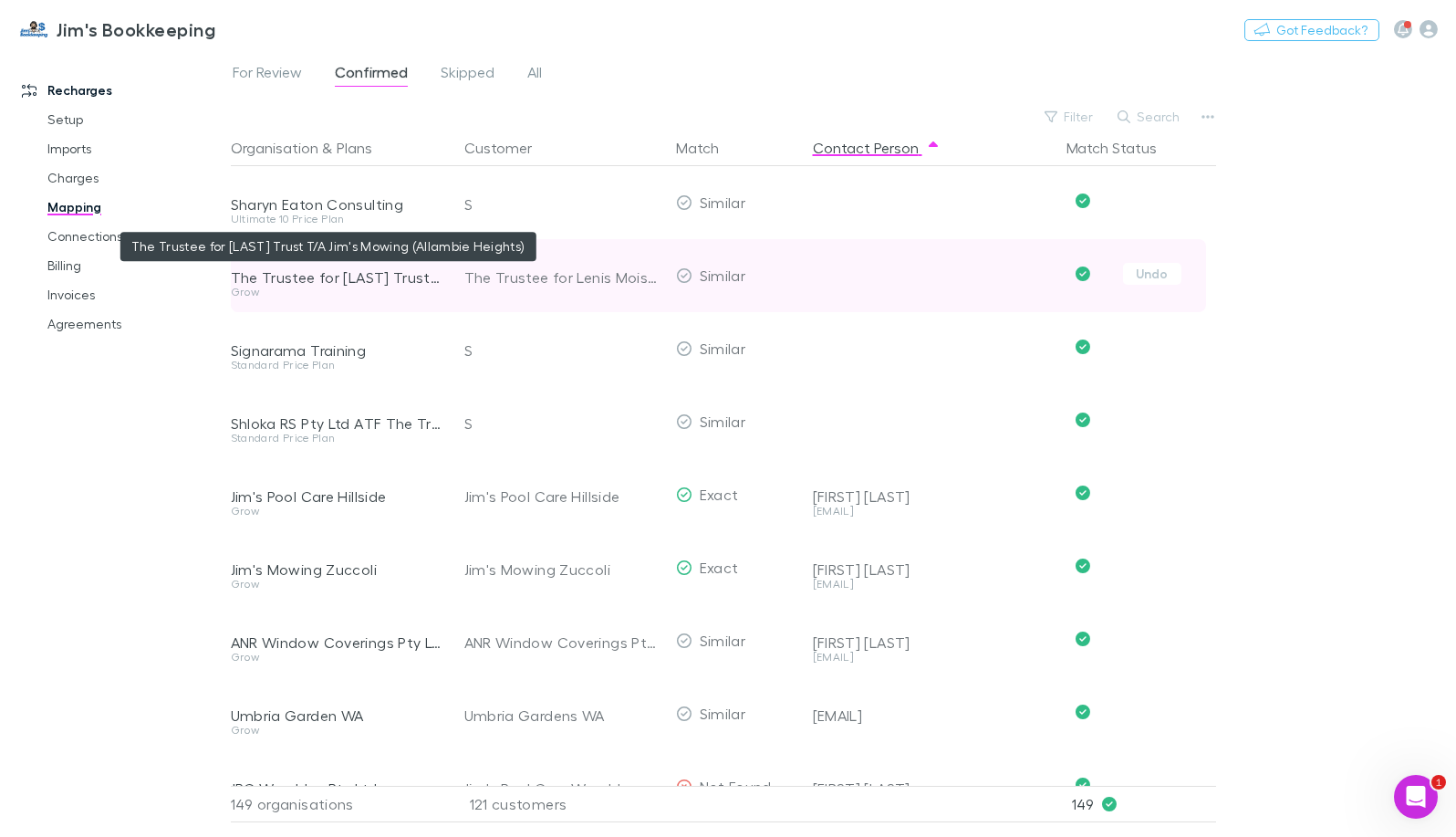 click on "The Trustee for Blue Label Trust T/A Jim's Mowing (Allambie Heights)" at bounding box center (337, 277) 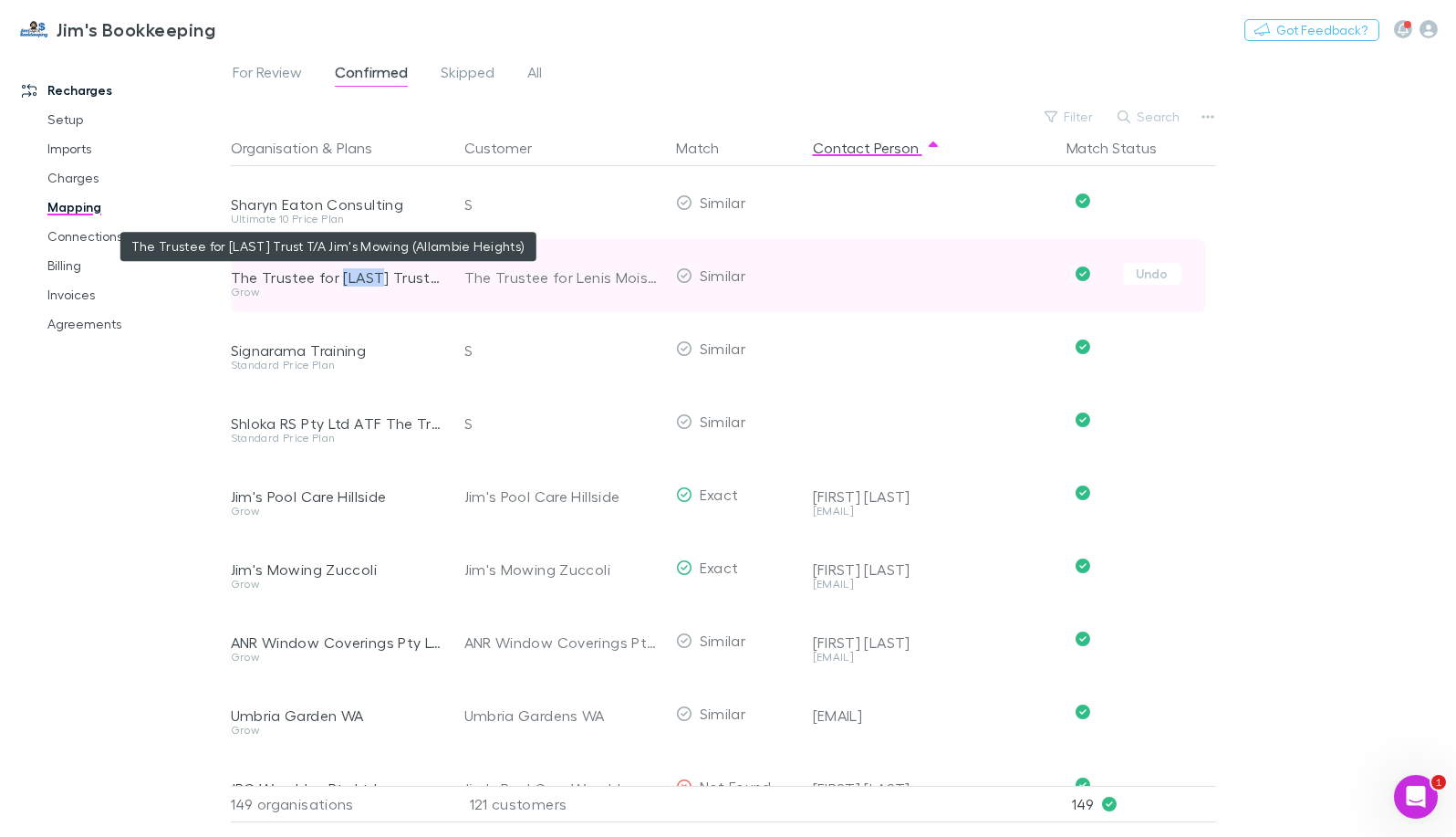 click on "The Trustee for Blue Label Trust T/A Jim's Mowing (Allambie Heights)" at bounding box center (337, 277) 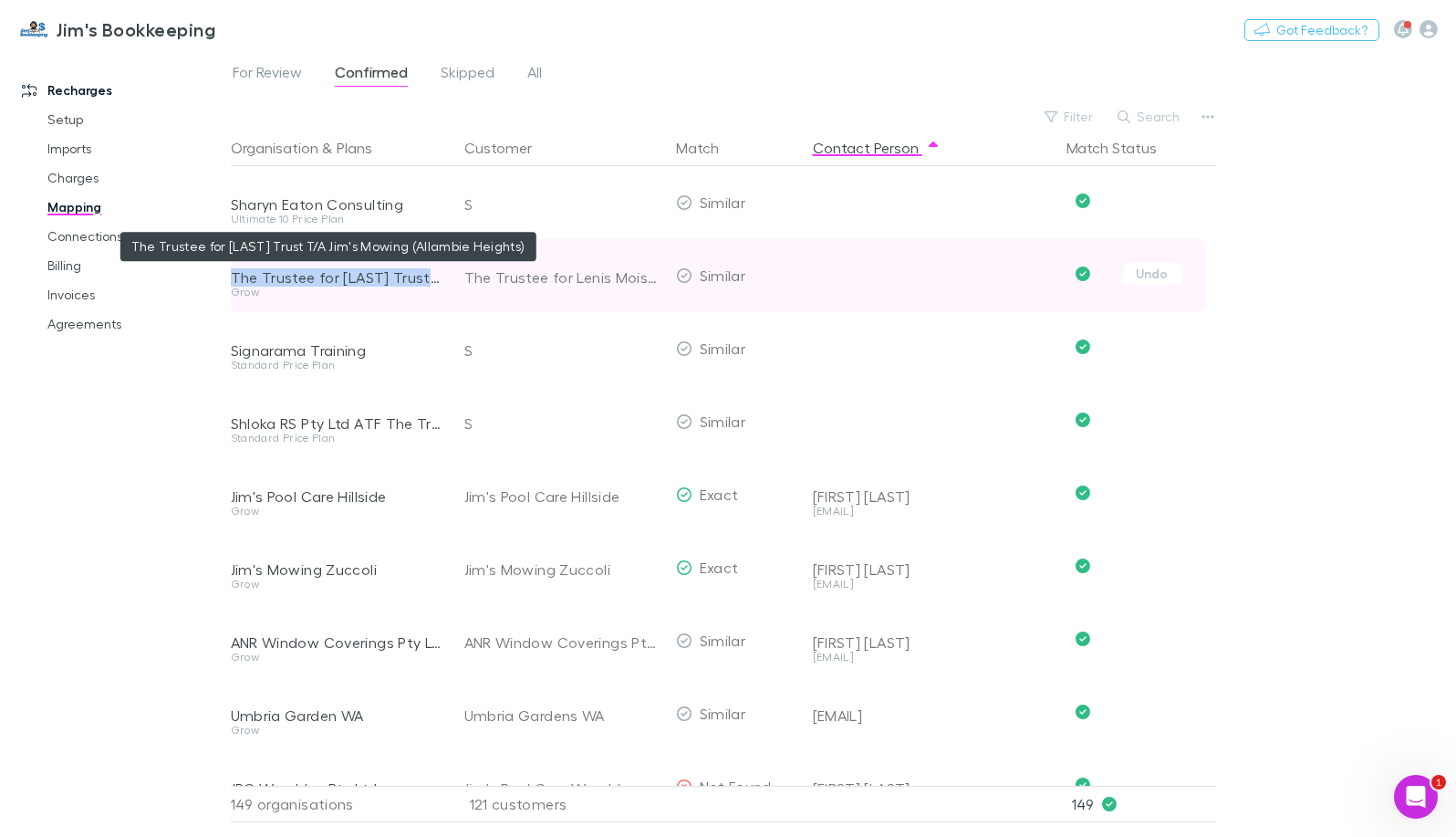 click on "The Trustee for Blue Label Trust T/A Jim's Mowing (Allambie Heights)" at bounding box center [337, 277] 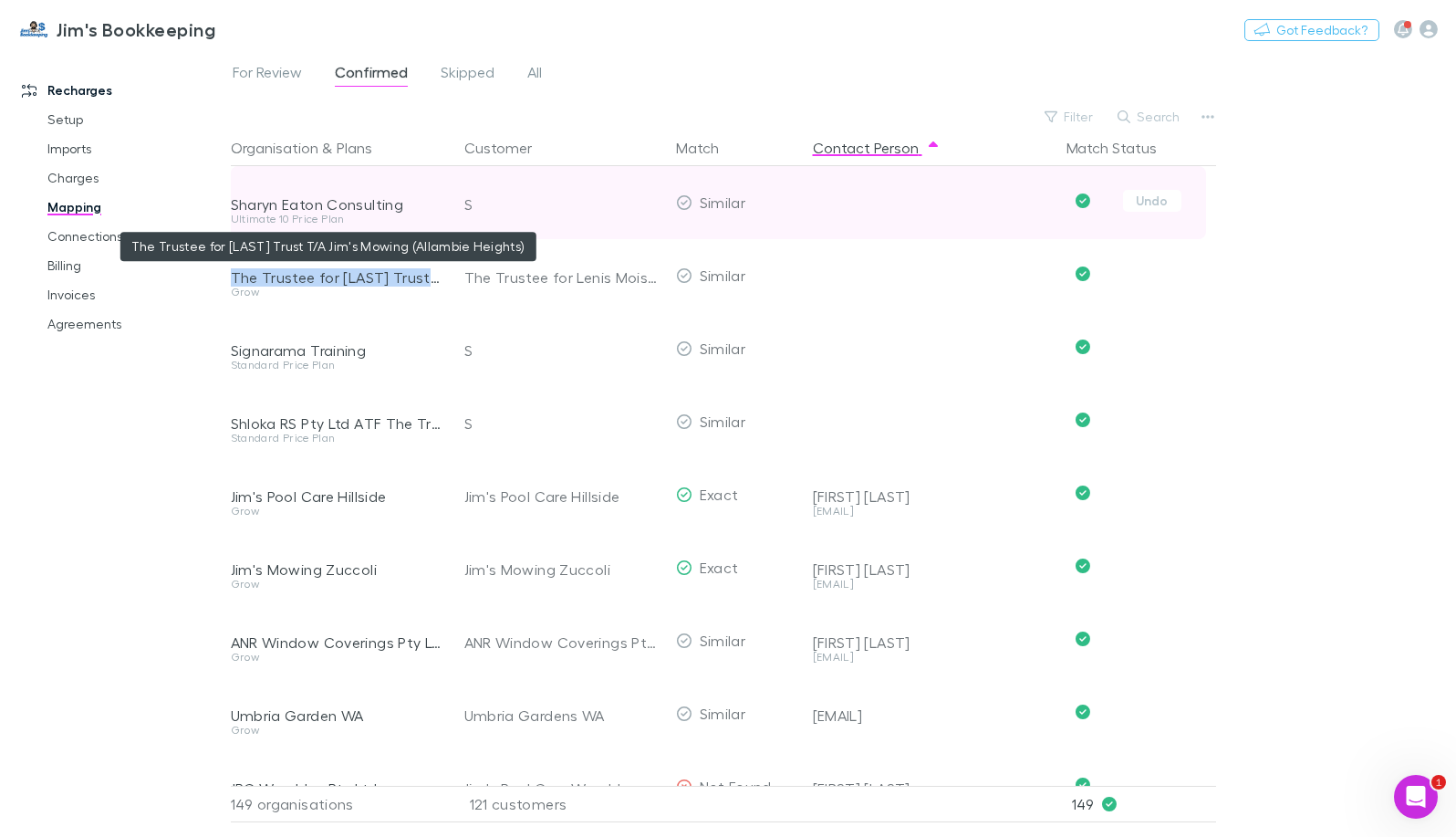 copy on "The Trustee for Blue Label Trust T/A Jim's Mowing (Allambie Heights)" 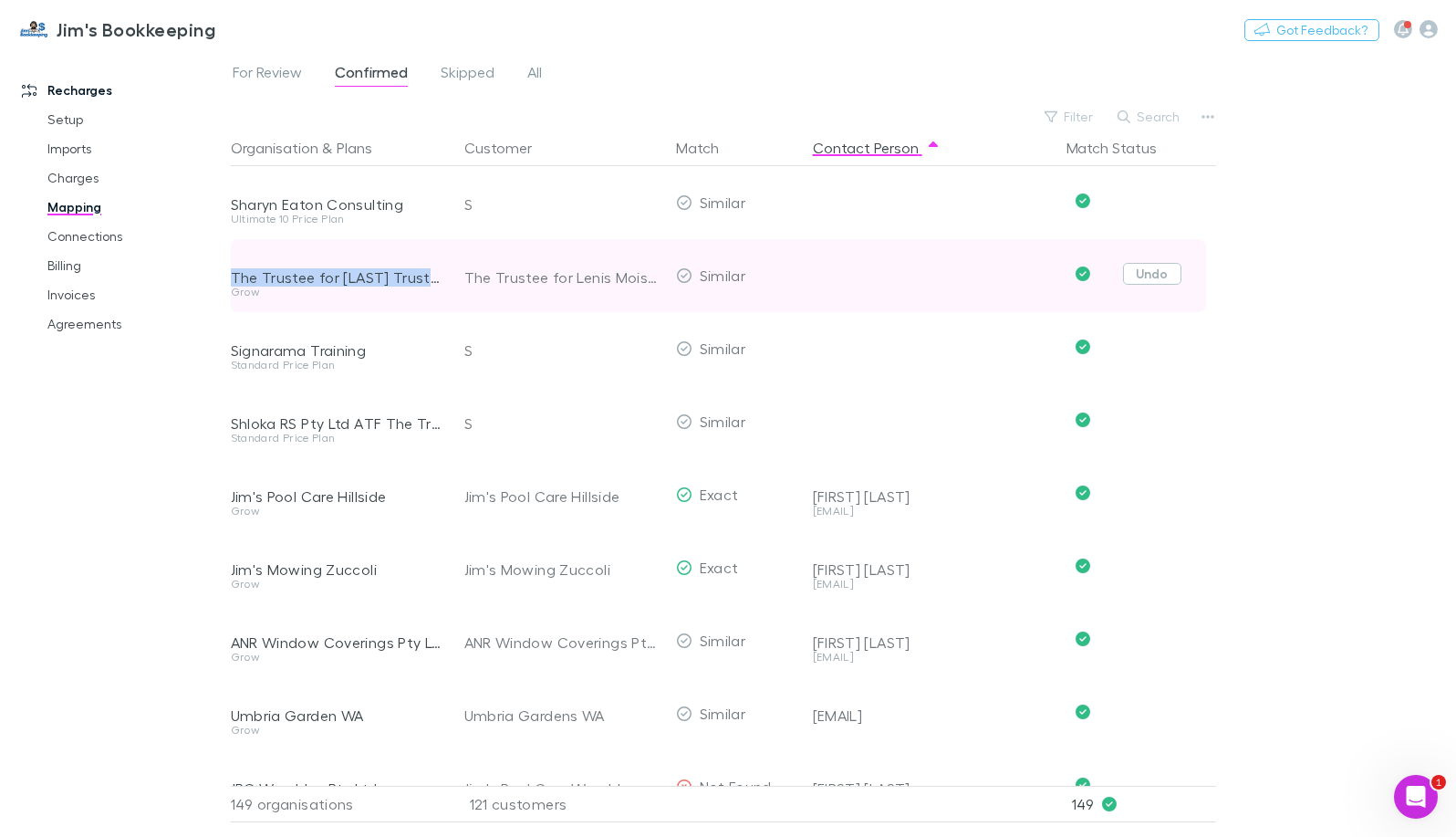 click on "Undo" at bounding box center (1152, 274) 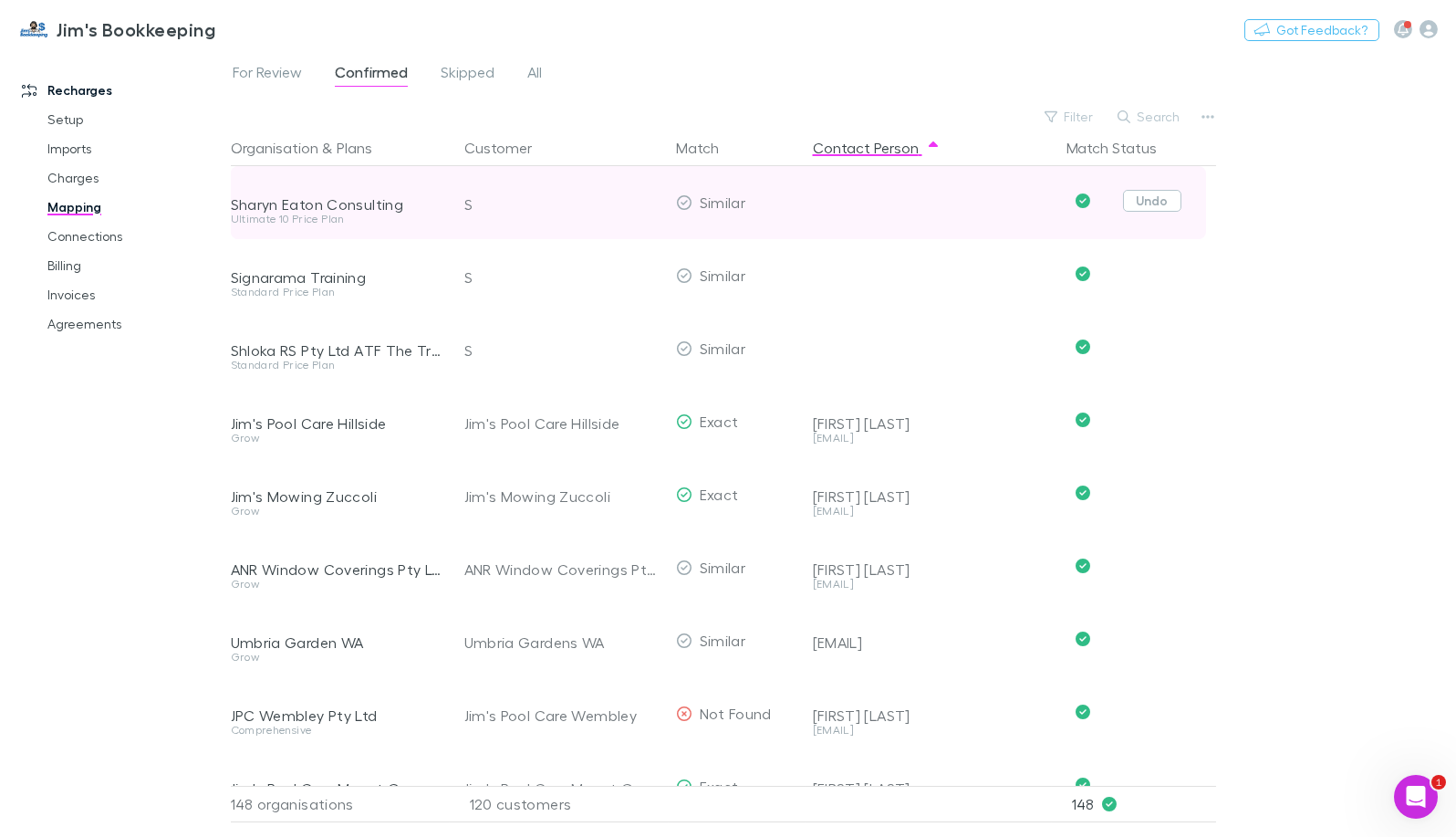 click on "Undo" at bounding box center (1152, 201) 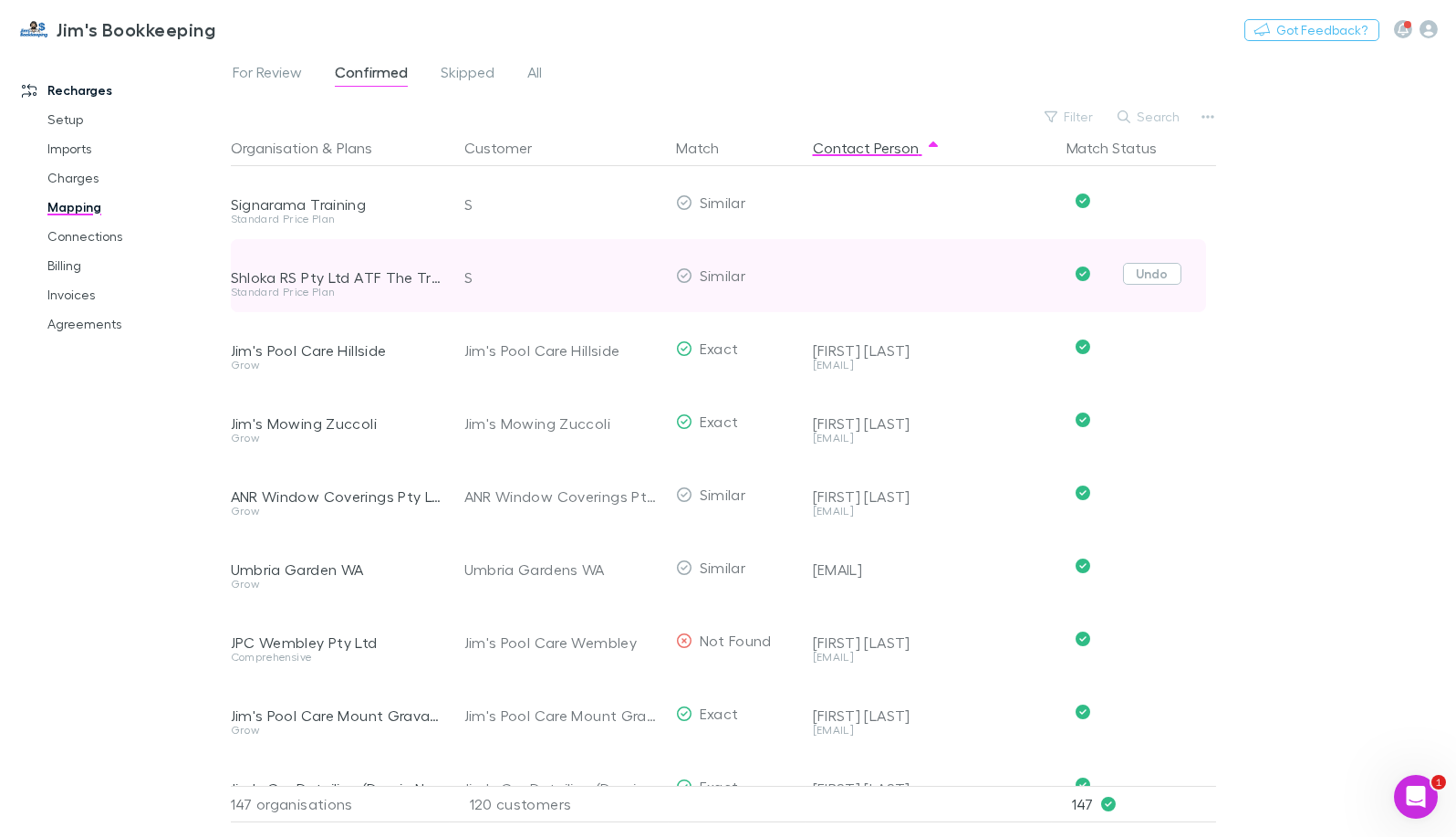 click on "Undo" at bounding box center [1152, 274] 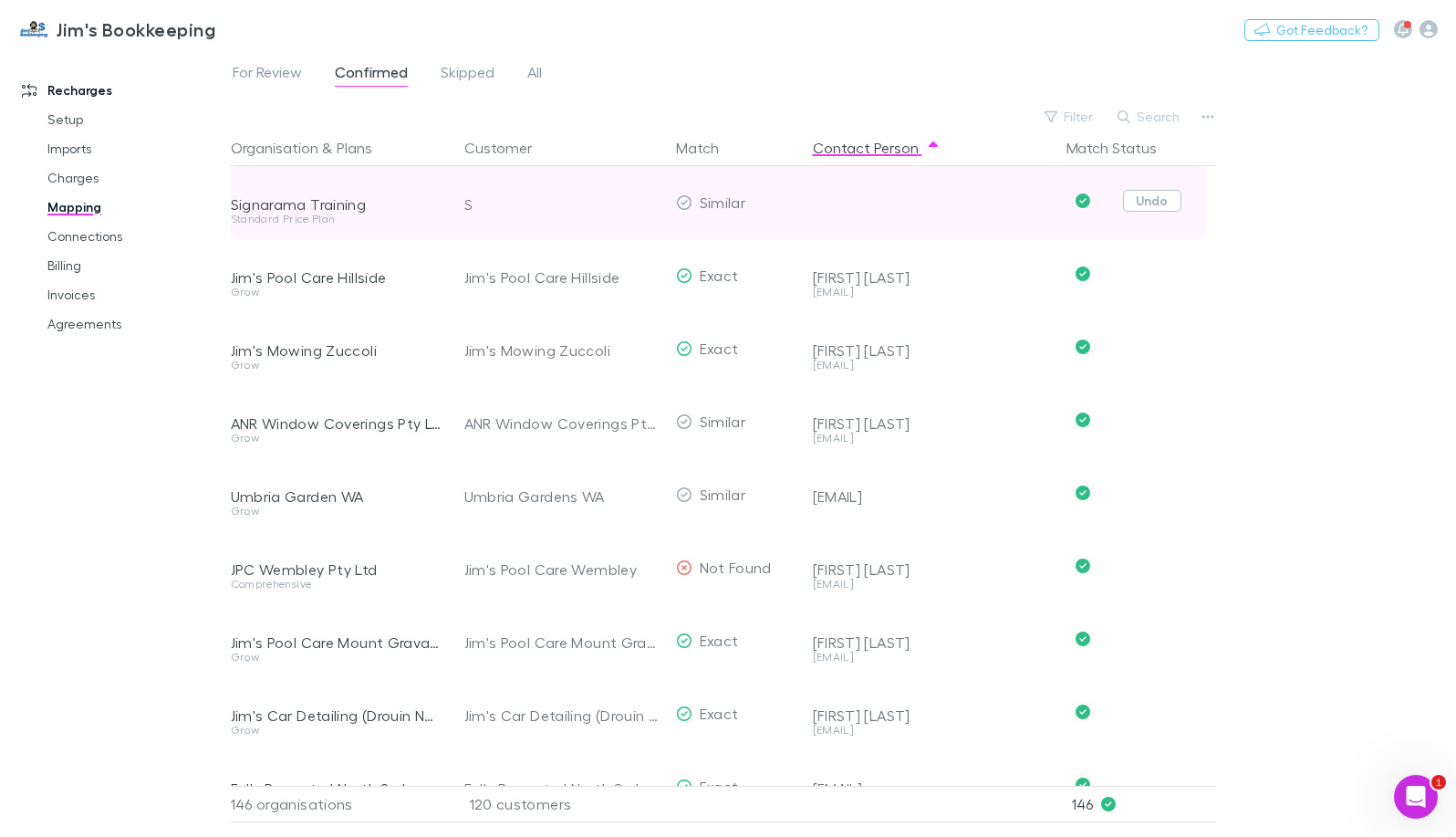 click on "Undo" at bounding box center (1152, 201) 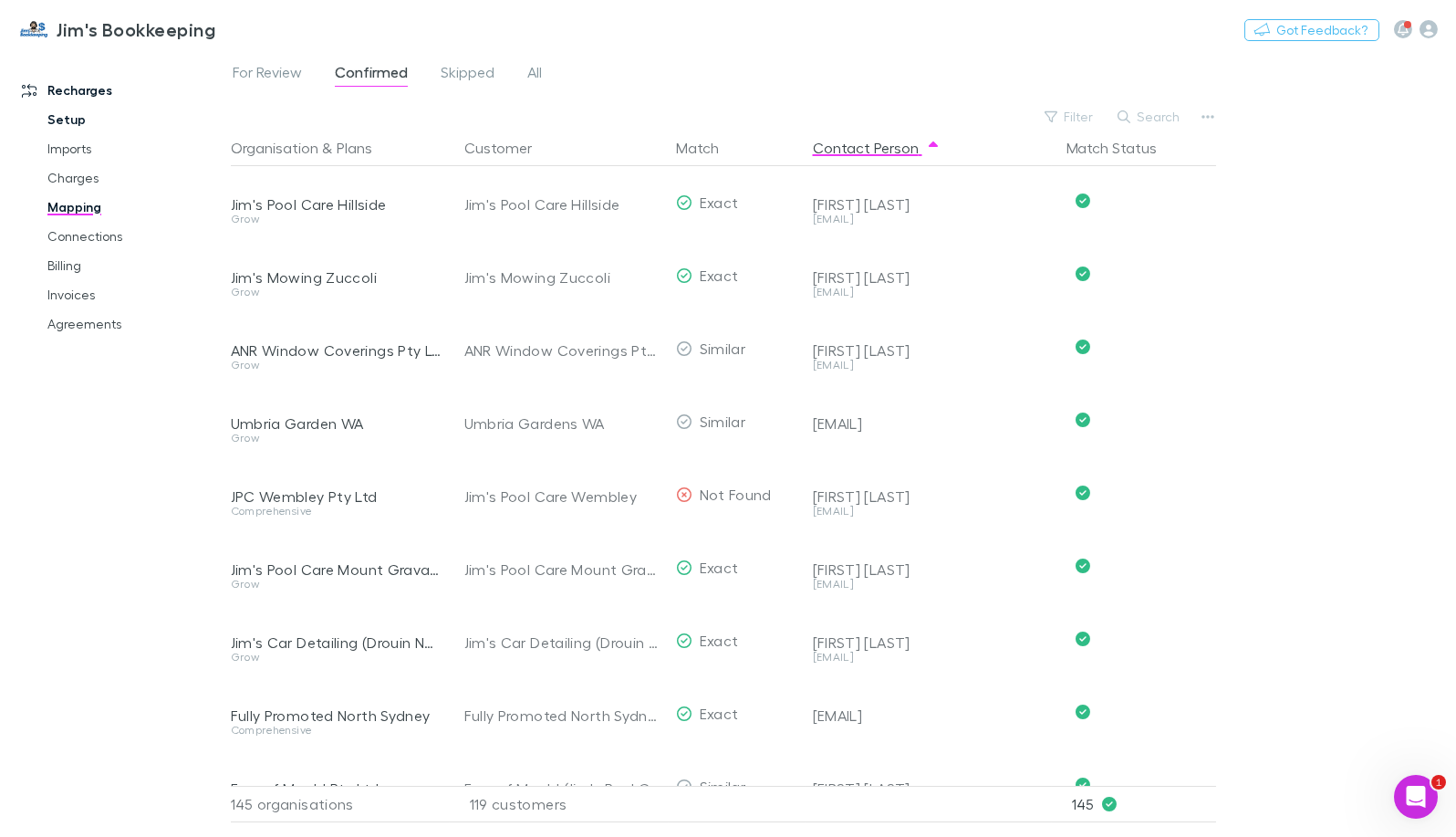 click on "Setup" at bounding box center (136, 120) 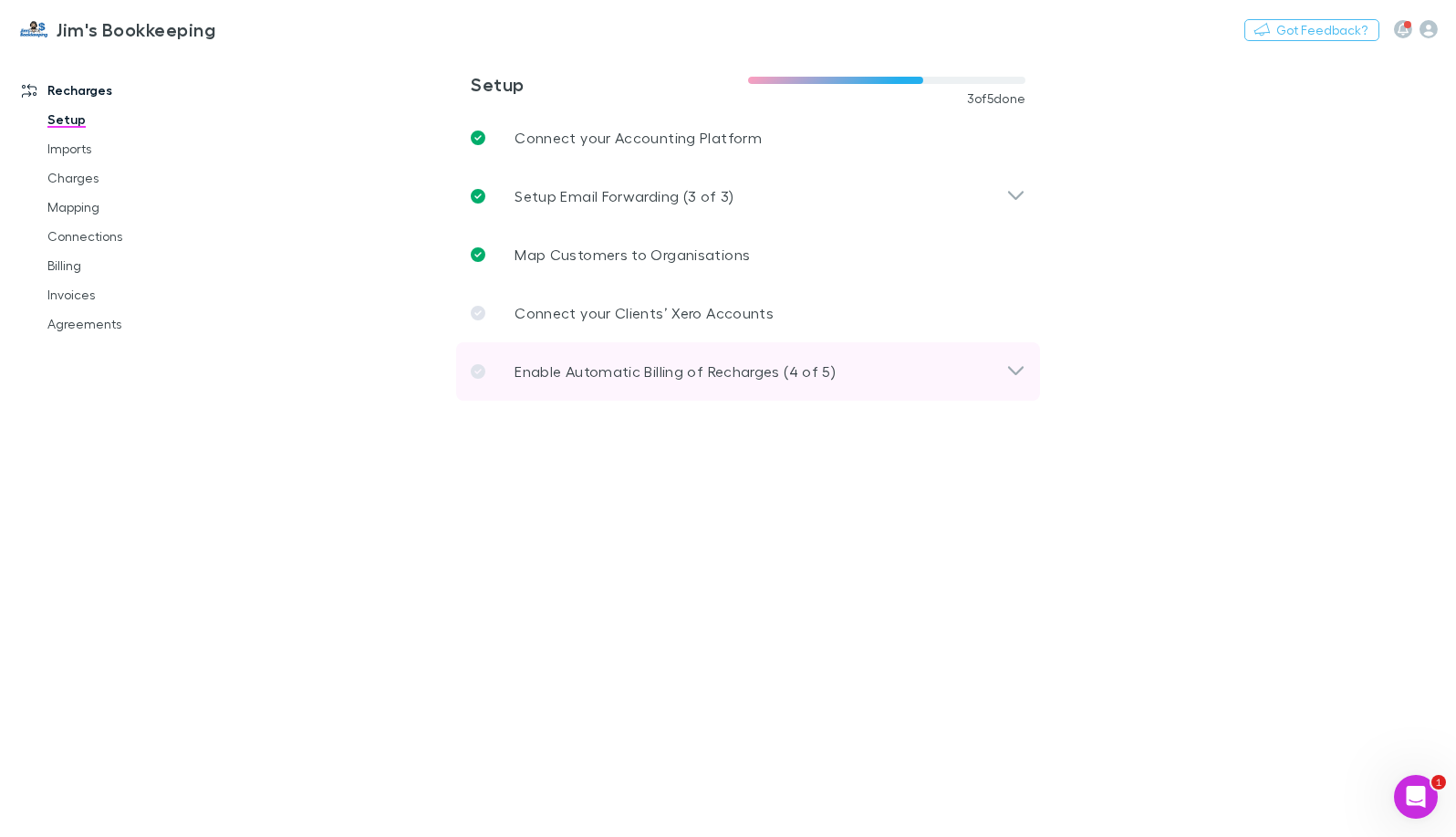 click on "Enable Automatic Billing of Recharges    (4 of 5)" at bounding box center (675, 371) 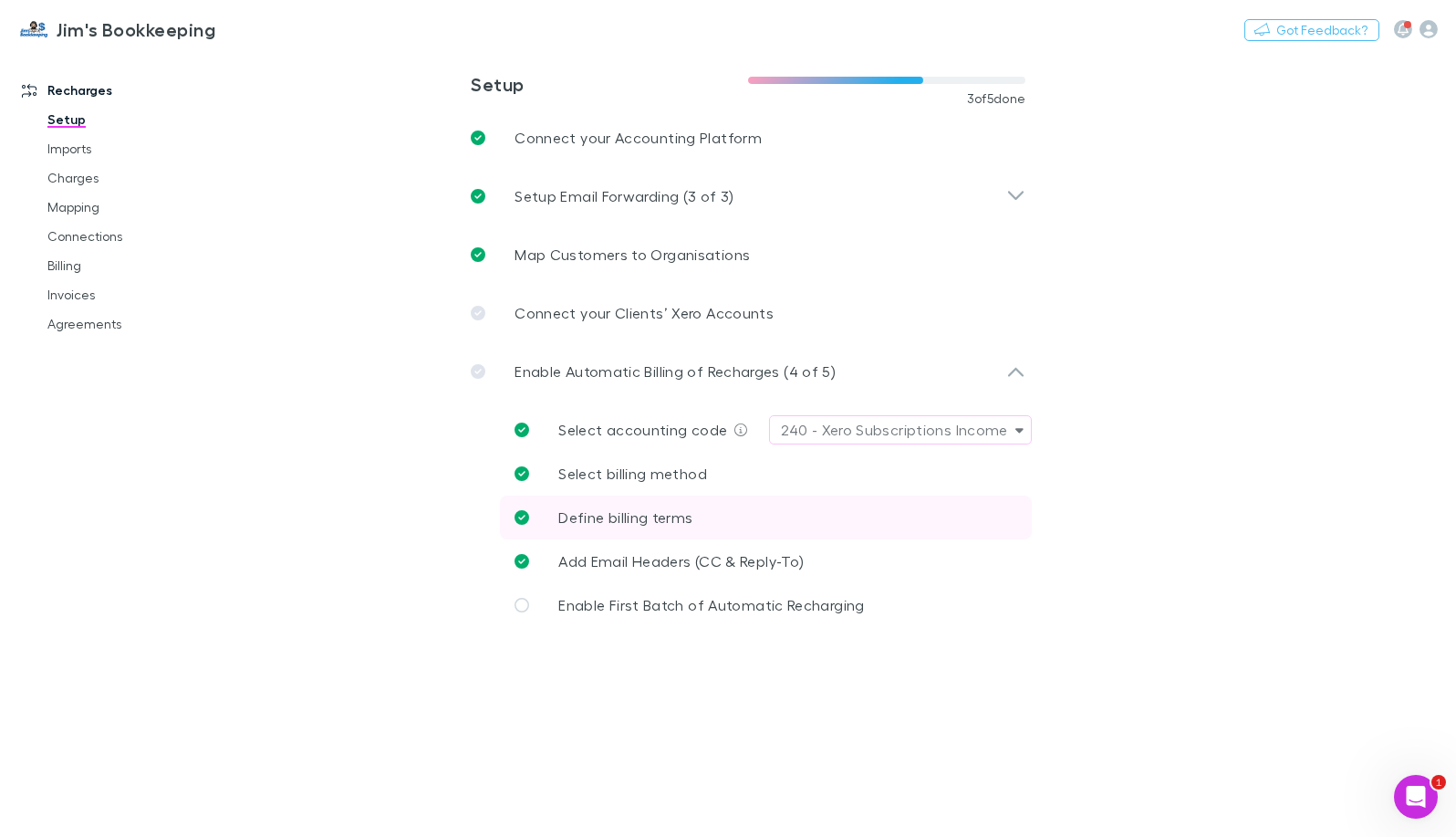 click on "Define billing terms" at bounding box center [625, 517] 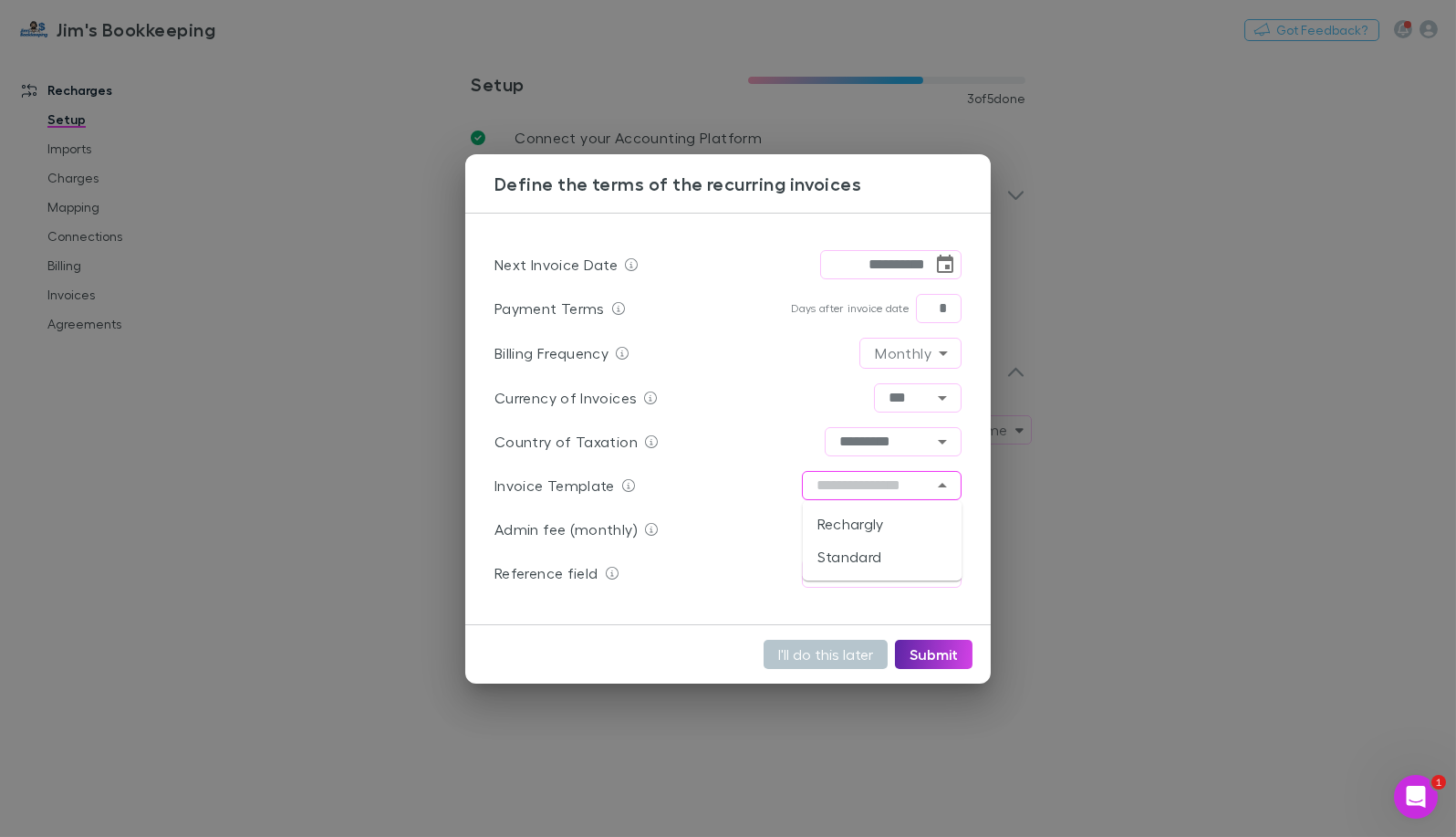 click at bounding box center (881, 486) 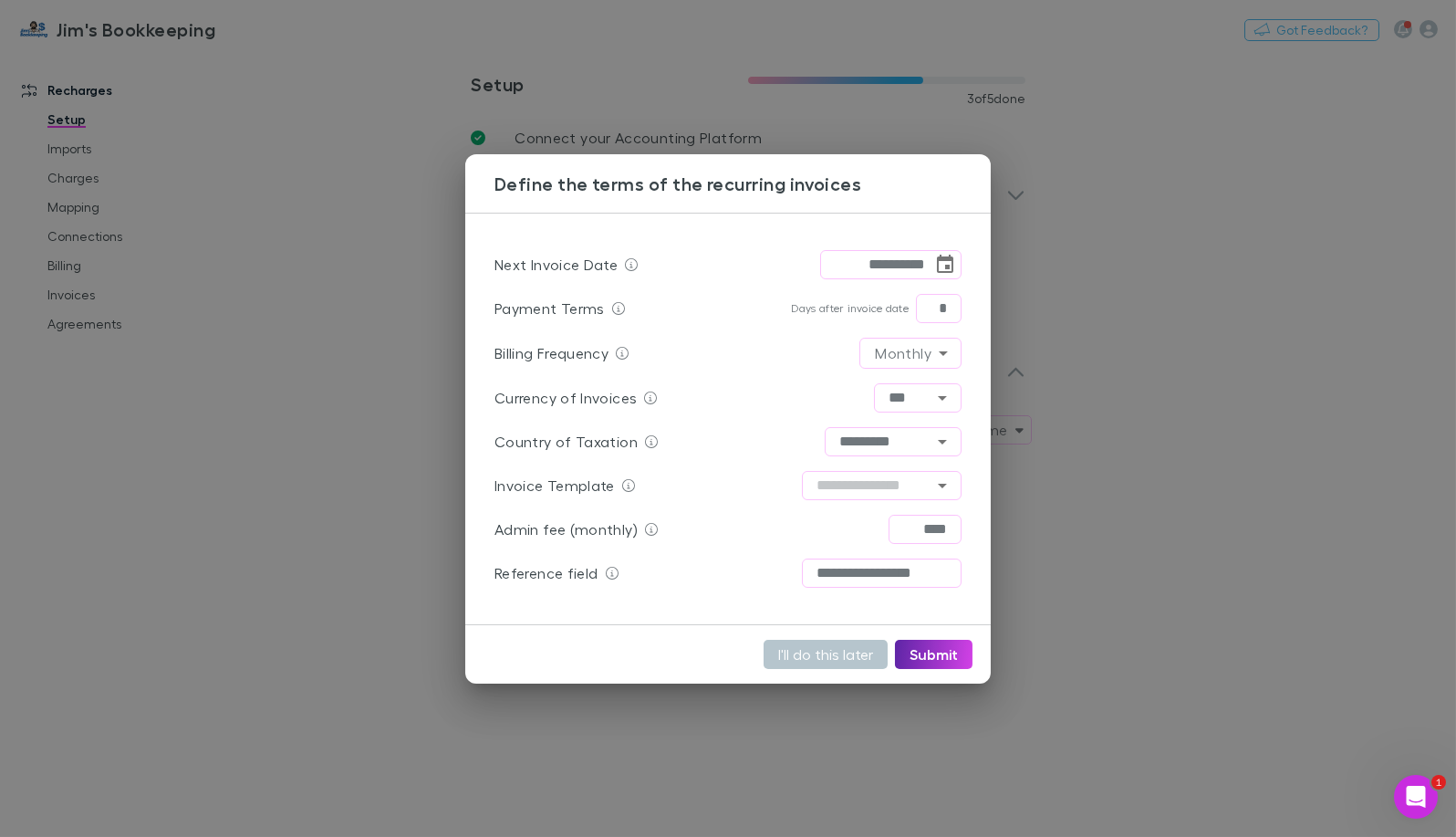 type on "*********" 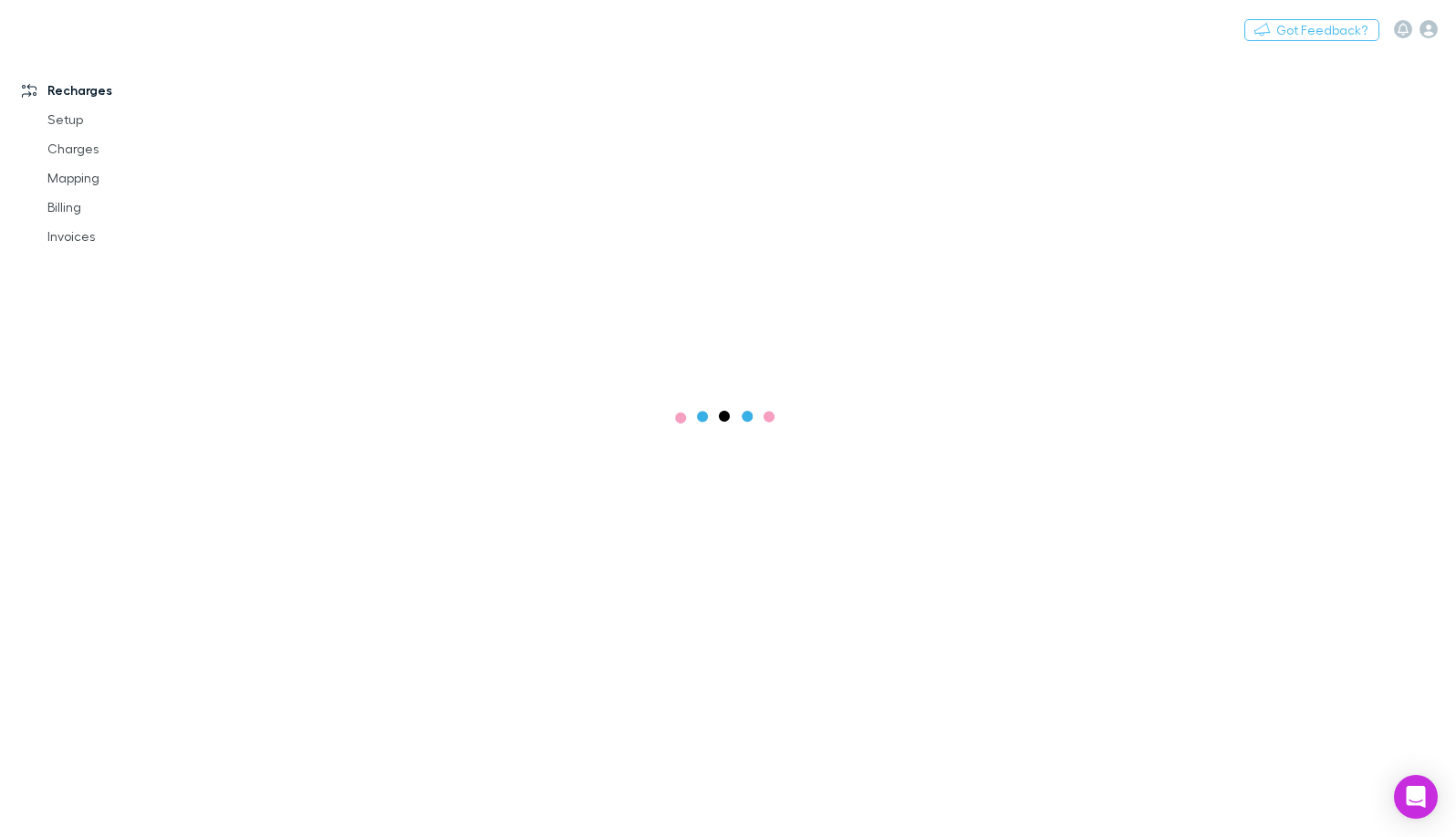 scroll, scrollTop: 0, scrollLeft: 0, axis: both 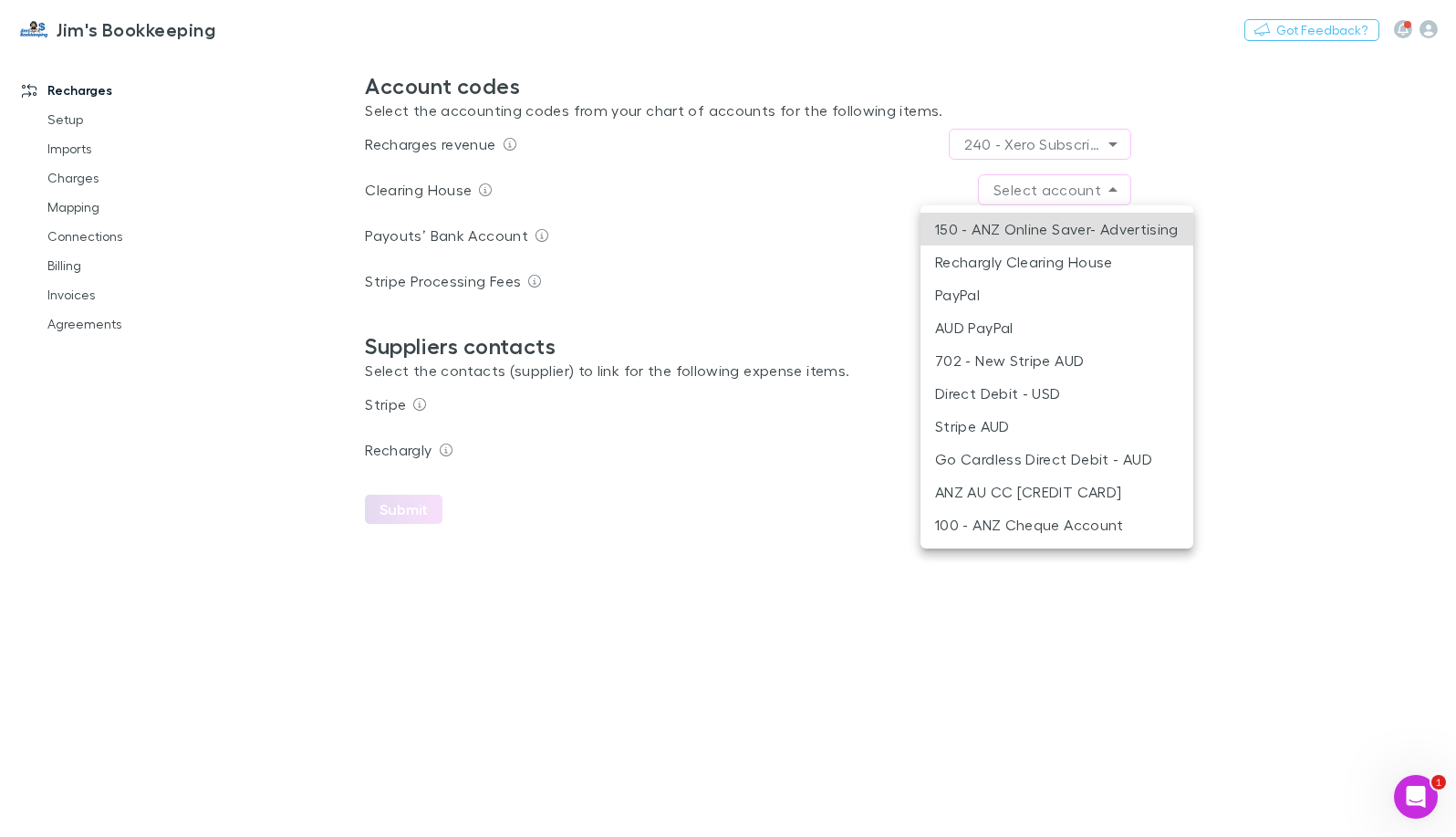 click on "**********" at bounding box center [728, 418] 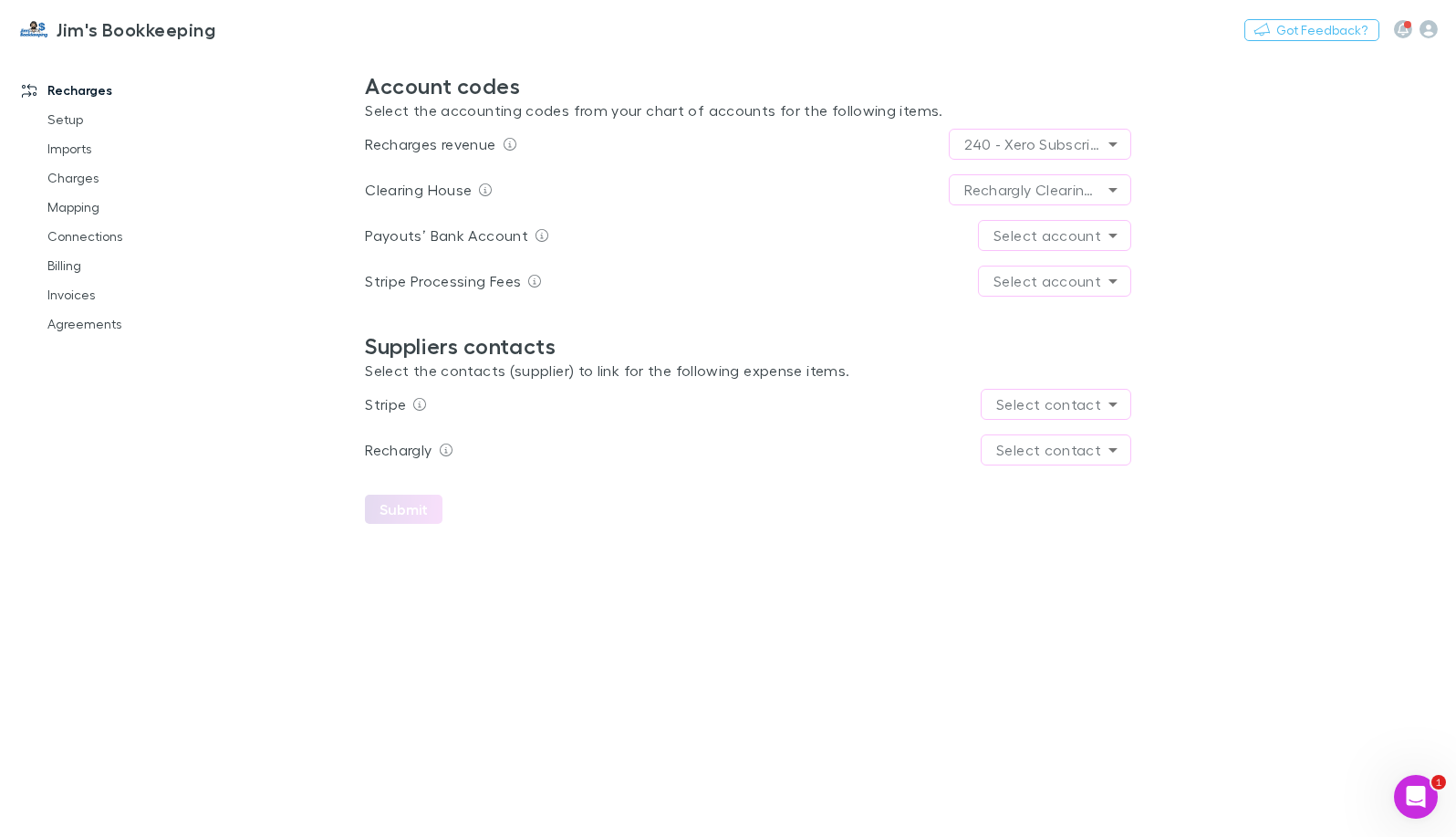 click on "**********" at bounding box center [728, 418] 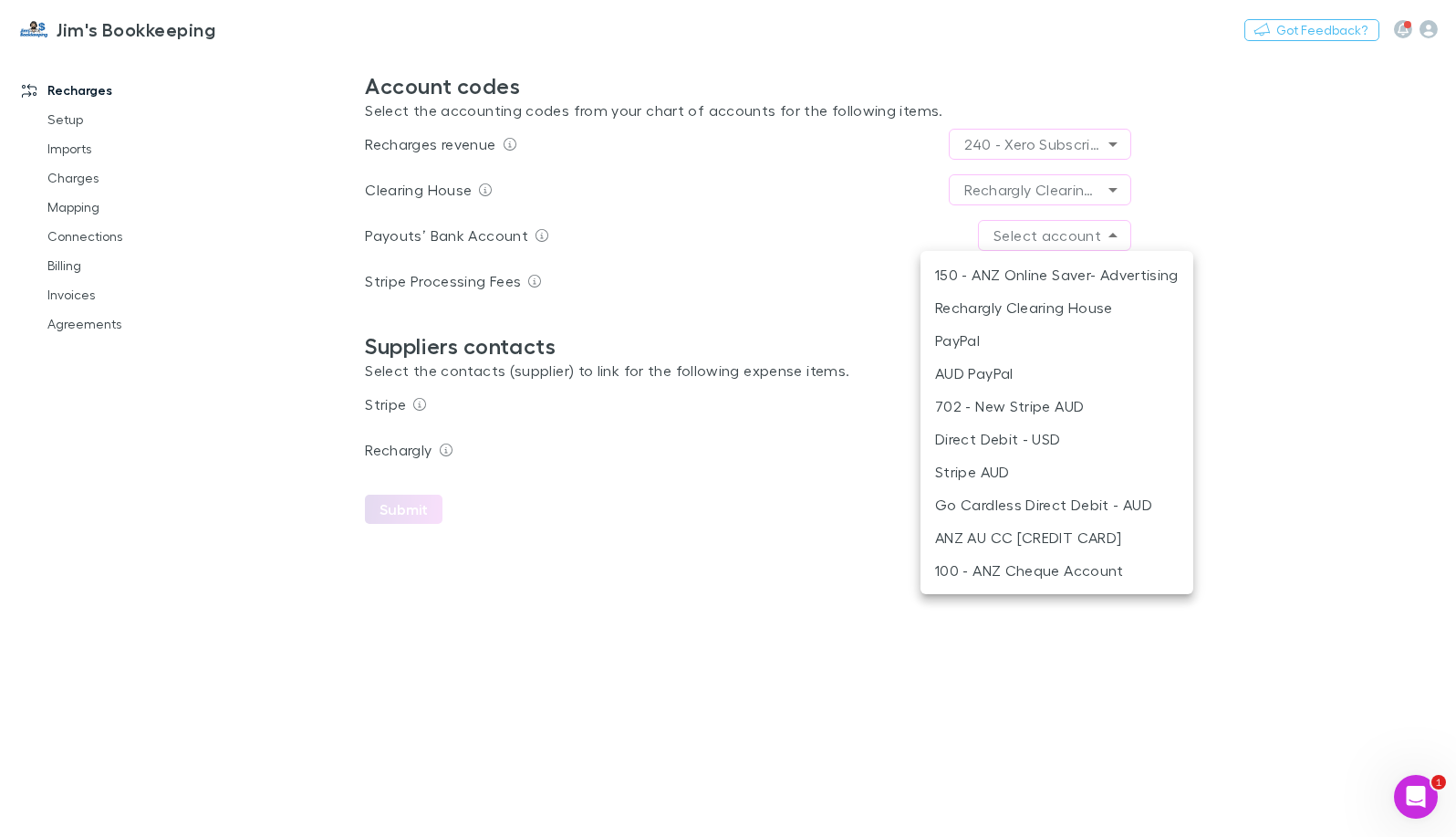 click on "100 - ANZ Cheque Account" at bounding box center [1056, 570] 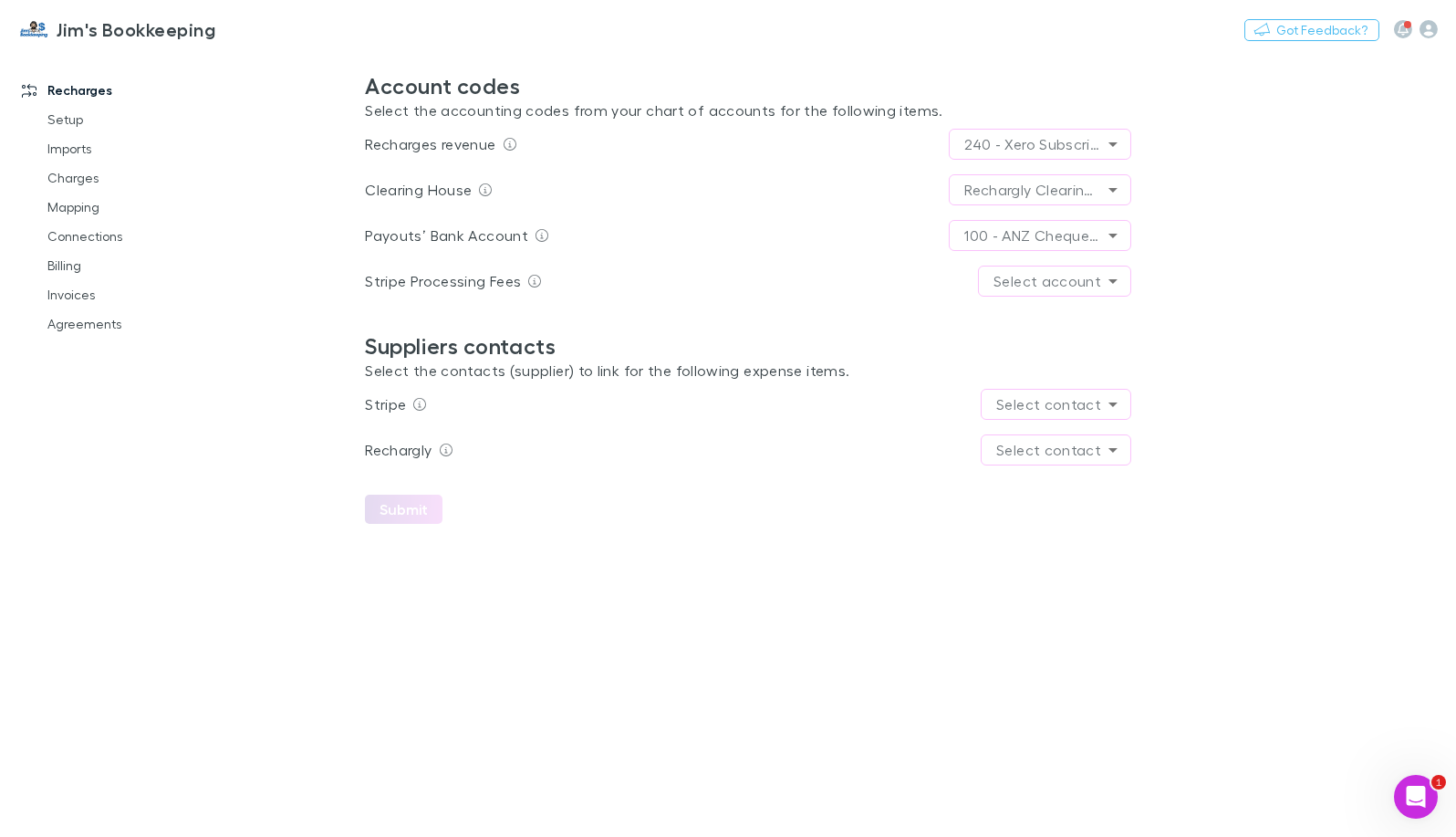 click on "**********" at bounding box center (728, 418) 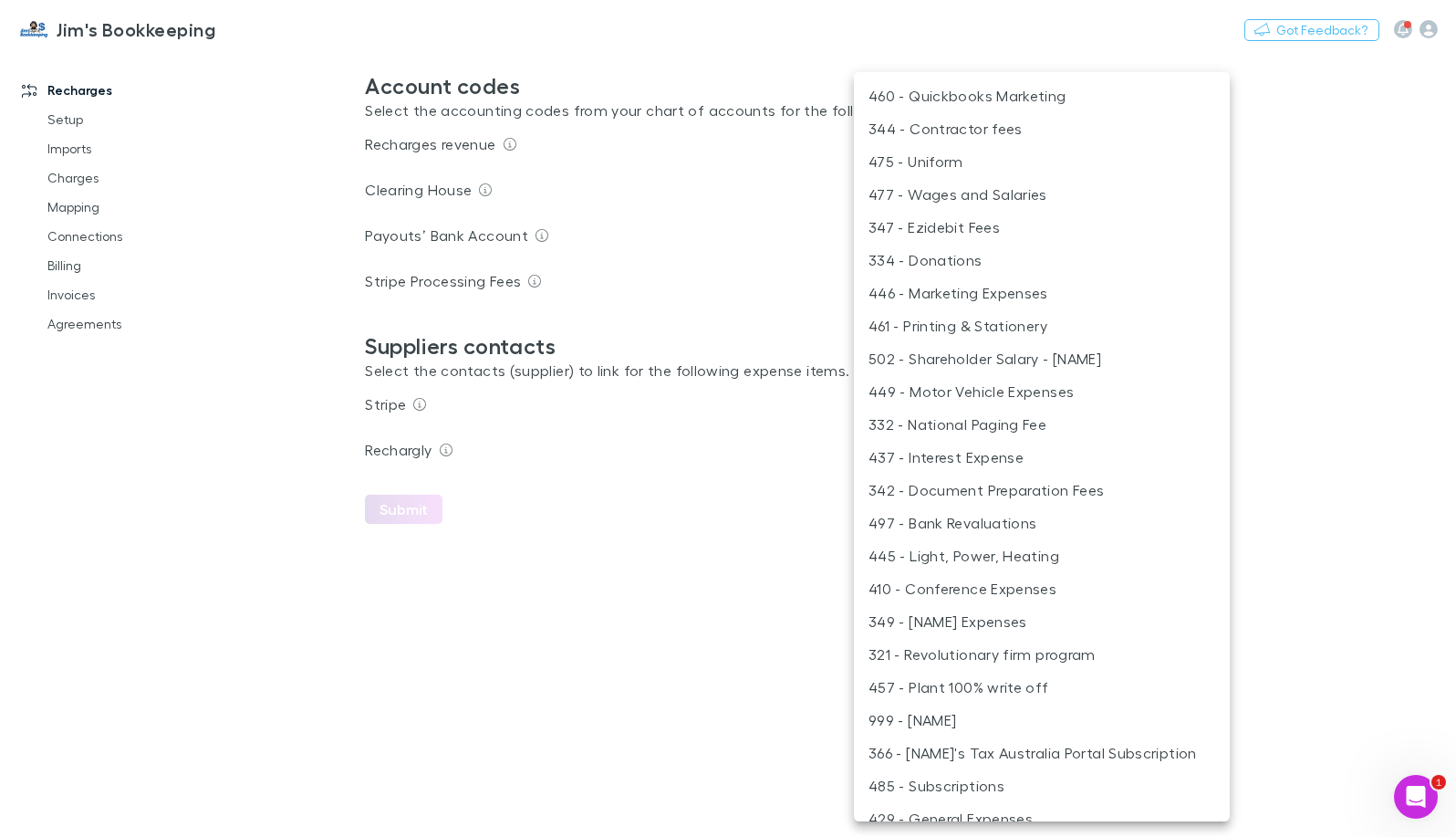 type 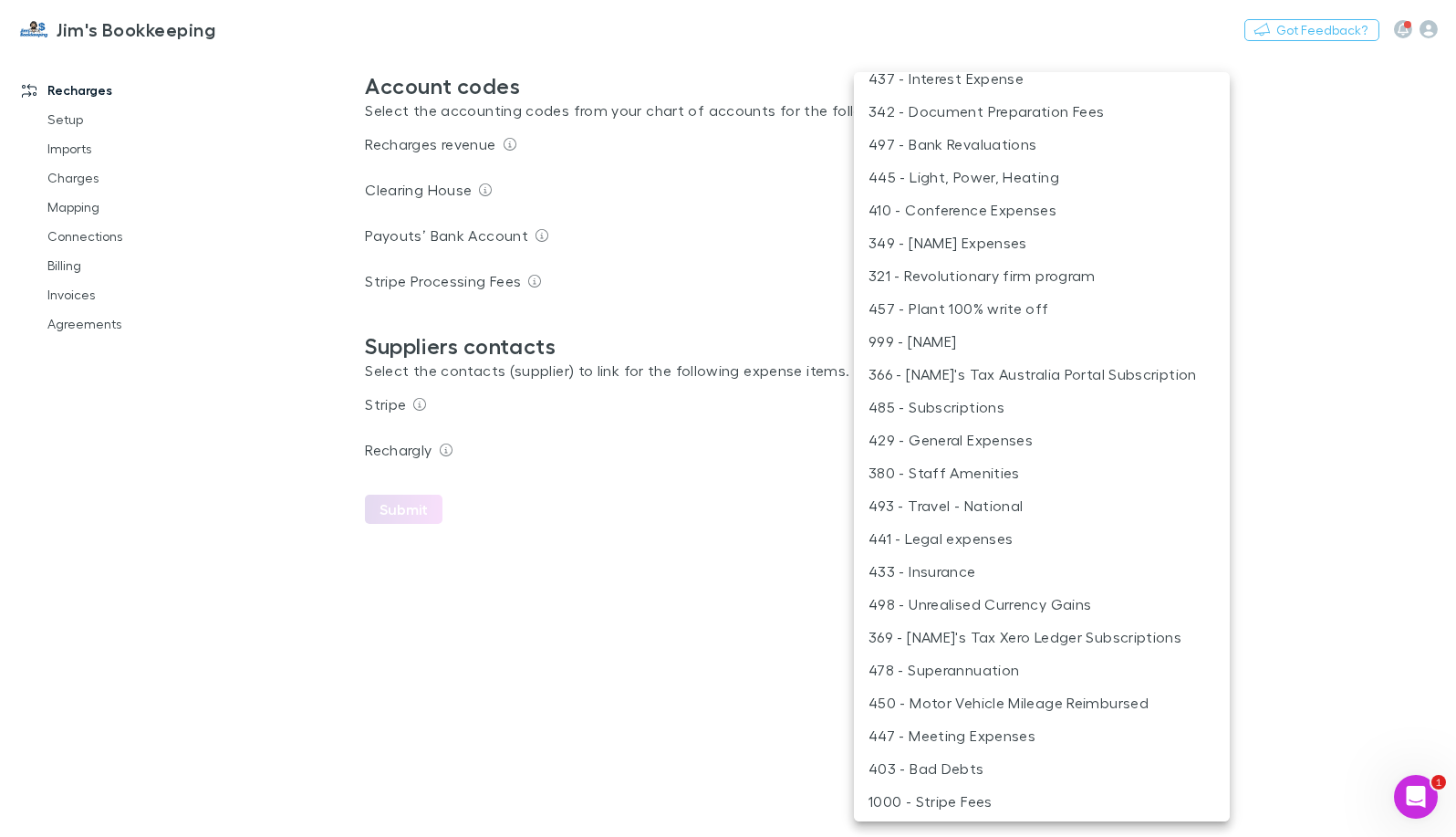 scroll, scrollTop: 405, scrollLeft: 0, axis: vertical 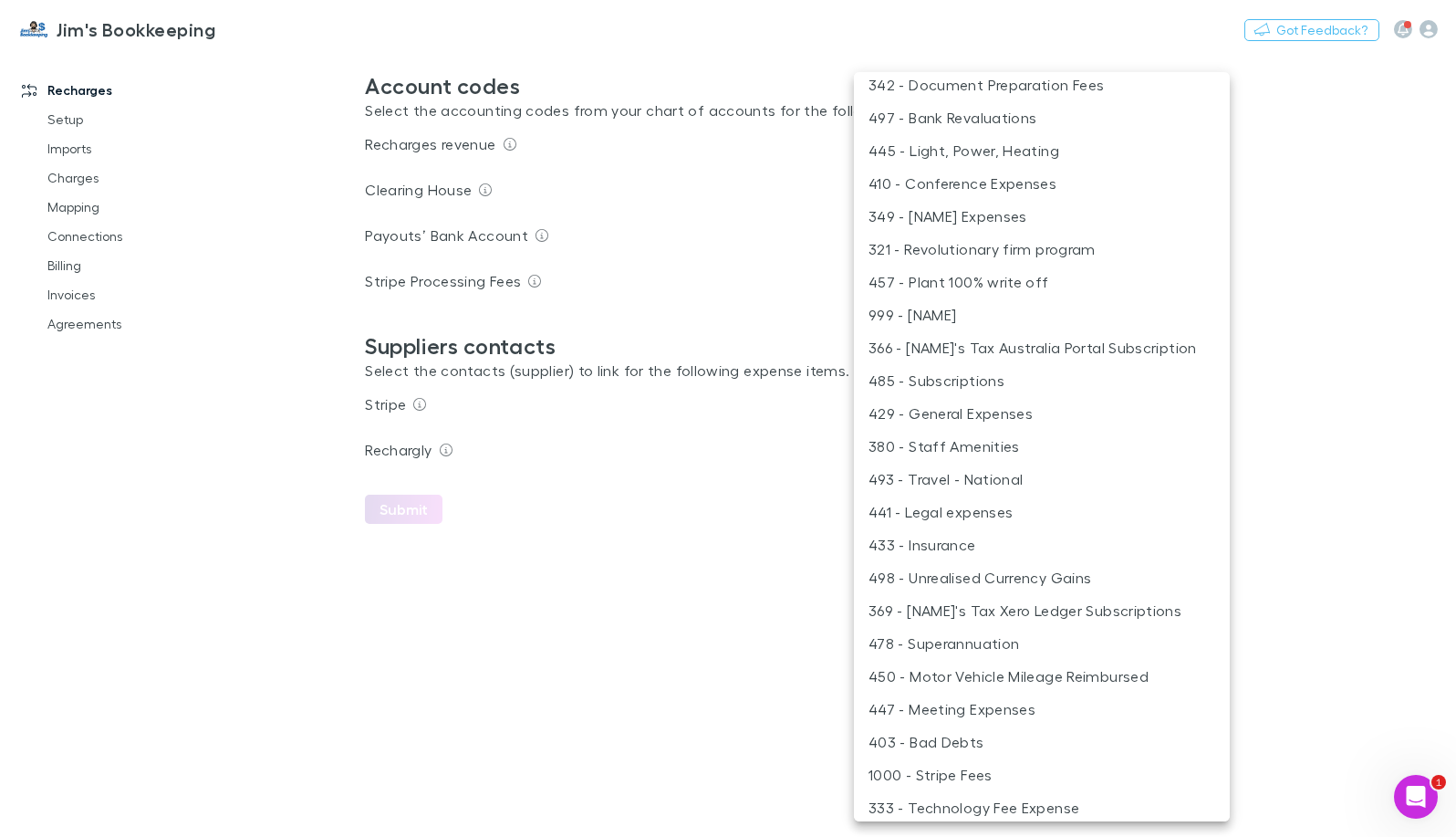 click on "1000 - Stripe Fees" at bounding box center [1042, 775] 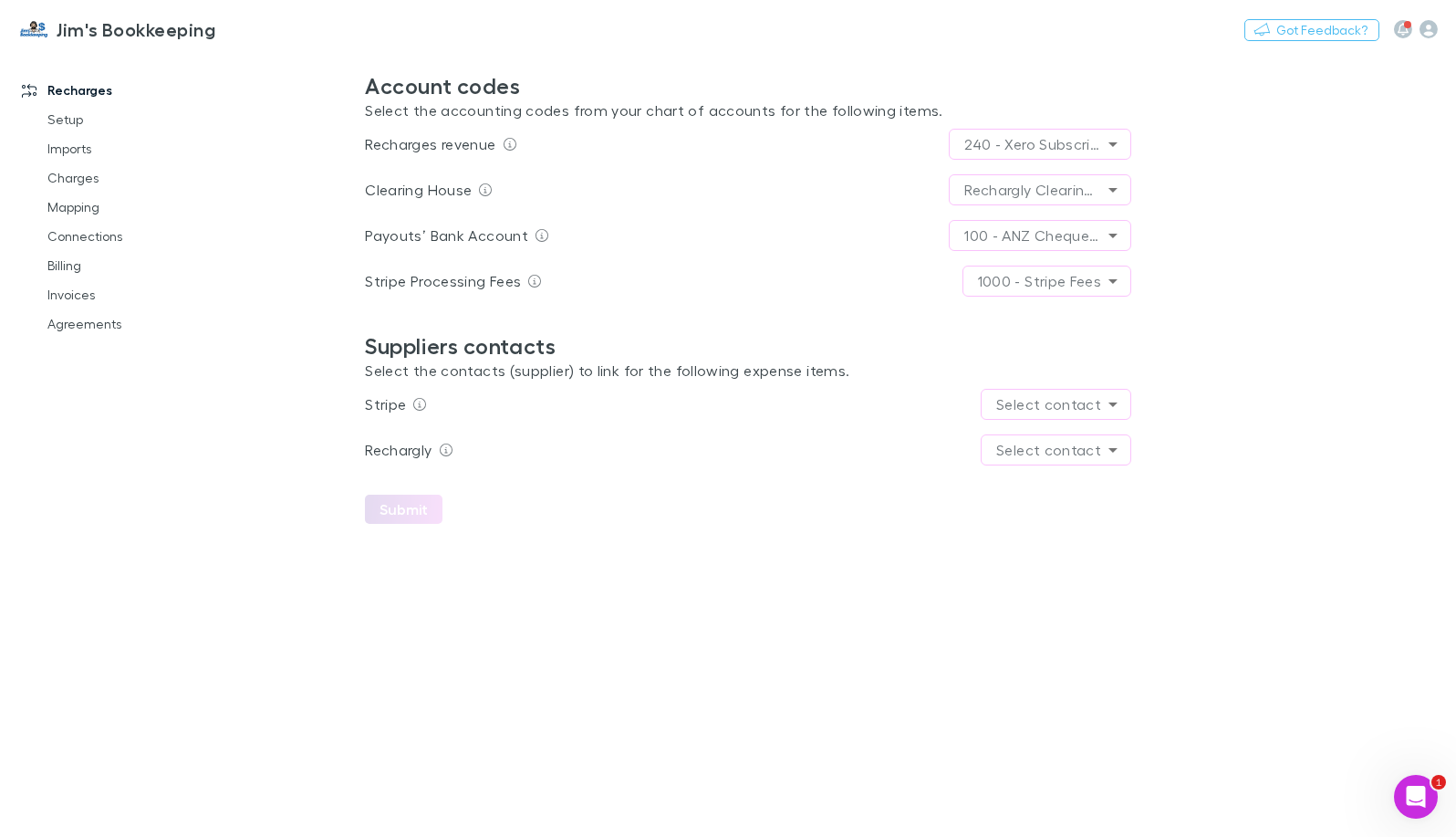 click on "**********" at bounding box center (728, 418) 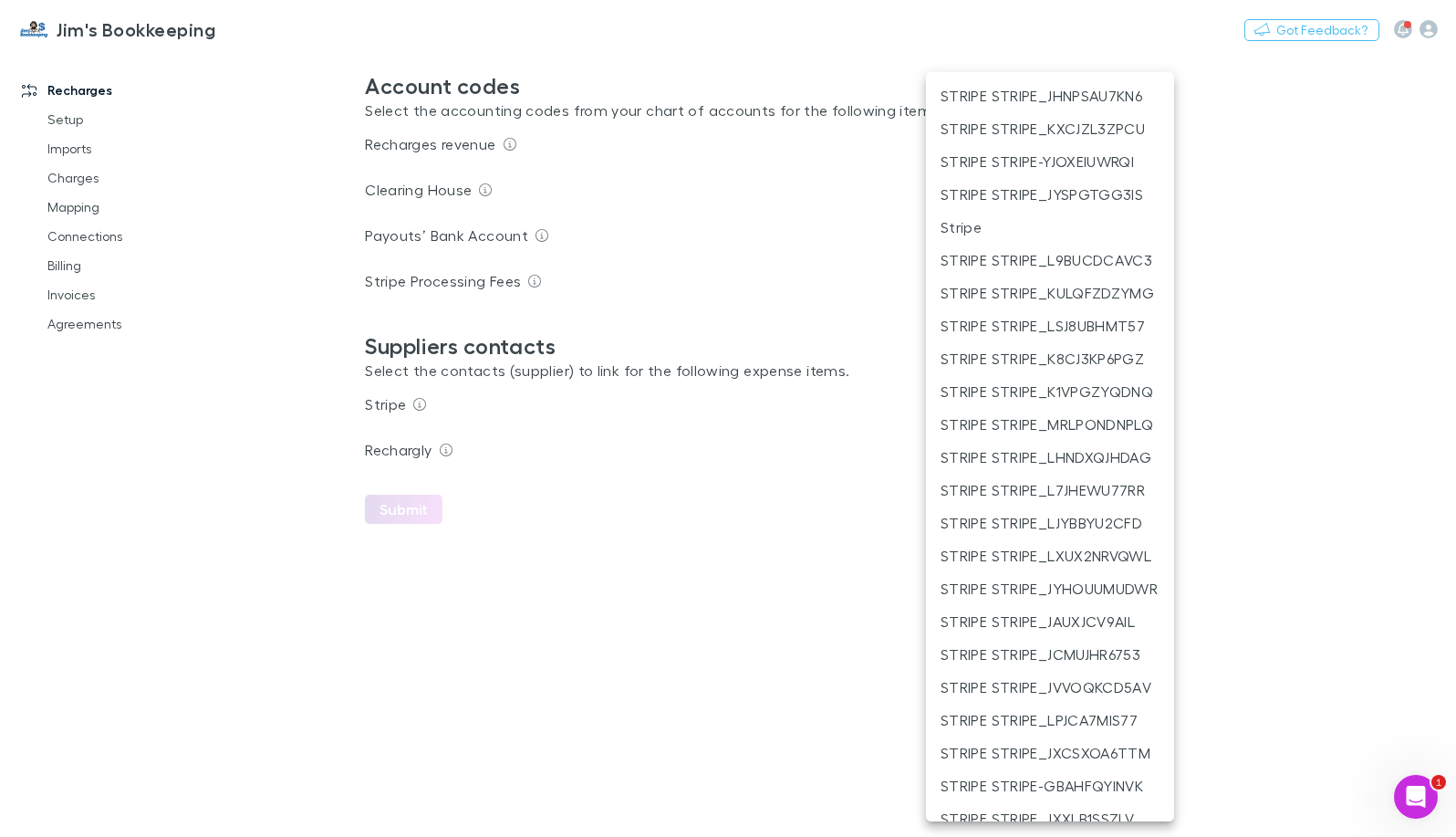 click on "Stripe" at bounding box center [1050, 227] 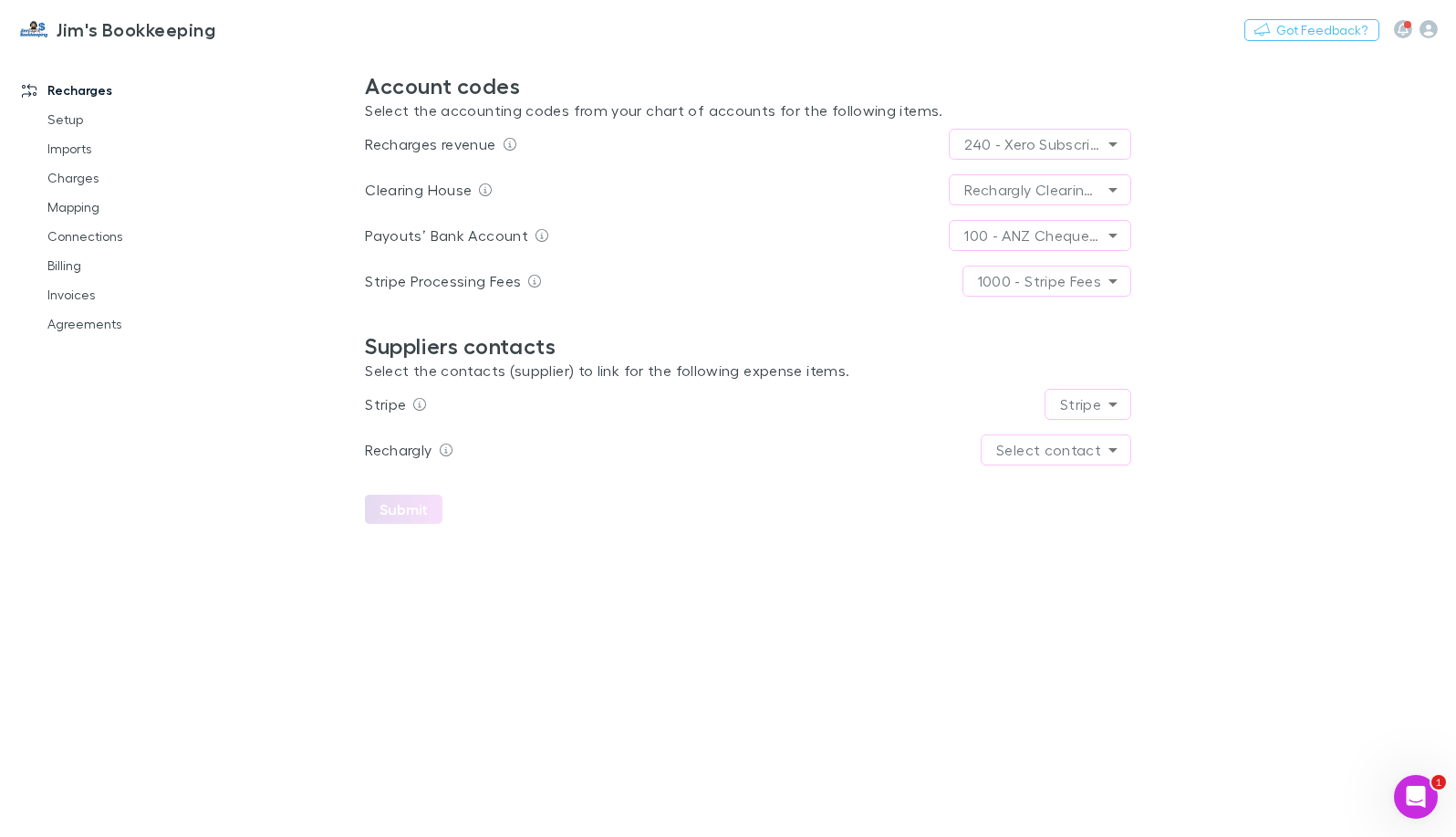 click on "**********" at bounding box center [728, 418] 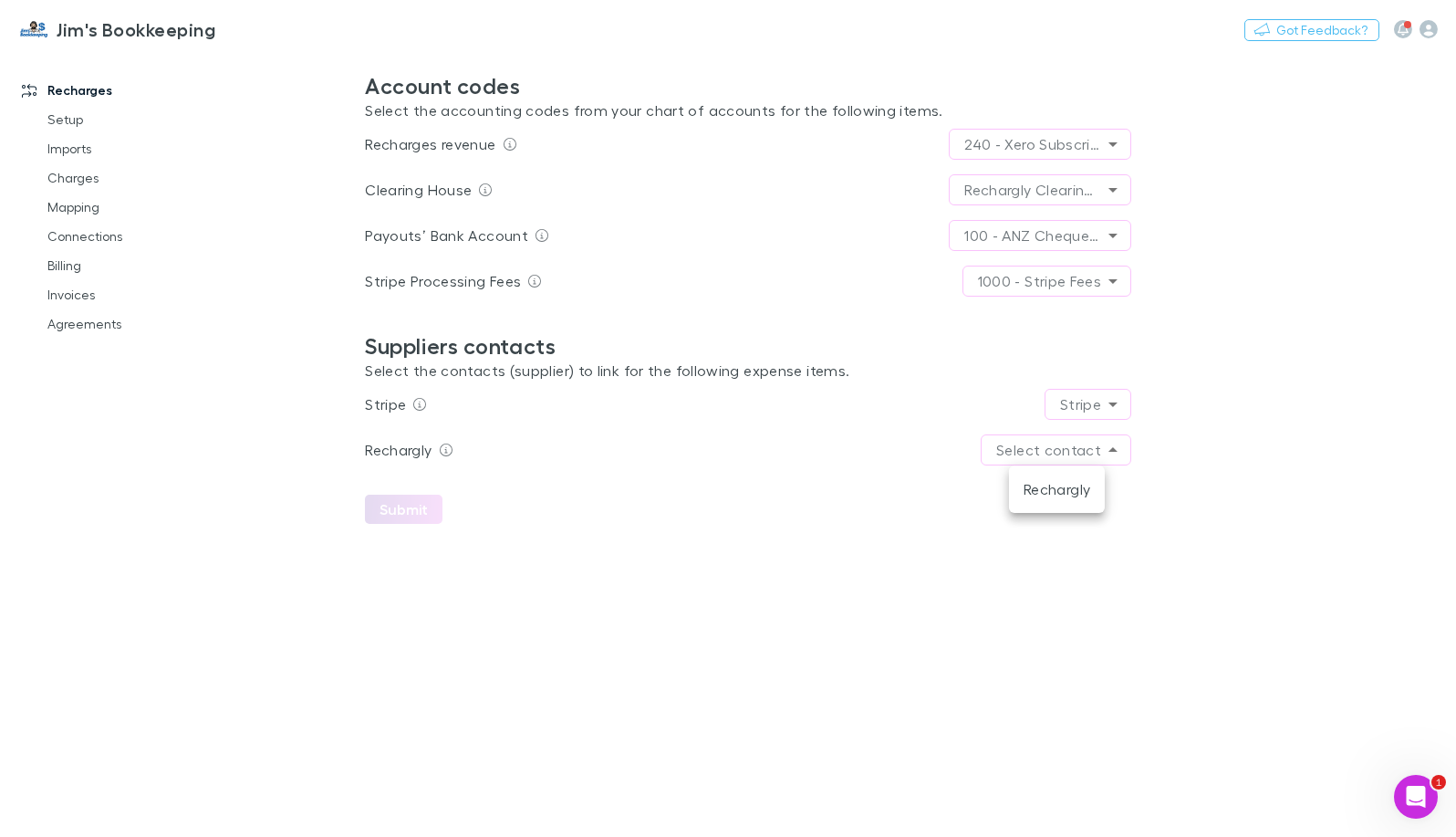 click on "Rechargly" at bounding box center (1056, 489) 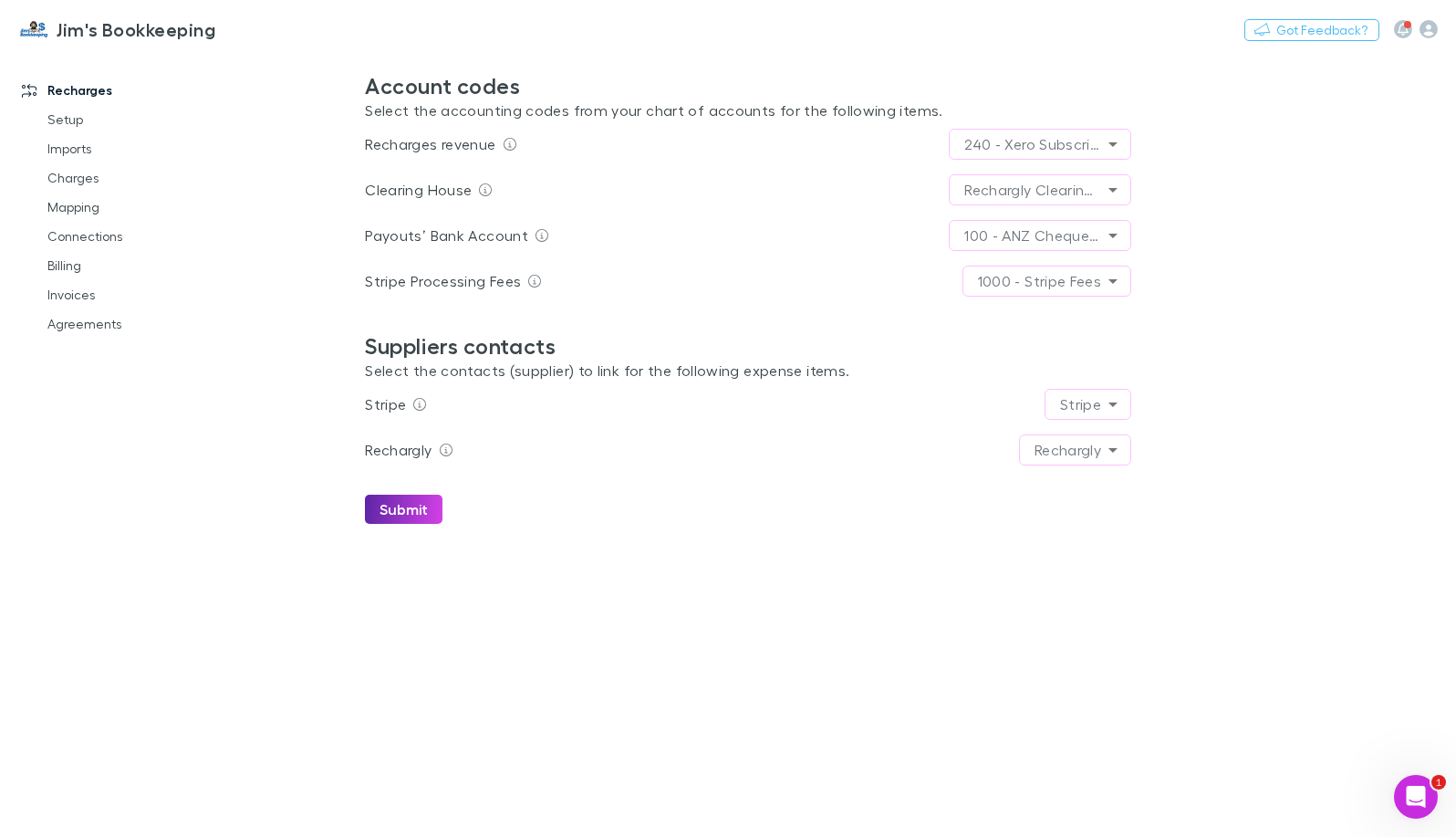click on "Submit" at bounding box center (748, 509) 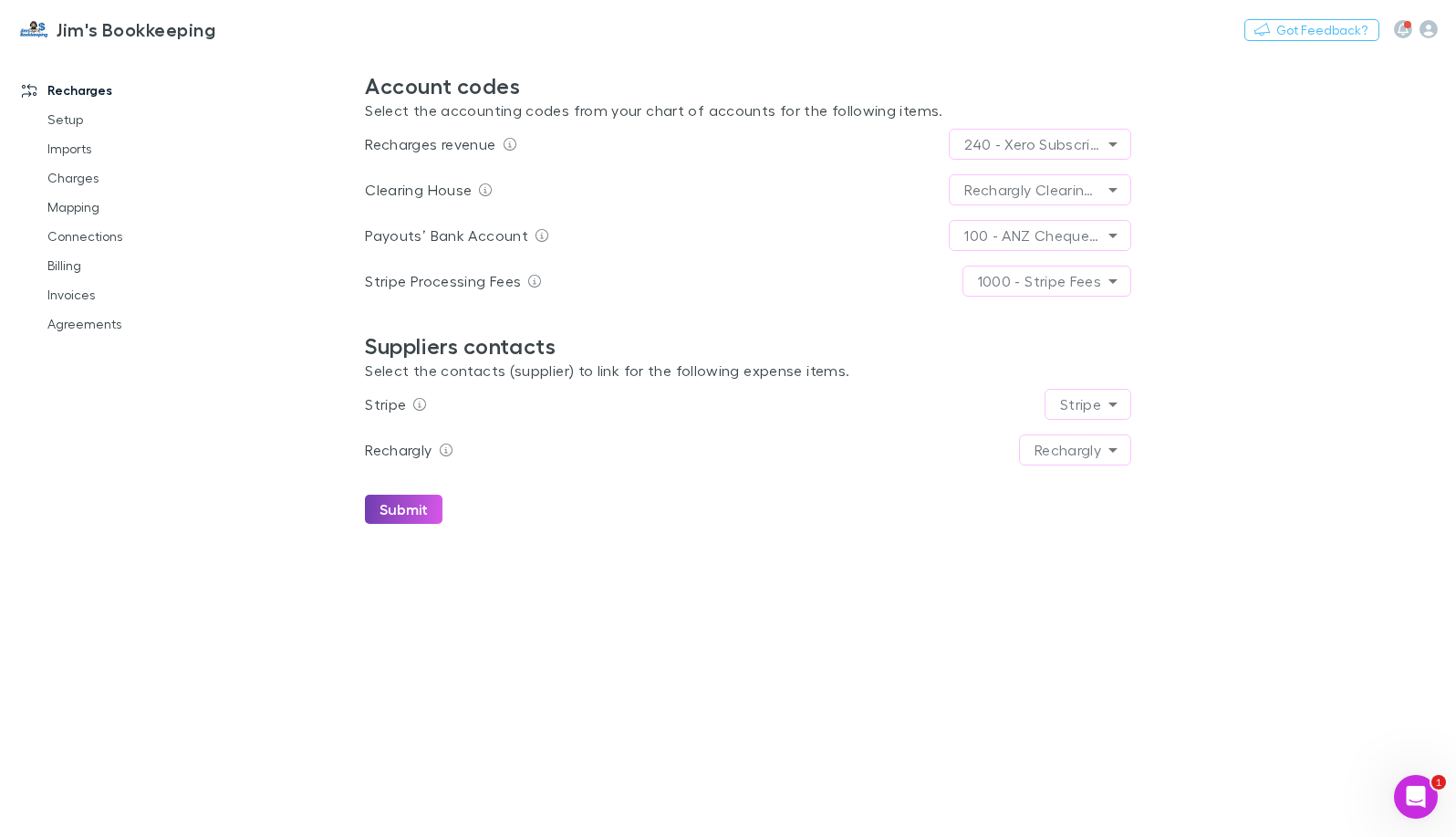 click on "Submit" at bounding box center (403, 509) 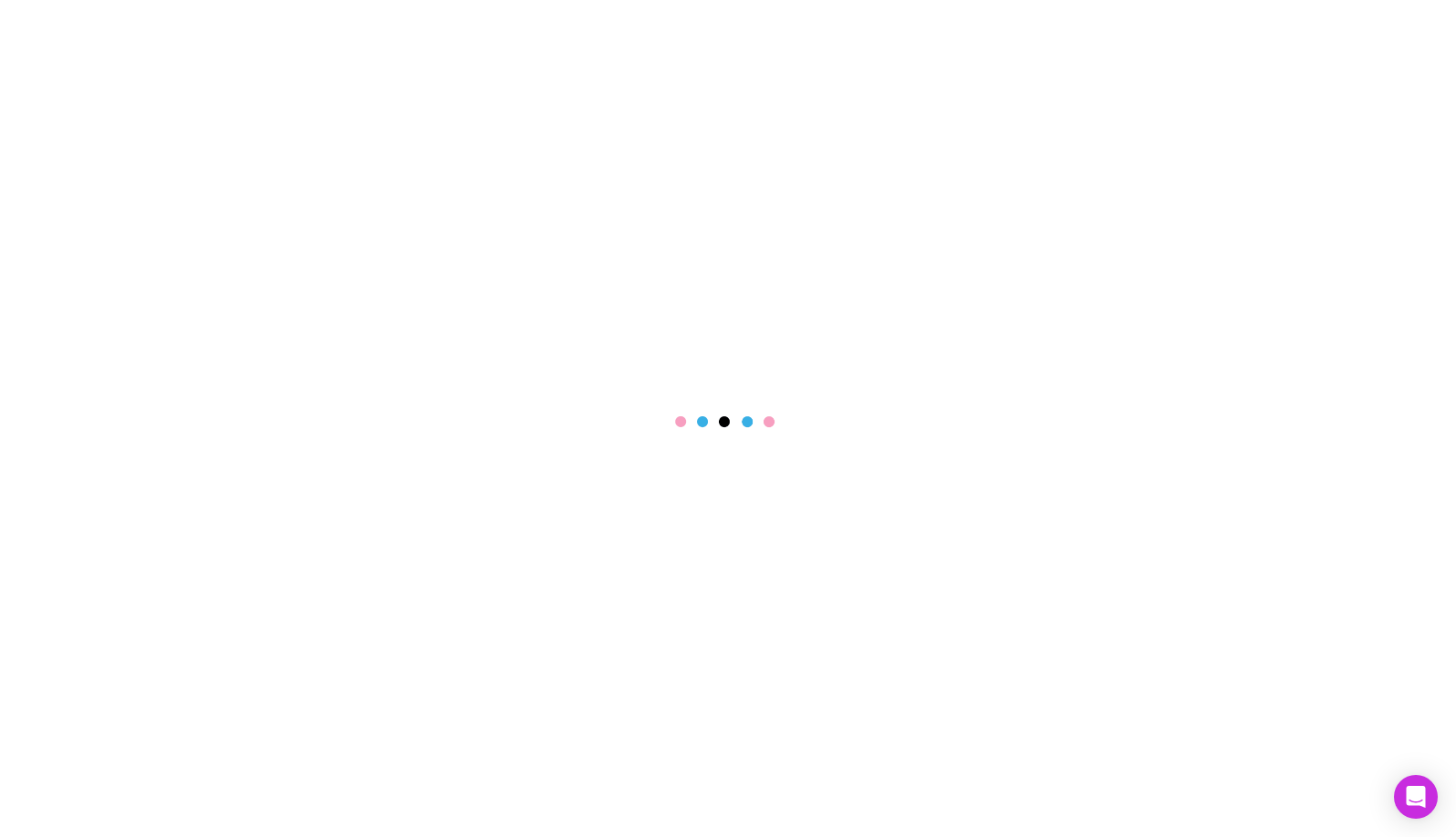 scroll, scrollTop: 0, scrollLeft: 0, axis: both 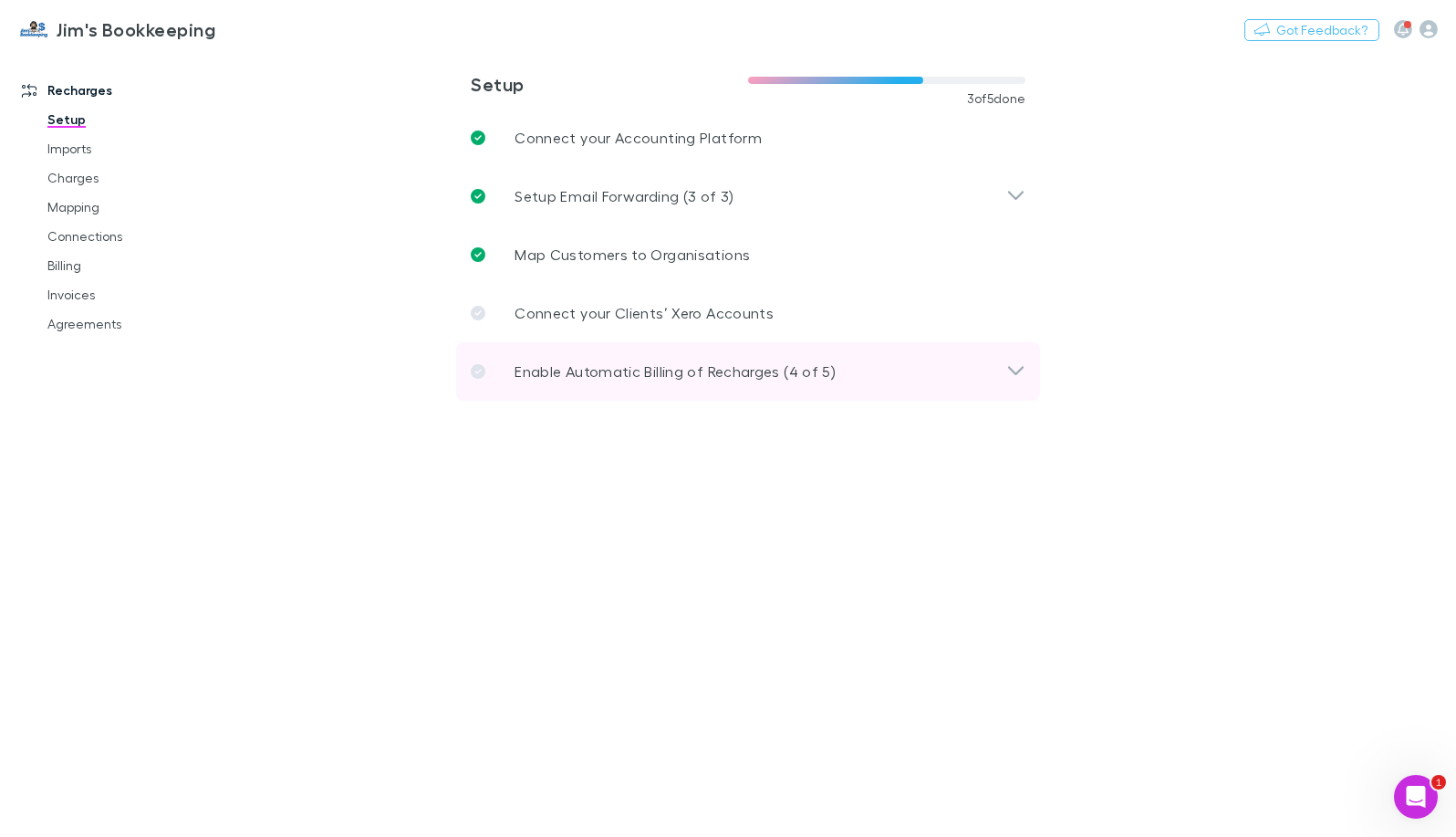 click on "Enable Automatic Billing of Recharges    (4 of 5)" at bounding box center [675, 371] 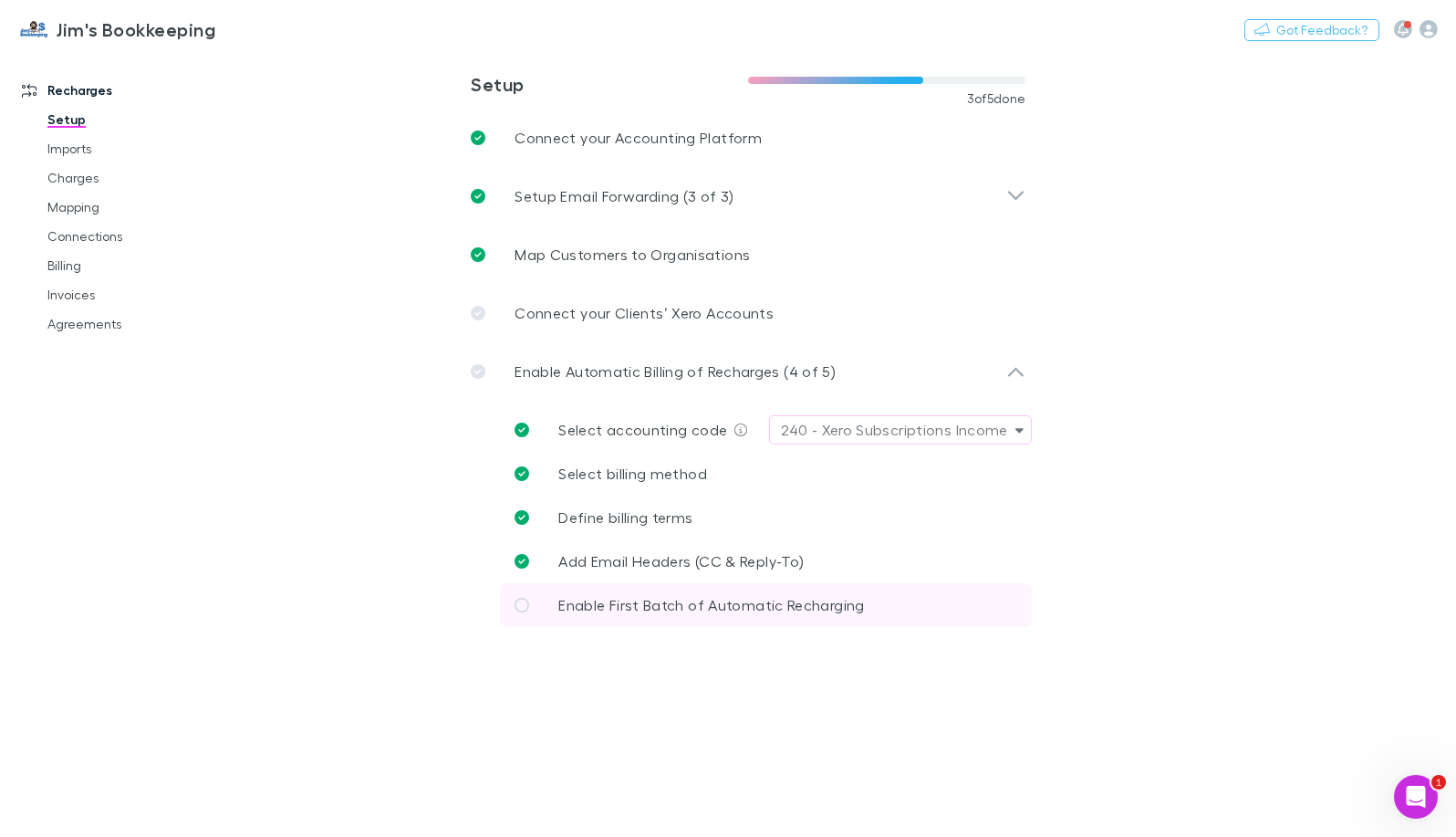 click on "Enable First Batch of Automatic Recharging" at bounding box center [711, 604] 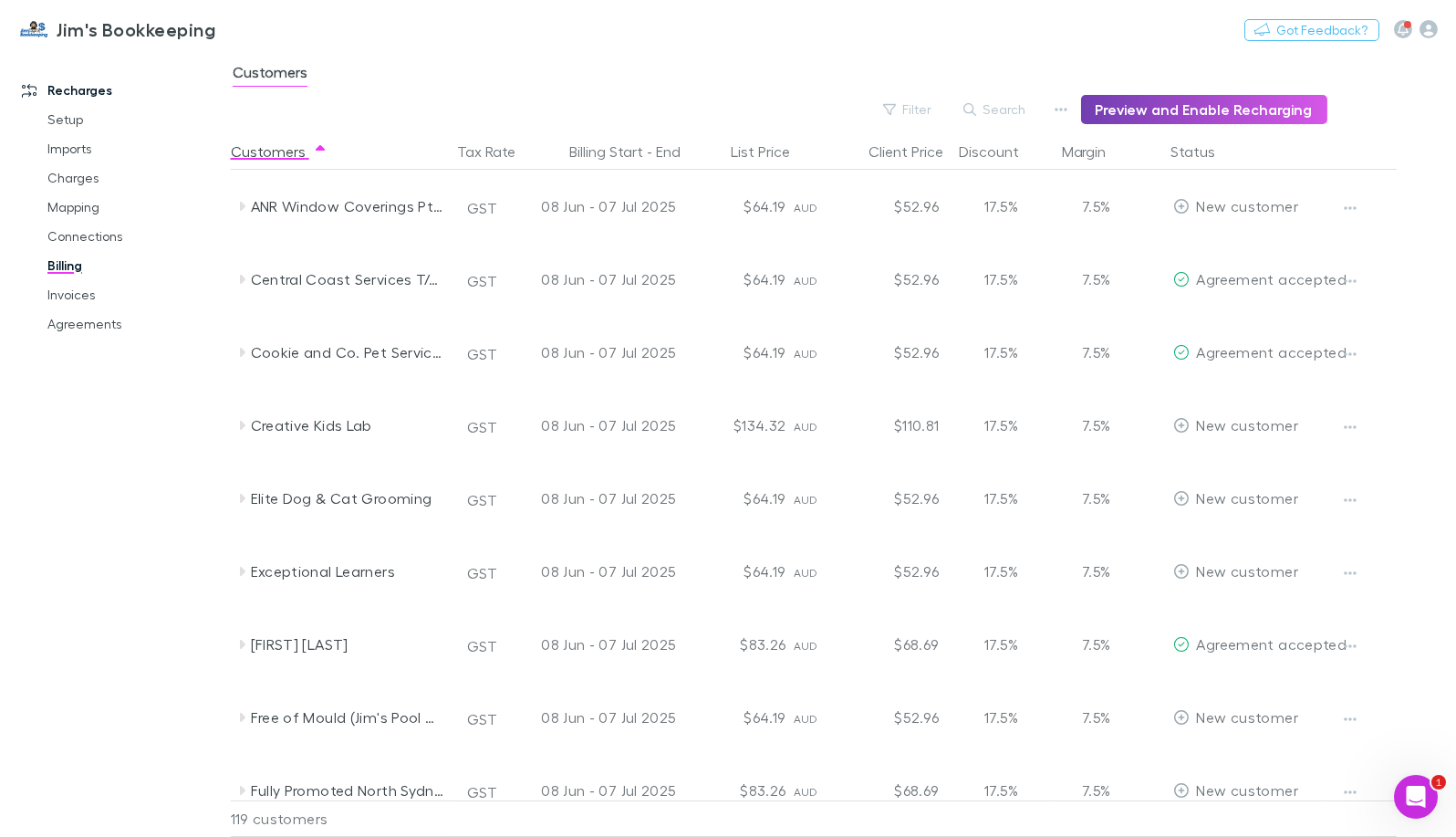 click on "Preview and Enable Recharging" at bounding box center (1204, 110) 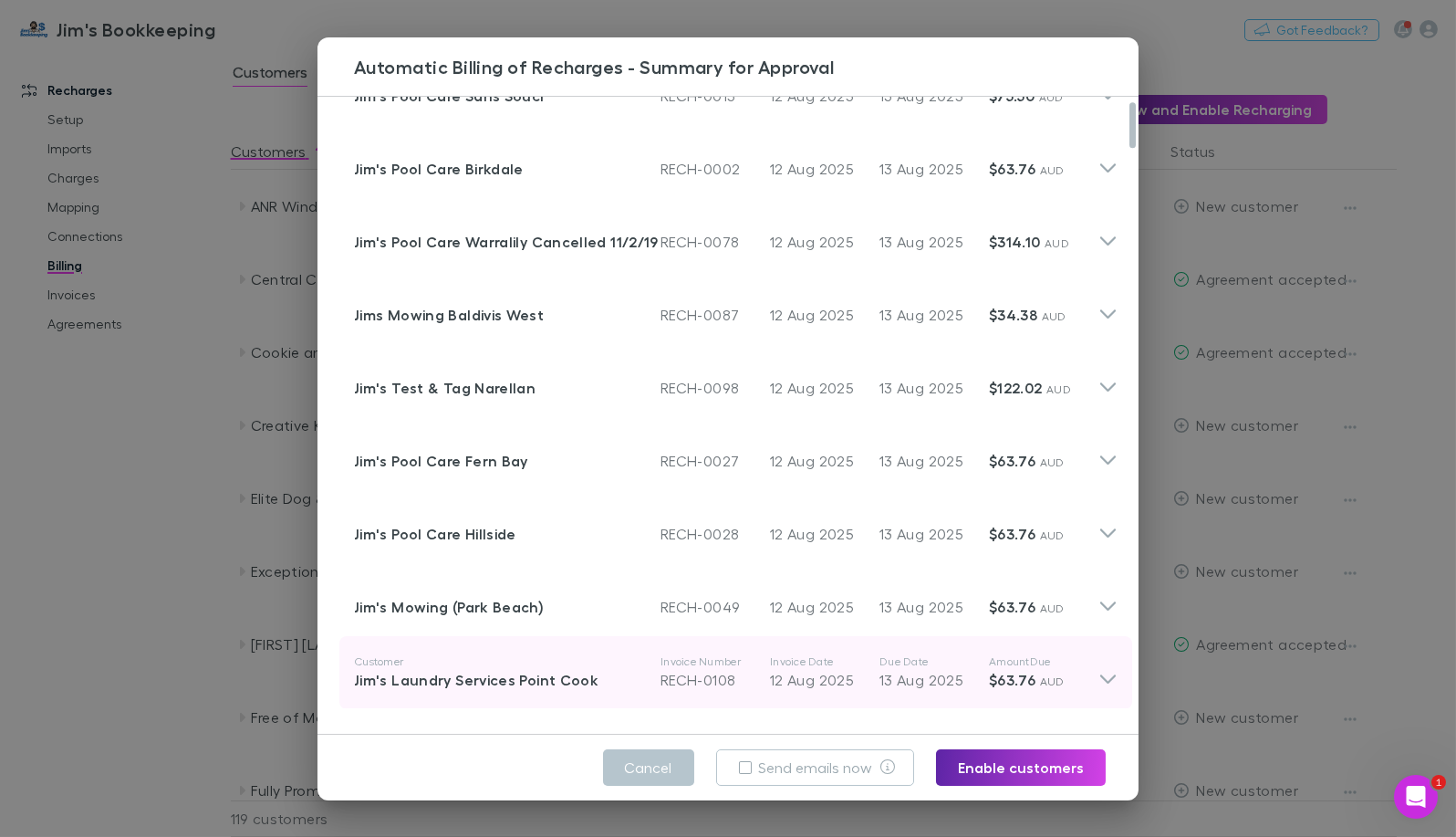 scroll, scrollTop: 101, scrollLeft: 0, axis: vertical 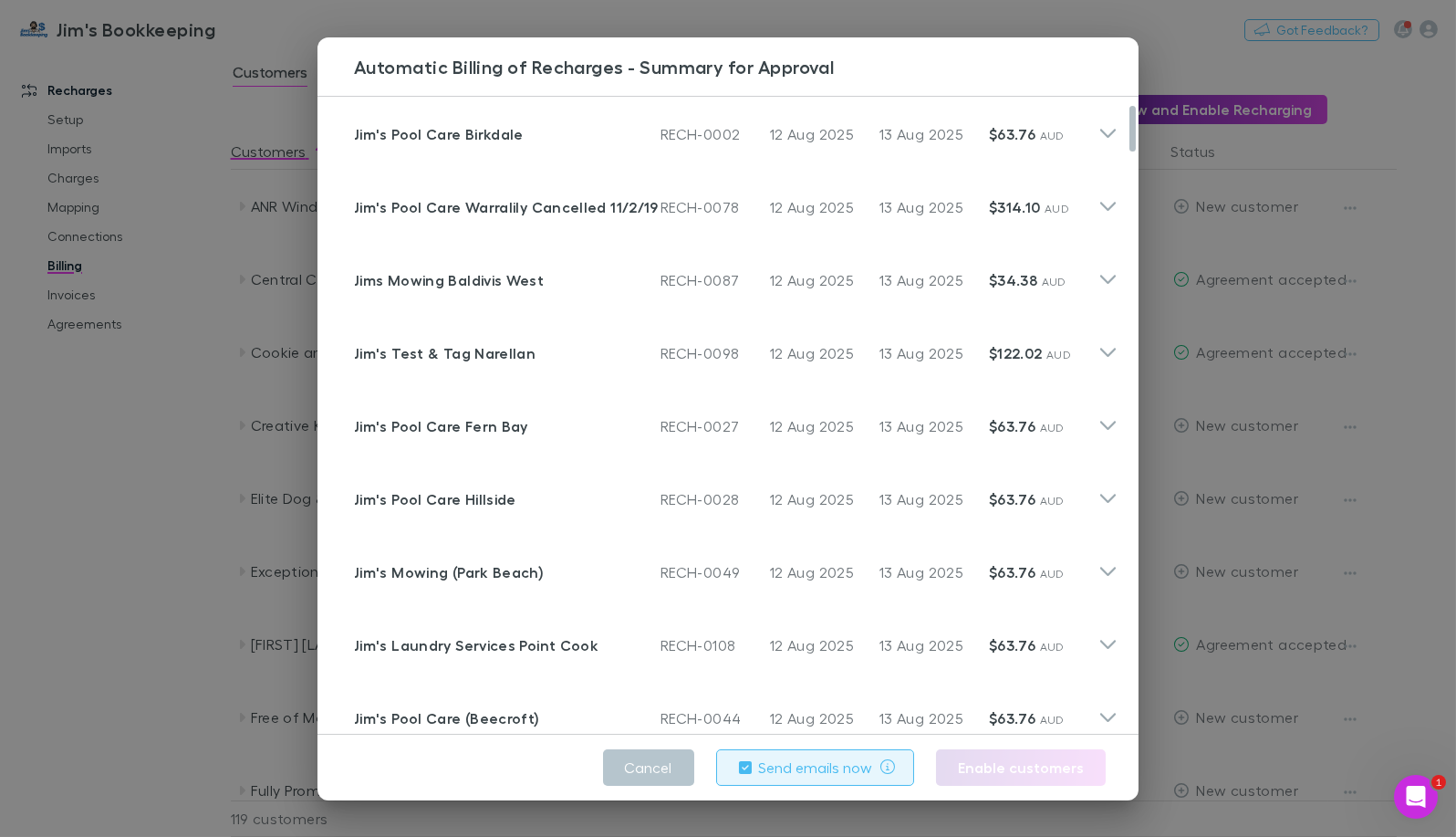 click on "Send emails now" at bounding box center [816, 768] 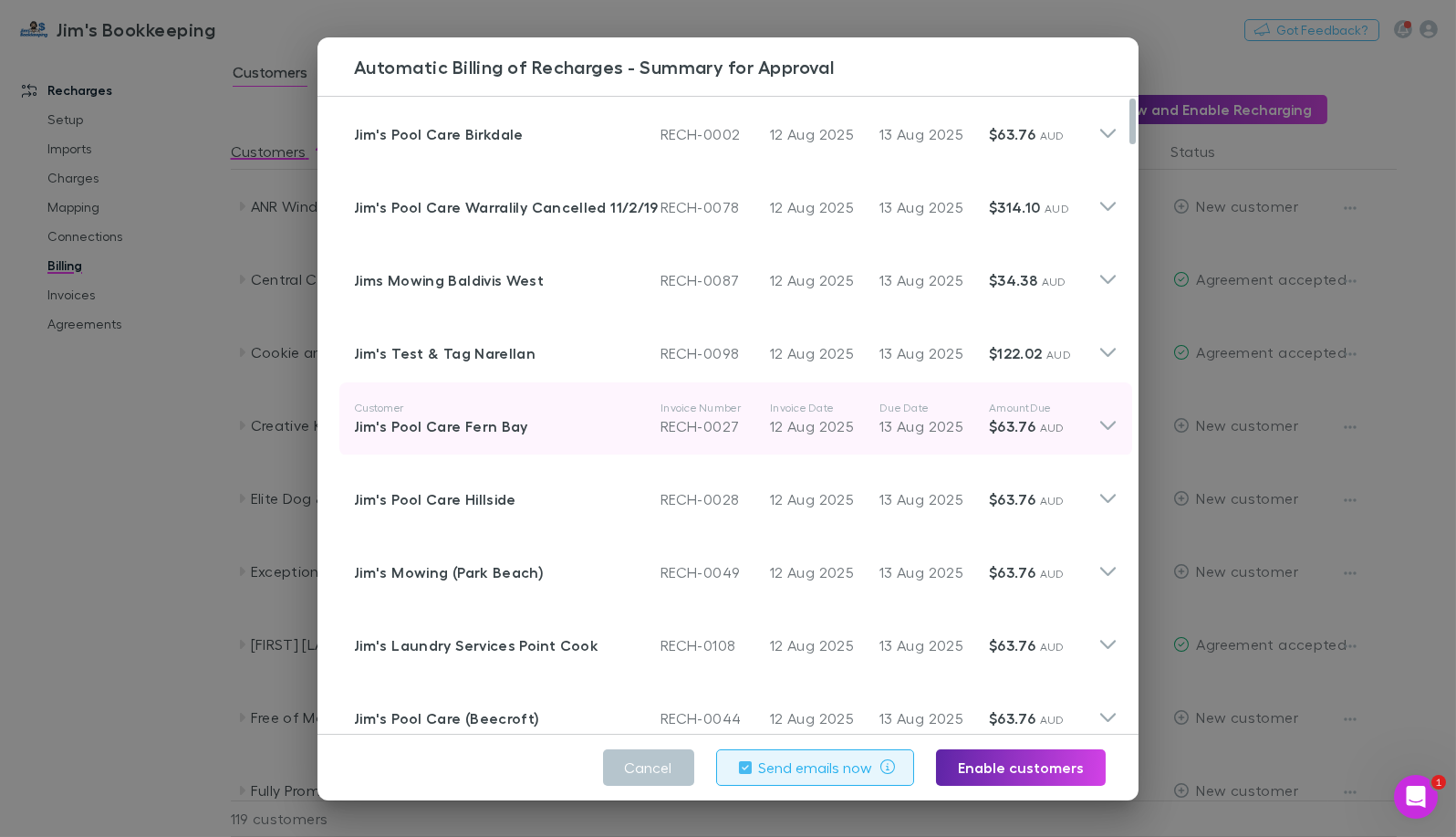 scroll, scrollTop: 0, scrollLeft: 0, axis: both 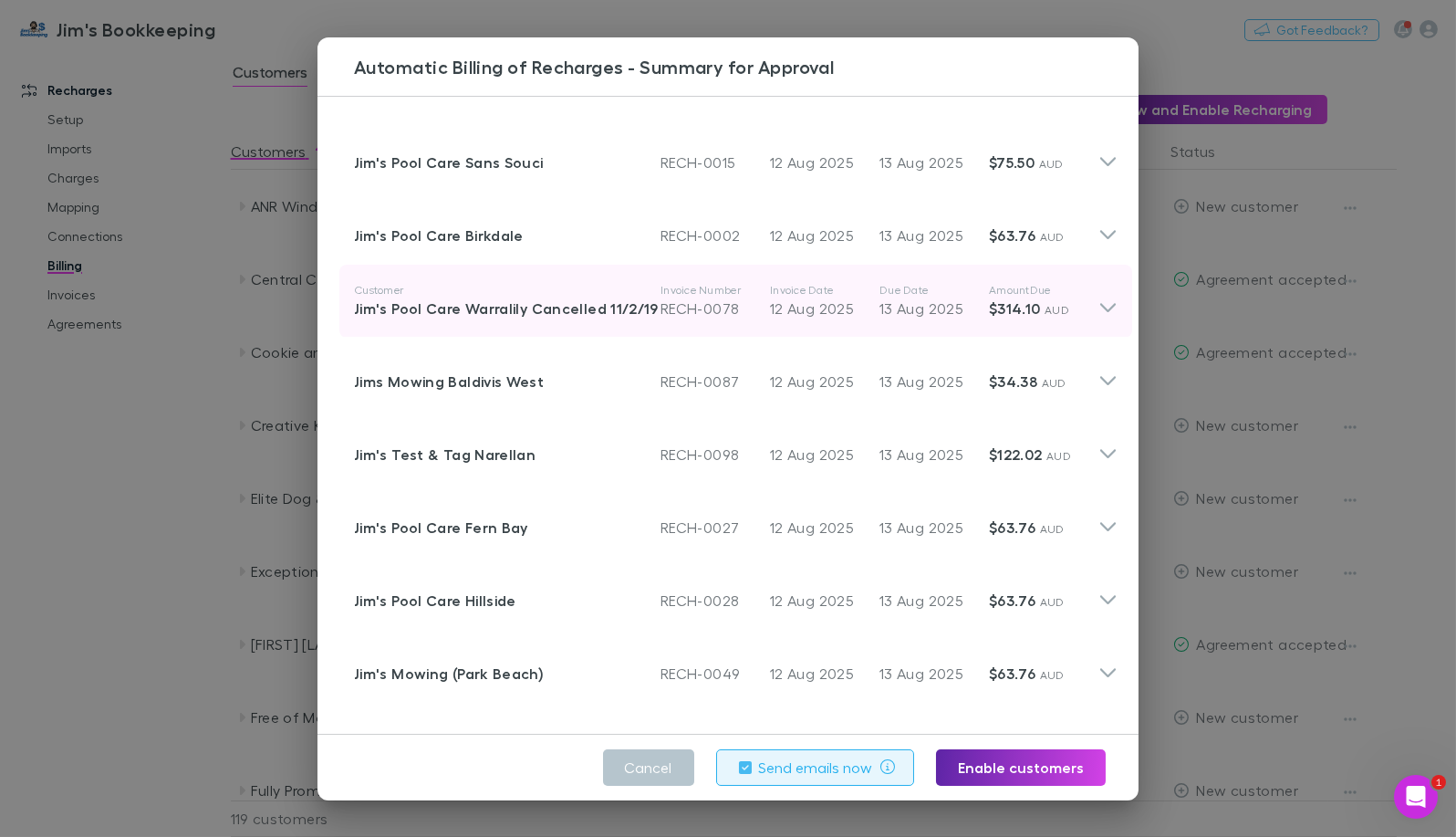 click 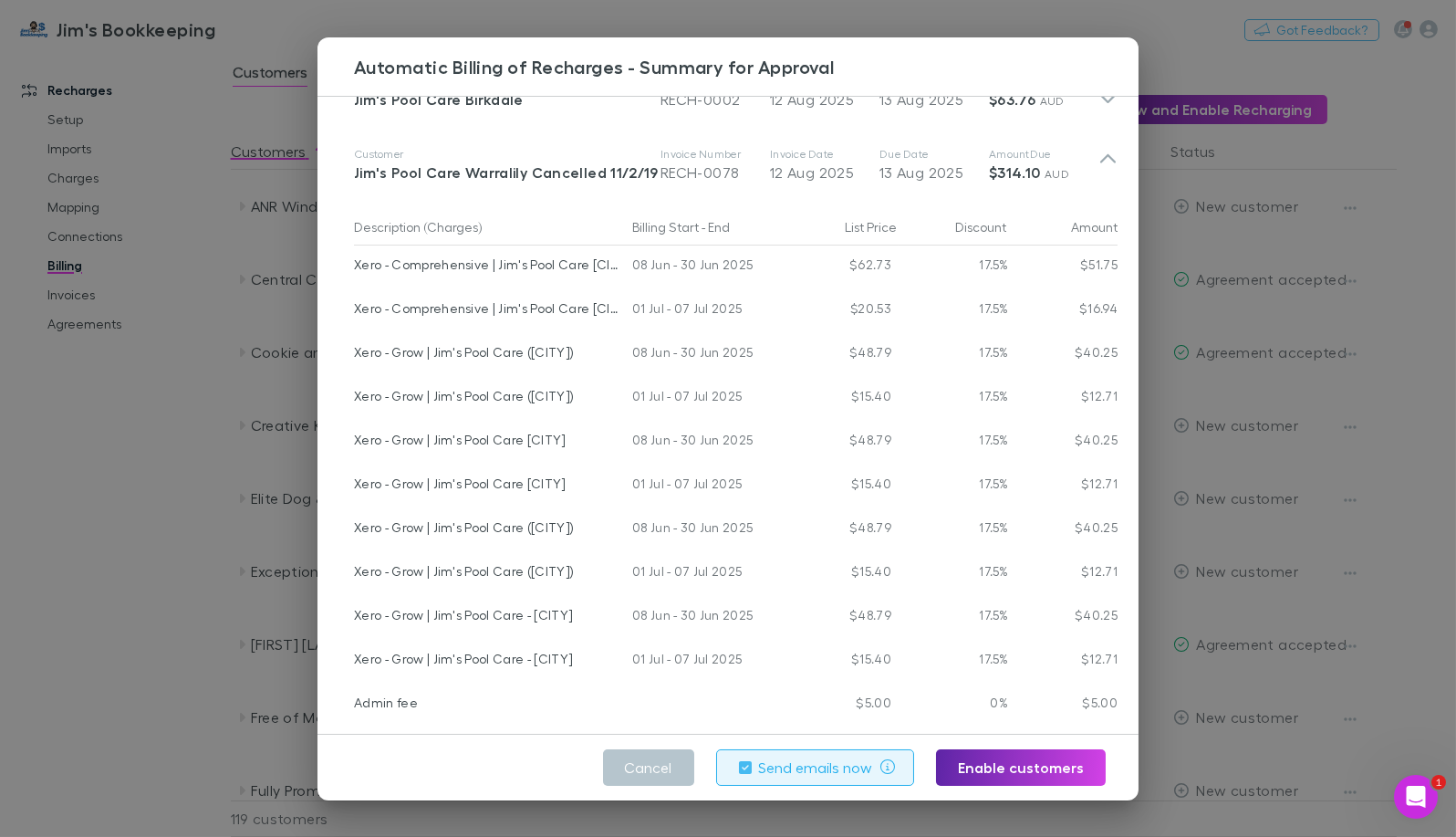 scroll, scrollTop: 101, scrollLeft: 0, axis: vertical 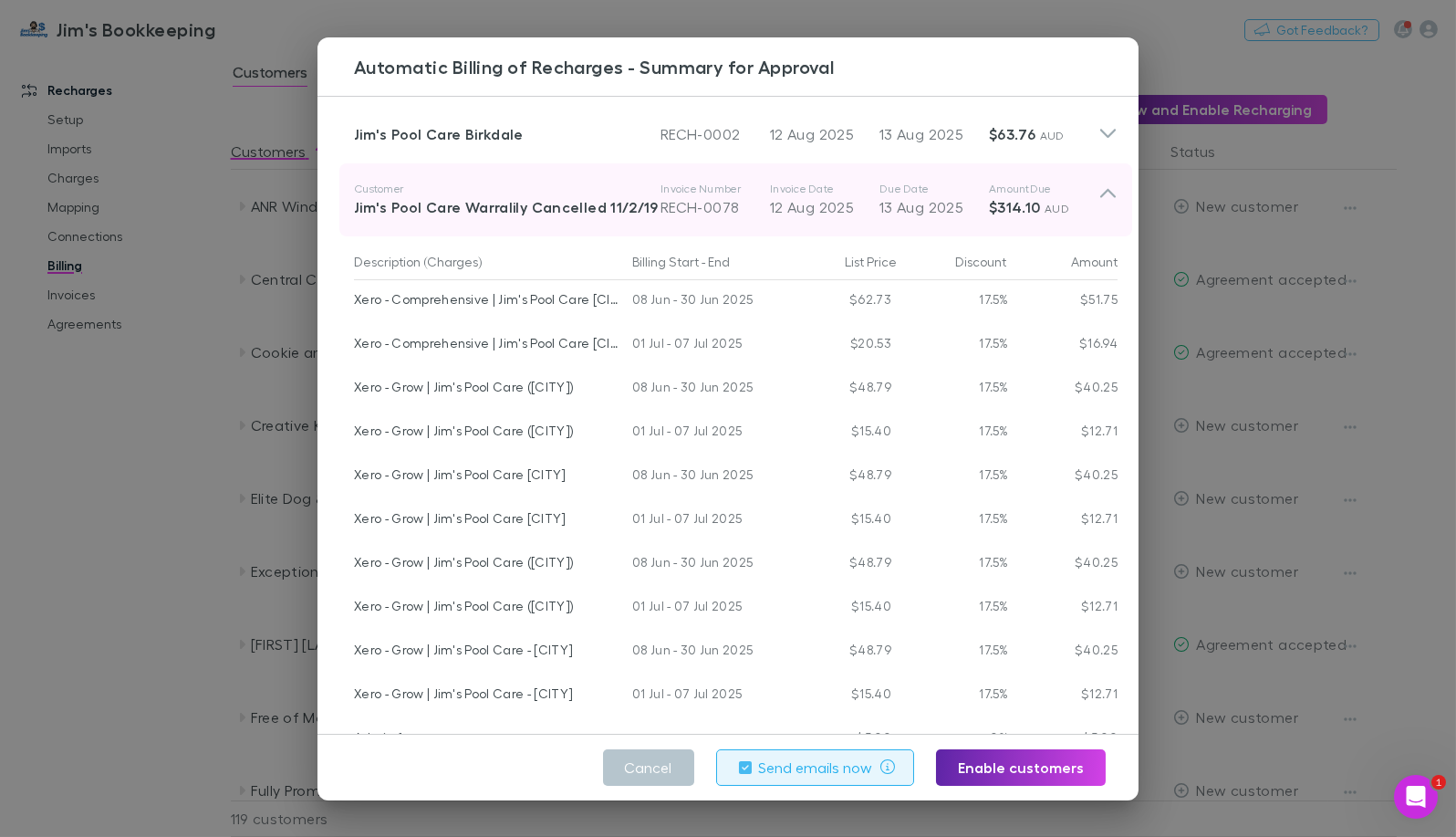 click 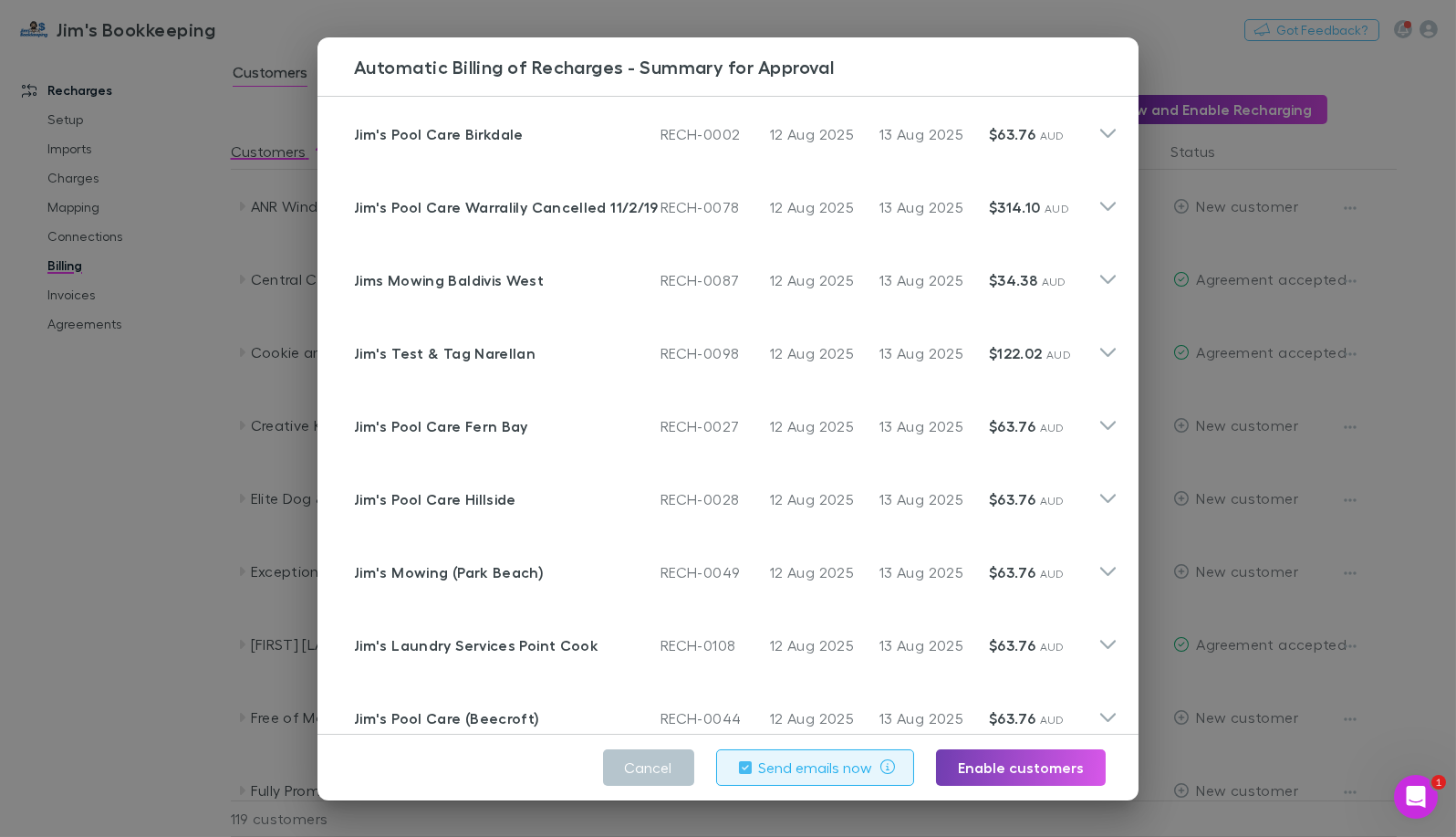 click on "Enable customers" at bounding box center [1021, 768] 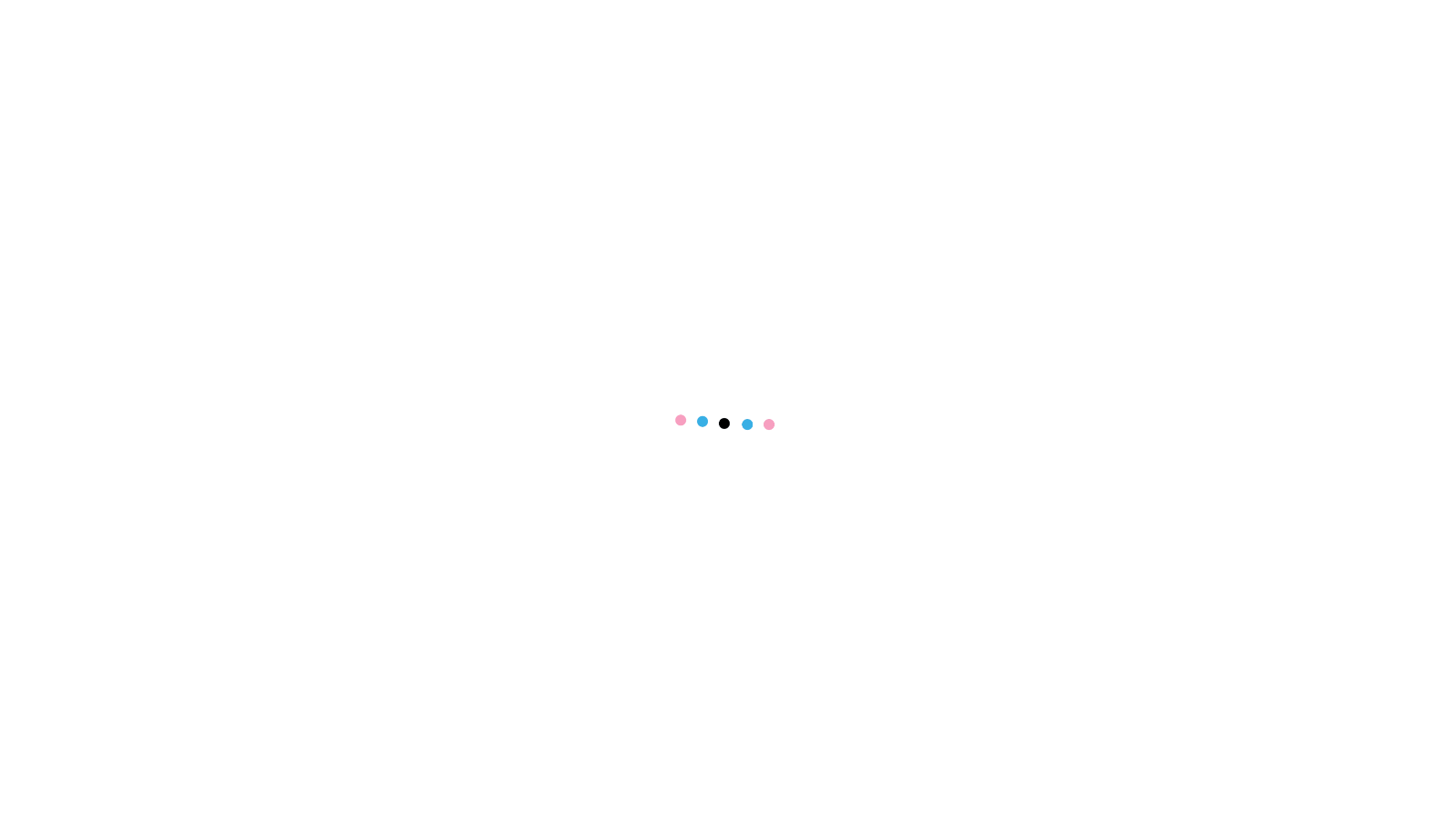 scroll, scrollTop: 0, scrollLeft: 0, axis: both 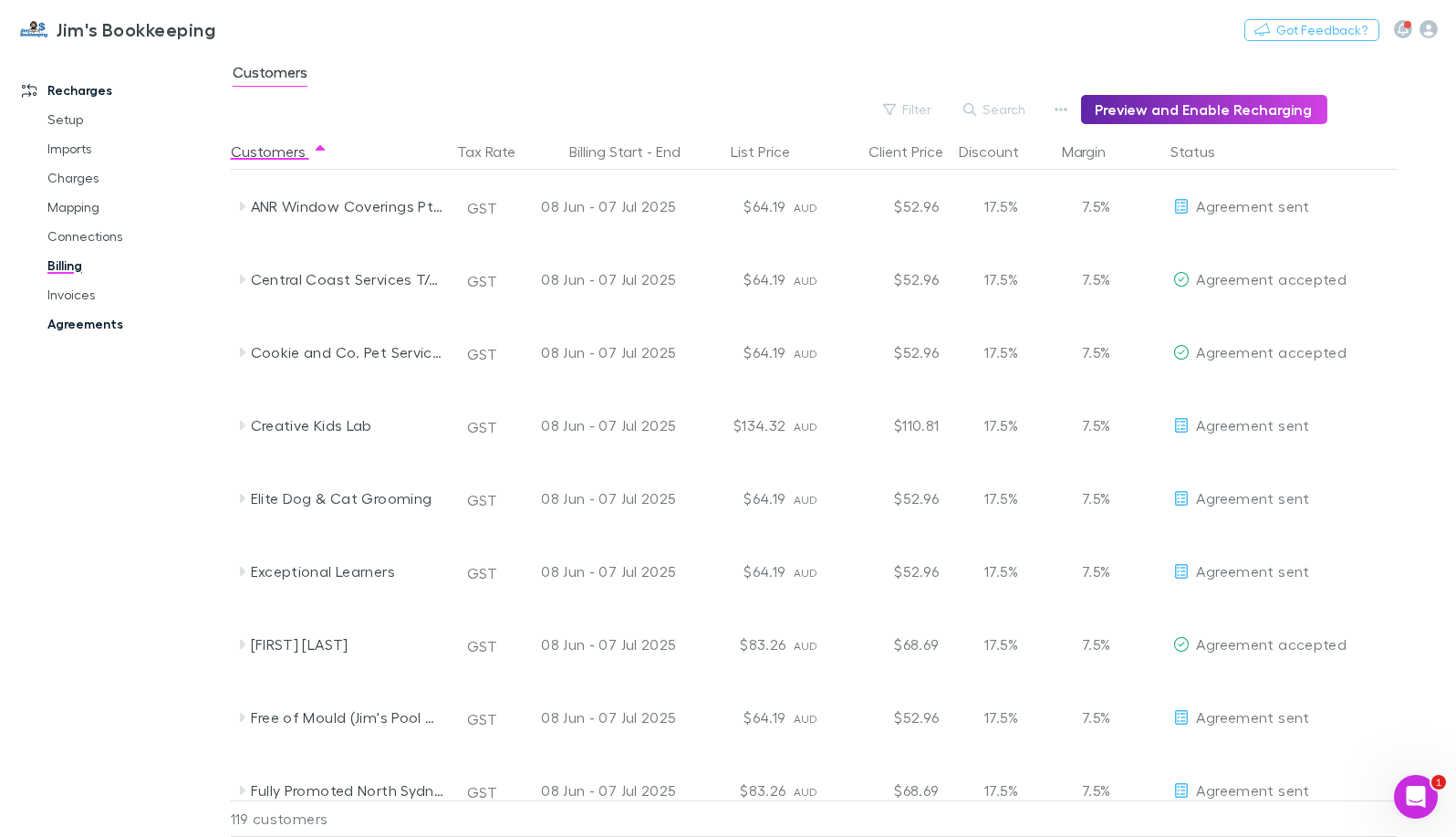 click on "Agreements" at bounding box center [136, 324] 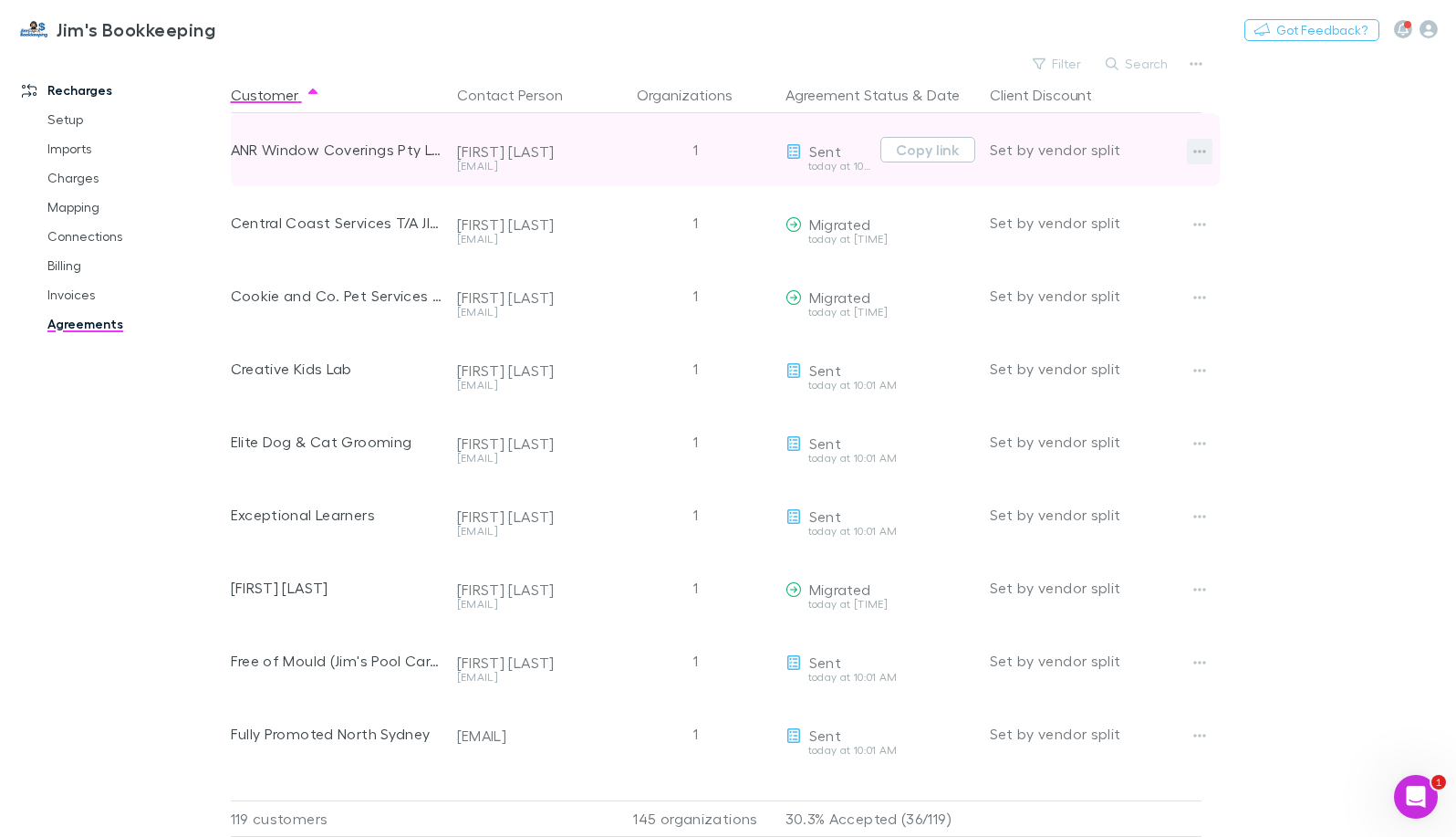 click at bounding box center [1200, 152] 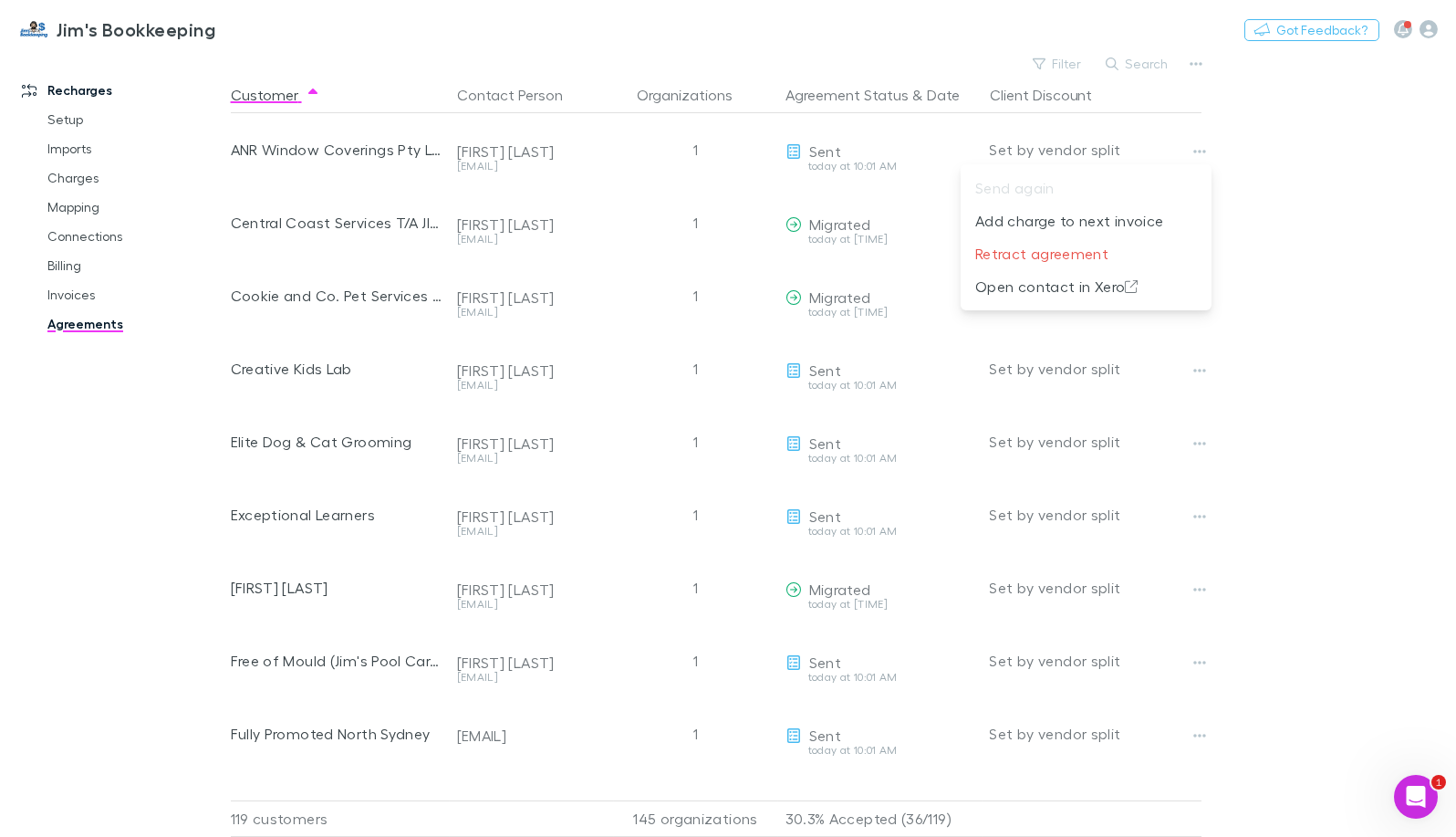 click at bounding box center [728, 418] 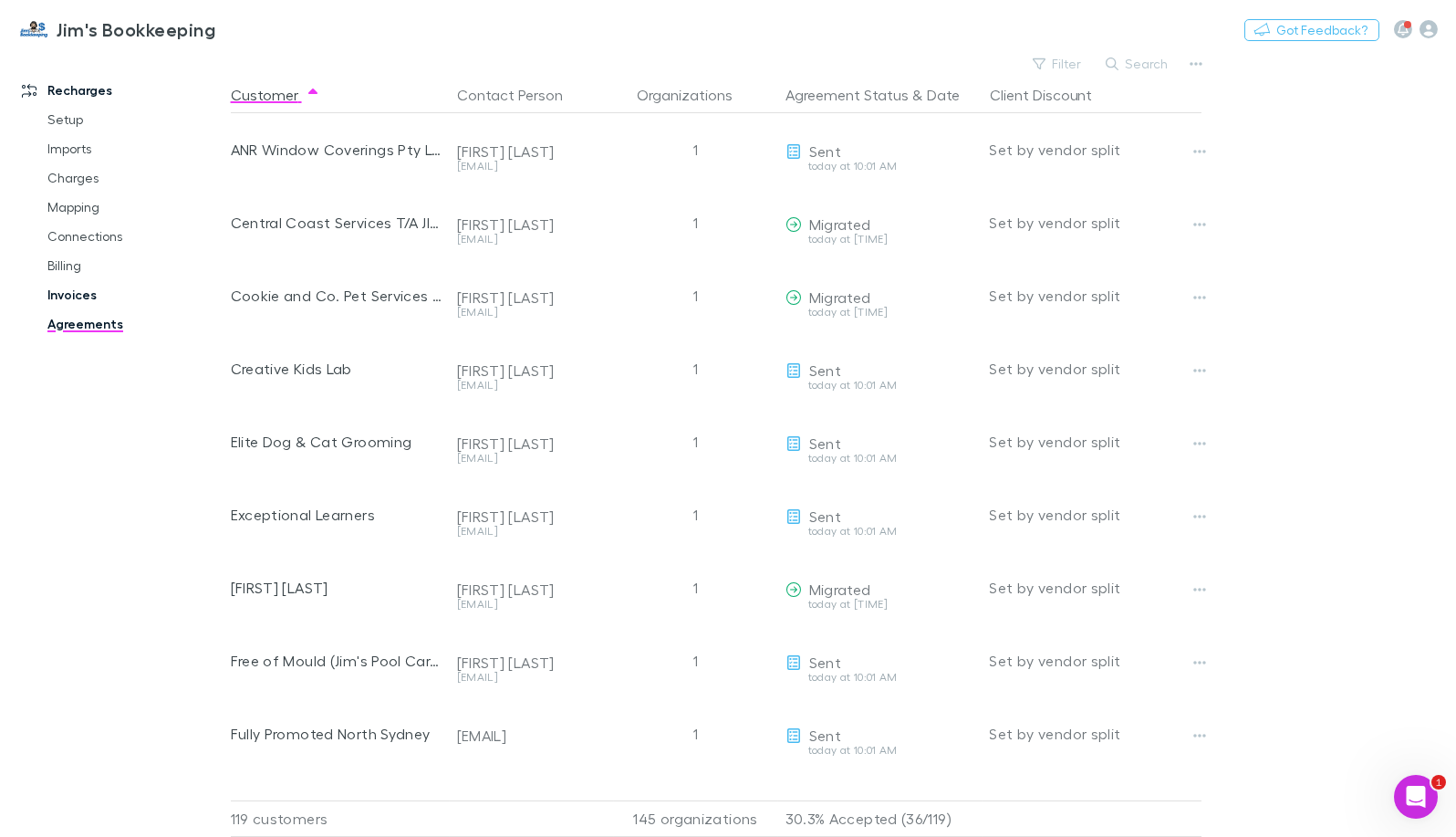 click on "Invoices" at bounding box center [136, 295] 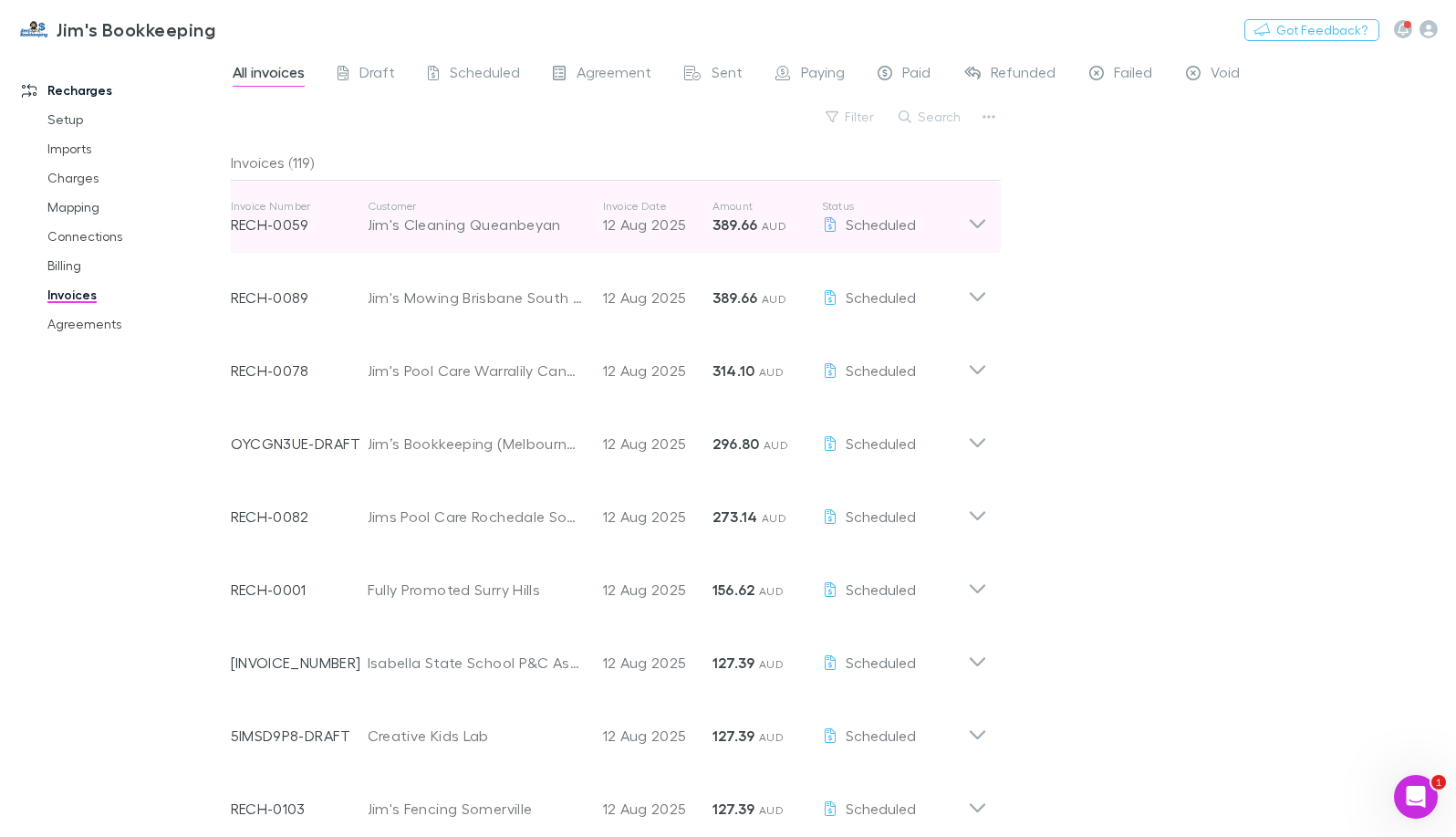 click 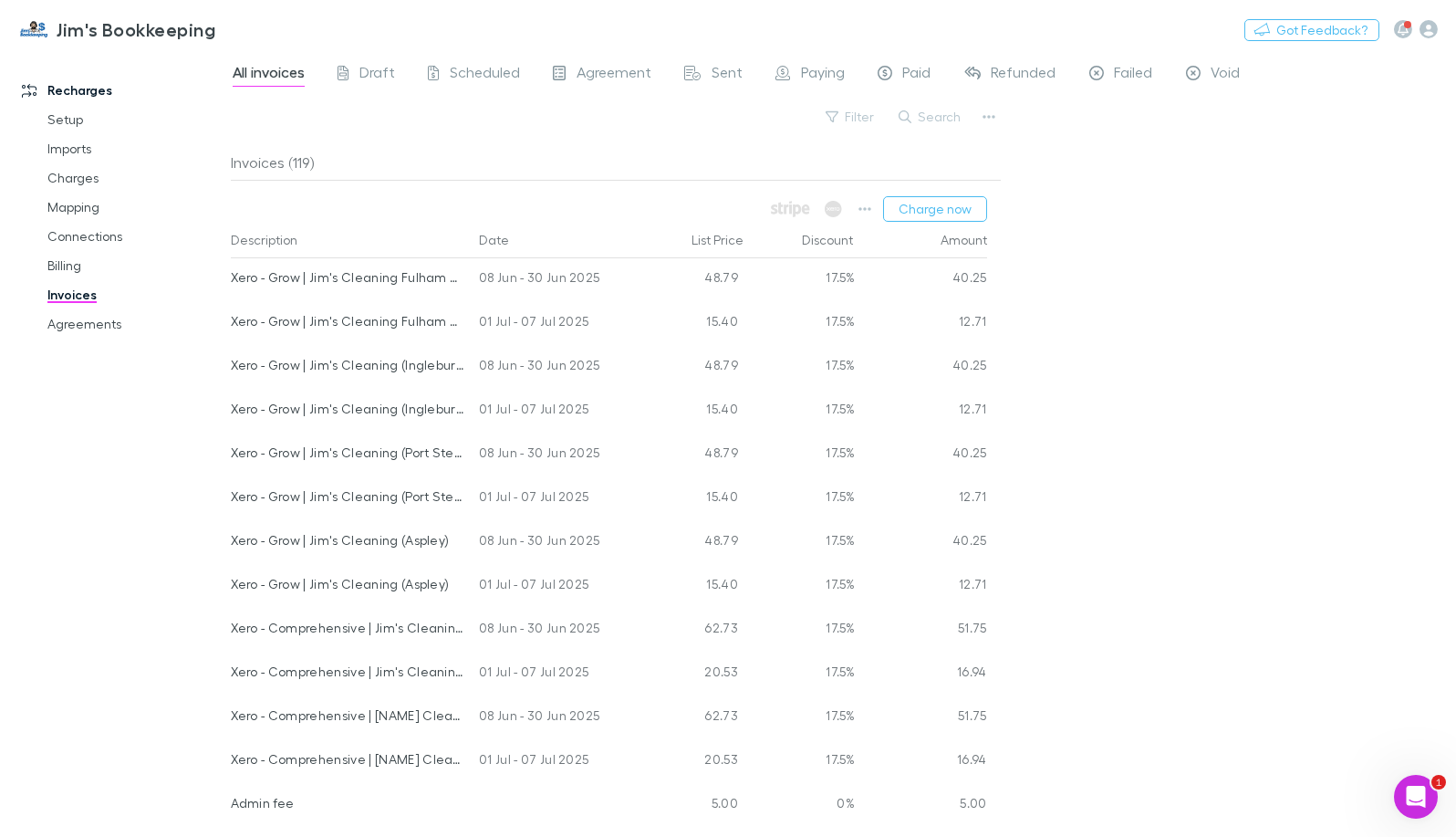 scroll, scrollTop: 101, scrollLeft: 0, axis: vertical 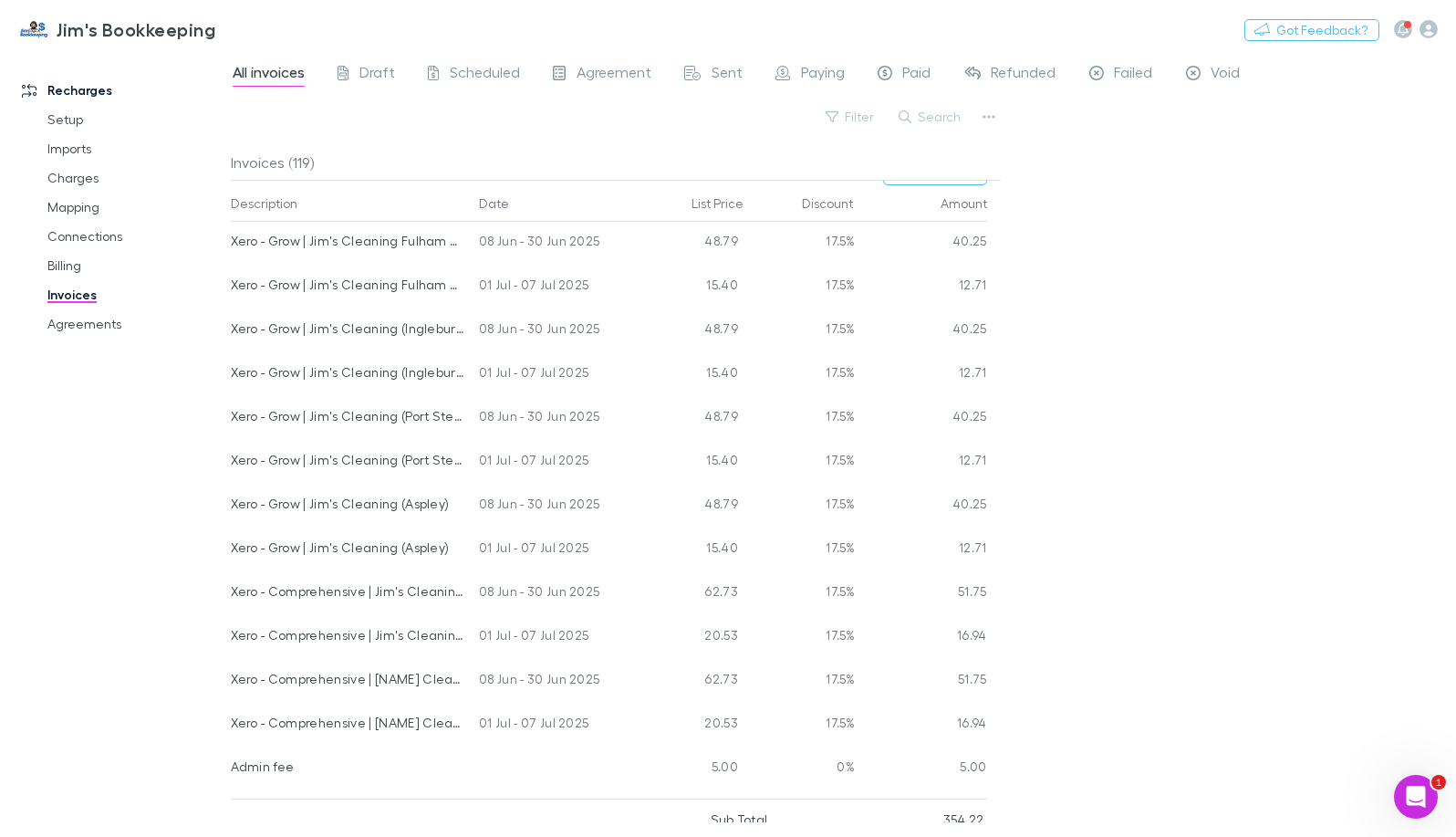 click on "Invoice Number RECH-0059 Customer Jim's Cleaning Queanbeyan Invoice Date 12 Aug 2025 Amount 389.66   AUD Status Scheduled Description   Date   List Price   Discount   Amount   Xero - Grow | Jim's Cleaning Fulham Gardens 08 Jun - 30 Jun 2025 48.79 17.5% 40.25 Xero - Grow | Jim's Cleaning Fulham Gardens 01 Jul - 07 Jul 2025 15.40 17.5% 12.71 Xero - Grow | Jim's Cleaning (Ingleburn) 08 Jun - 30 Jun 2025 48.79 17.5% 40.25 Xero - Grow | Jim's Cleaning (Ingleburn) 01 Jul - 07 Jul 2025 15.40 17.5% 12.71 Xero - Grow | Jim's Cleaning (Port Stephens) 08 Jun - 30 Jun 2025 48.79 17.5% 40.25 Xero - Grow | Jim's Cleaning (Port Stephens) 01 Jul - 07 Jul 2025 15.40 17.5% 12.71 Xero - Grow | Jim's Cleaning (Aspley) 08 Jun - 30 Jun 2025 48.79 17.5% 40.25 Xero - Grow | Jim's Cleaning (Aspley) 01 Jul - 07 Jul 2025 15.40 17.5% 12.71 Xero - Comprehensive | Jim's Cleaning (St Lucia) 62.73 17.5% 0%" at bounding box center (843, 444) 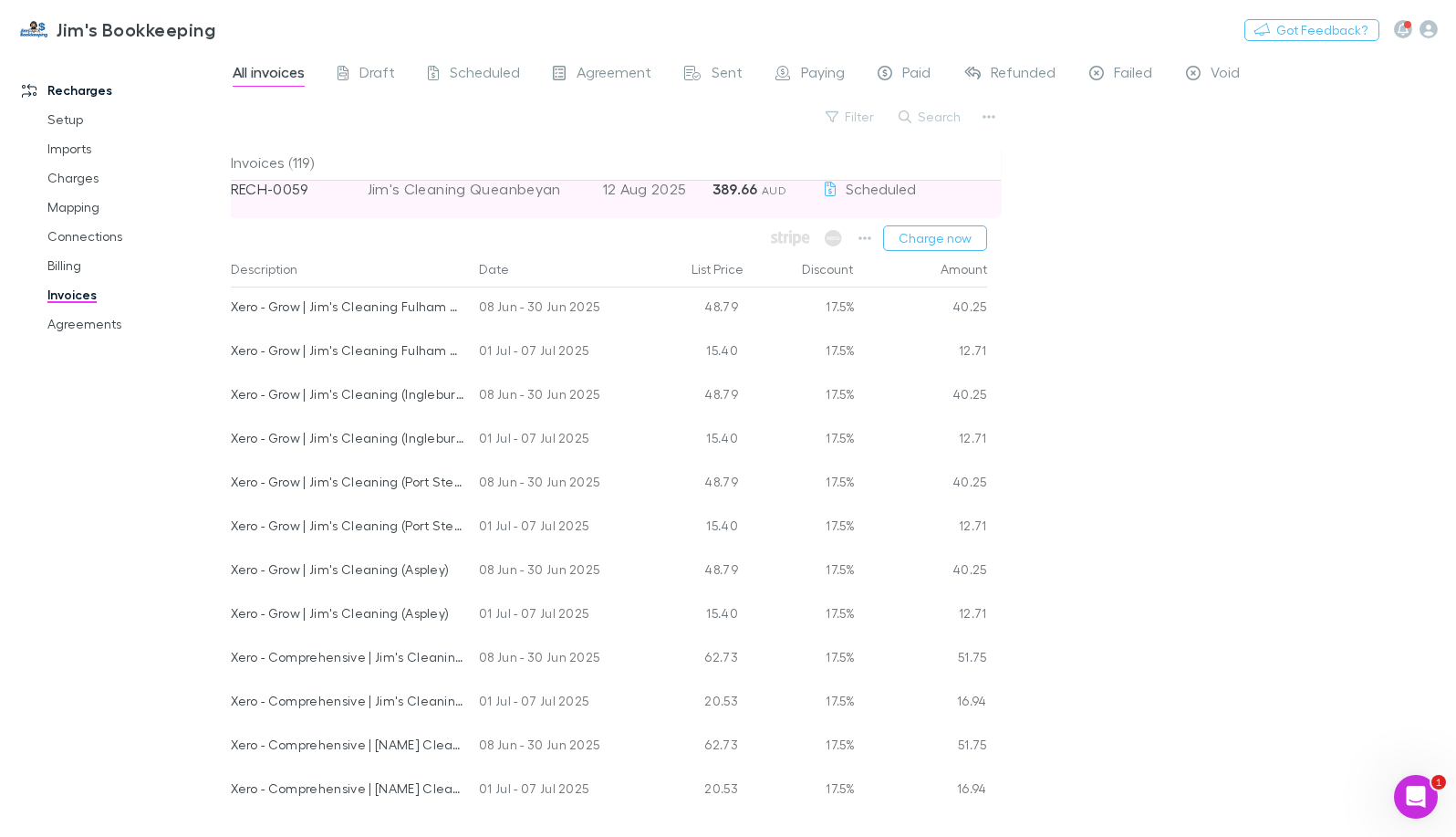 scroll, scrollTop: 0, scrollLeft: 0, axis: both 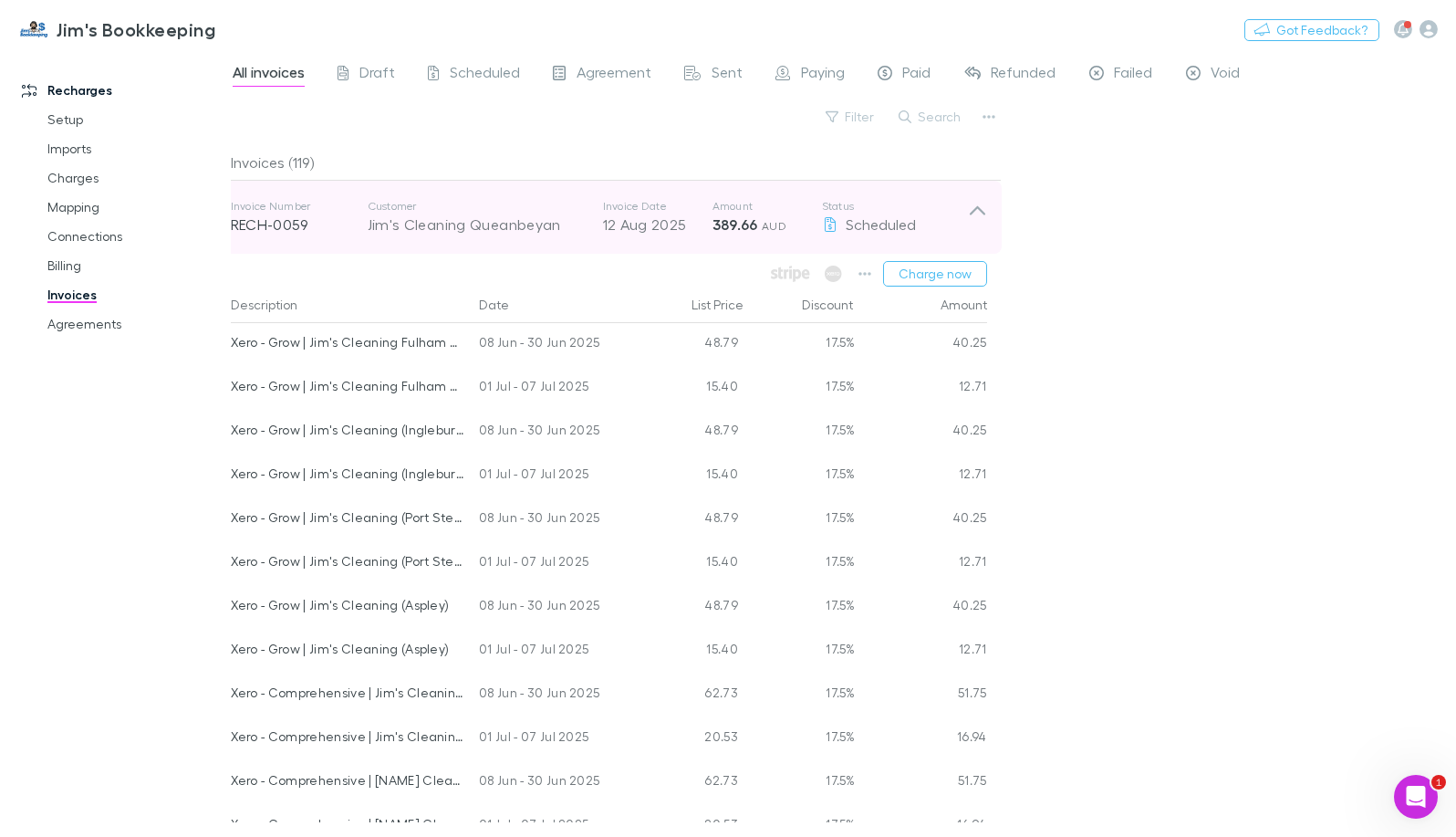 click 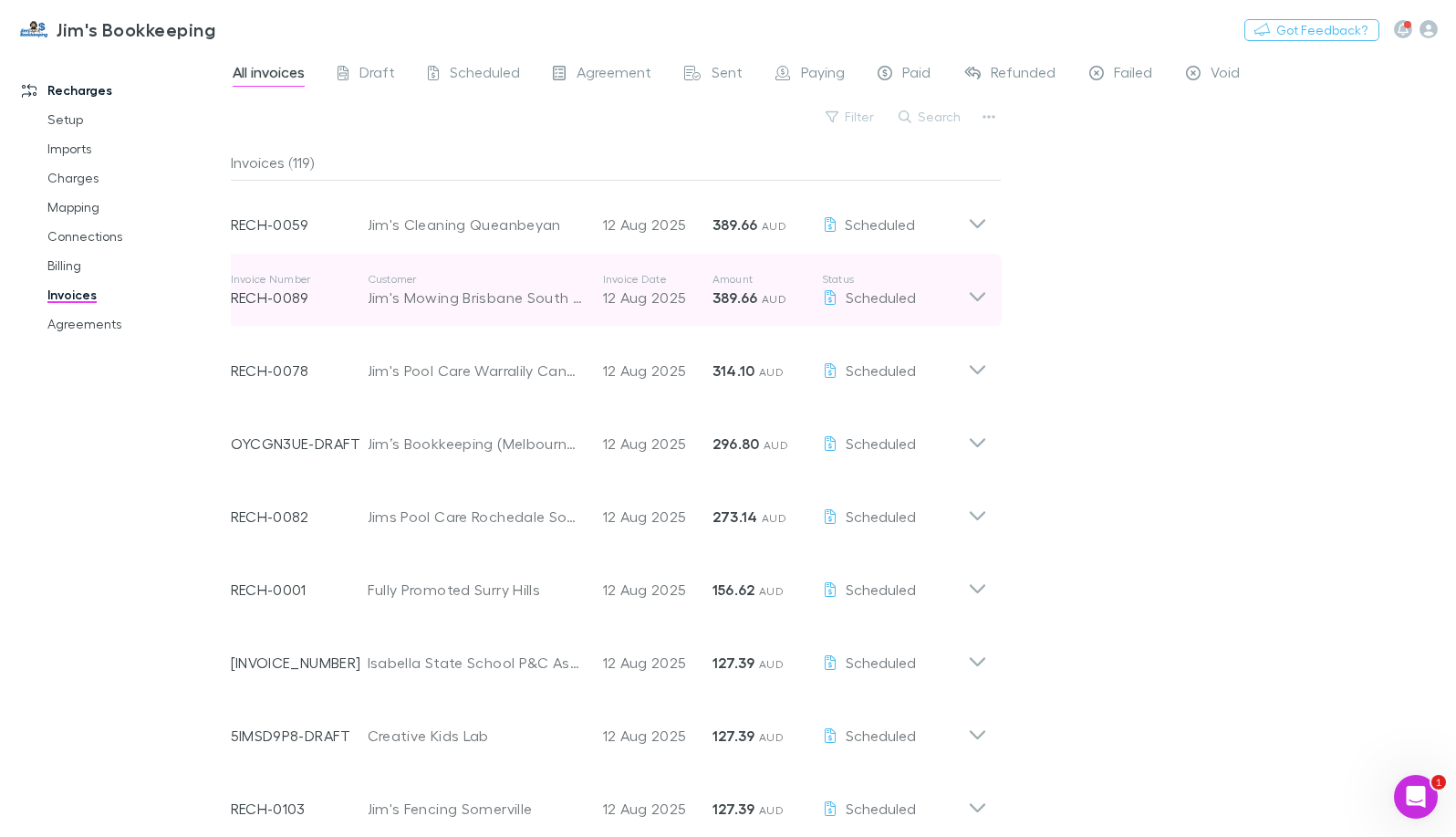 click 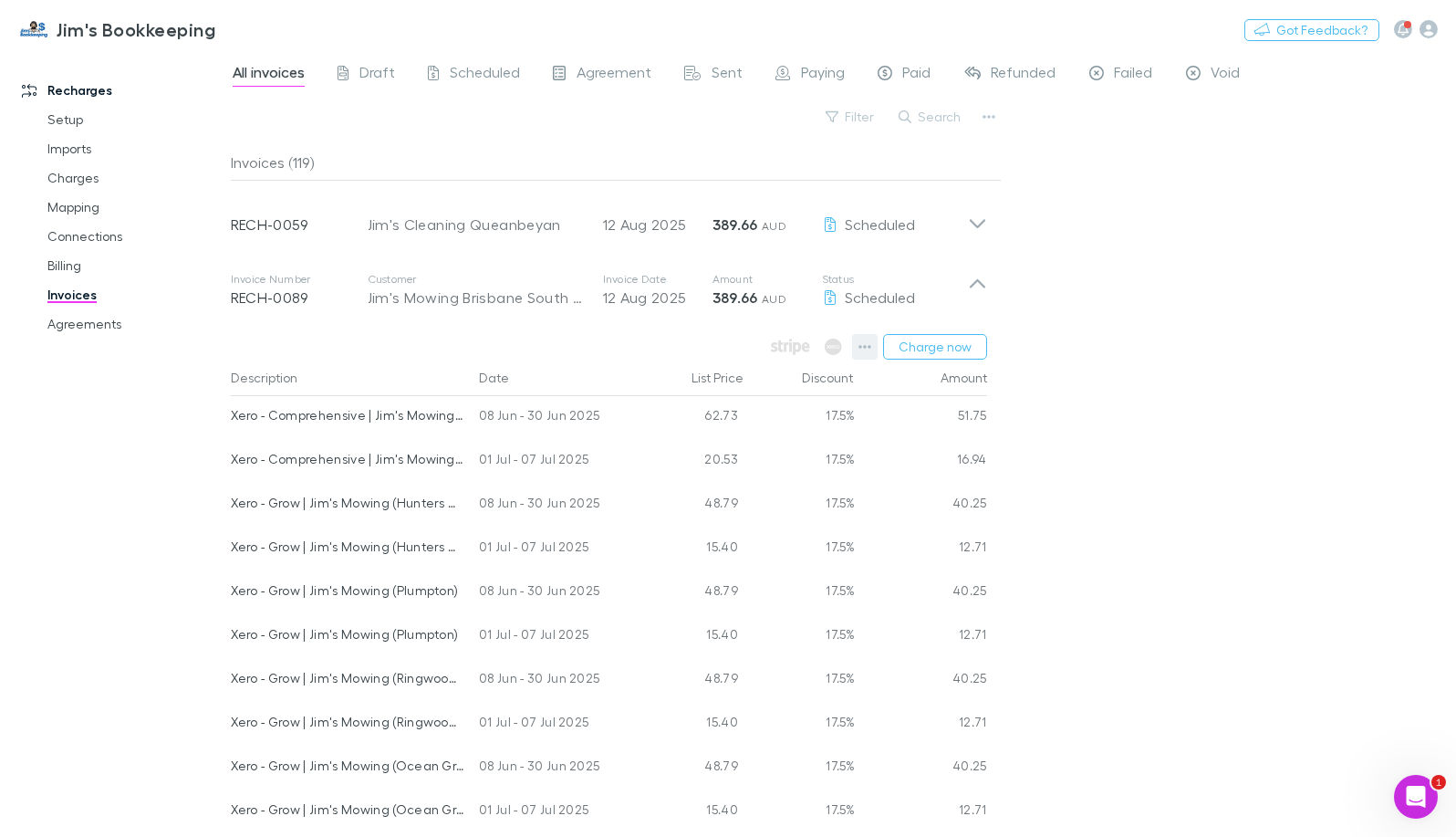 click 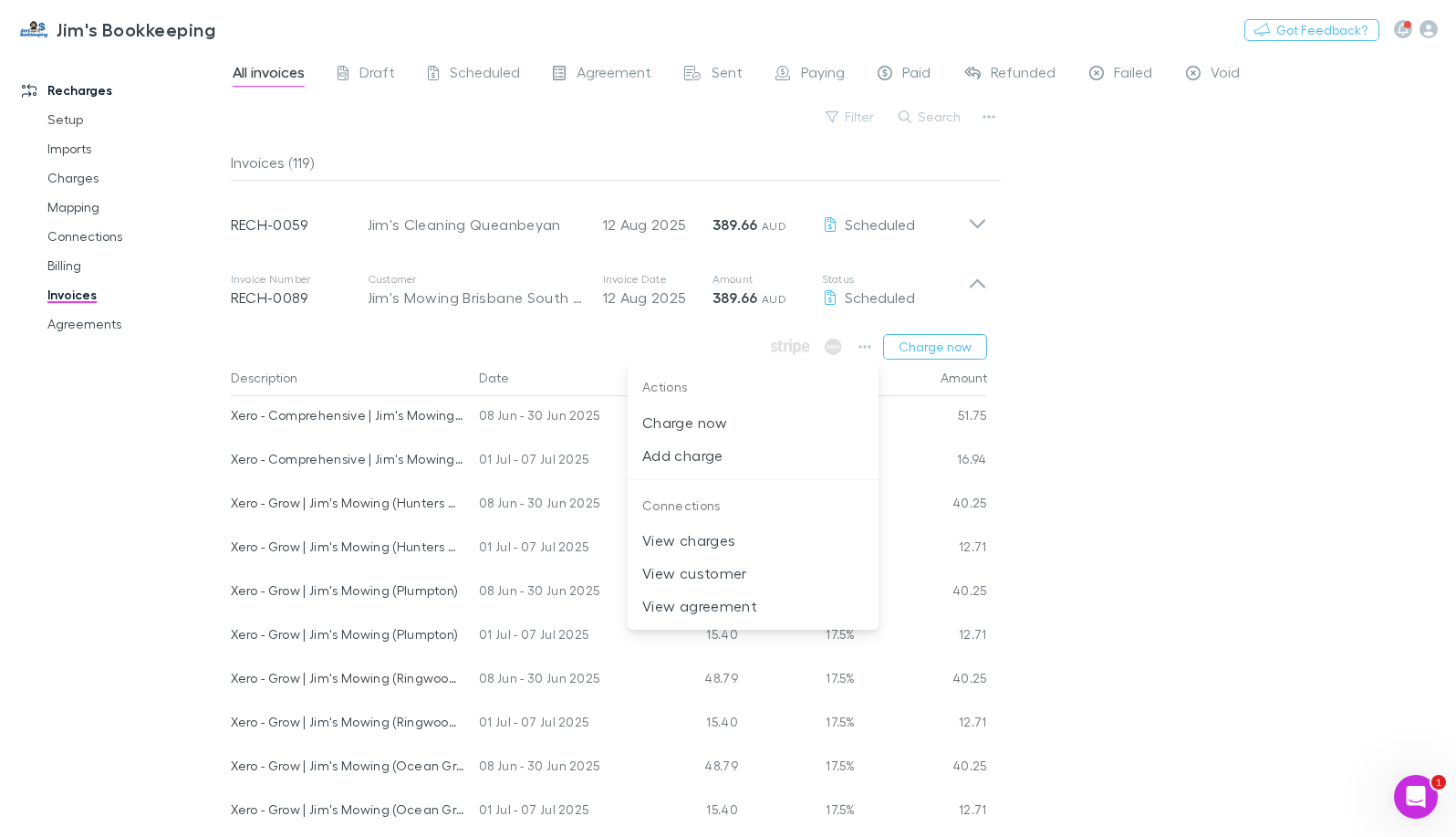 click at bounding box center (728, 418) 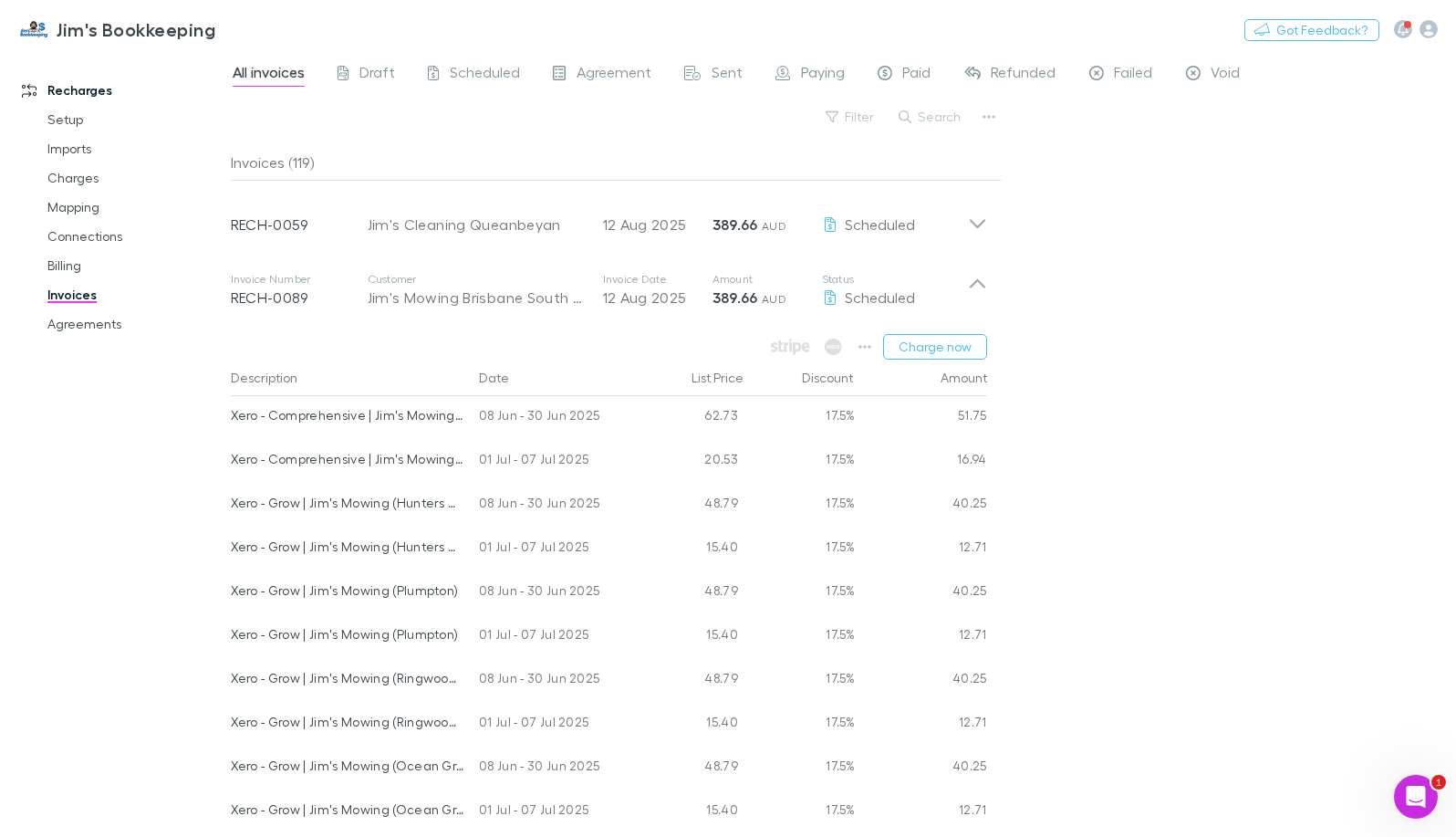 click on "All invoices   Draft   Scheduled   Agreement   Sent   Paying   Paid   Refunded   Failed   Void Filter Search Invoices (119)   Invoice Number RECH-0059 Customer Jim's Cleaning Queanbeyan Invoice Date 12 Aug 2025 Amount 389.66   AUD Status Scheduled Charge now Description   Date   List Price   Discount   Amount   Xero - Grow | Jim's Cleaning Fulham Gardens 08 Jun - 30 Jun 2025 48.79 17.5% 40.25 Xero - Grow | Jim's Cleaning Fulham Gardens 01 Jul - 07 Jul 2025 15.40 17.5% 12.71 Xero - Grow | Jim's Cleaning (Ingleburn) 08 Jun - 30 Jun 2025 48.79 17.5% 40.25 Xero - Grow | Jim's Cleaning (Ingleburn) 01 Jul - 07 Jul 2025 15.40 17.5% 12.71 Xero - Grow | Jim's Cleaning (Port Stephens) 08 Jun - 30 Jun 2025 48.79 17.5% 40.25 Xero - Grow | Jim's Cleaning (Port Stephens) 01 Jul - 07 Jul 2025 15.40 17.5% 12.71 Xero - Grow | Jim's Cleaning (Aspley) 08 Jun - 30 Jun 2025 48.79 17.5% 40.25 Xero - Grow | Jim's Cleaning (Aspley) 01 Jul - 07 Jul 2025 15.40 17.5% 12.71 Xero - Comprehensive | Jim's Cleaning (St Lucia) 62.73 17.5% 0%" at bounding box center [843, 444] 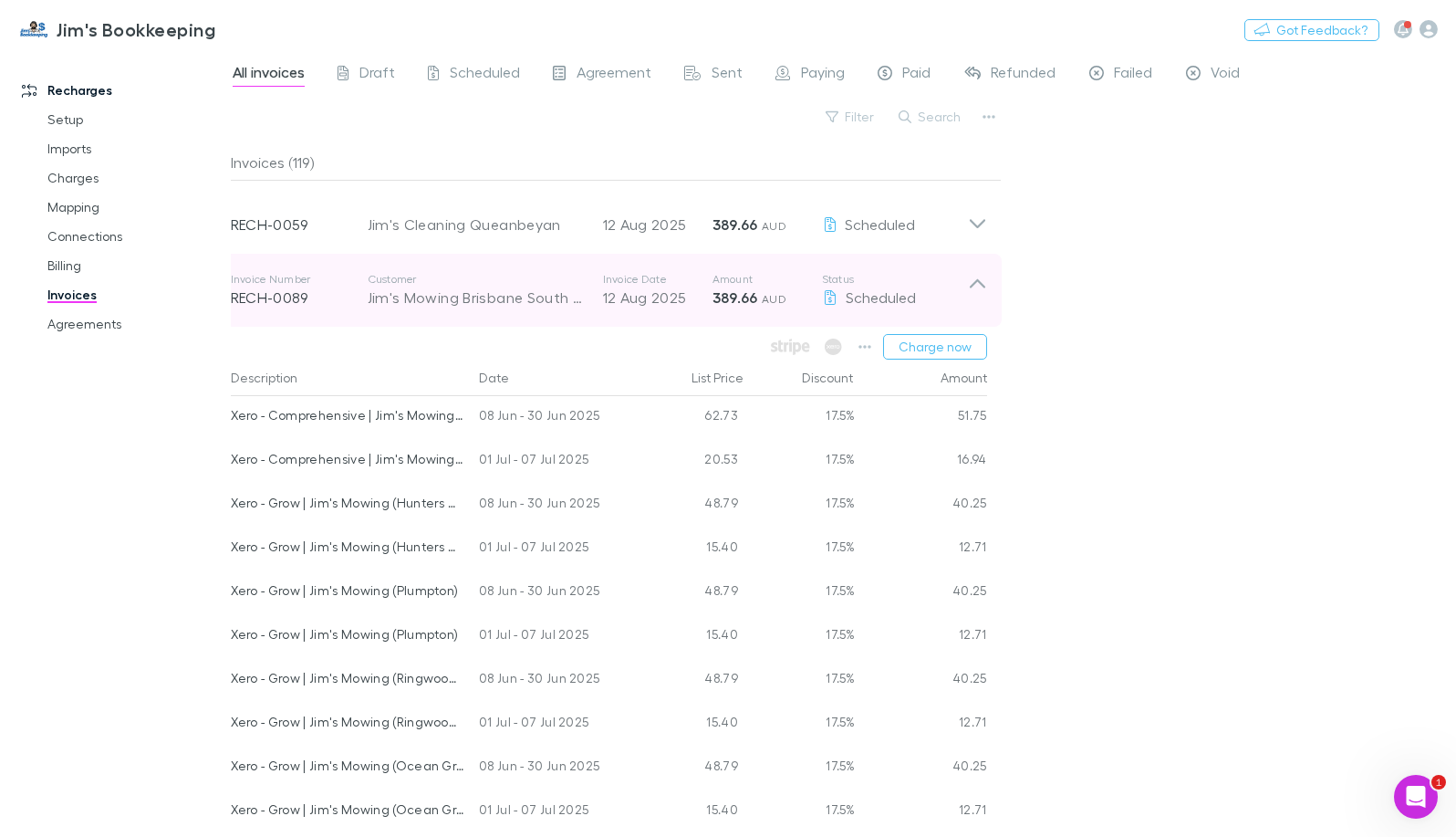 click 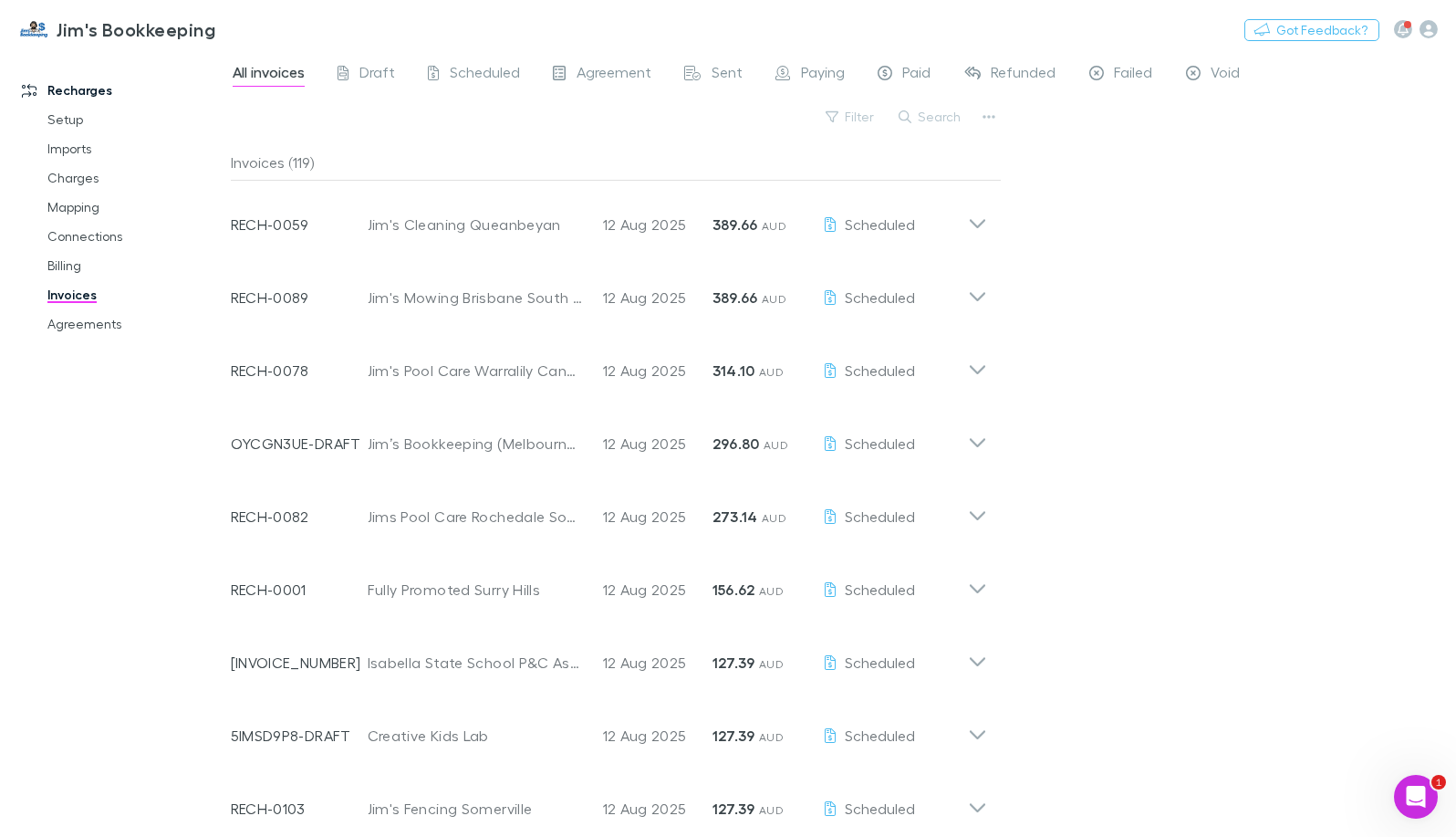 click 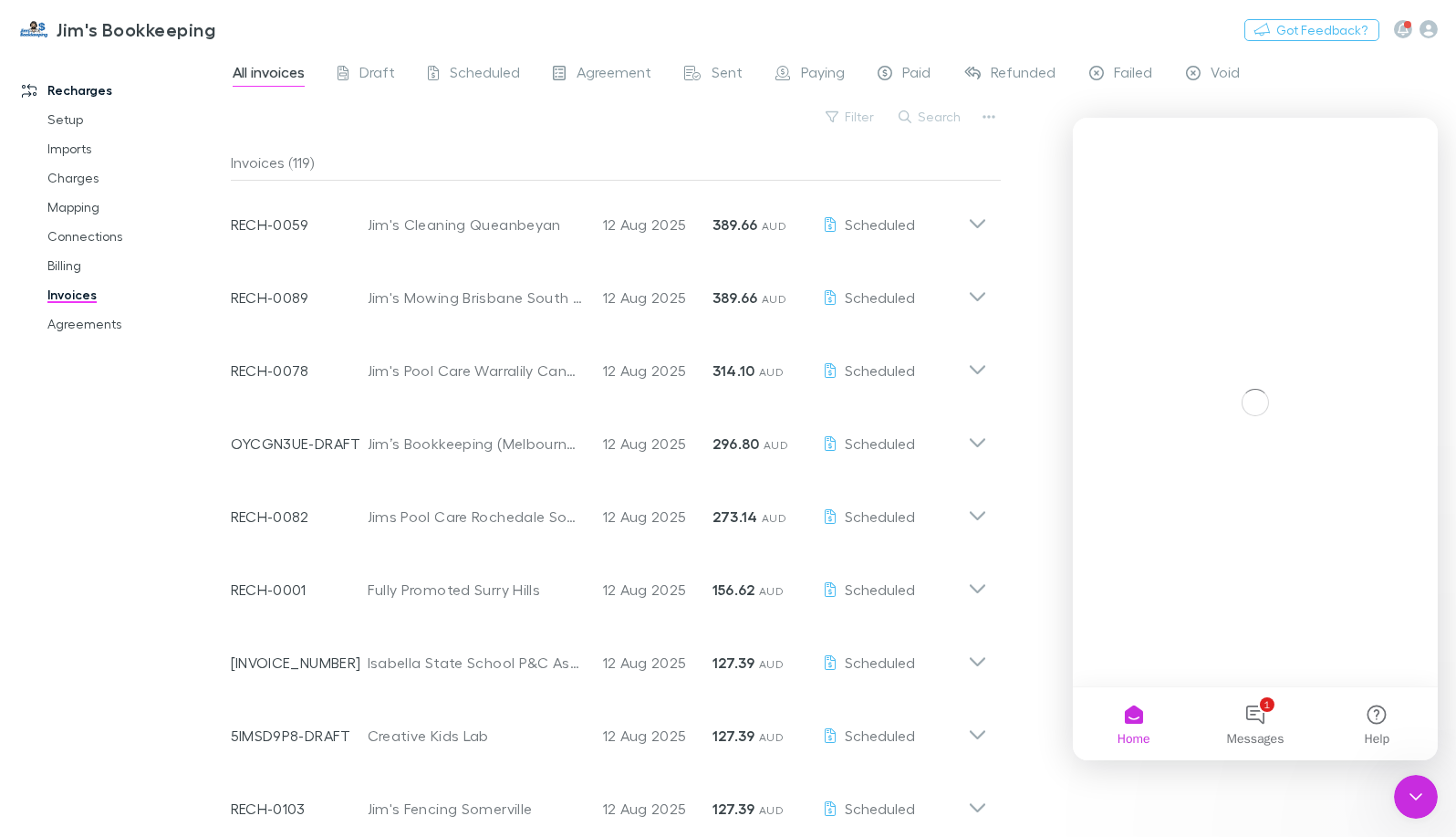 scroll, scrollTop: 0, scrollLeft: 0, axis: both 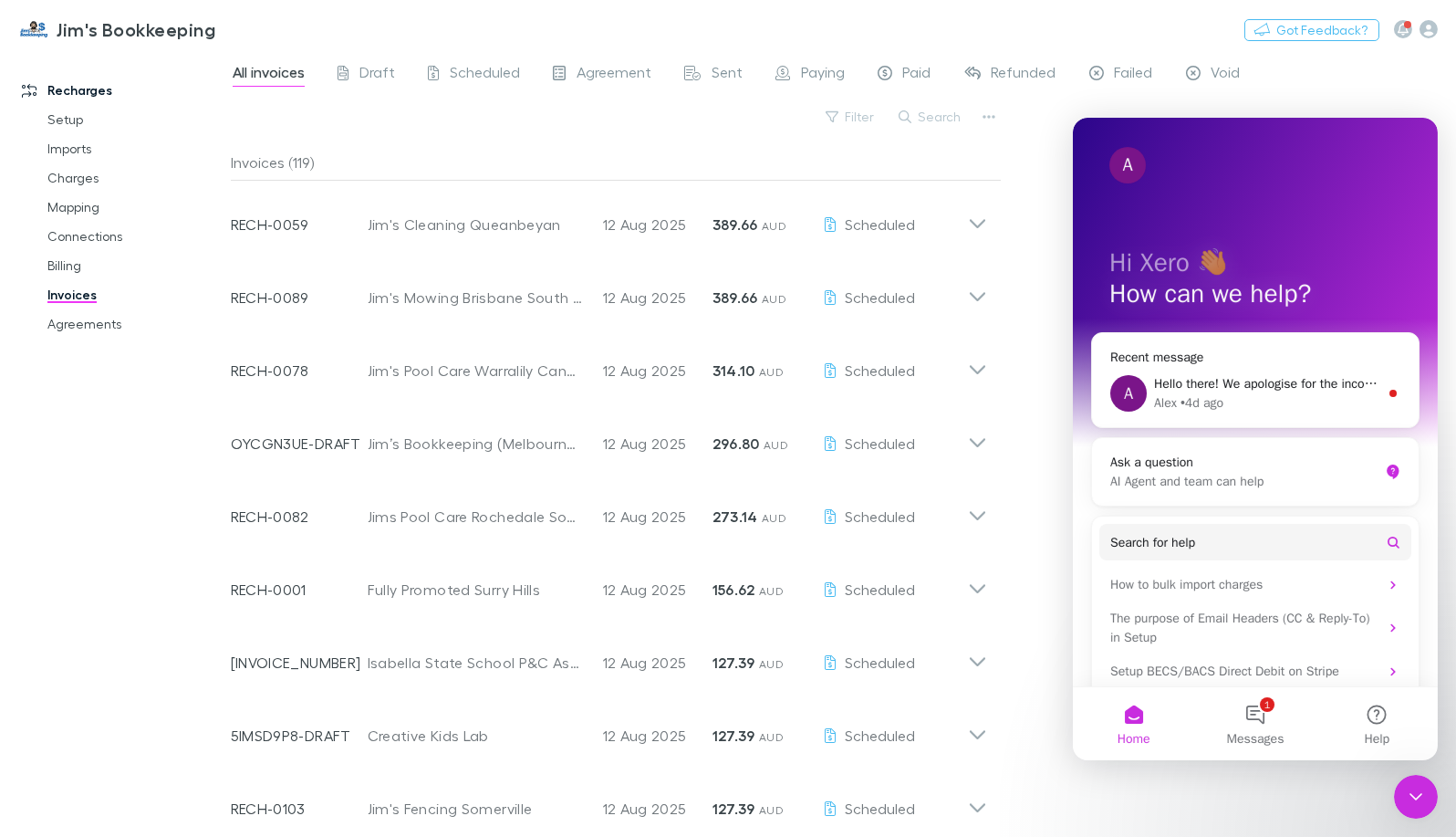 click 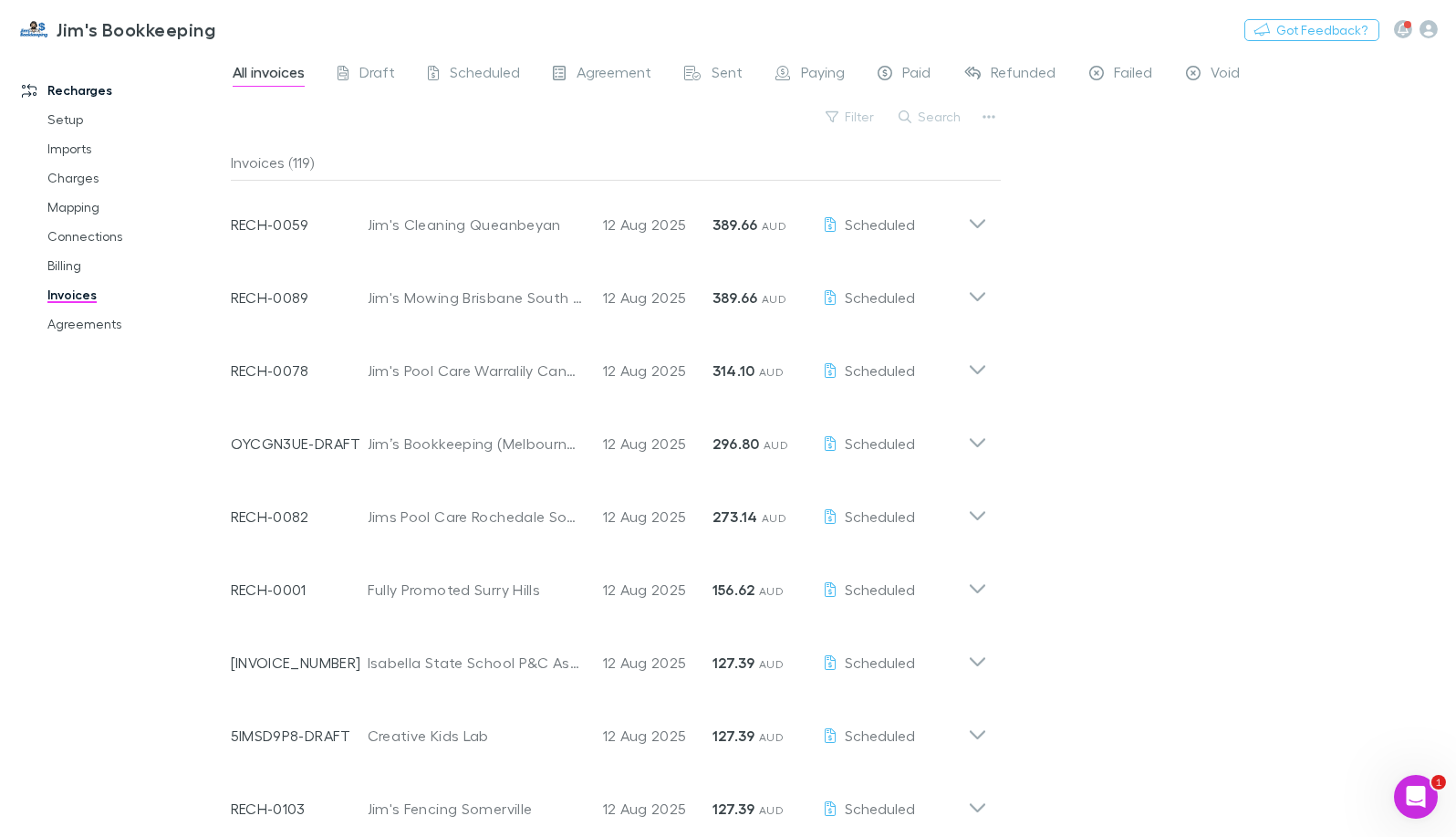 scroll, scrollTop: 0, scrollLeft: 0, axis: both 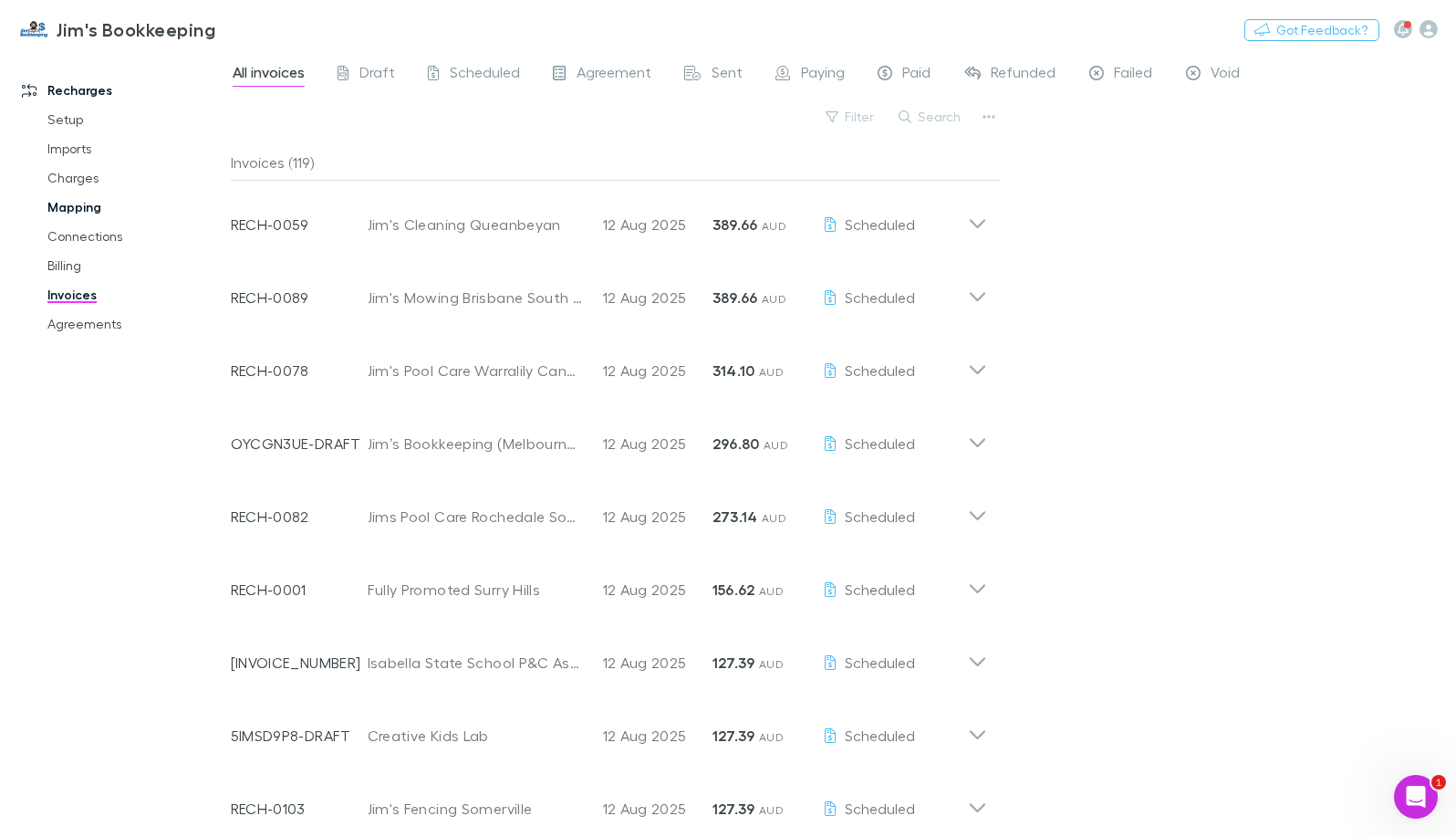 click on "Mapping" at bounding box center (136, 207) 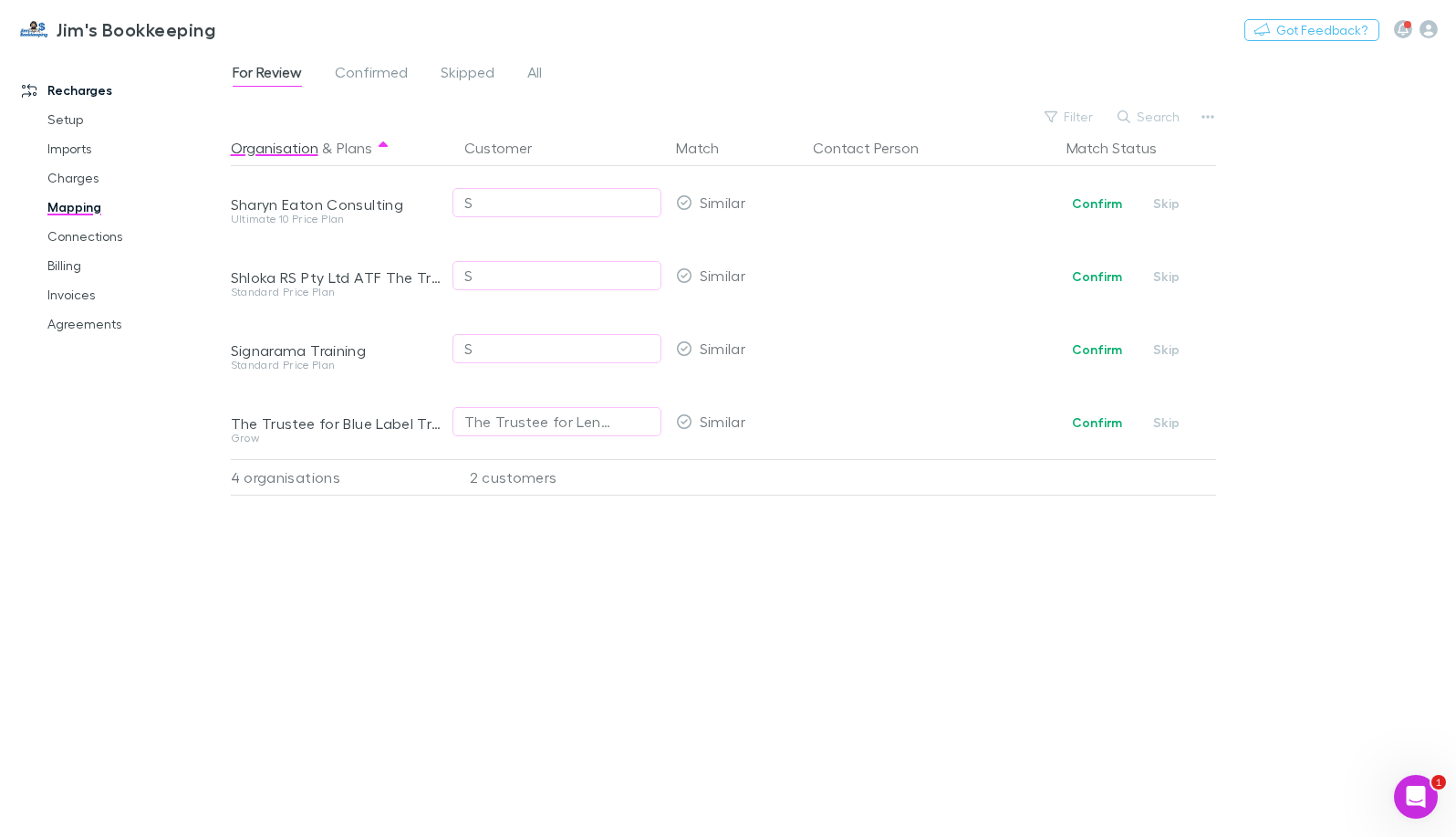 click on "For Review Confirmed Skipped All" at bounding box center [843, 78] 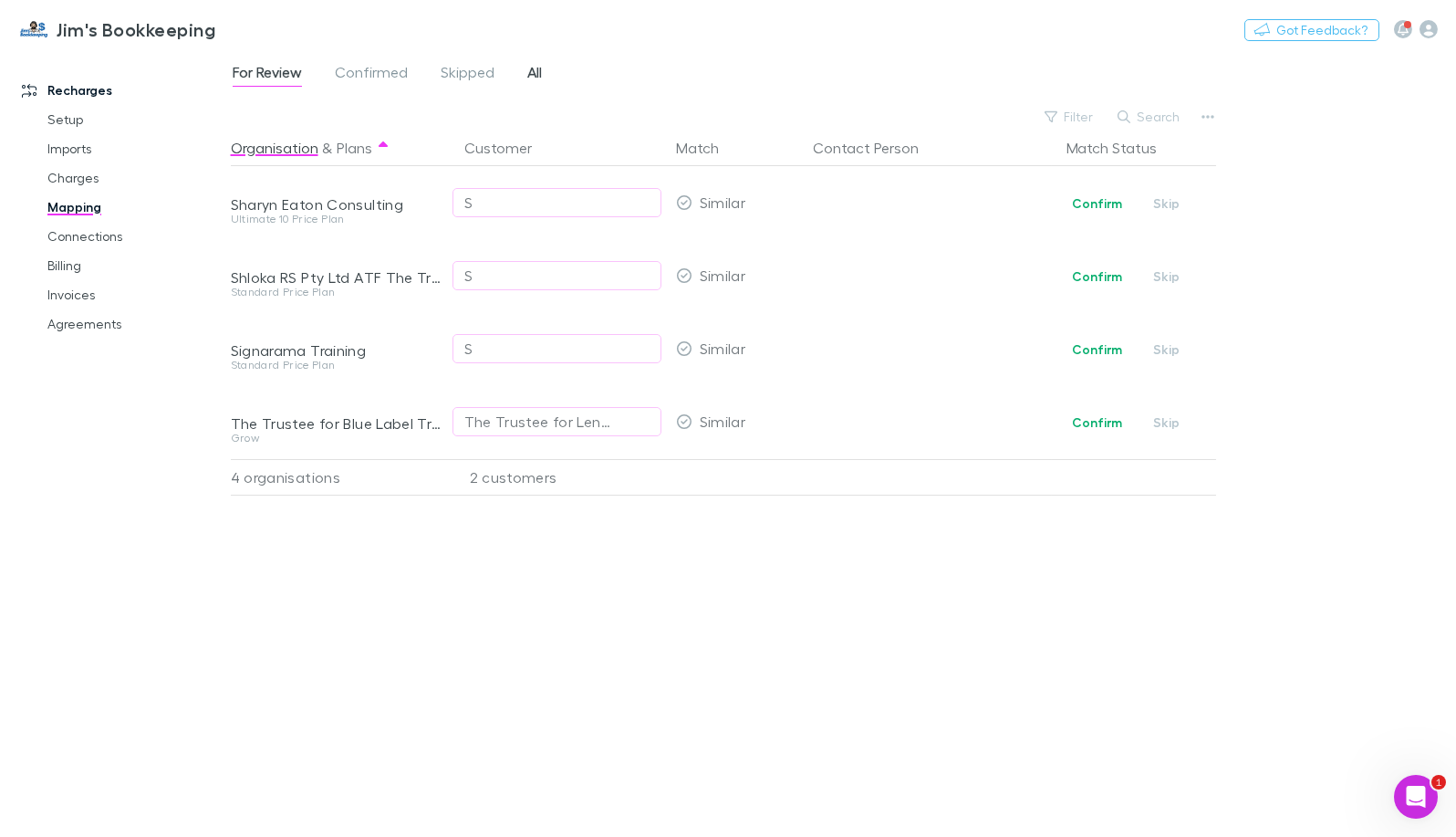 click on "All" at bounding box center [535, 75] 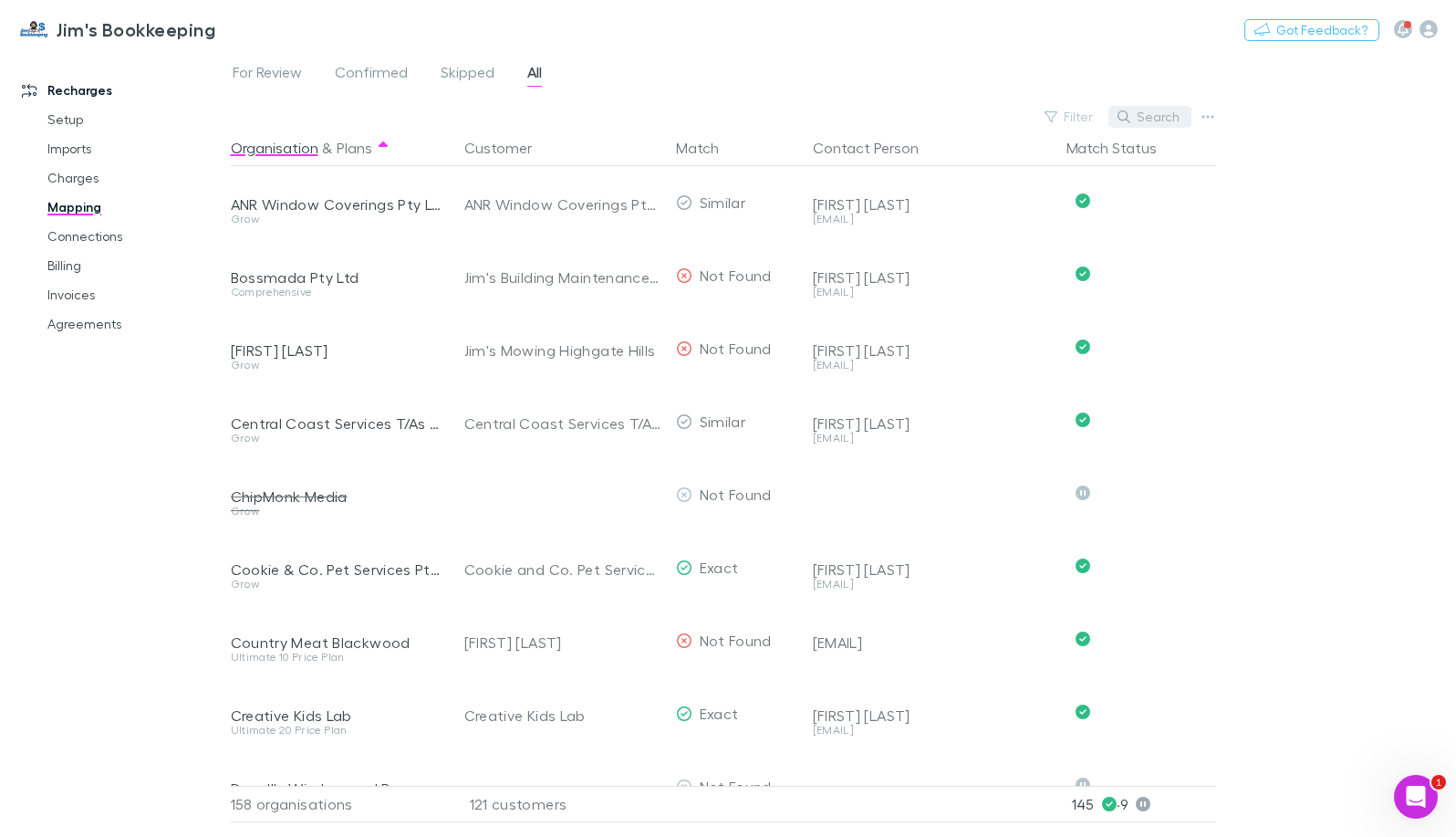 click on "Search" at bounding box center [1149, 117] 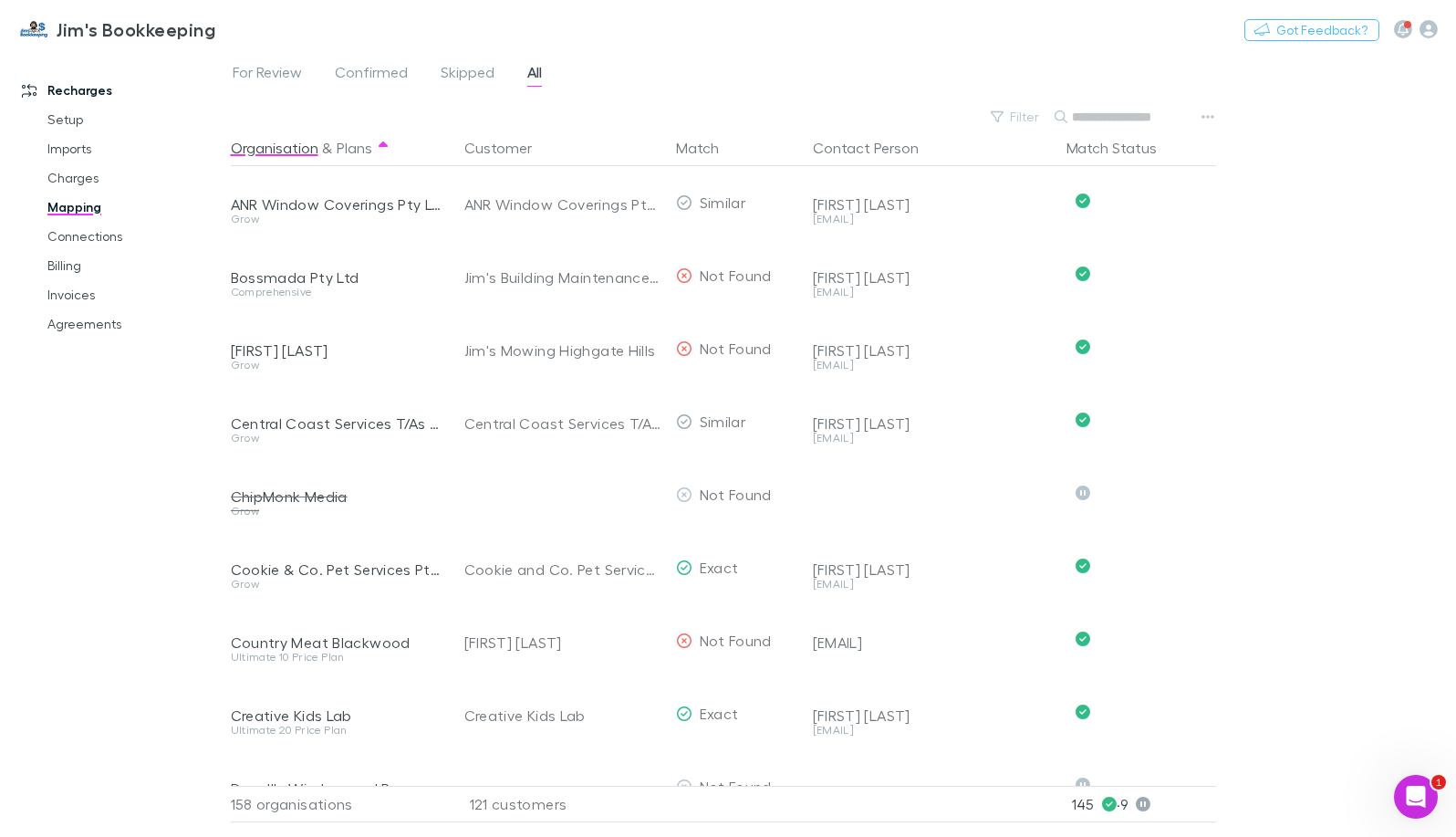 paste on "**********" 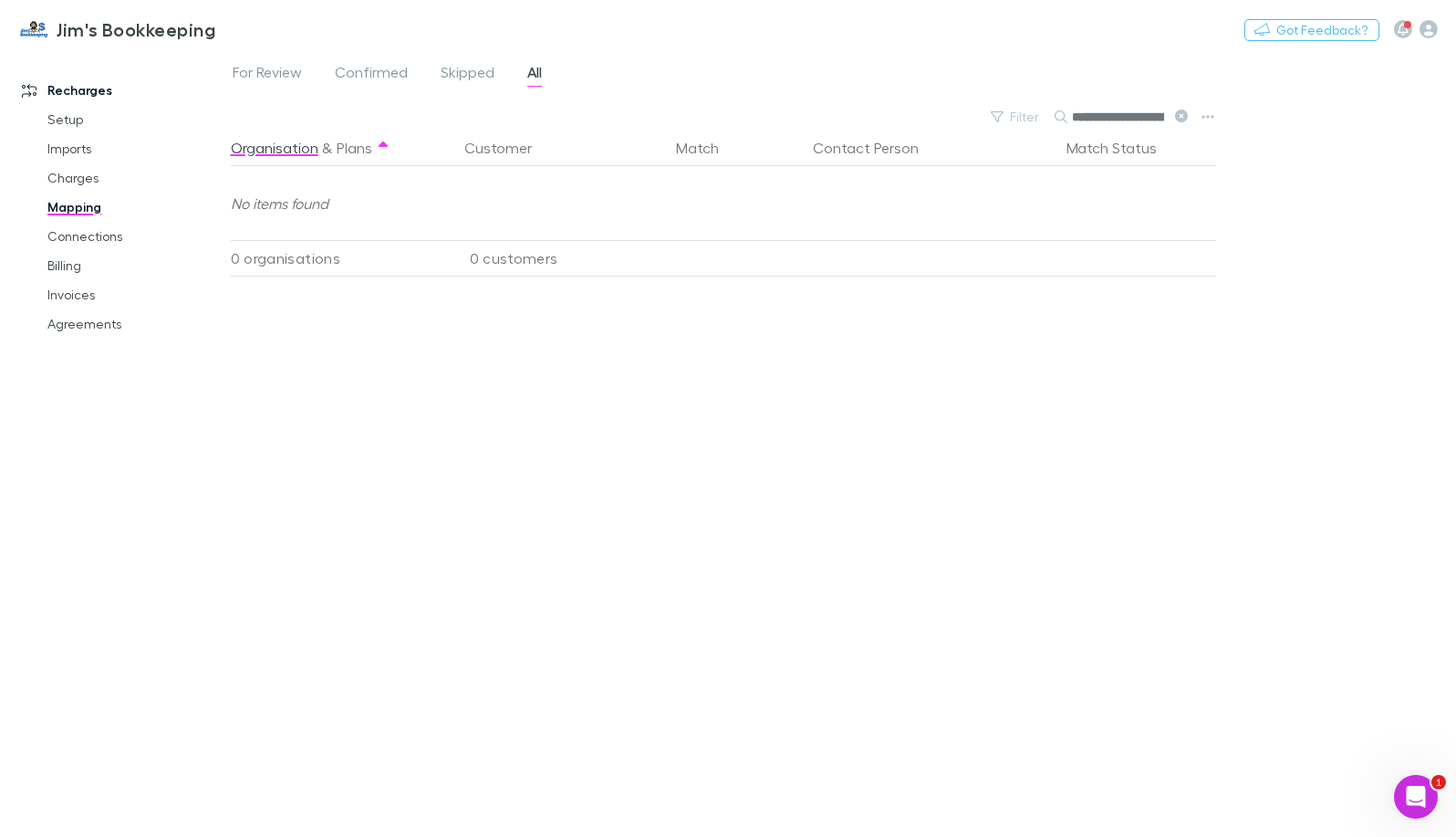 scroll, scrollTop: 0, scrollLeft: 88, axis: horizontal 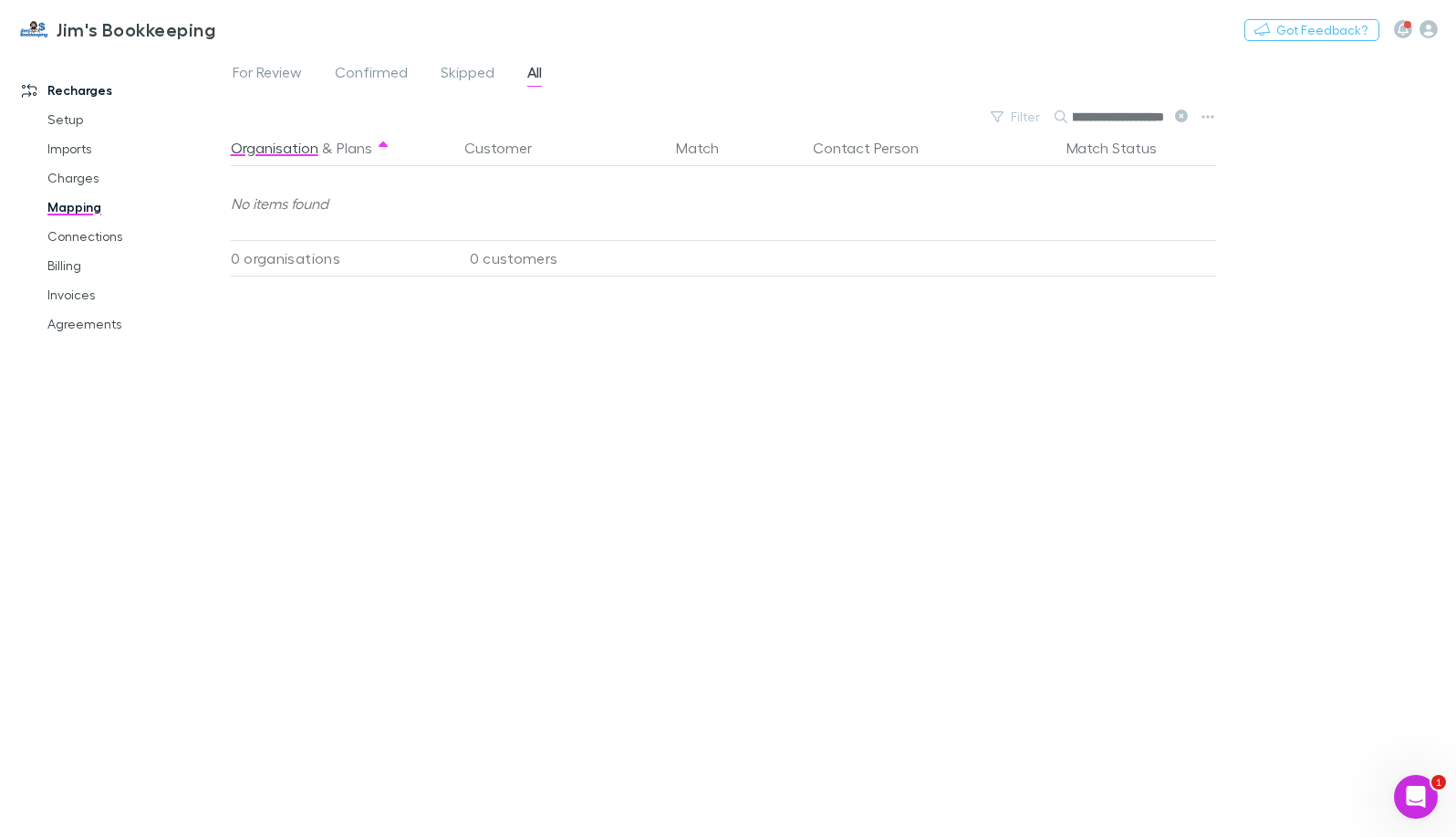 click on "**********" at bounding box center [1118, 117] 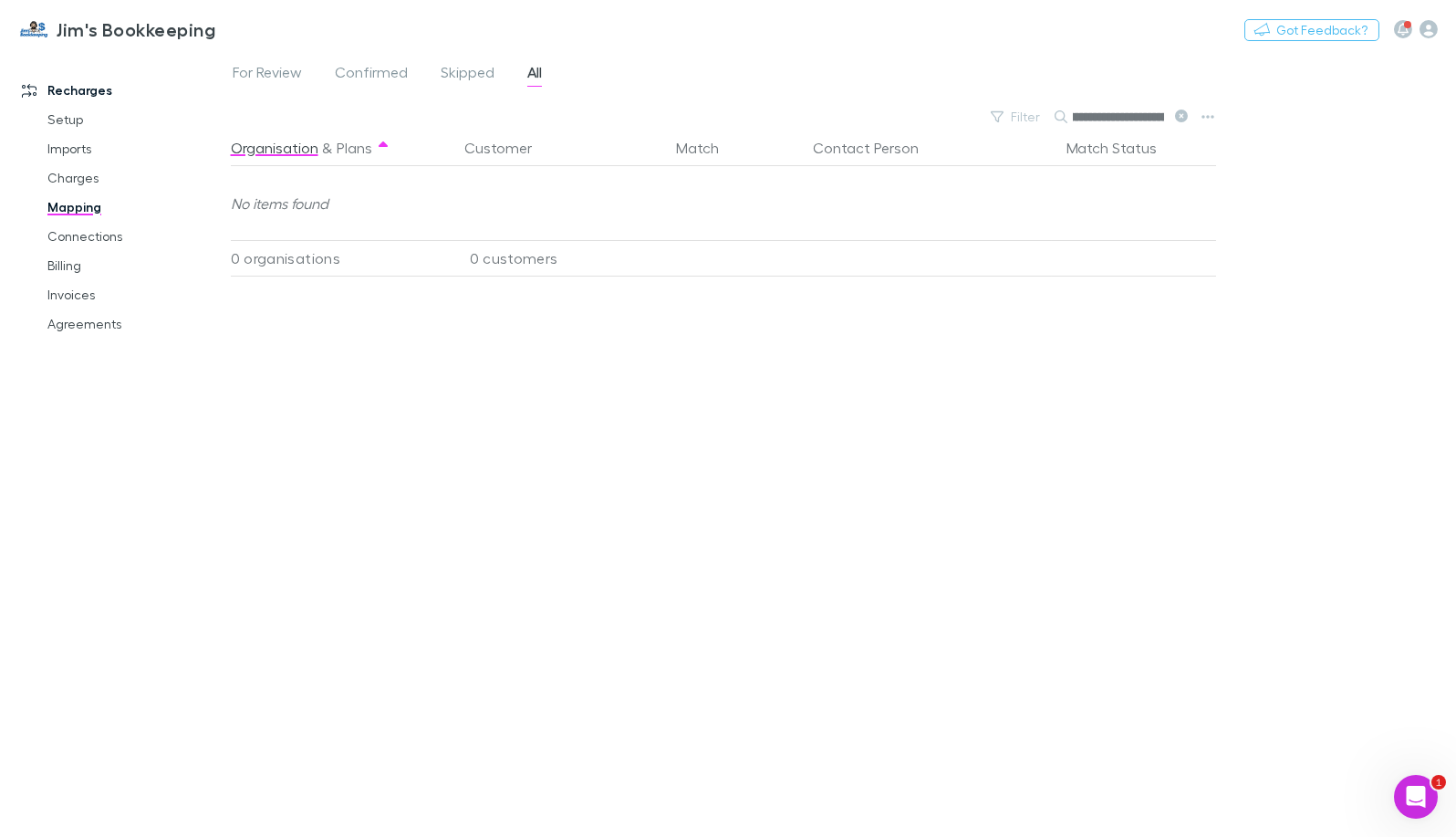 scroll, scrollTop: 0, scrollLeft: 0, axis: both 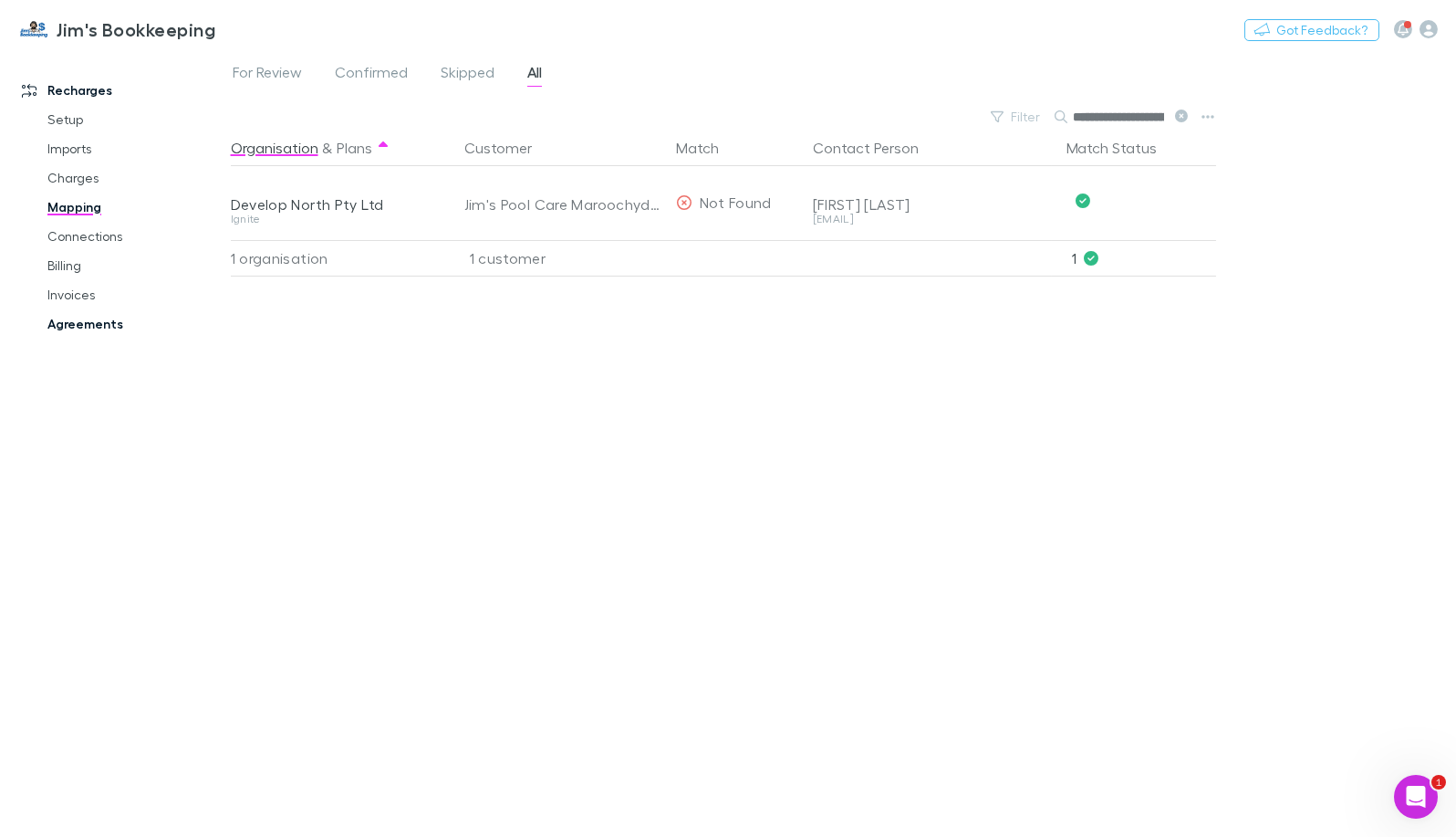 type on "**********" 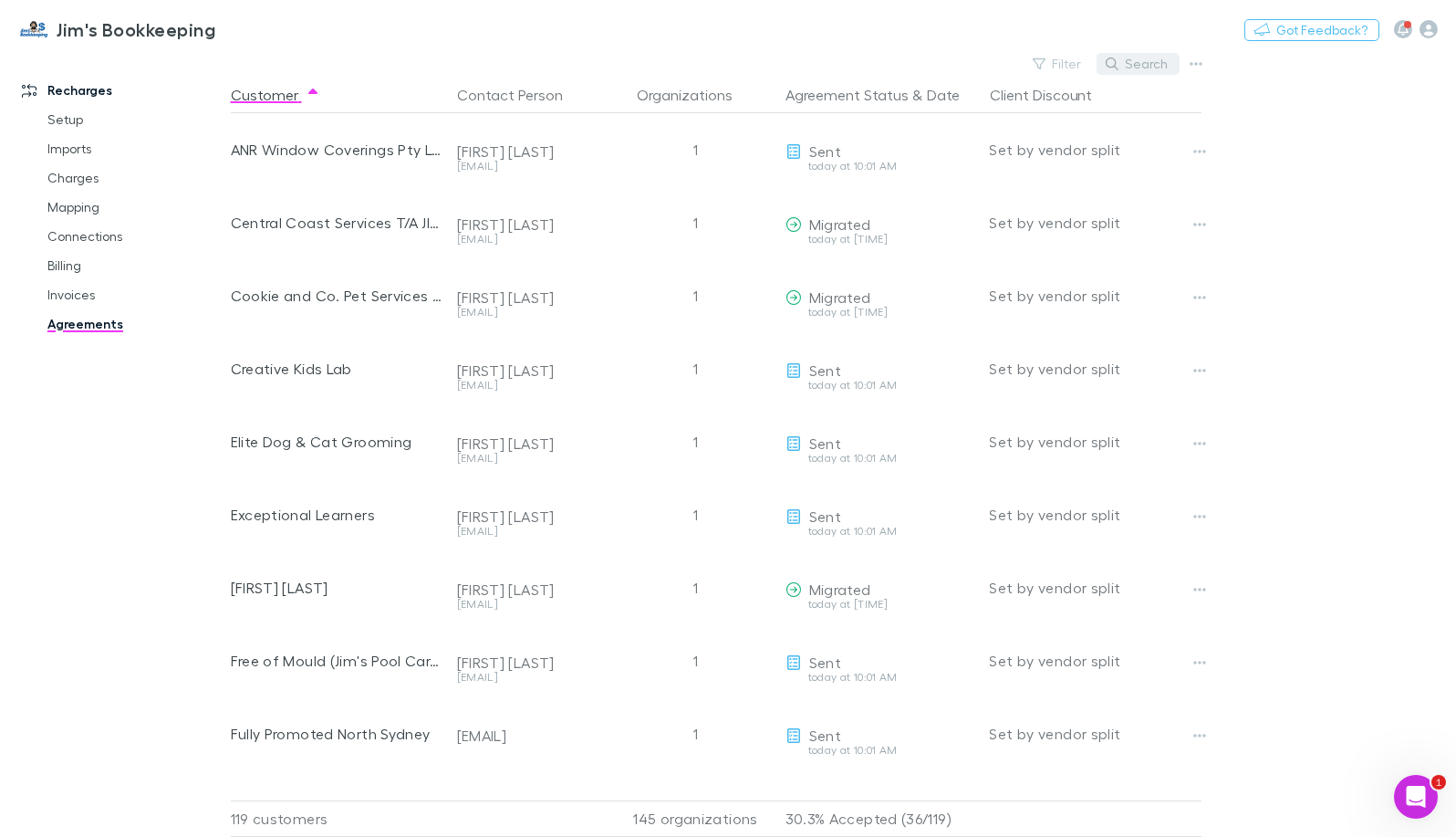 click on "Search" at bounding box center (1138, 64) 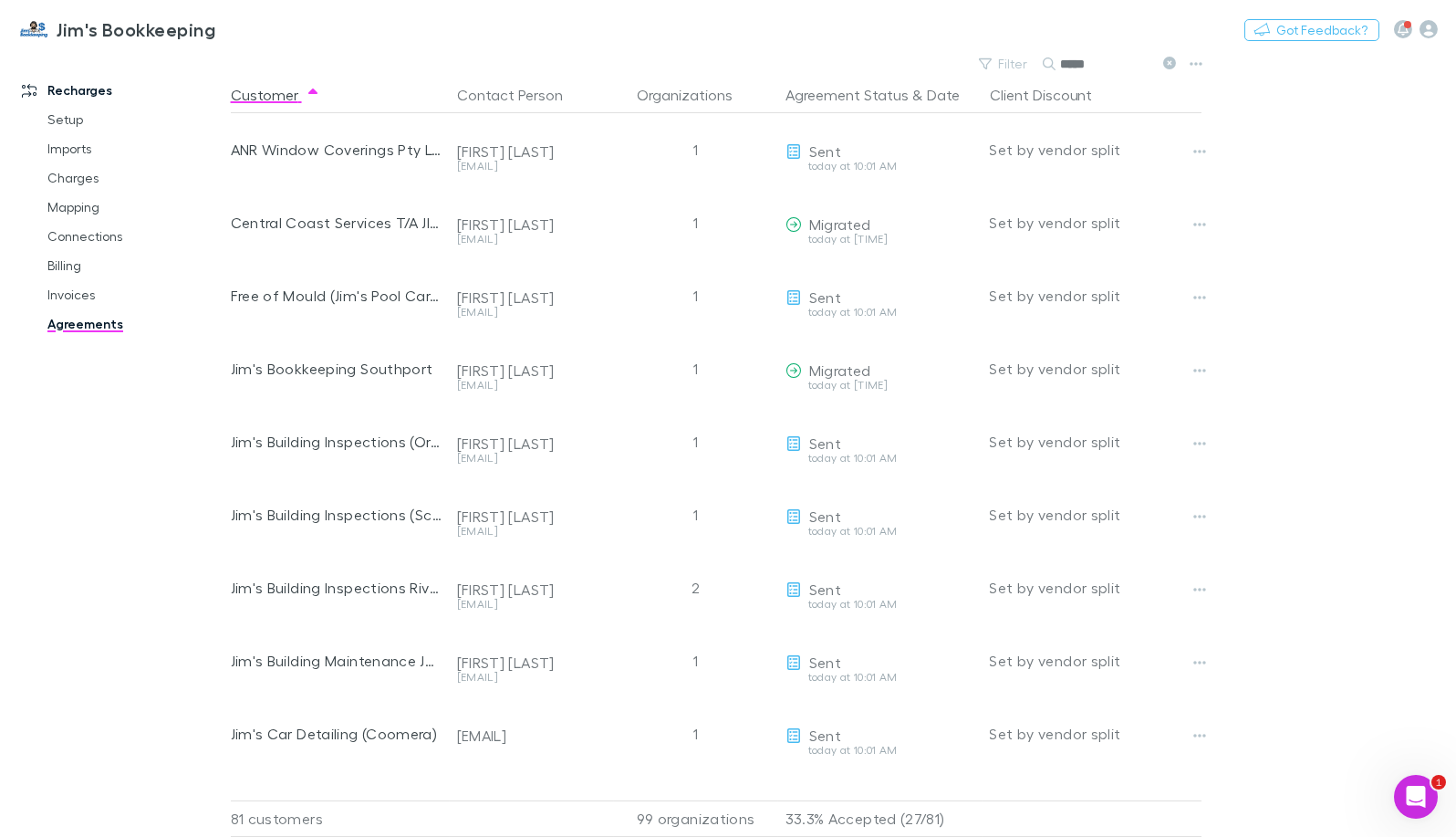 click on "*****" at bounding box center (1107, 64) 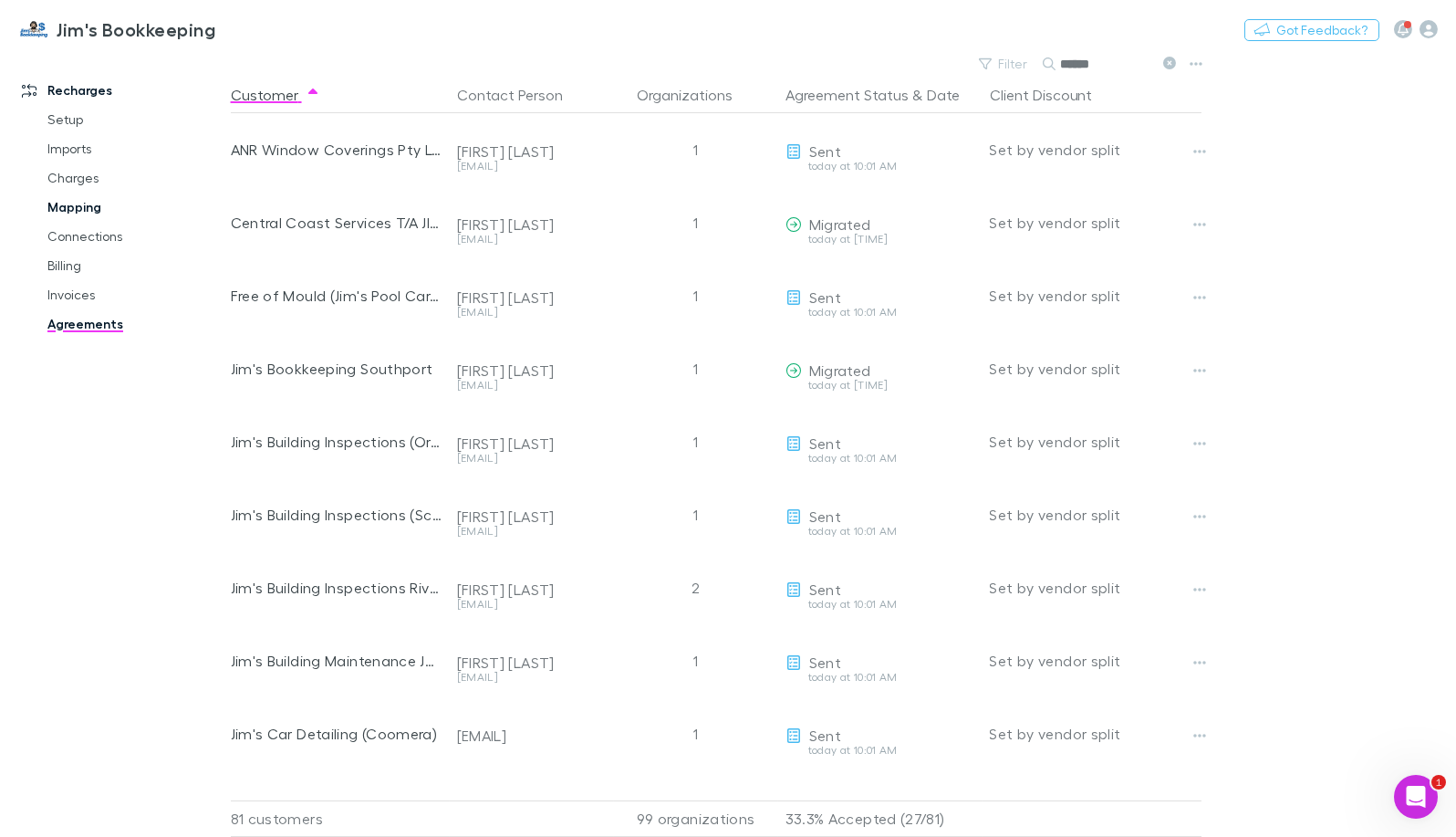 type on "*****" 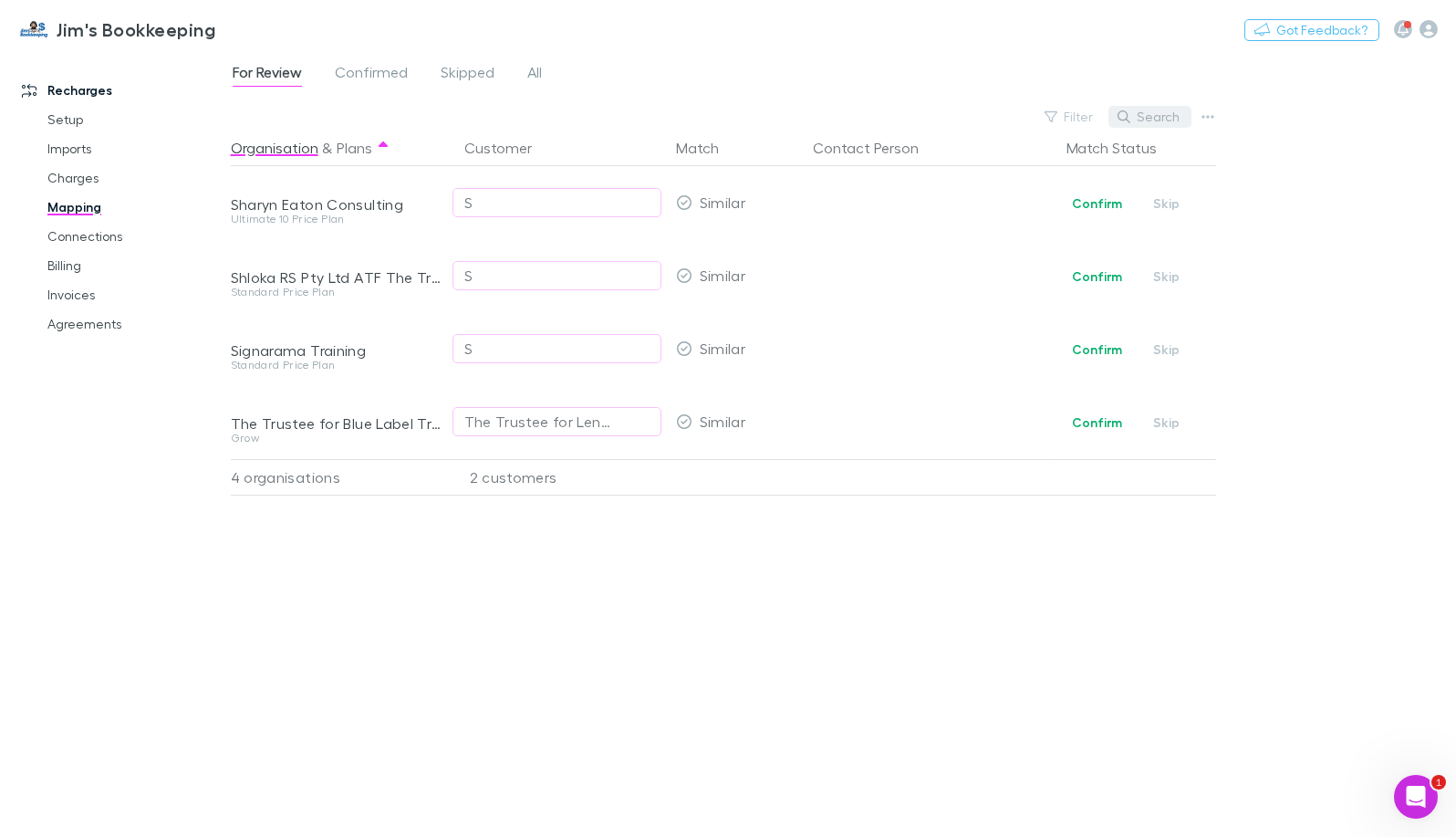 click on "Search" at bounding box center [1149, 117] 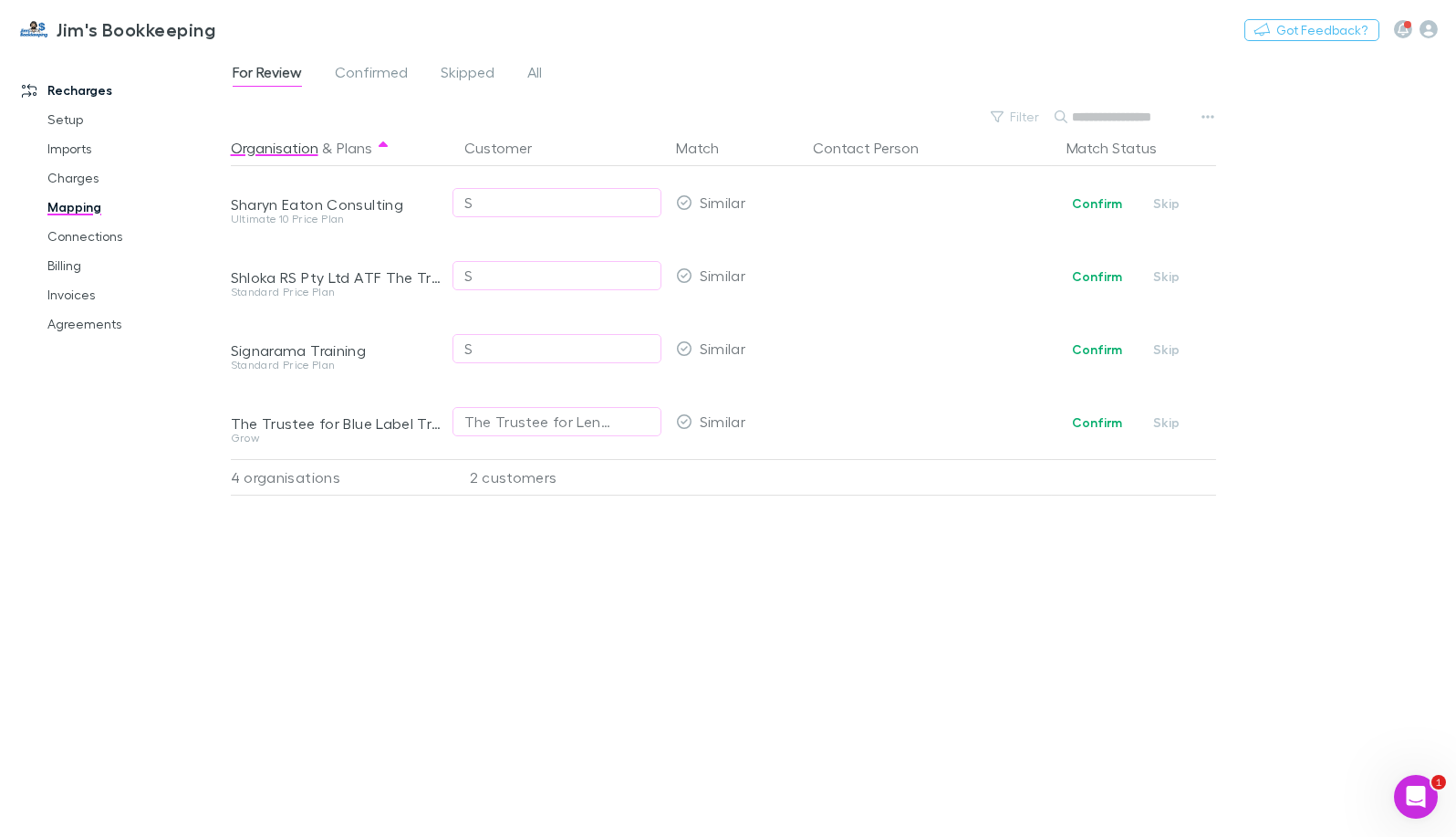 paste on "**********" 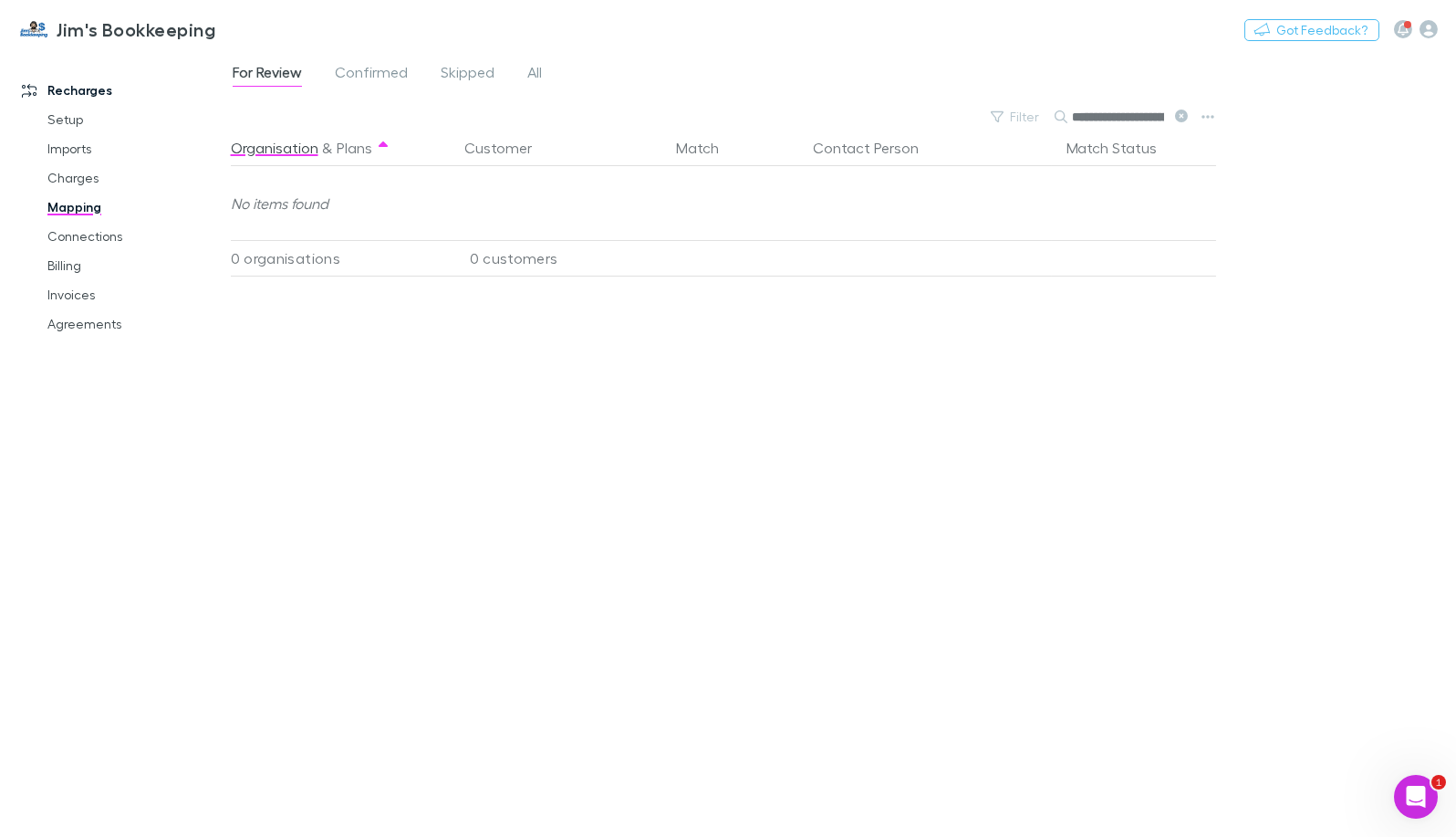 scroll, scrollTop: 0, scrollLeft: 88, axis: horizontal 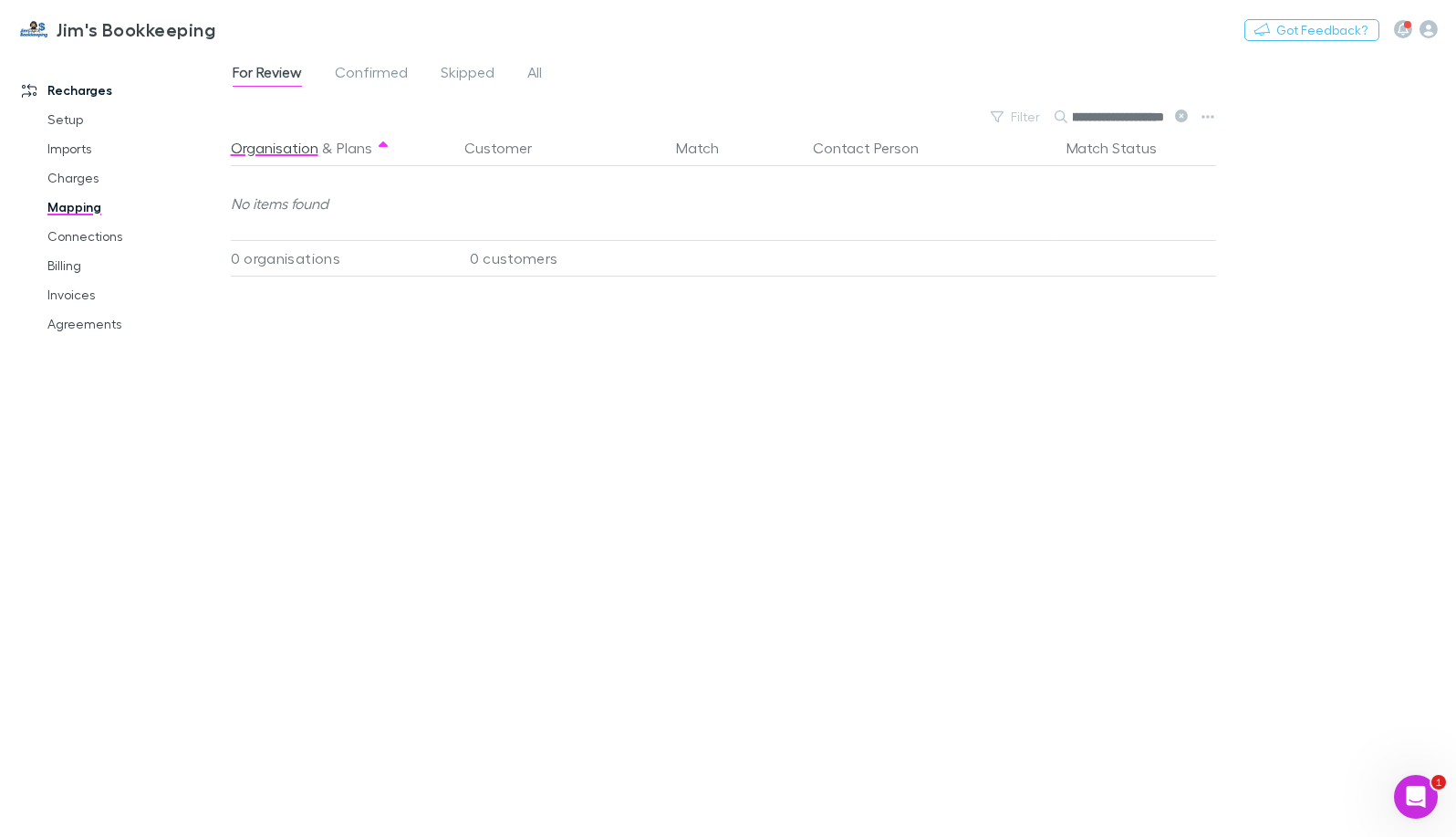 click on "Match Status" at bounding box center [1123, 148] 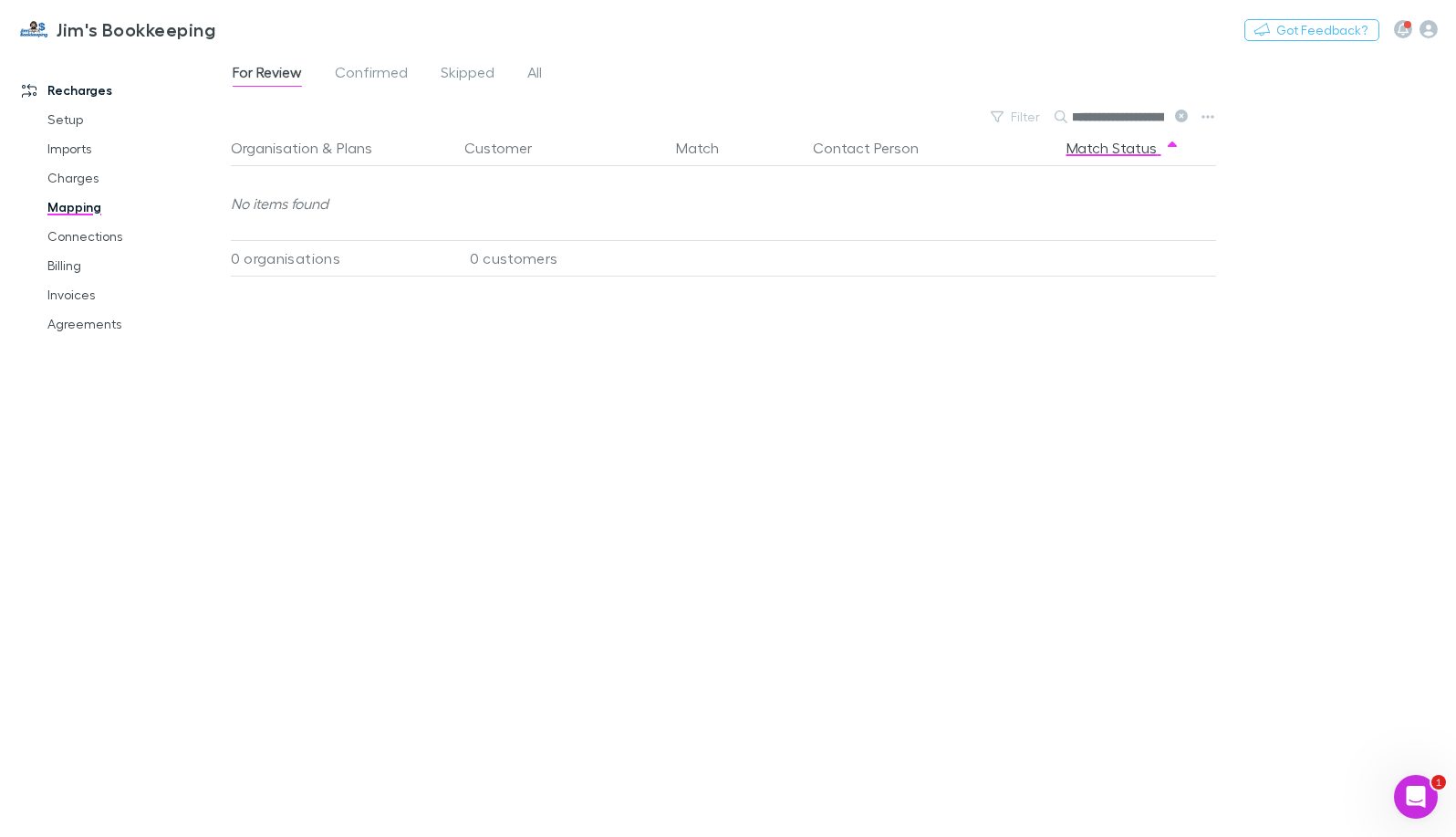 scroll, scrollTop: 0, scrollLeft: 0, axis: both 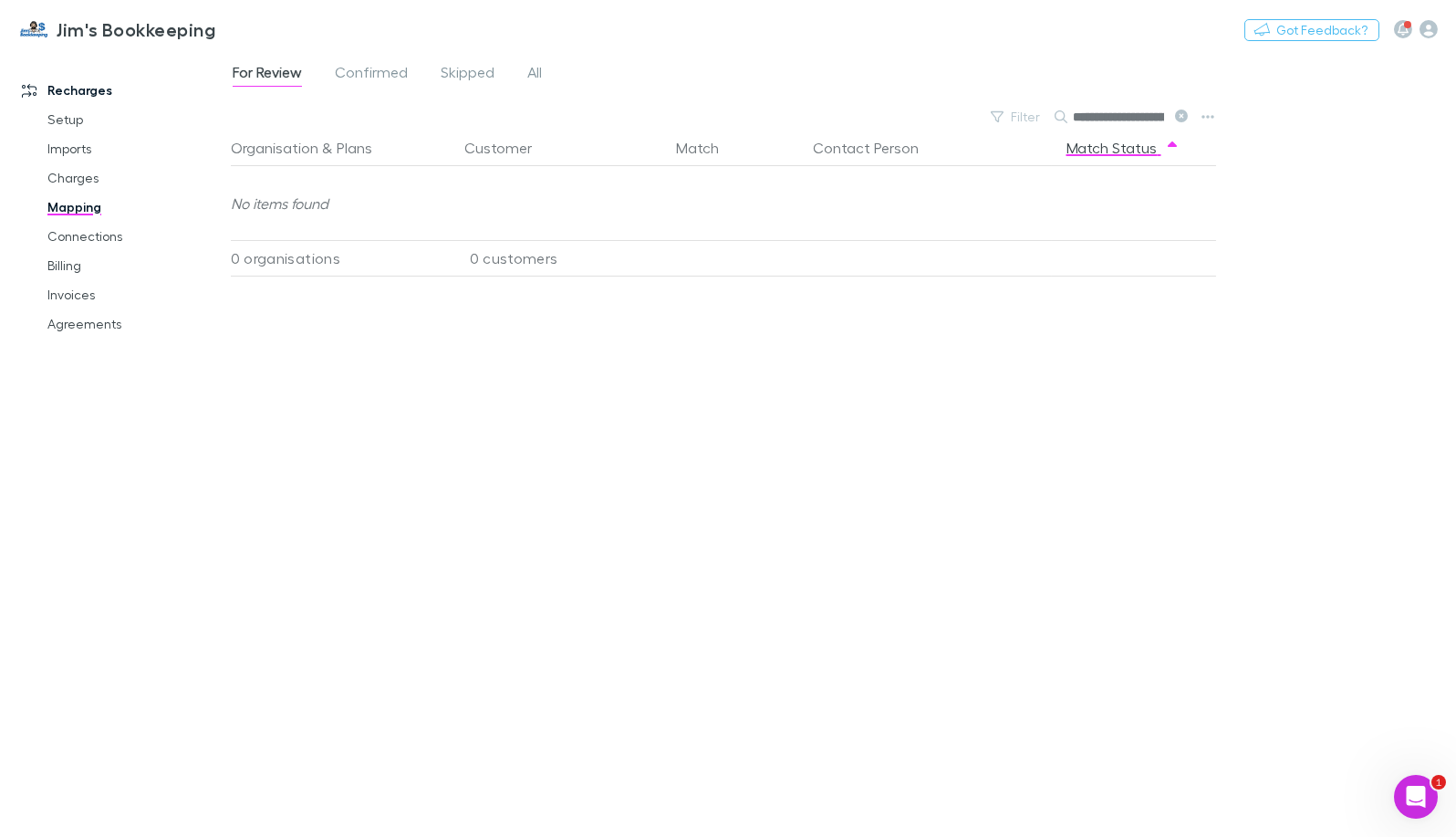 type on "**********" 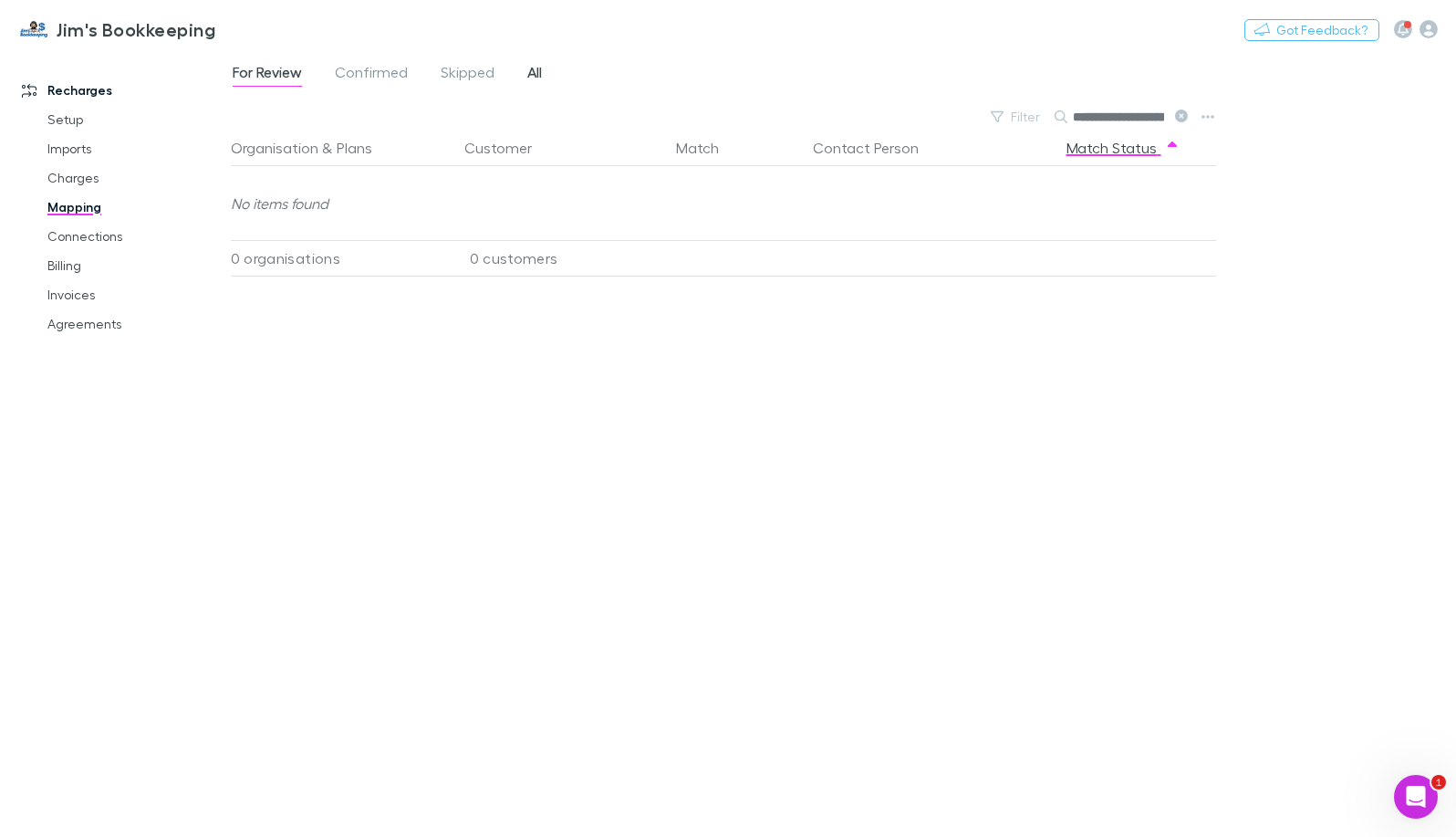 click on "All" at bounding box center [535, 75] 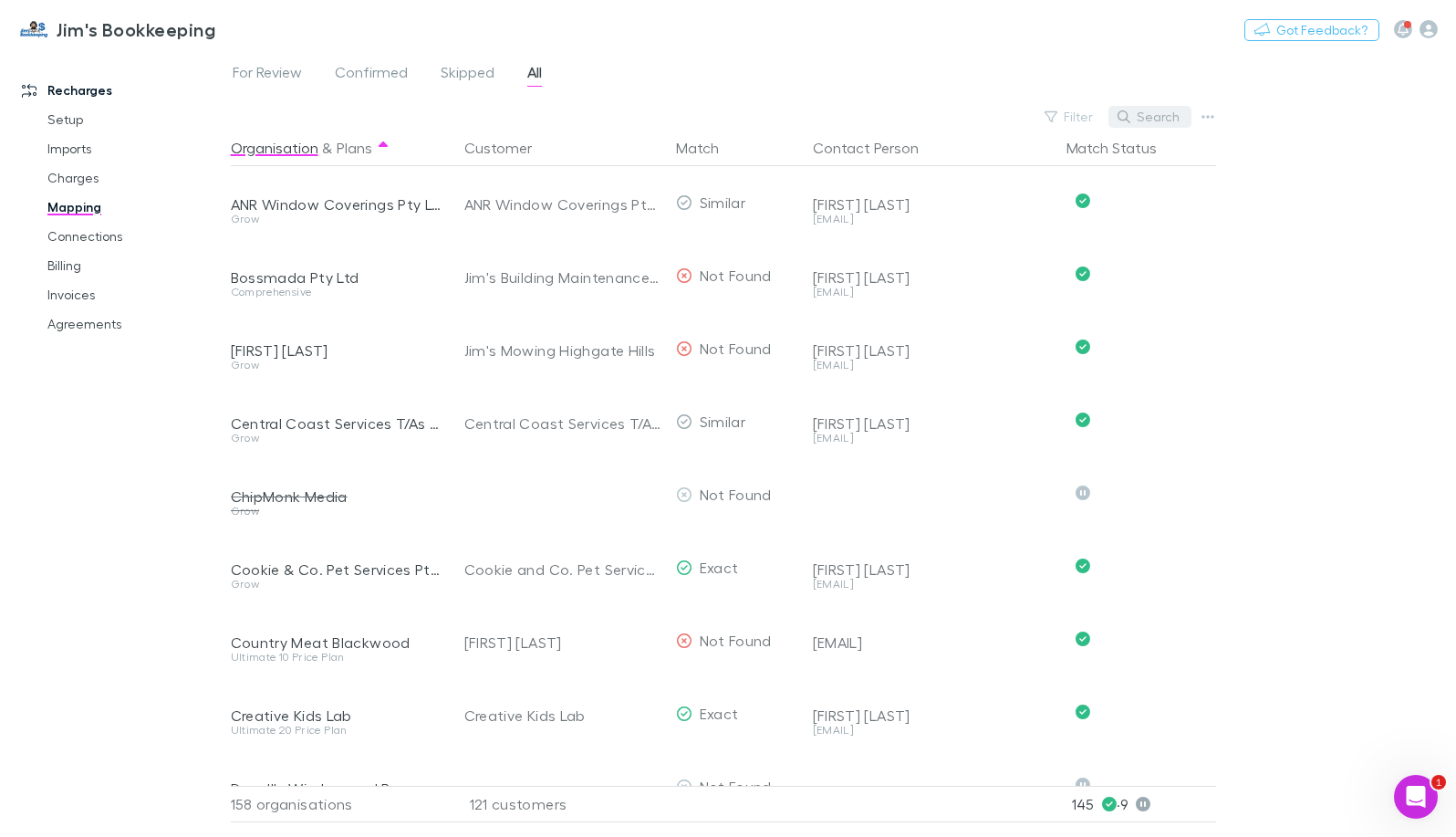 click on "Search" at bounding box center (1149, 117) 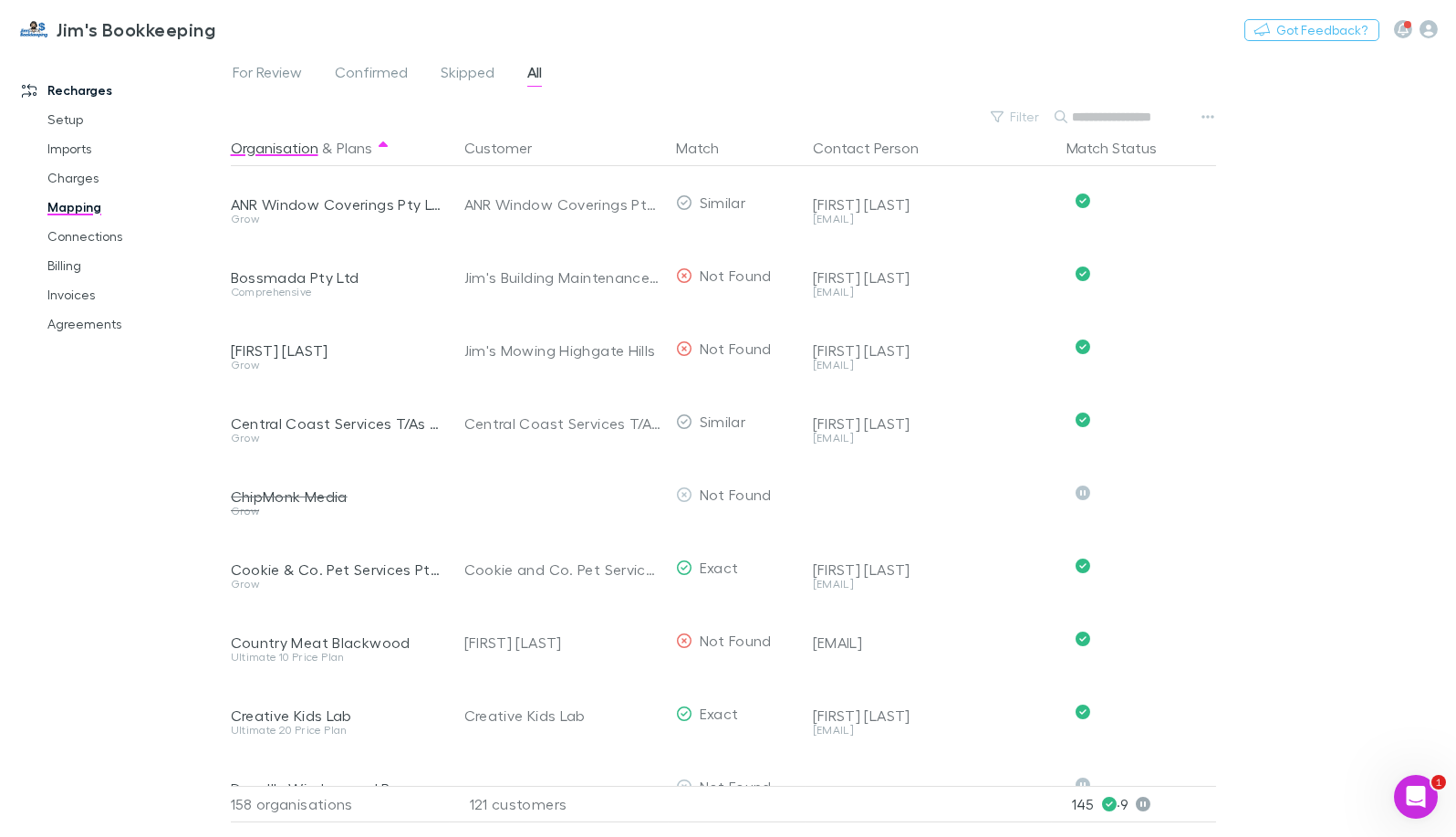 paste on "**********" 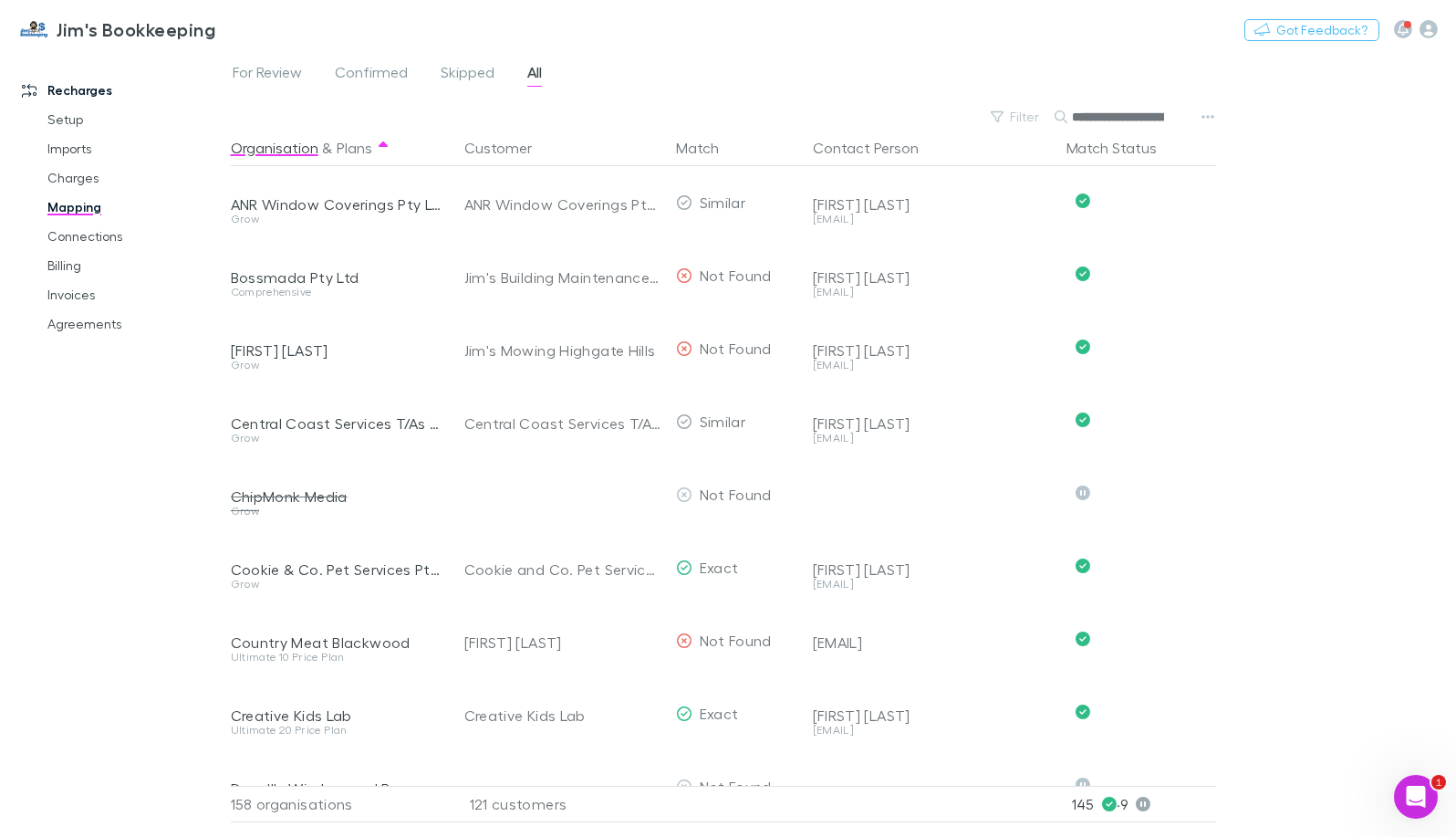 scroll, scrollTop: 0, scrollLeft: 88, axis: horizontal 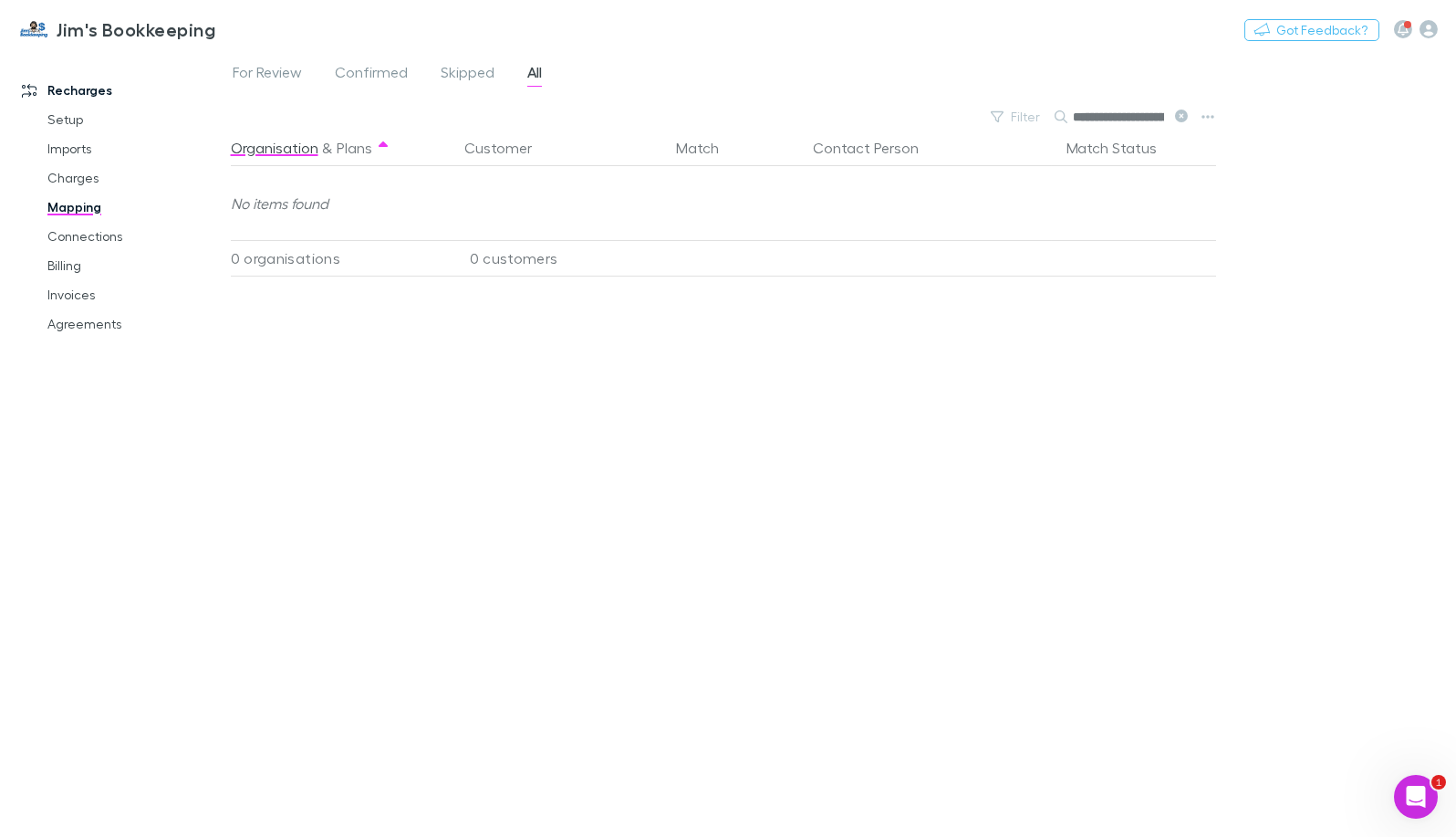 click on "**********" at bounding box center (1123, 117) 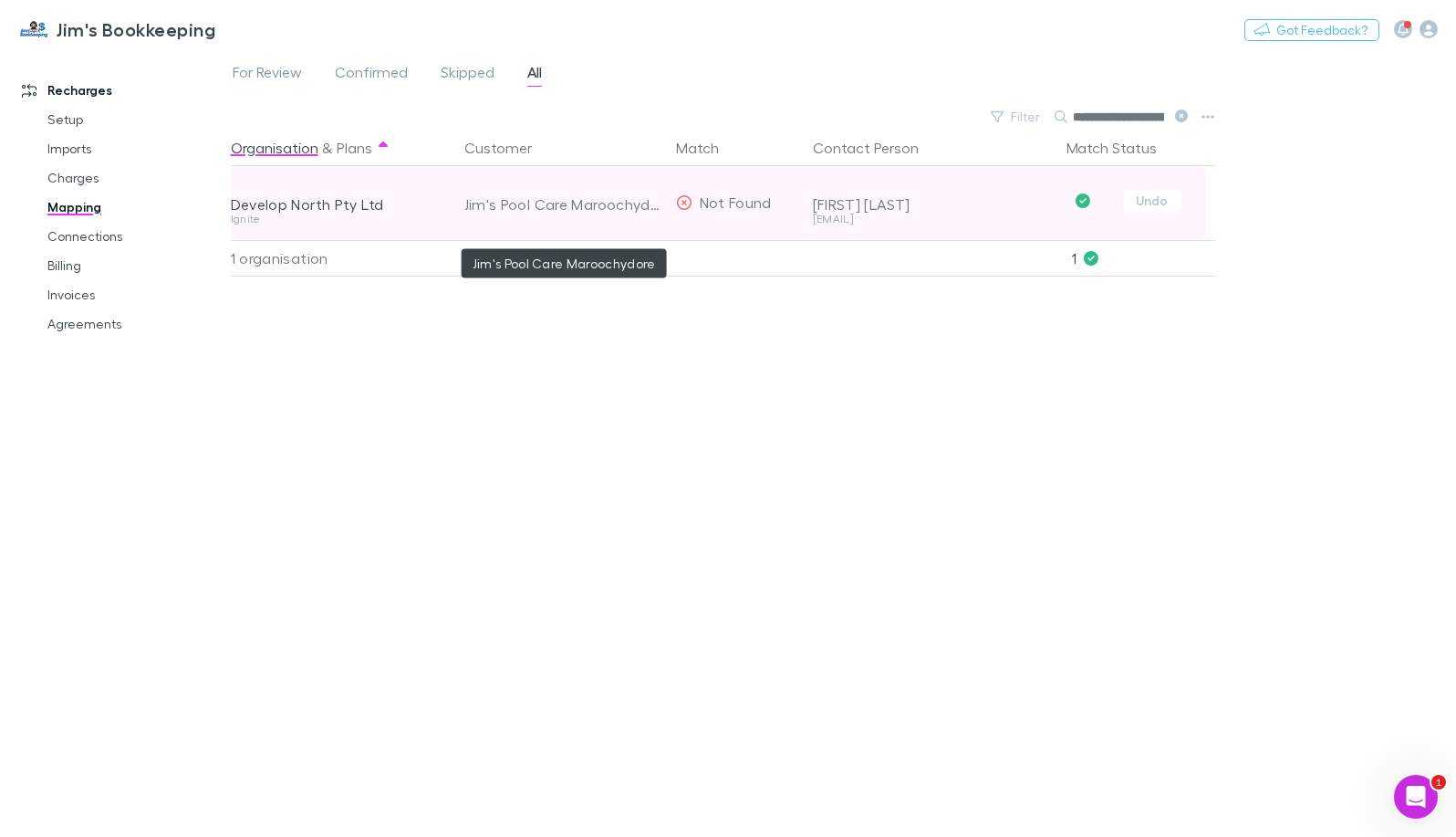 type on "**********" 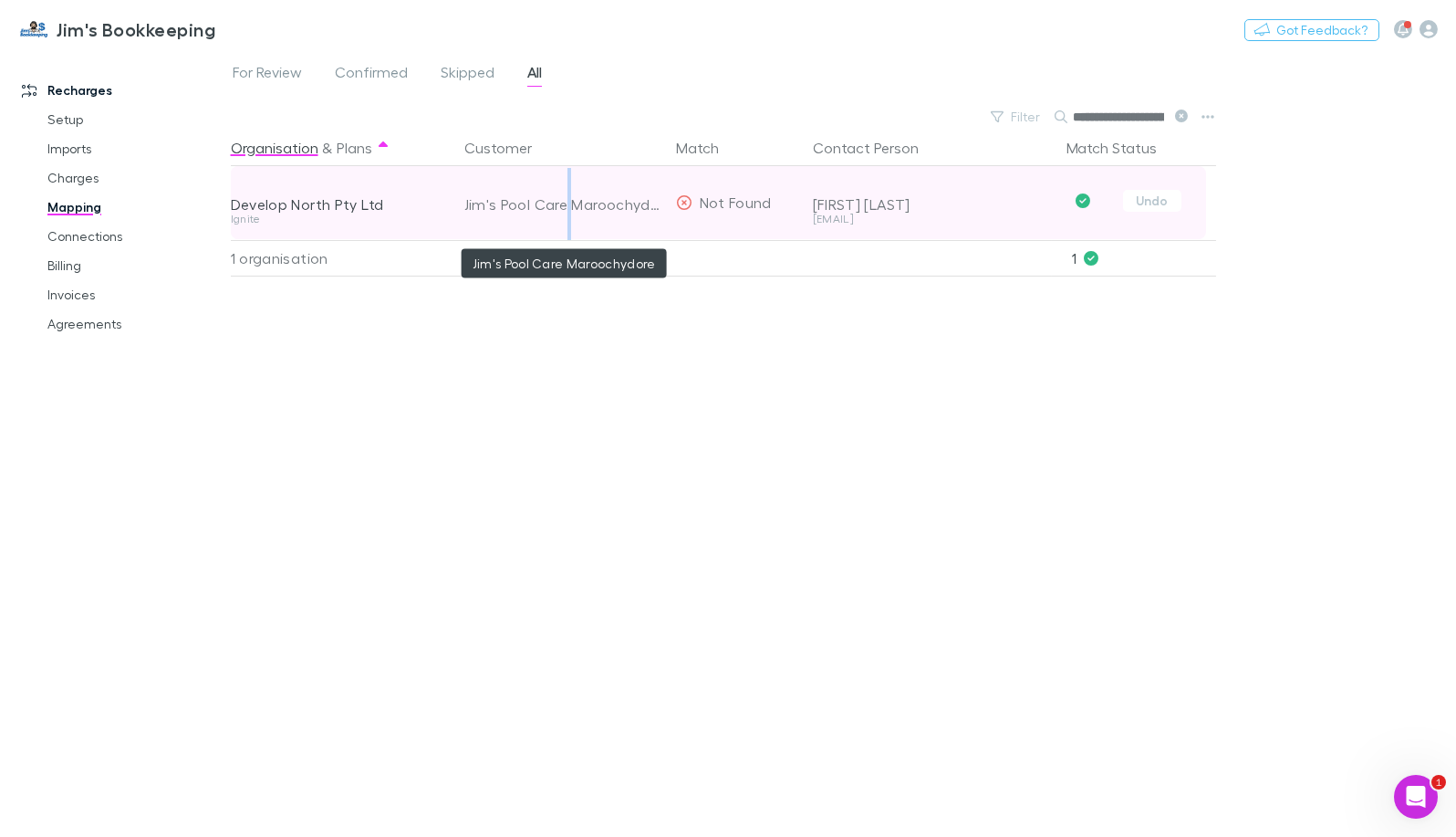 click on "Jim's Pool Care Maroochydore" at bounding box center [563, 204] 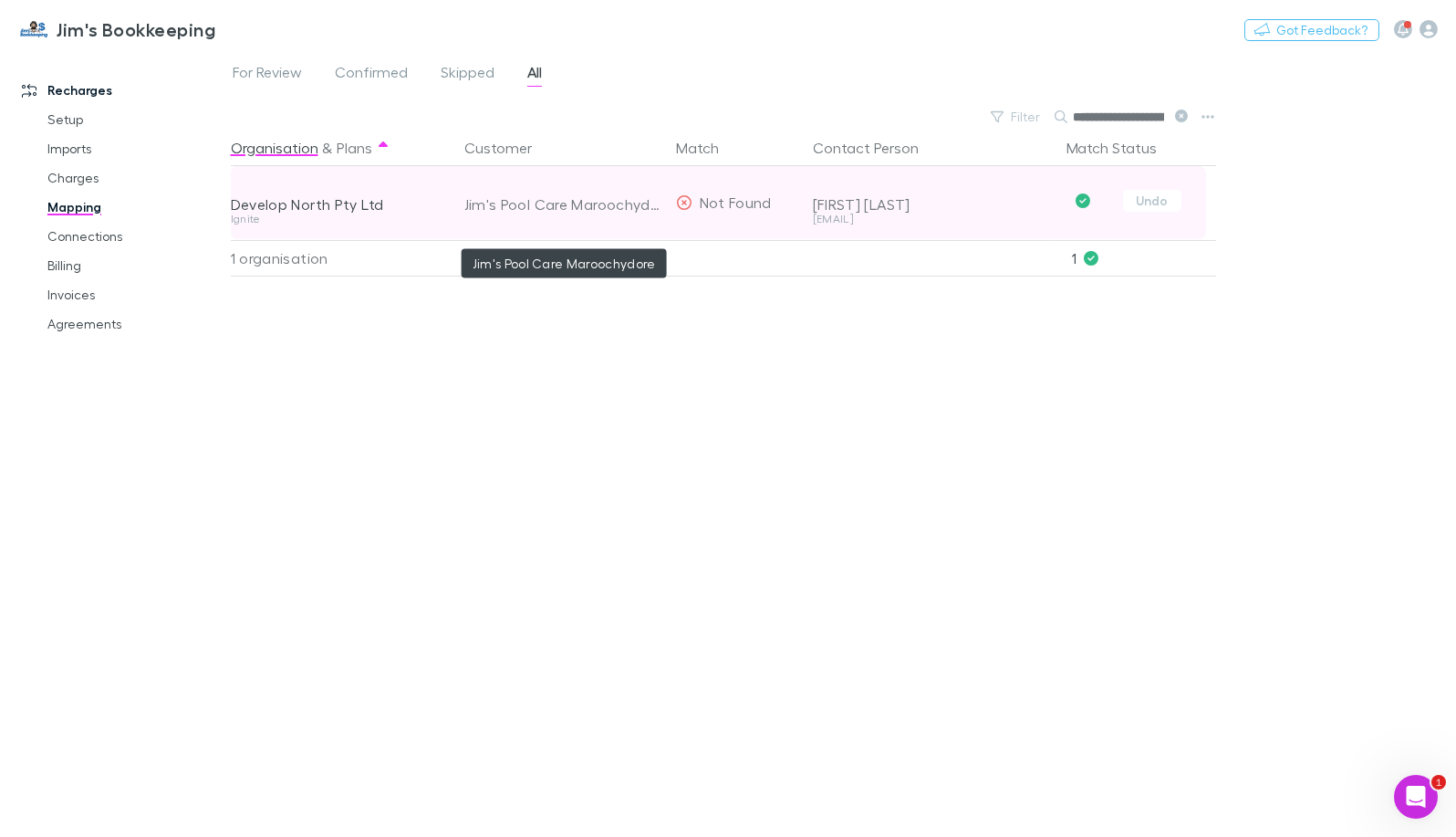 click on "Jim's Pool Care Maroochydore" at bounding box center [563, 204] 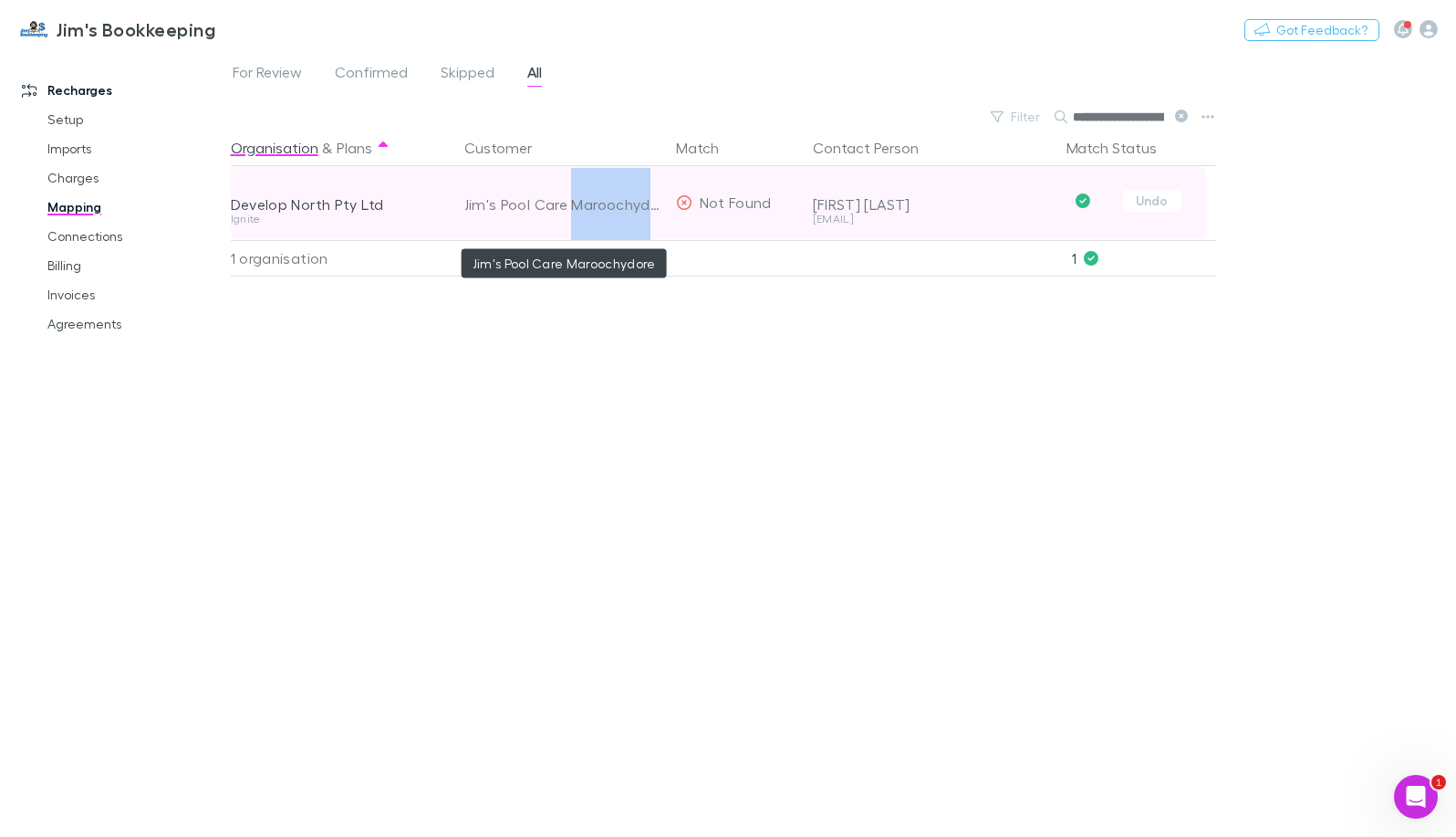 click on "Jim's Pool Care Maroochydore" at bounding box center (563, 204) 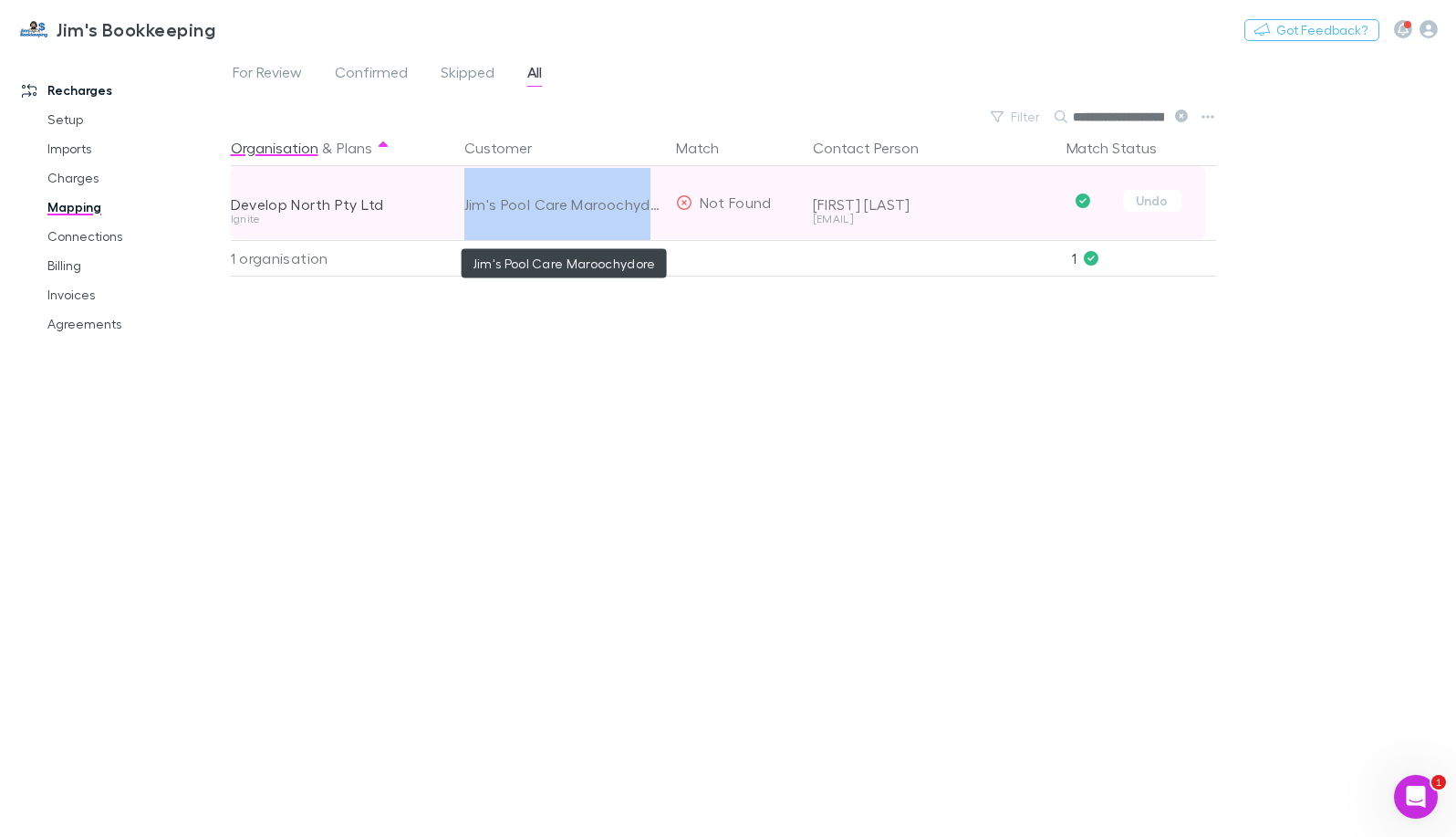 click on "Jim's Pool Care Maroochydore" at bounding box center (563, 204) 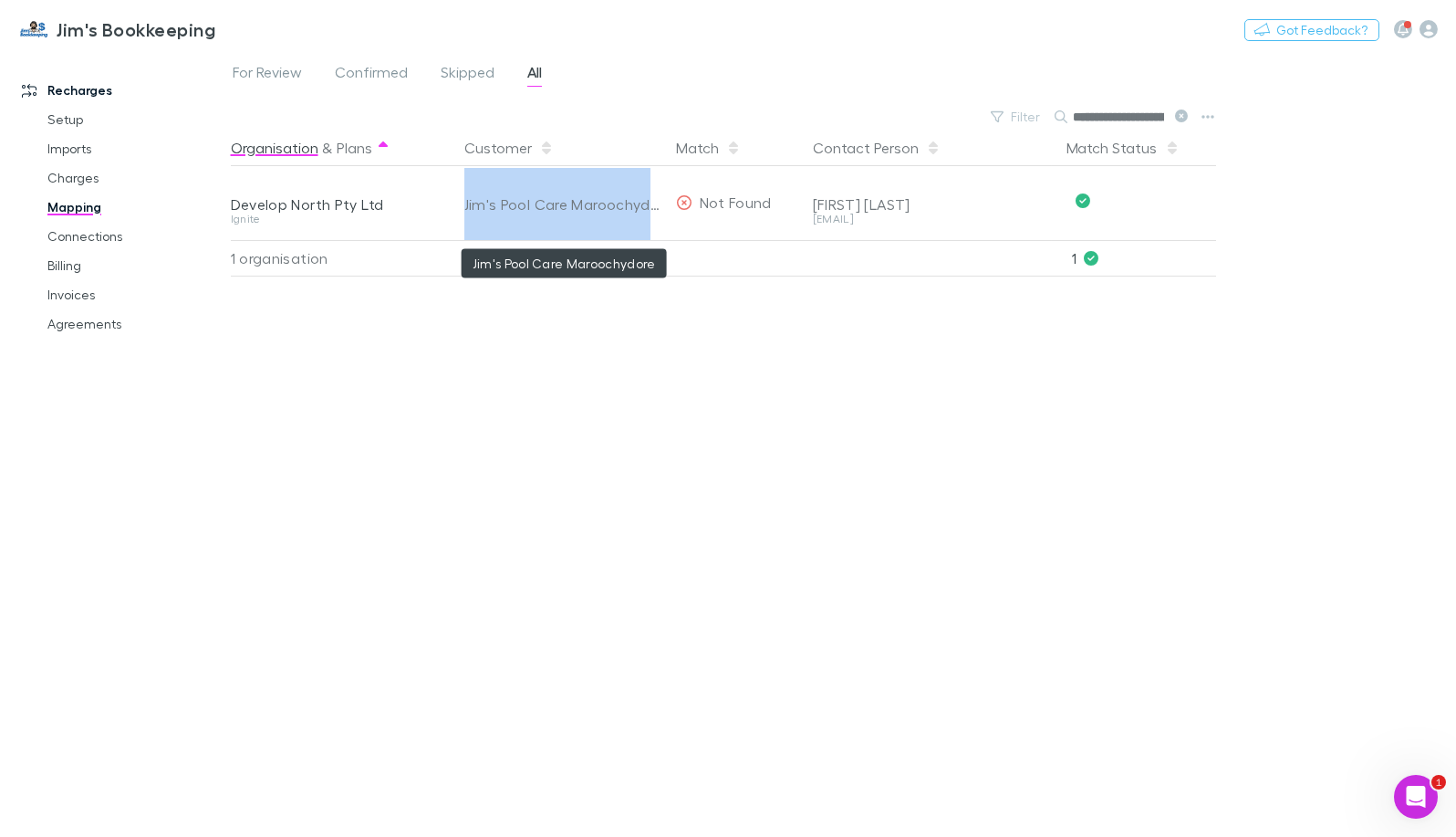 copy on "Jim's Pool Care Maroochydore" 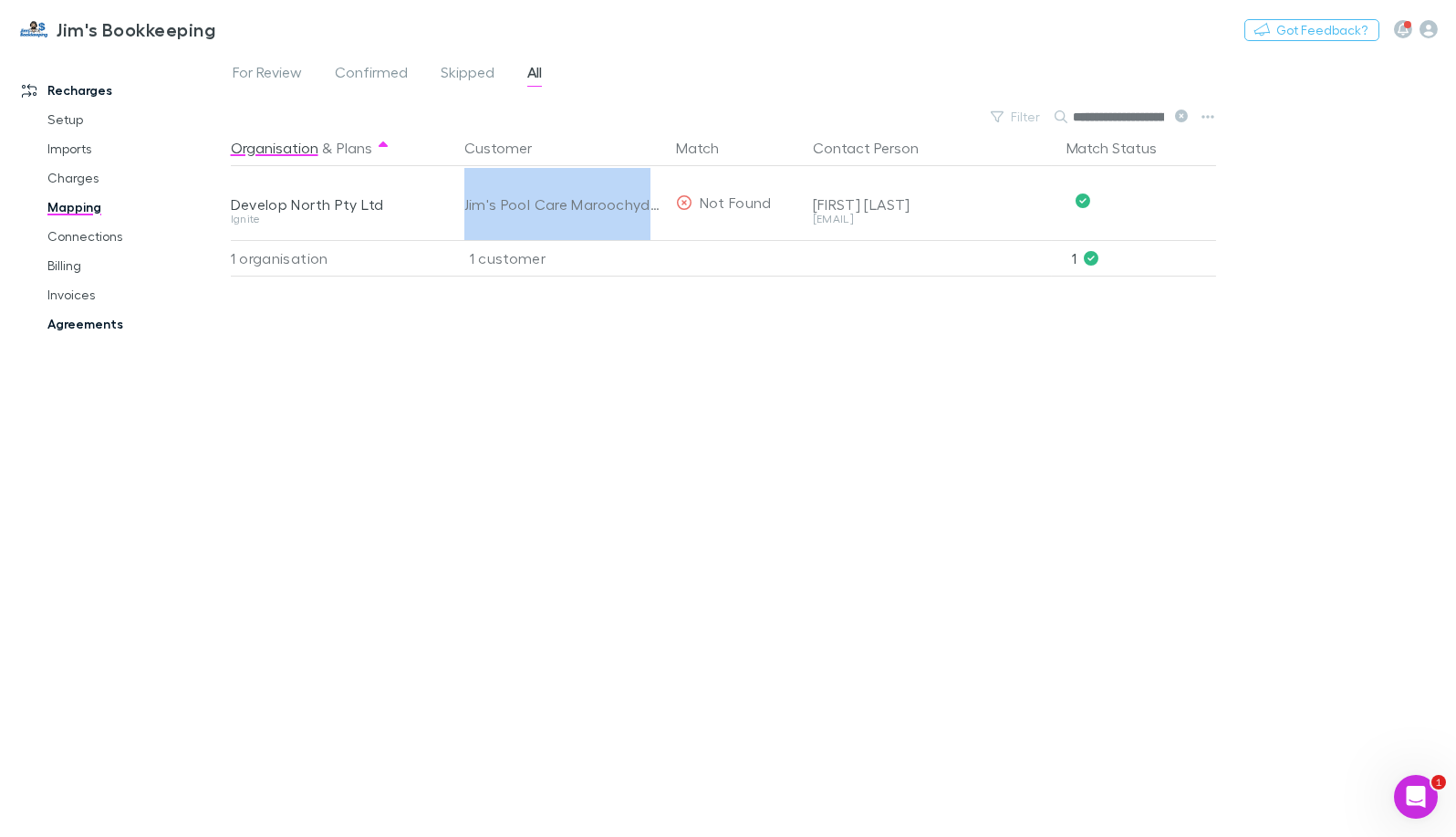 click on "Agreements" at bounding box center (136, 324) 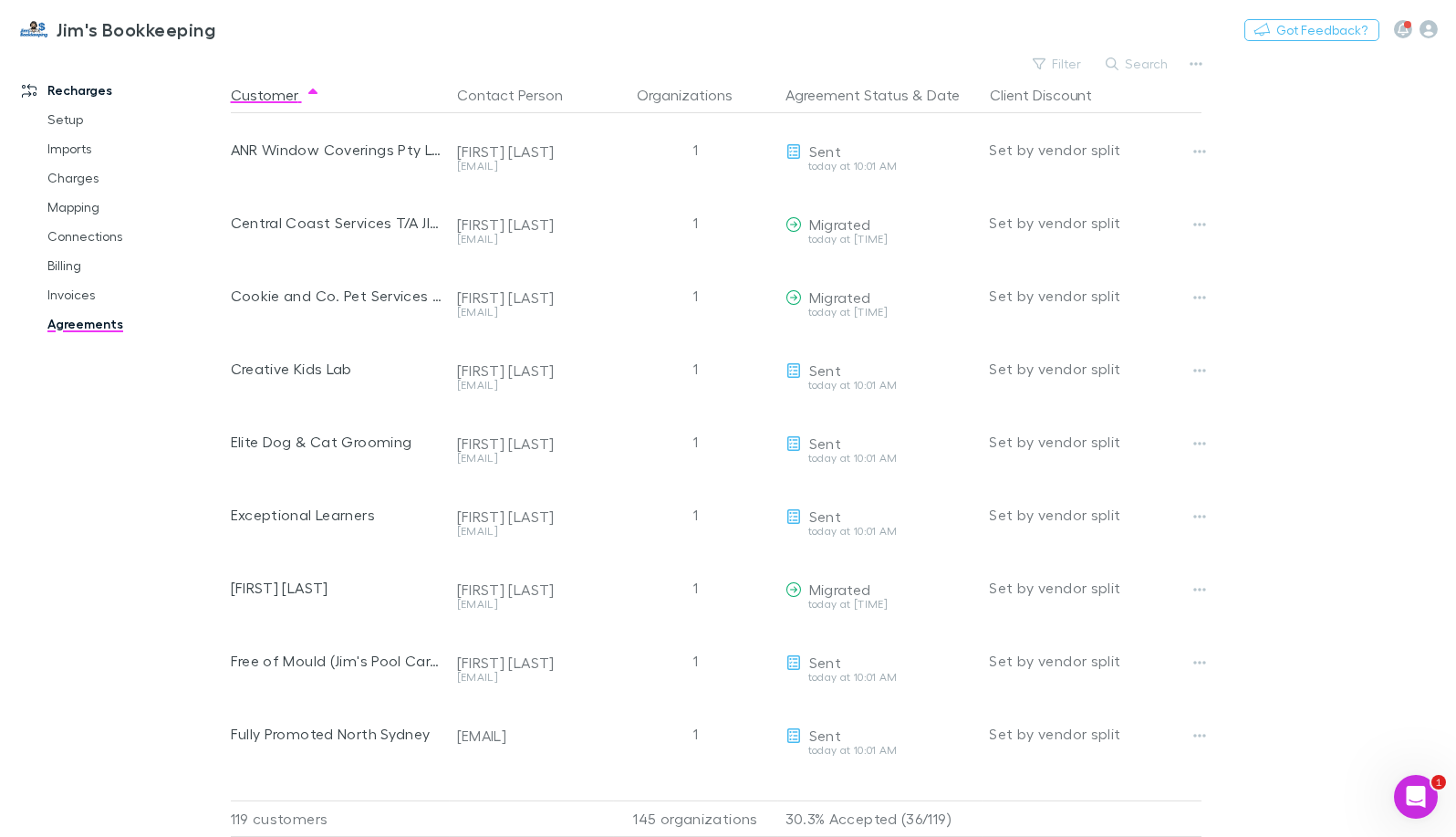click on "Search" at bounding box center (1138, 64) 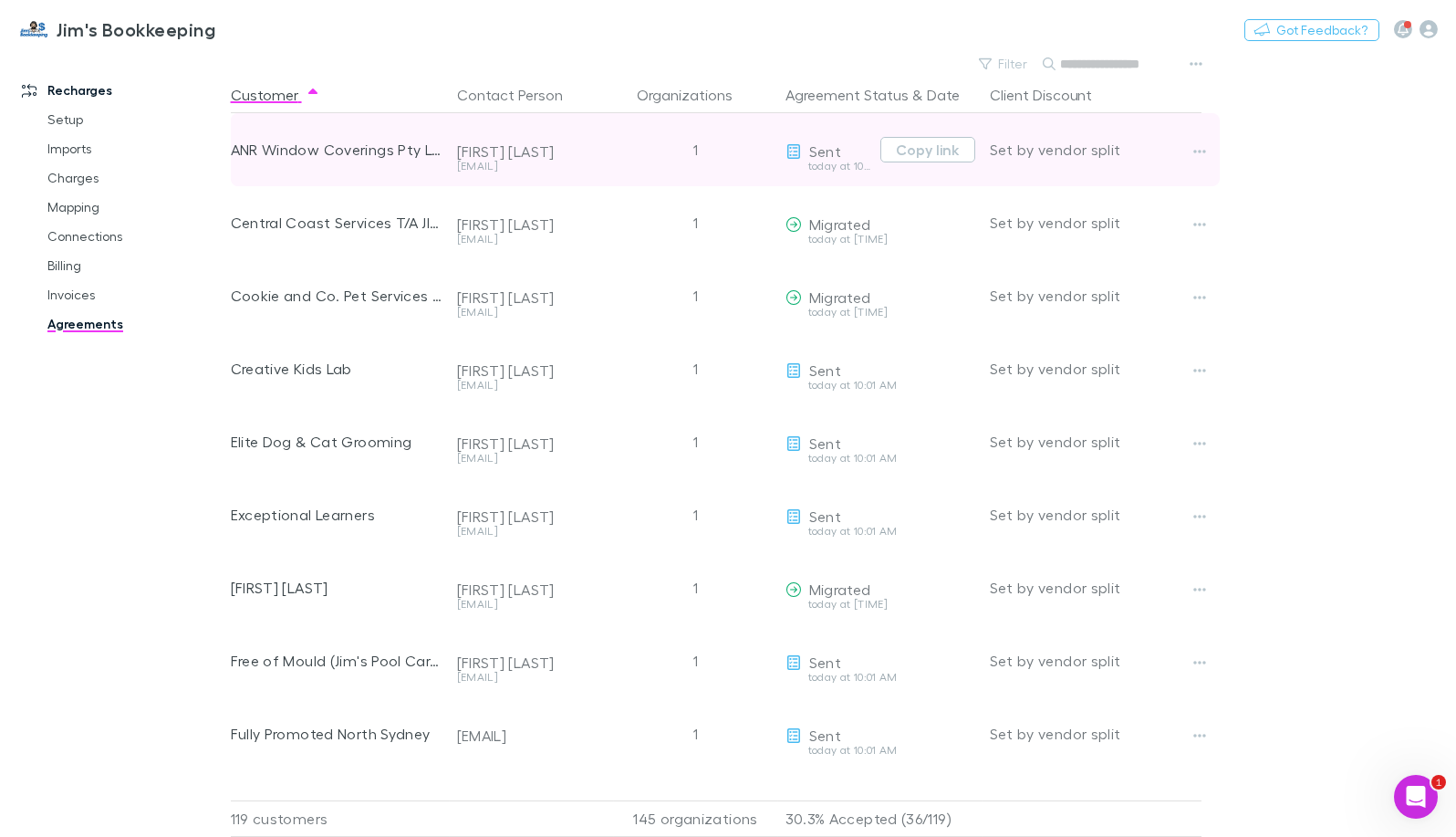 paste on "**********" 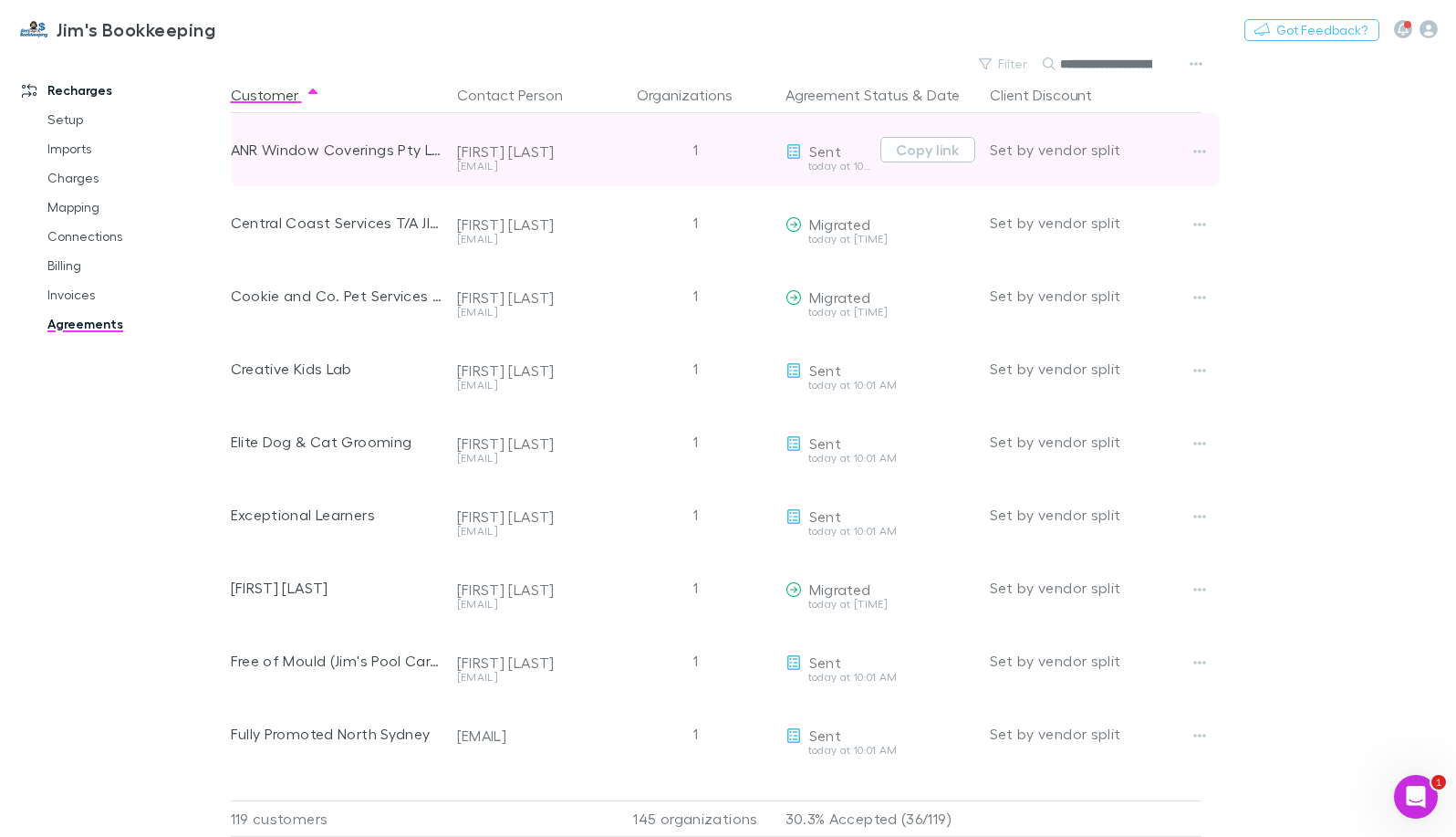 scroll, scrollTop: 0, scrollLeft: 72, axis: horizontal 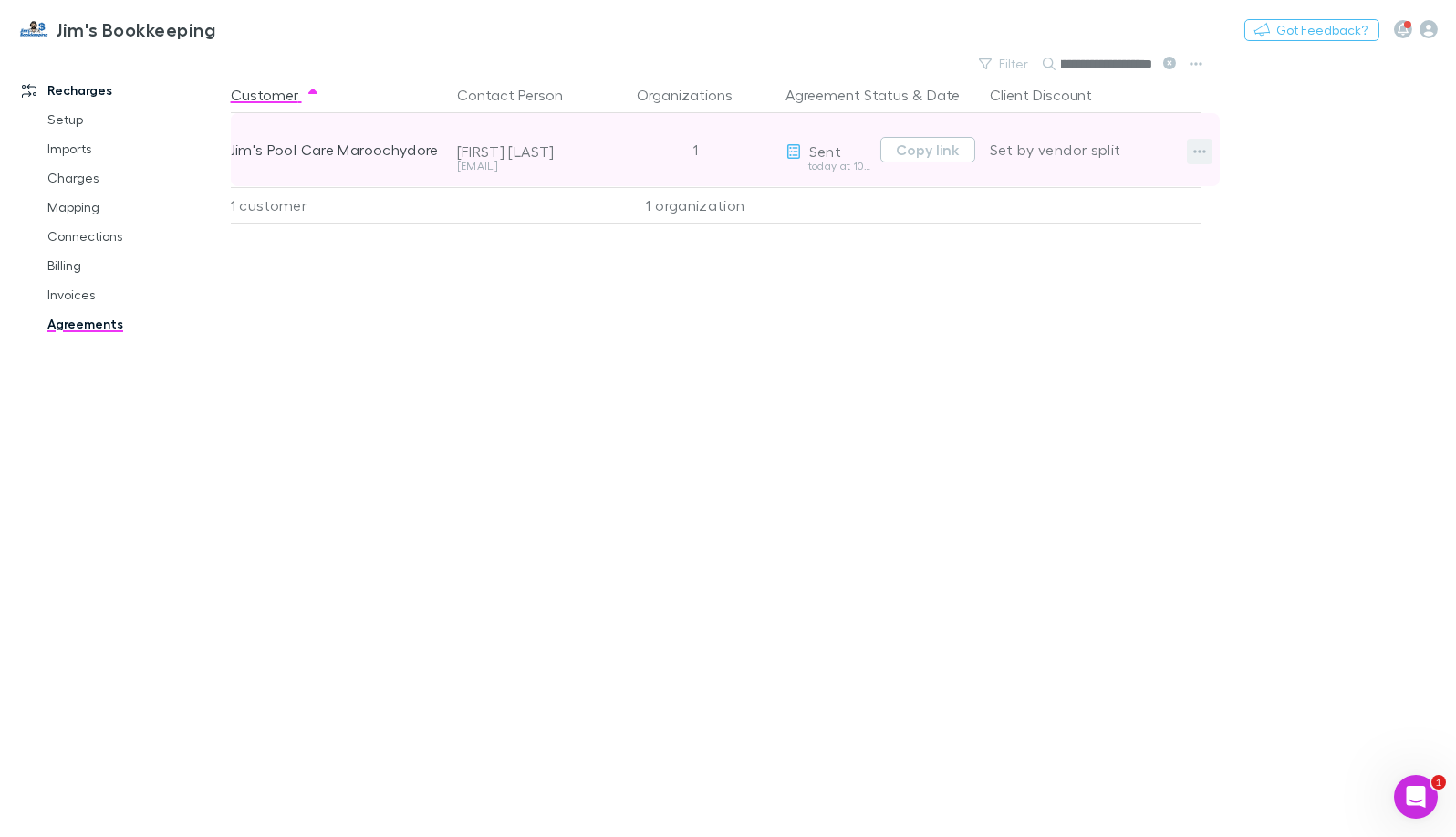 type on "**********" 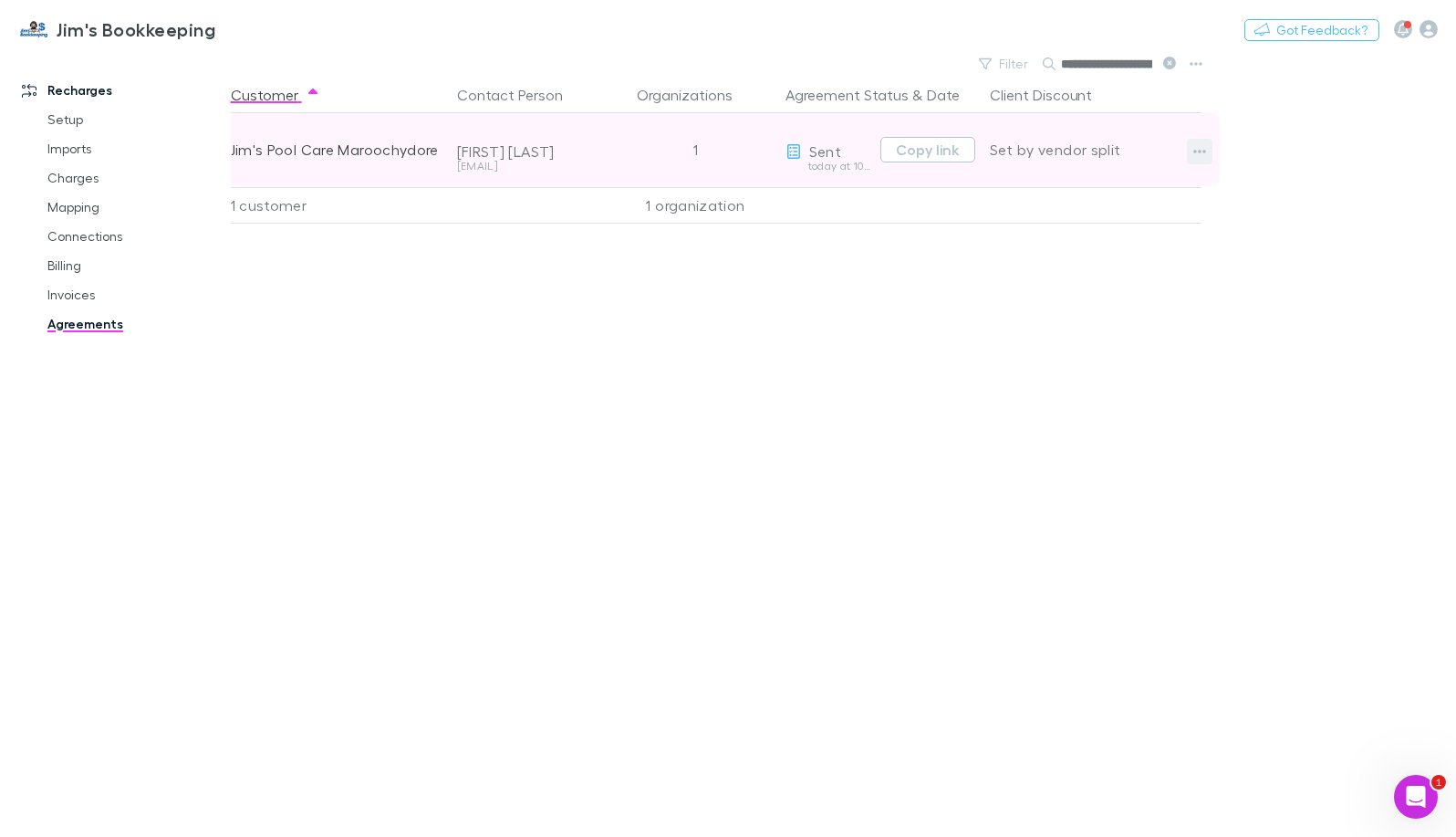 click 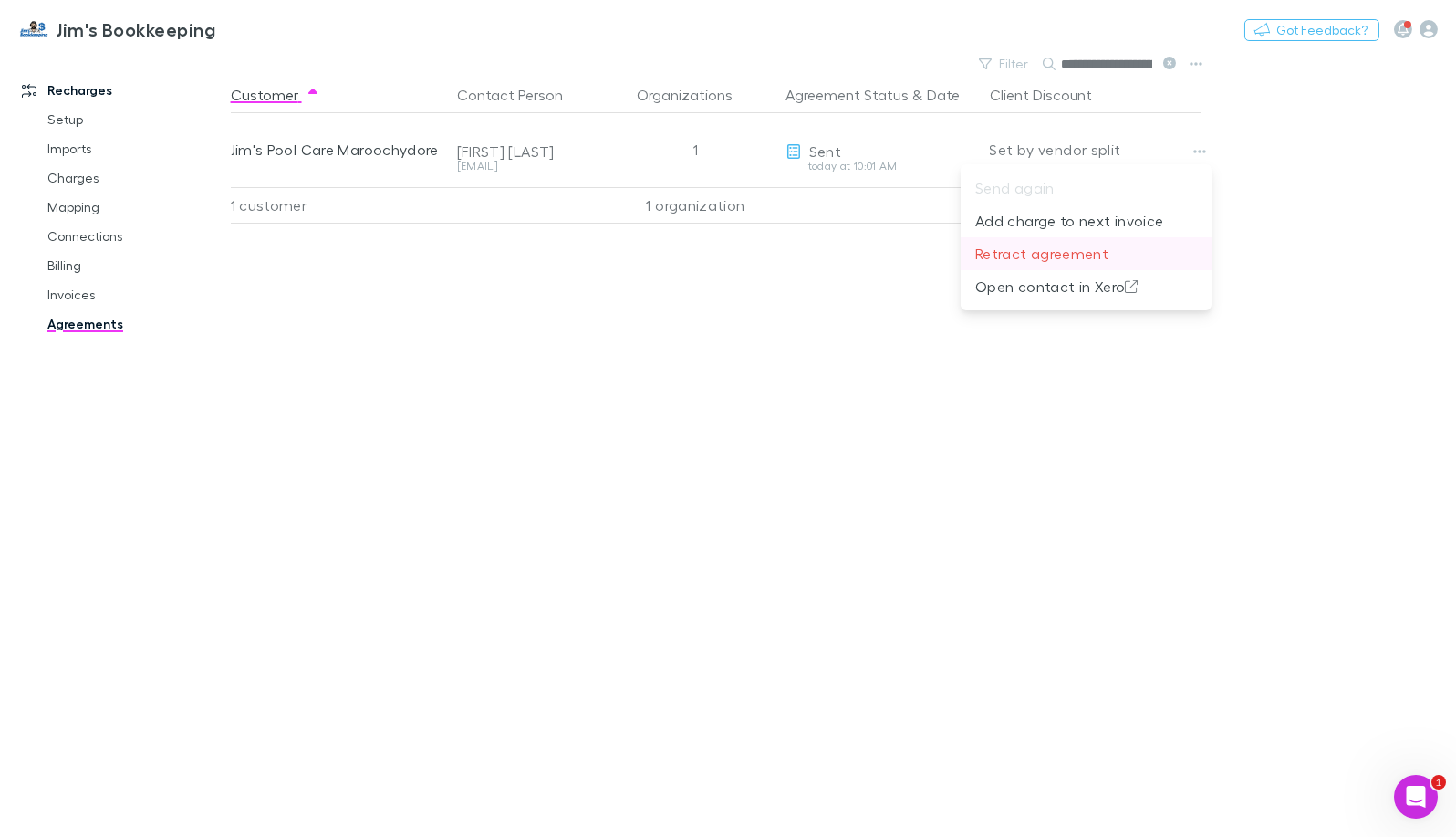 click on "Retract agreement" at bounding box center (1086, 254) 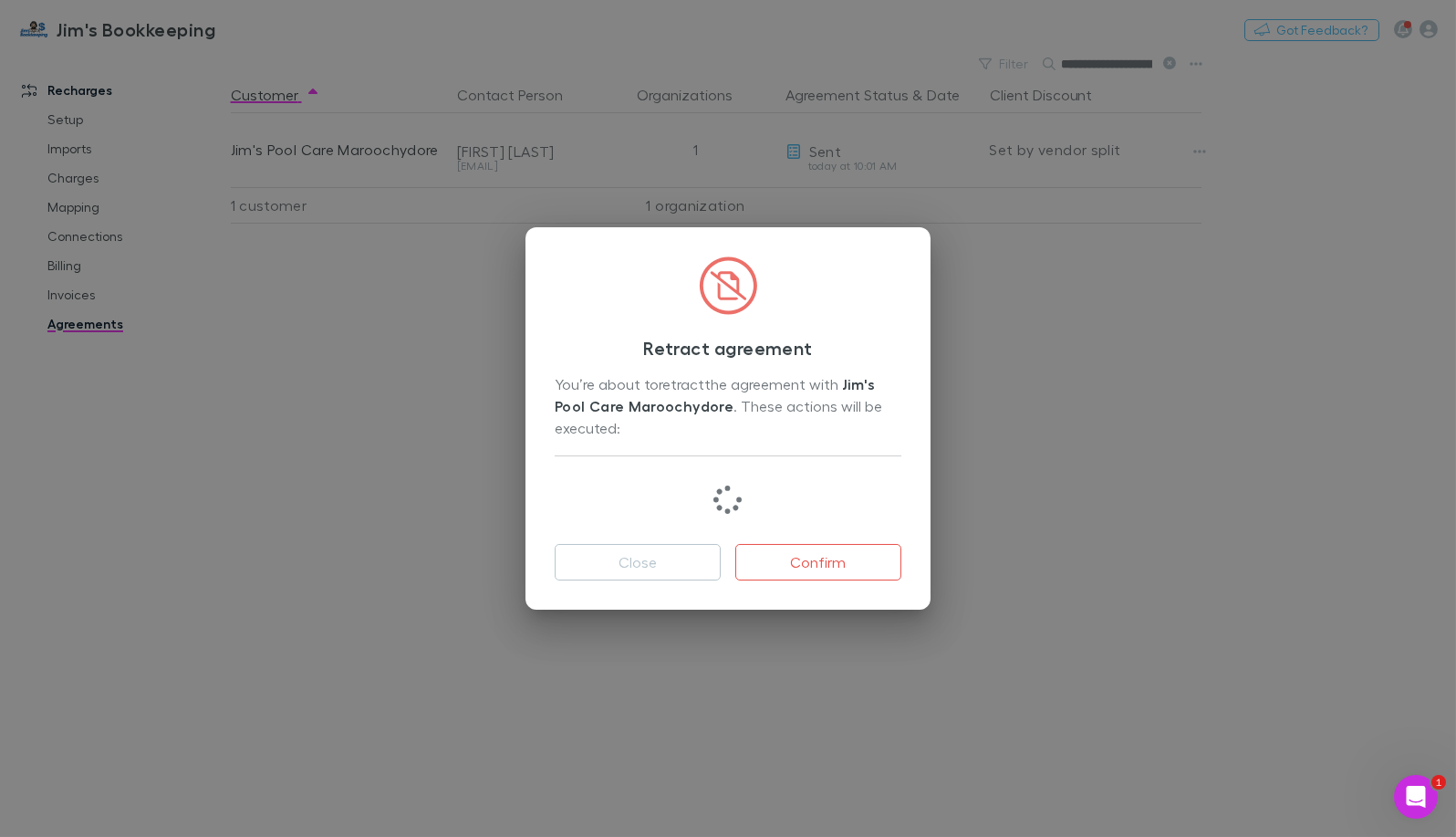 scroll, scrollTop: 0, scrollLeft: 0, axis: both 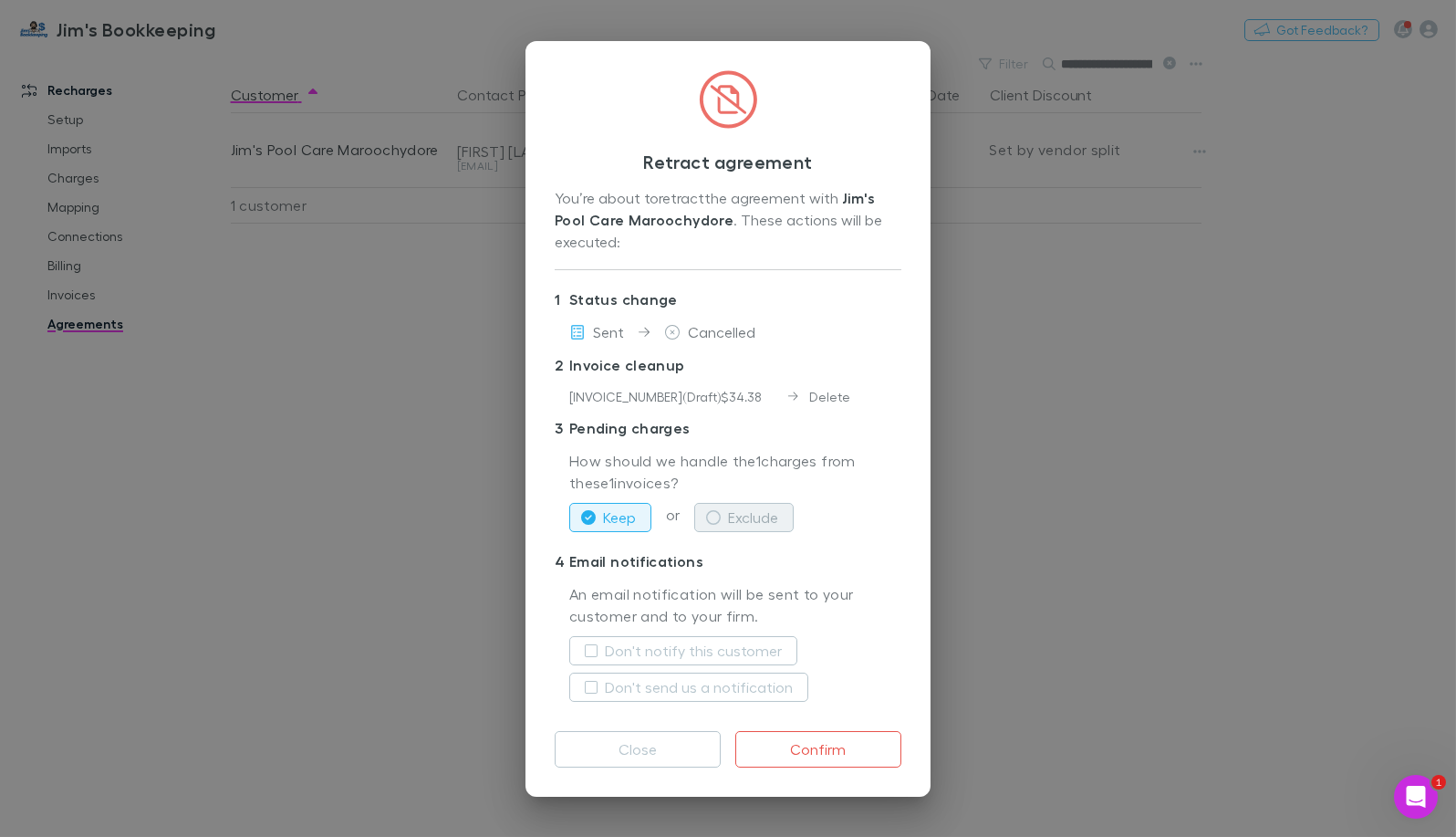 click 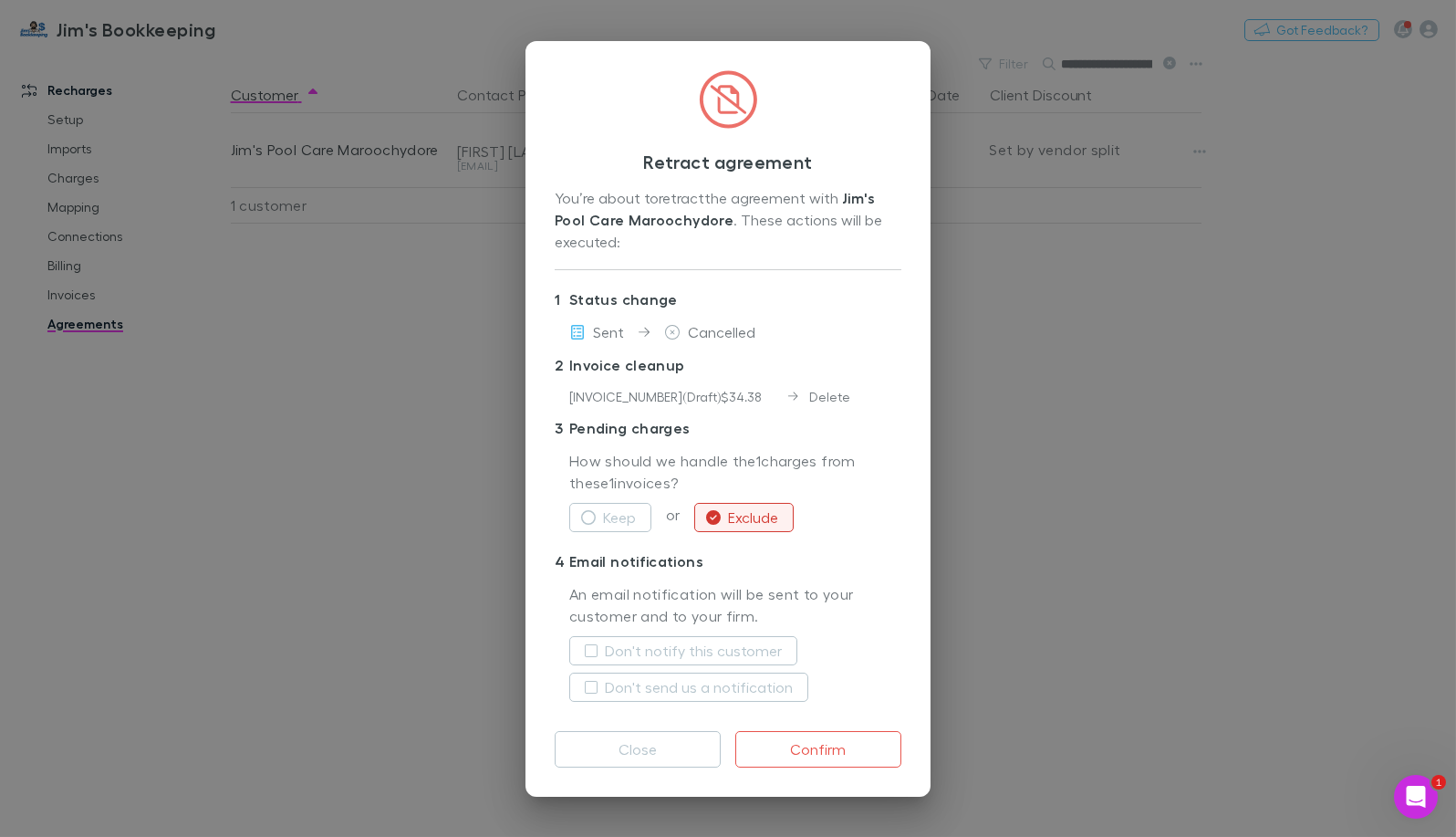 click on "Don't send us a notification" at bounding box center (735, 691) 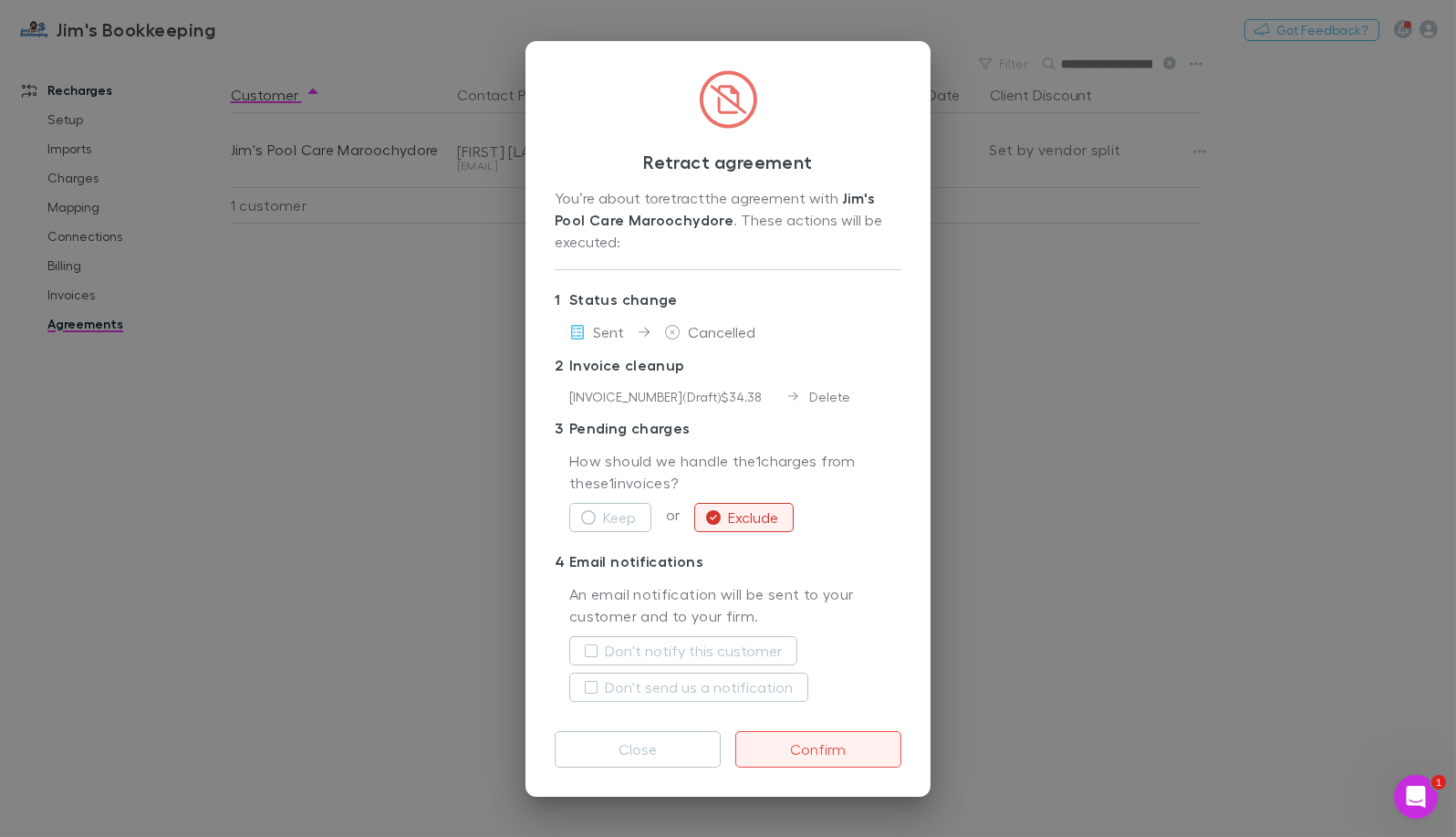 click on "Confirm" at bounding box center (818, 749) 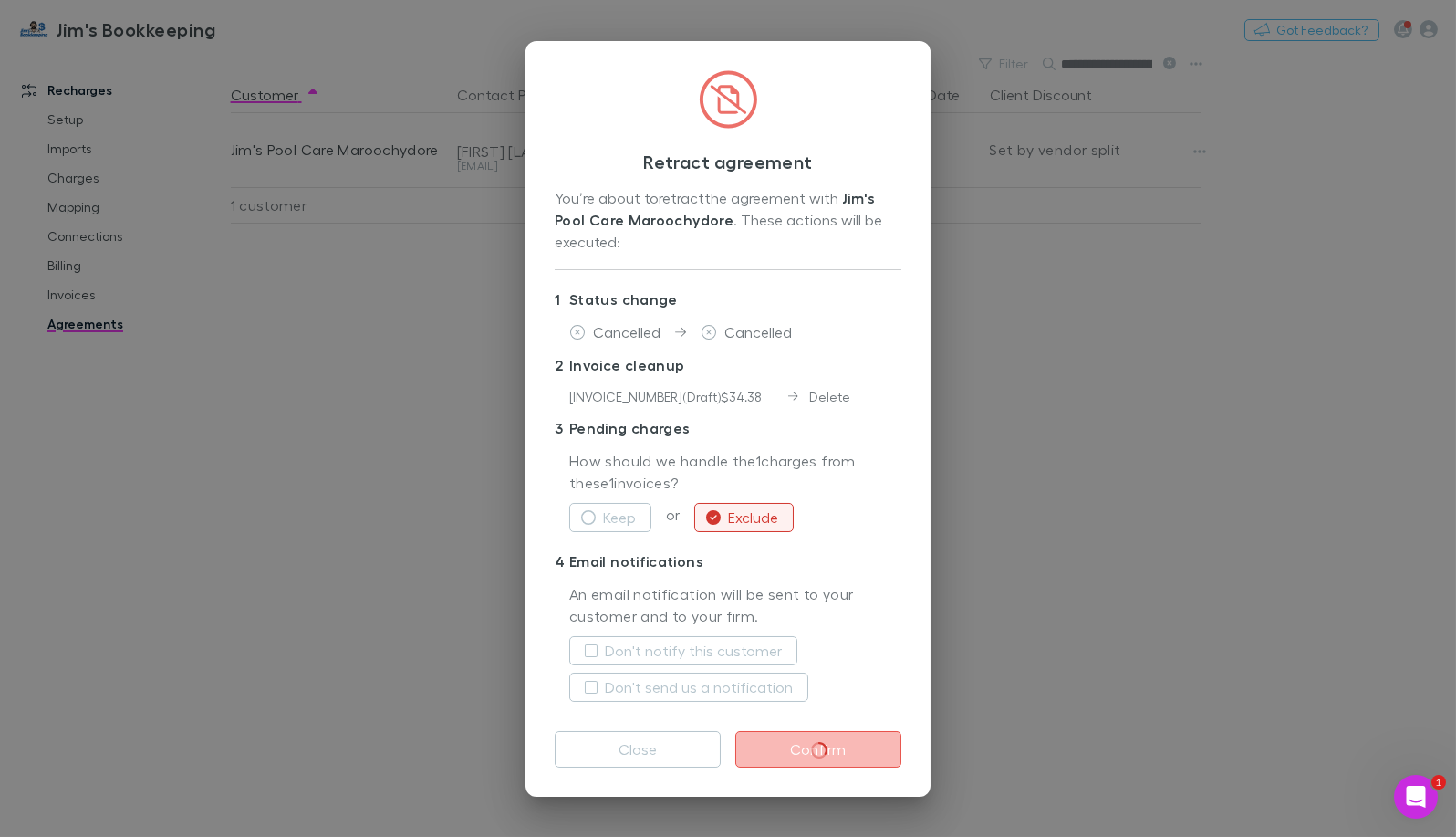 scroll, scrollTop: 0, scrollLeft: 0, axis: both 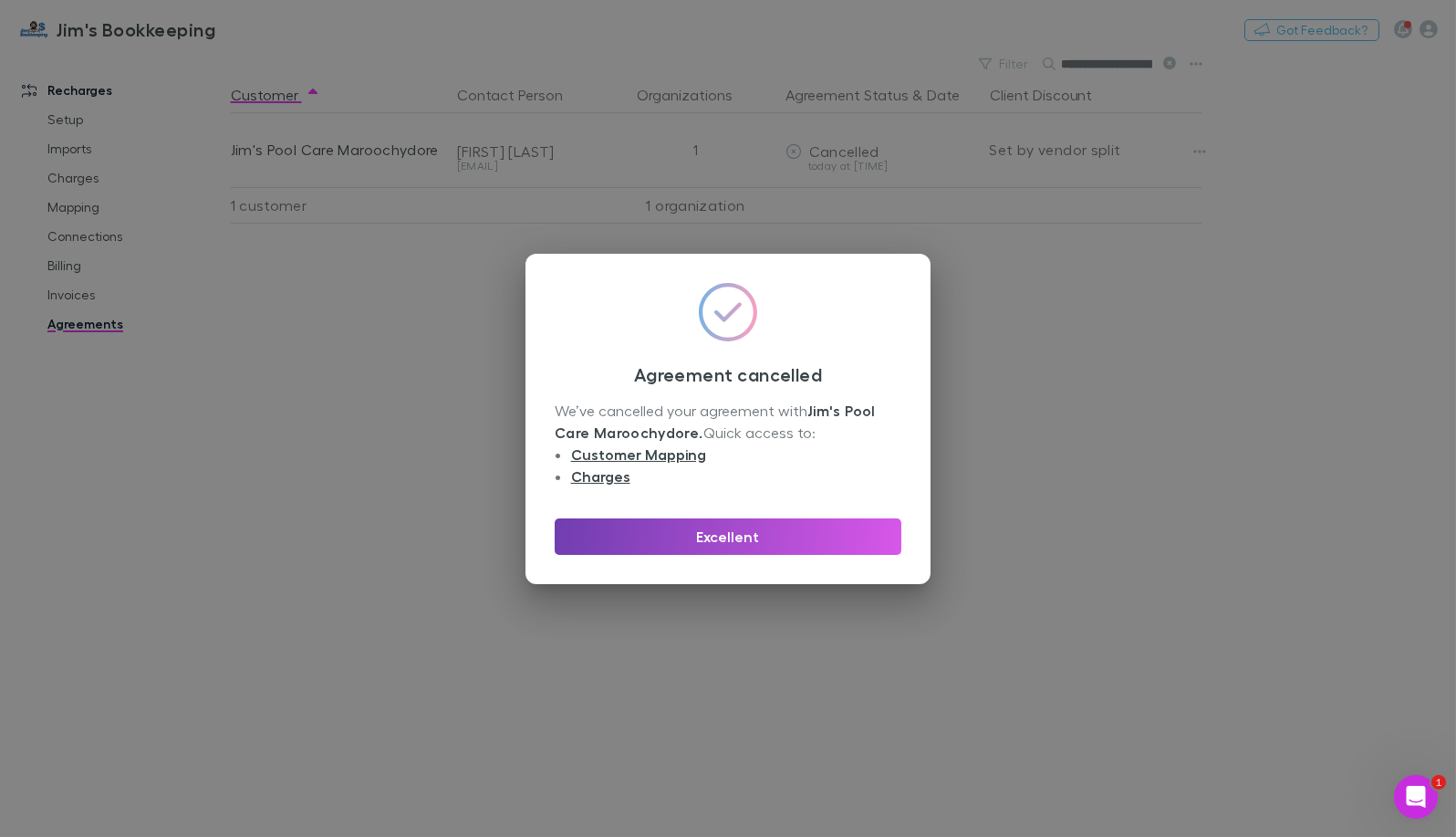 click on "Excellent" at bounding box center (728, 537) 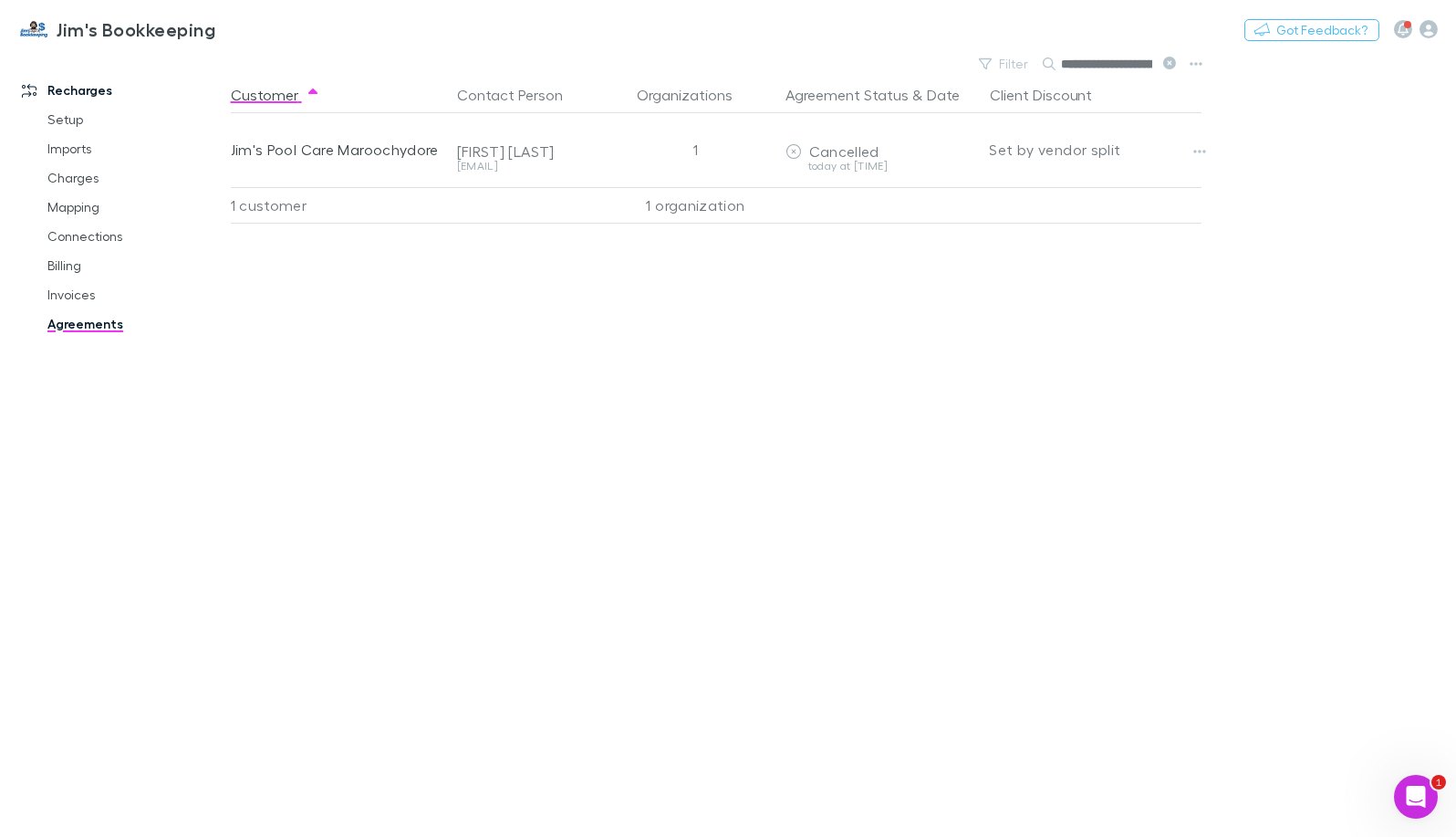 scroll, scrollTop: 0, scrollLeft: 72, axis: horizontal 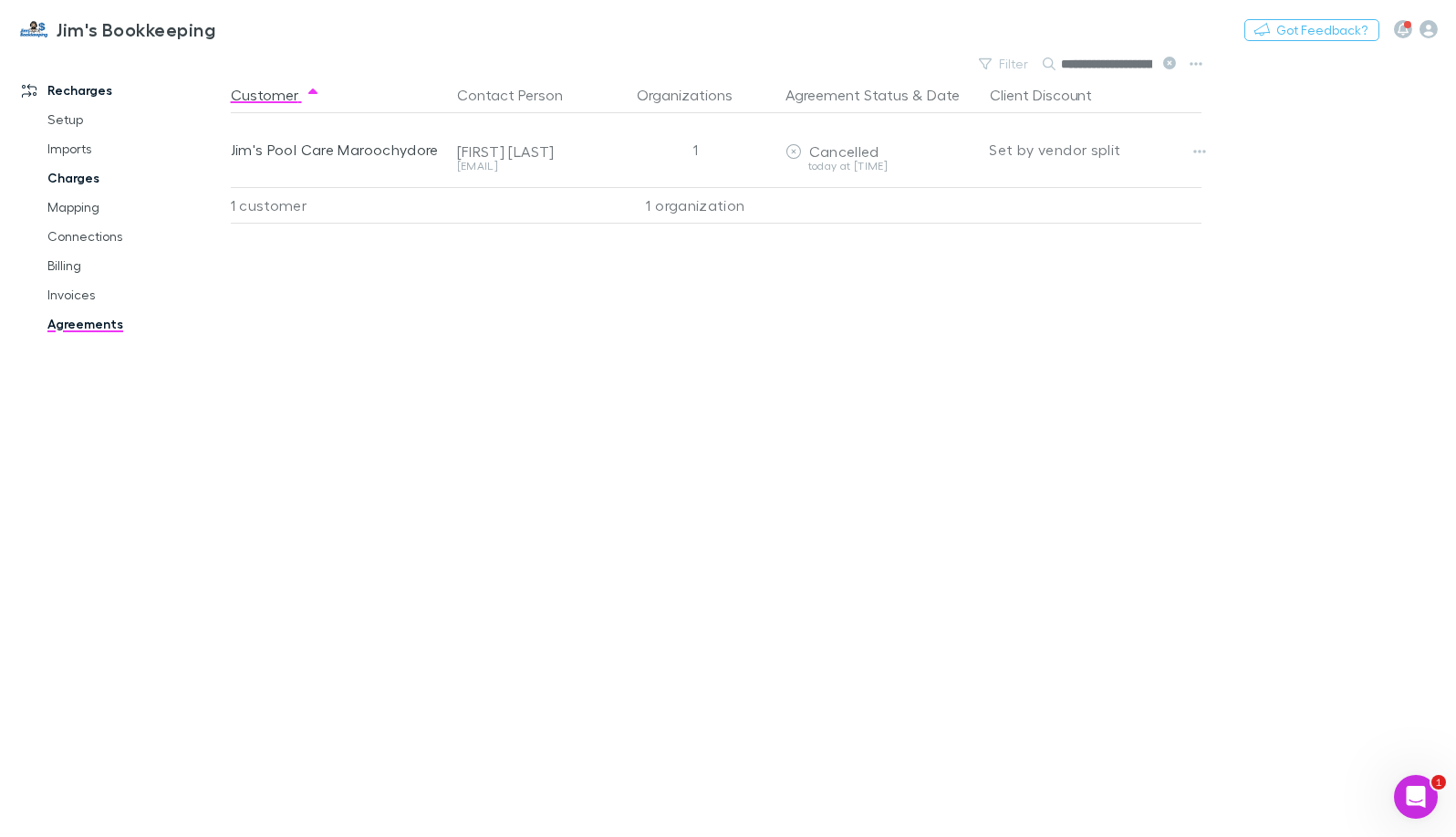 click on "Charges" at bounding box center [136, 178] 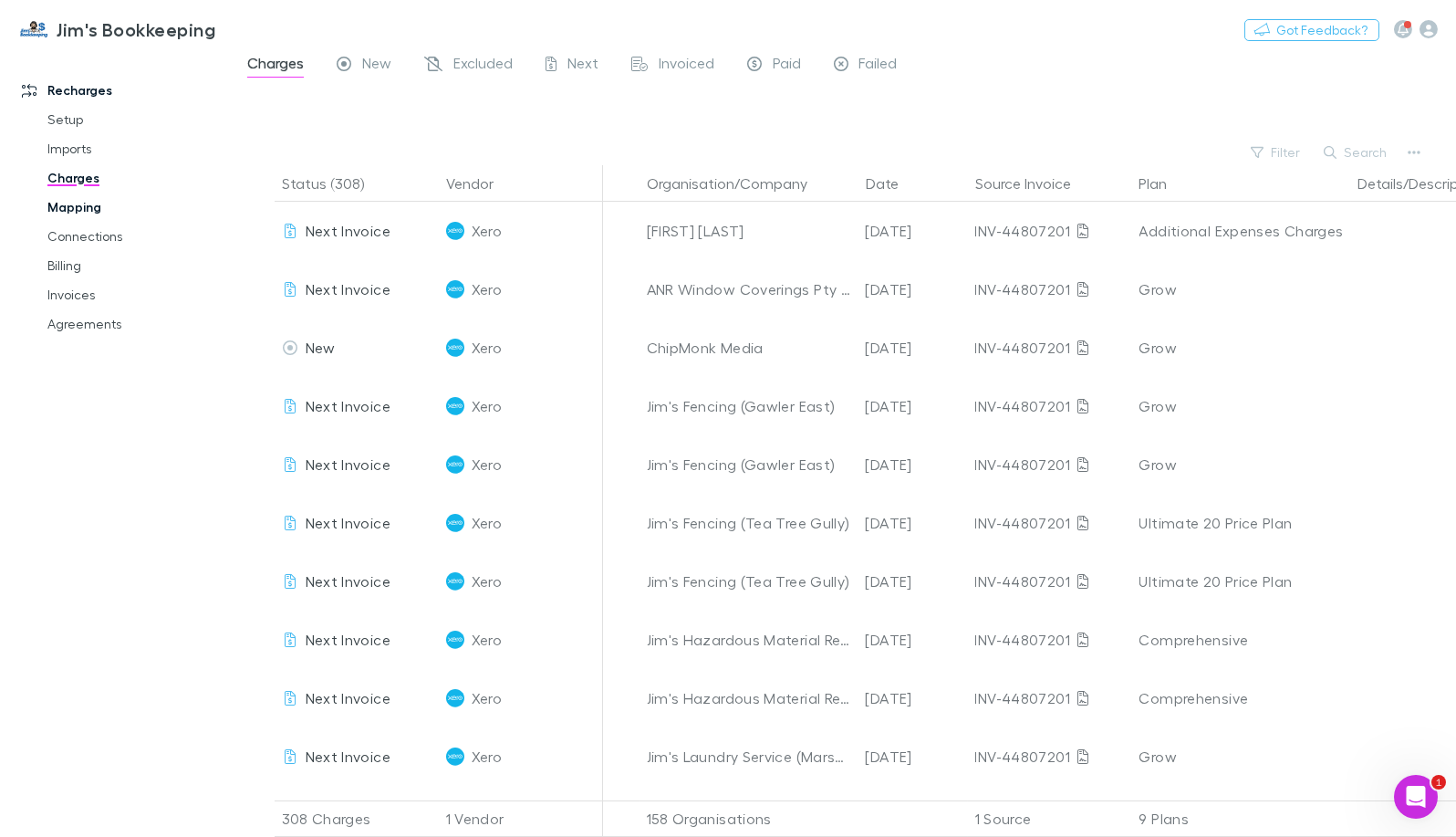 click on "Mapping" at bounding box center [136, 207] 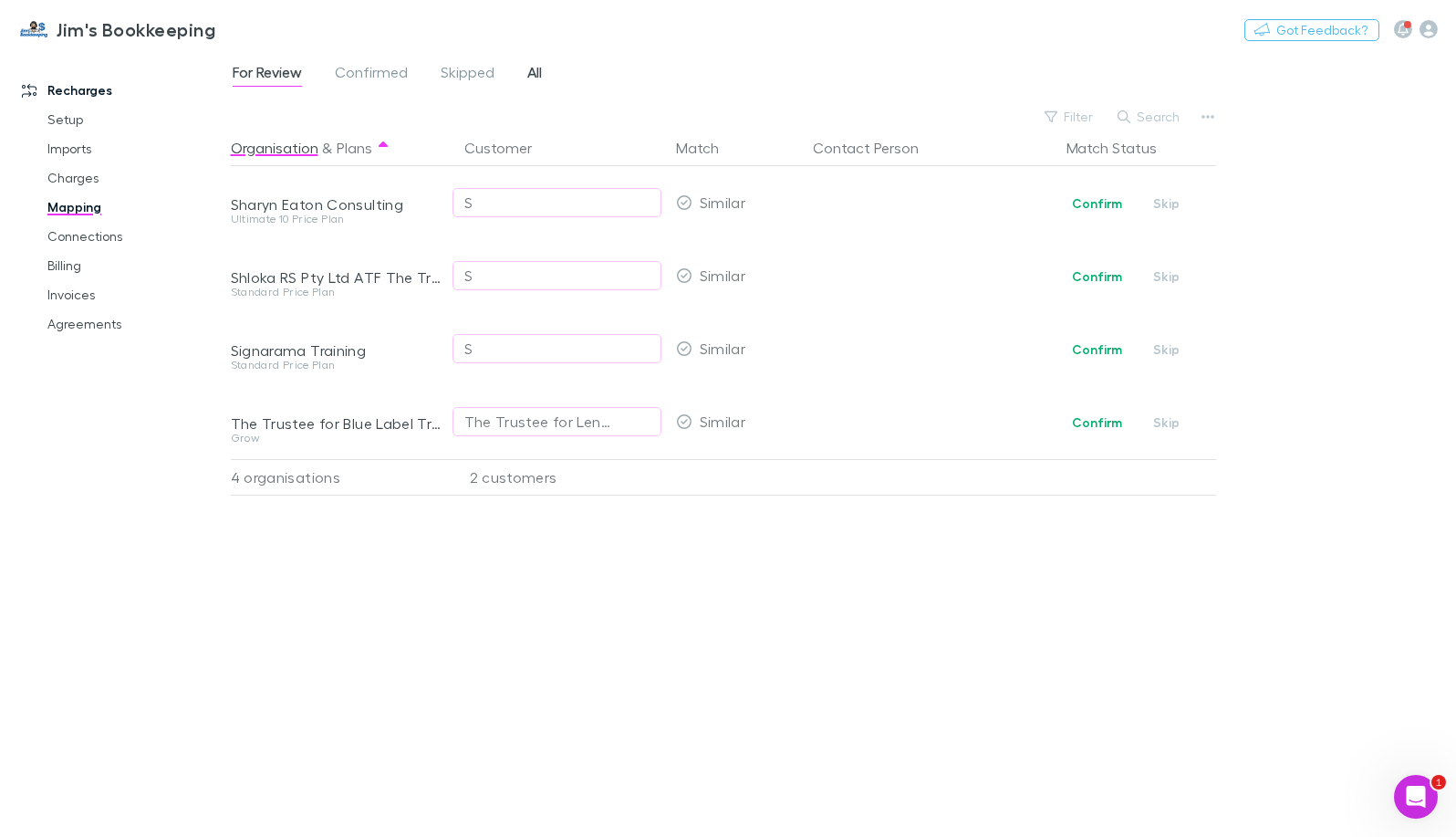 click on "All" at bounding box center [535, 75] 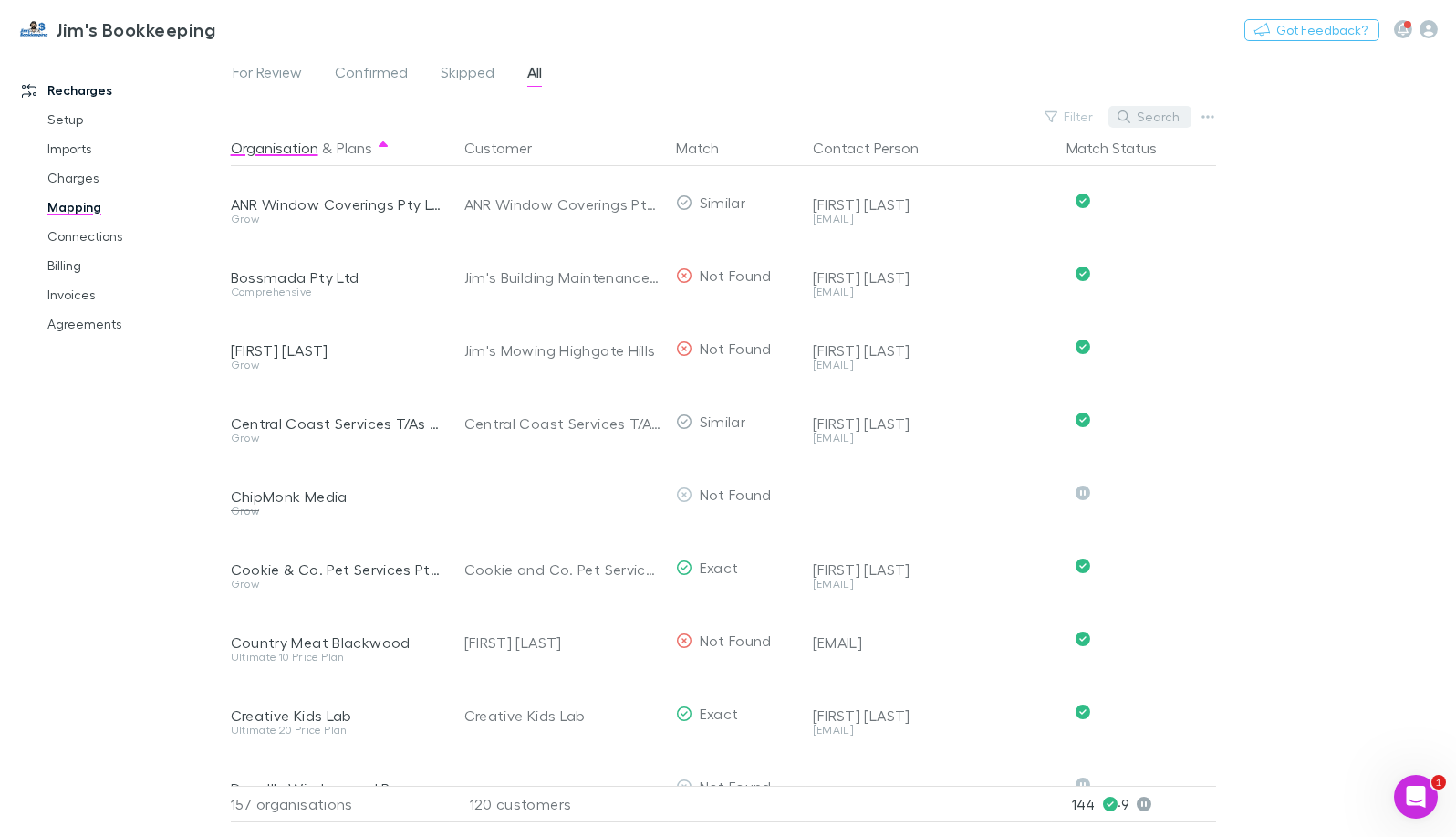 click on "Search" at bounding box center (1149, 117) 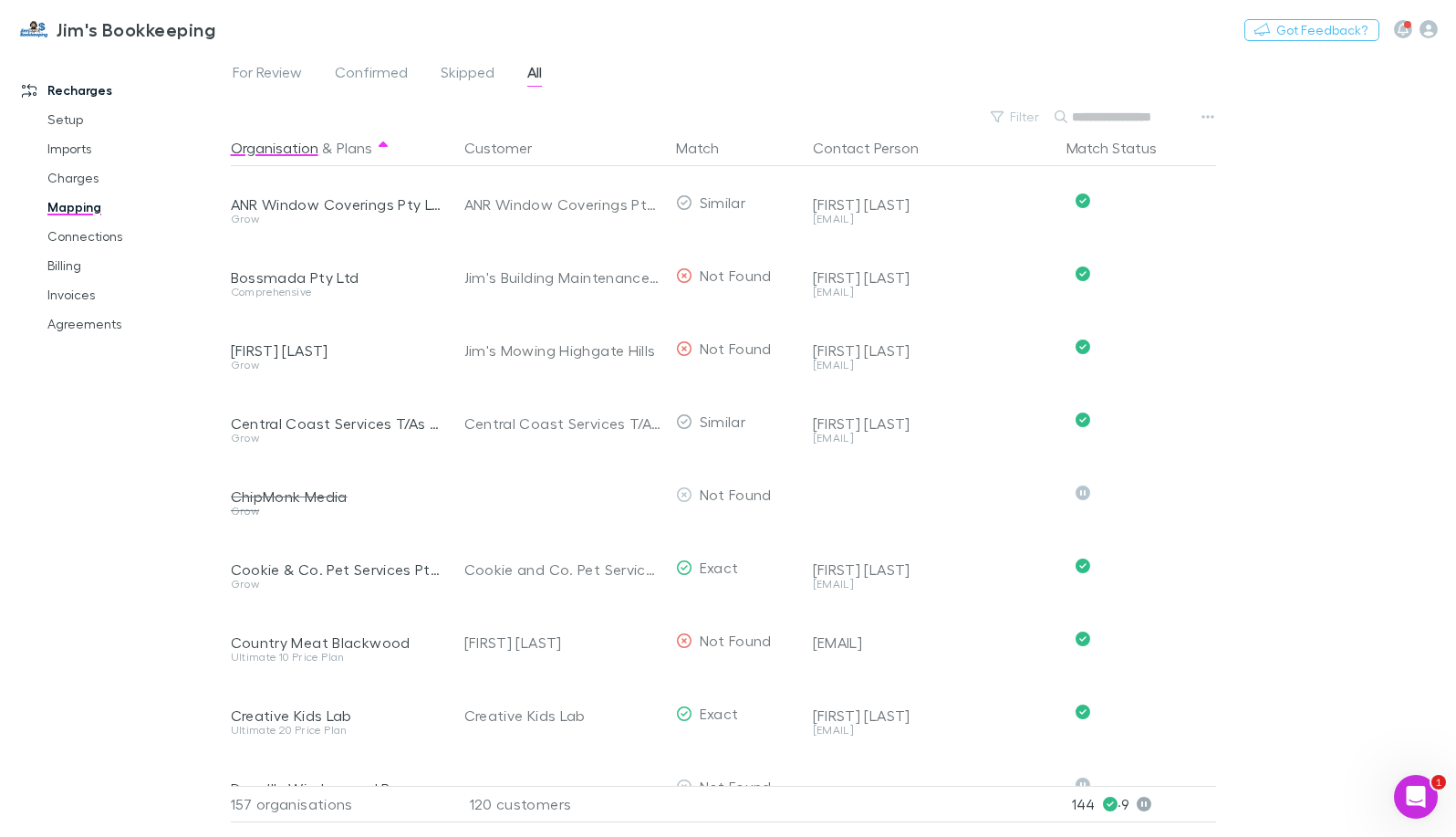 type on "*" 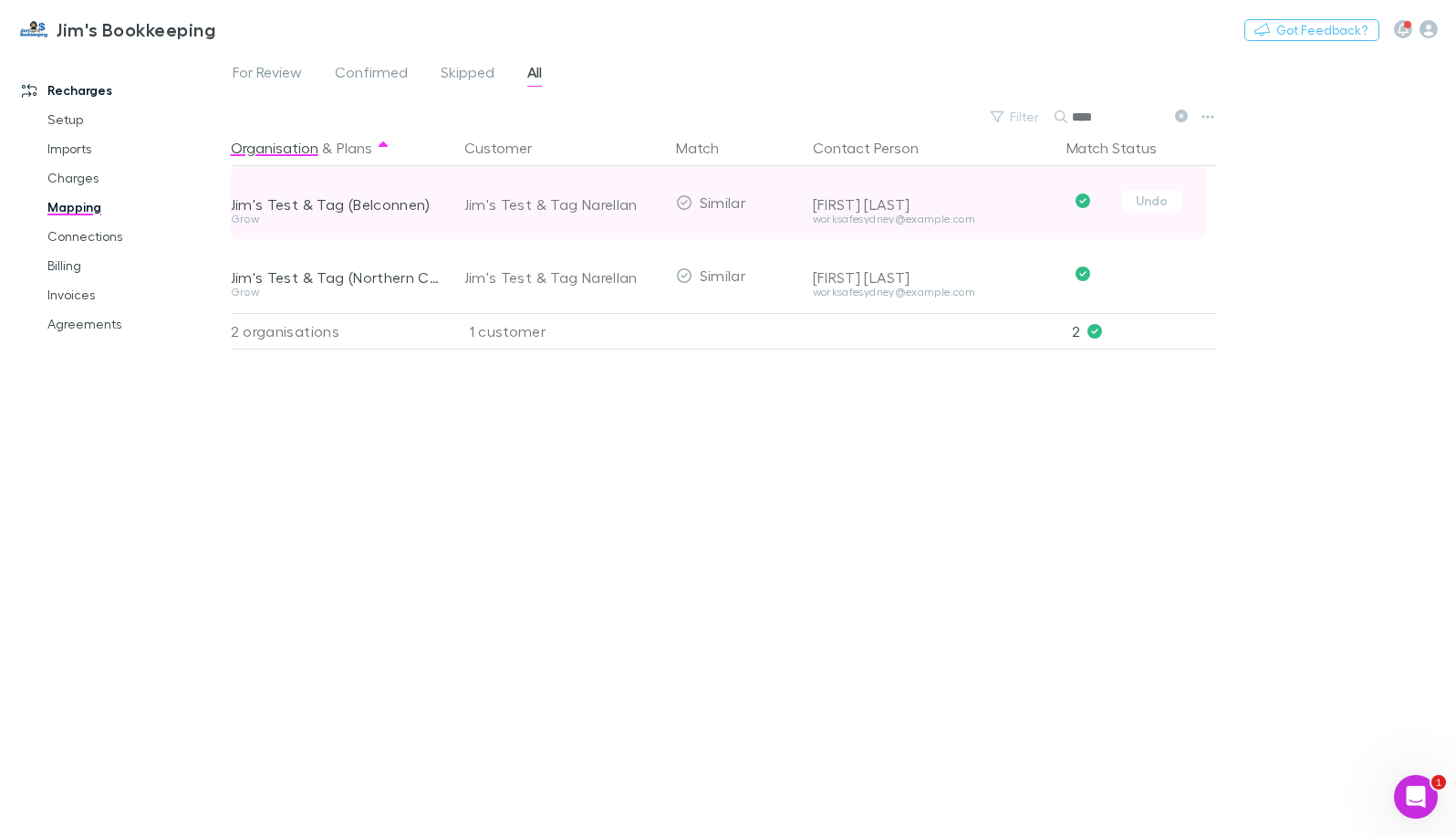 type on "****" 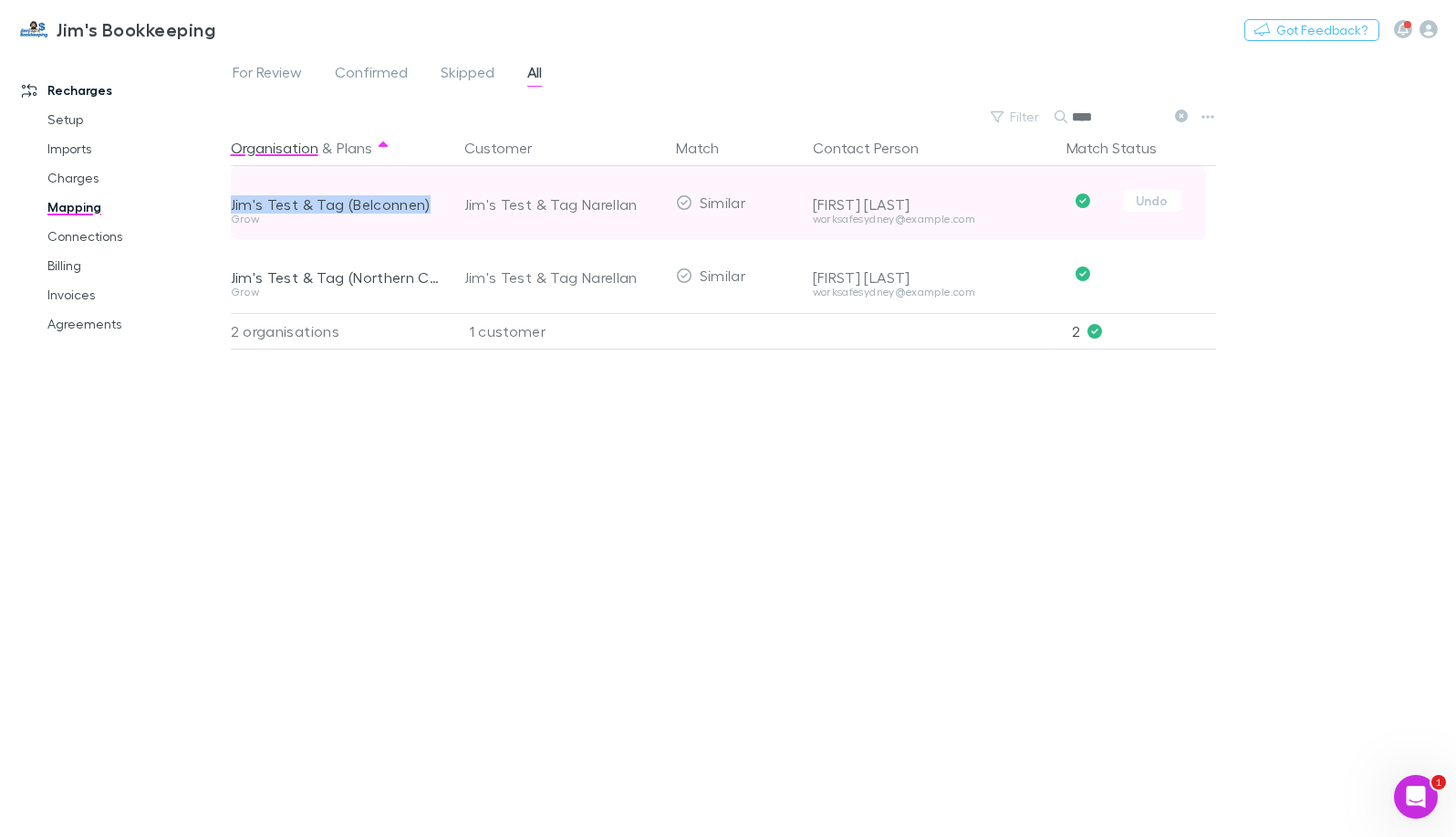 drag, startPoint x: 432, startPoint y: 206, endPoint x: 231, endPoint y: 208, distance: 201.00995 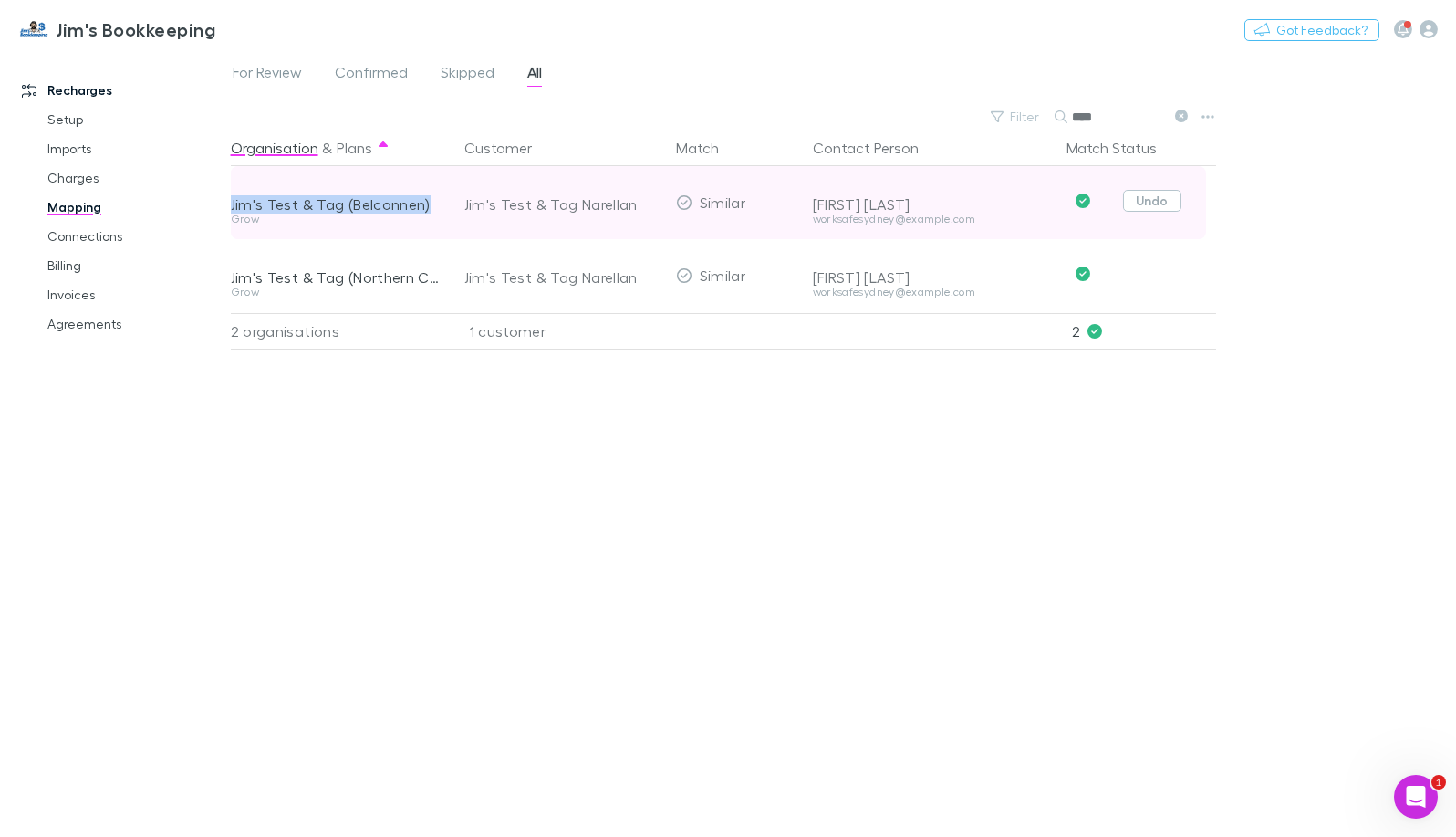 click on "Undo" at bounding box center (1152, 201) 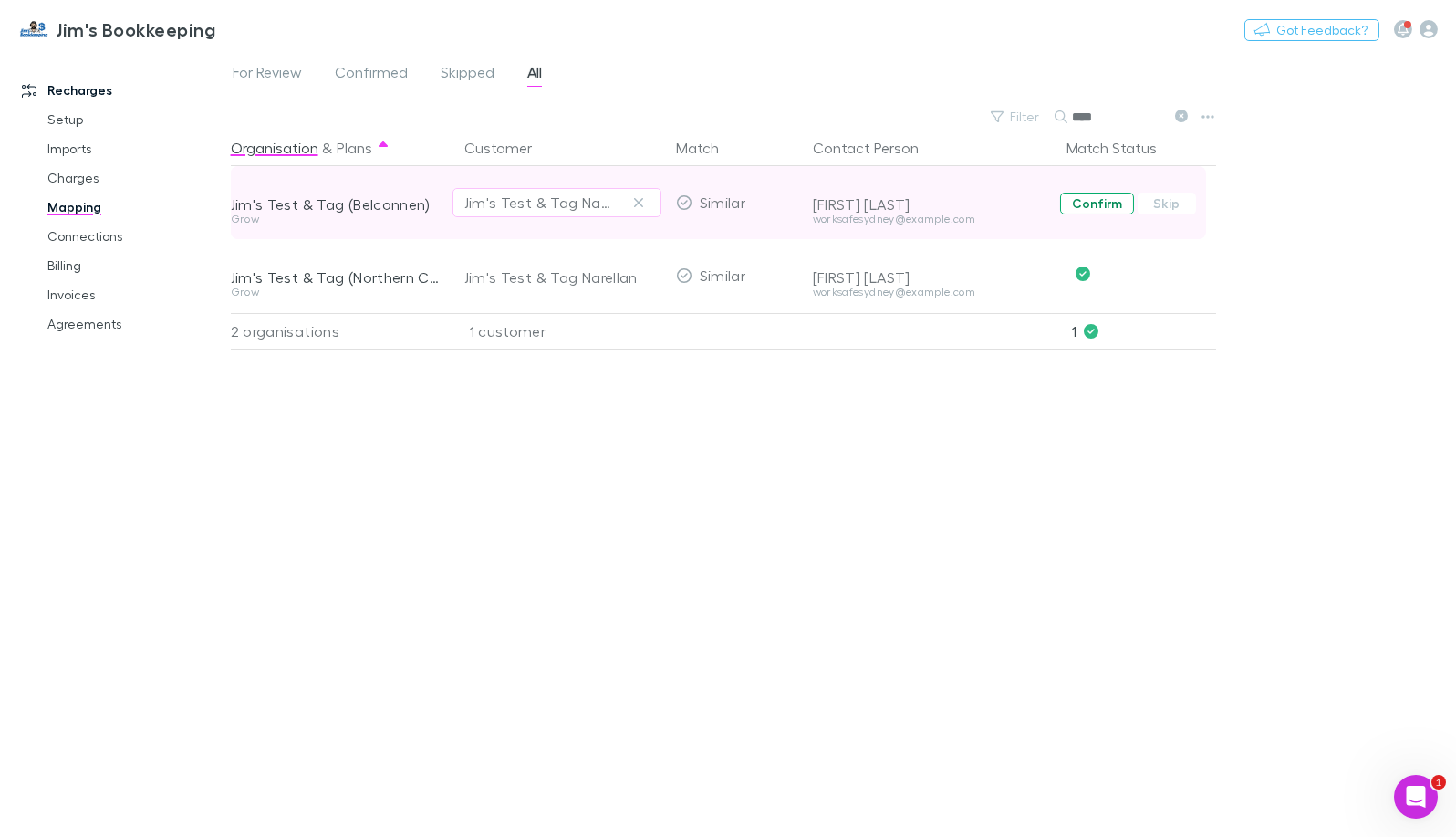 click on "Confirm" at bounding box center (1097, 204) 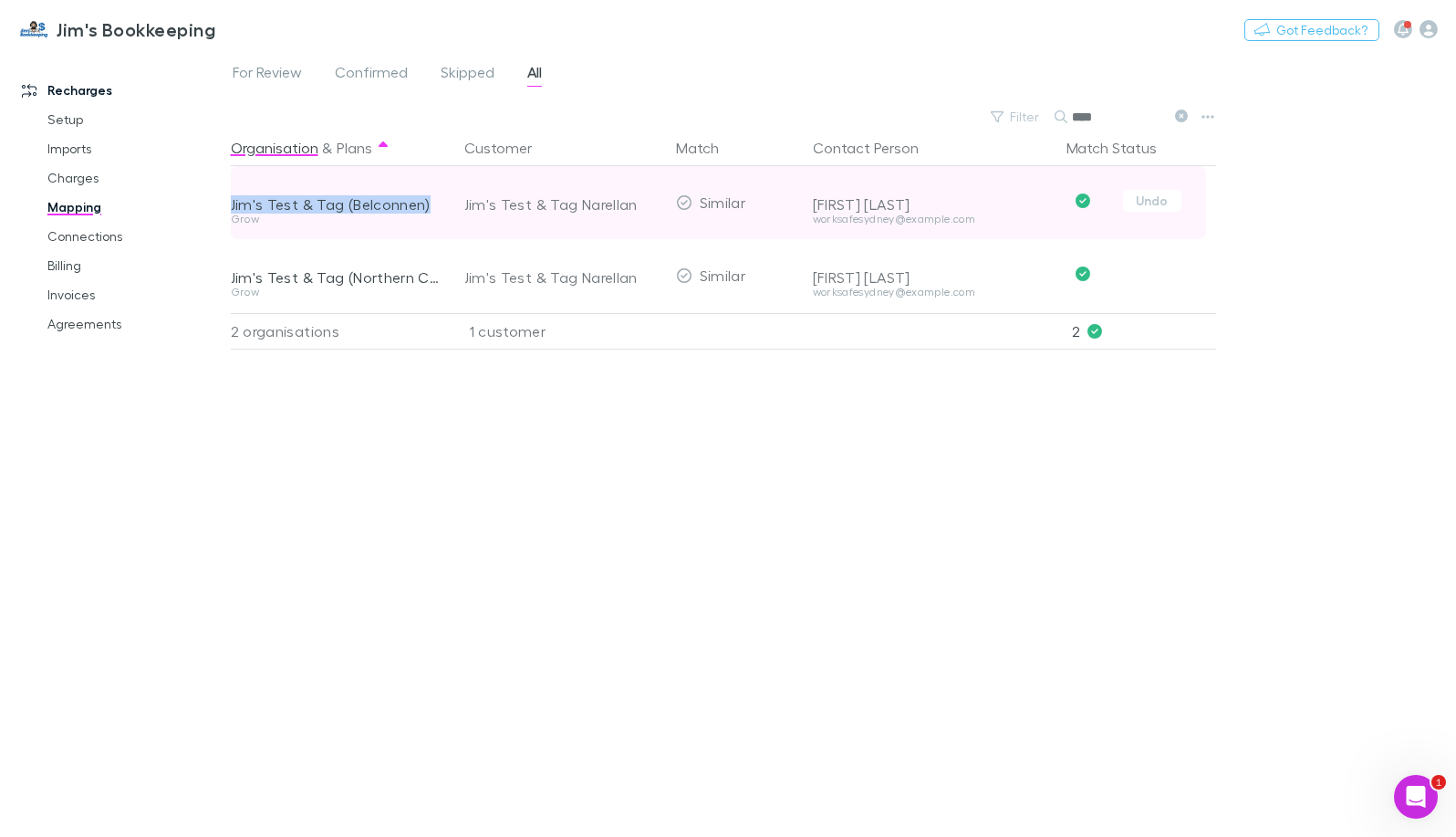drag, startPoint x: 430, startPoint y: 204, endPoint x: 232, endPoint y: 210, distance: 198.09089 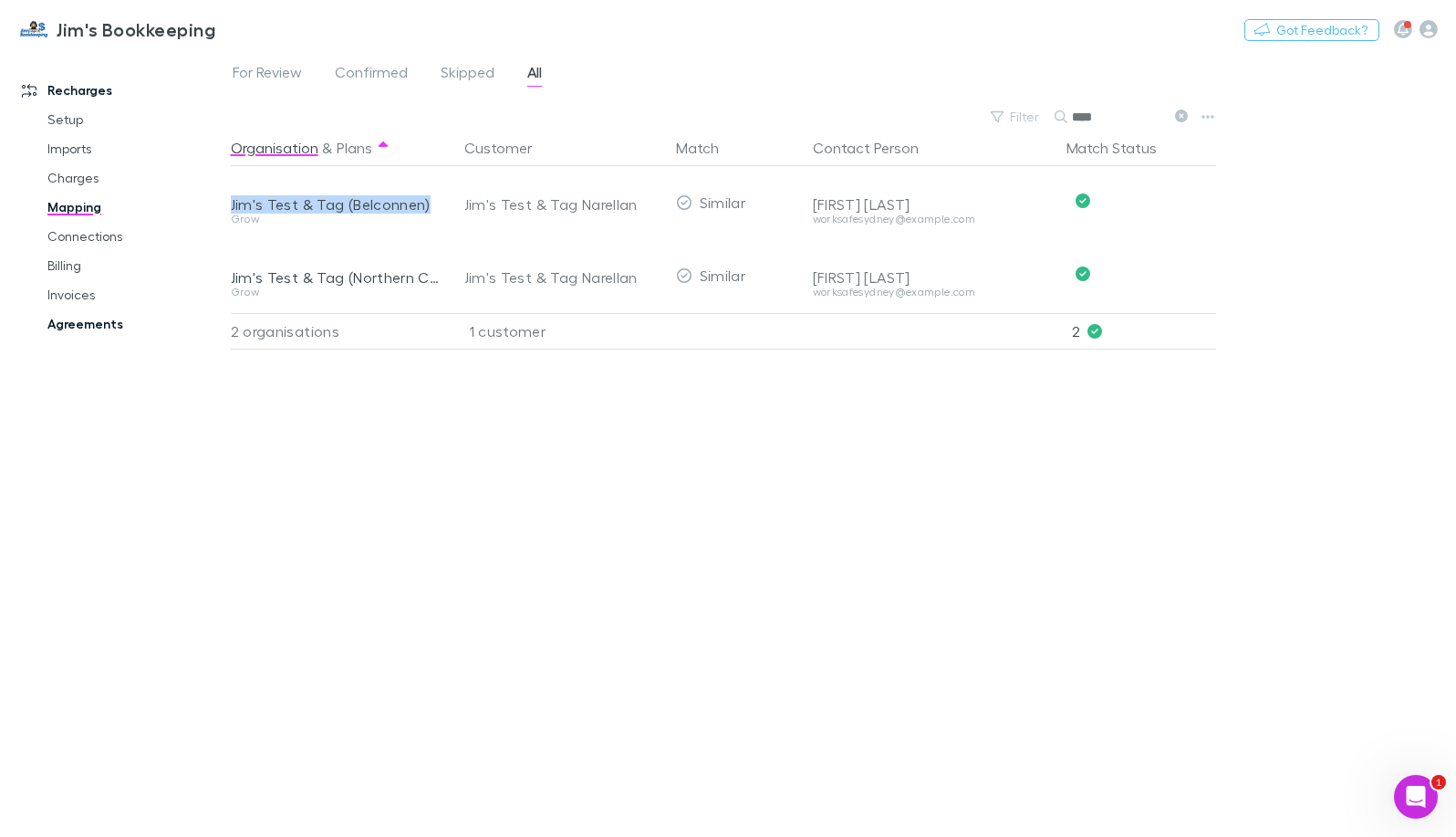 click on "Agreements" at bounding box center [136, 324] 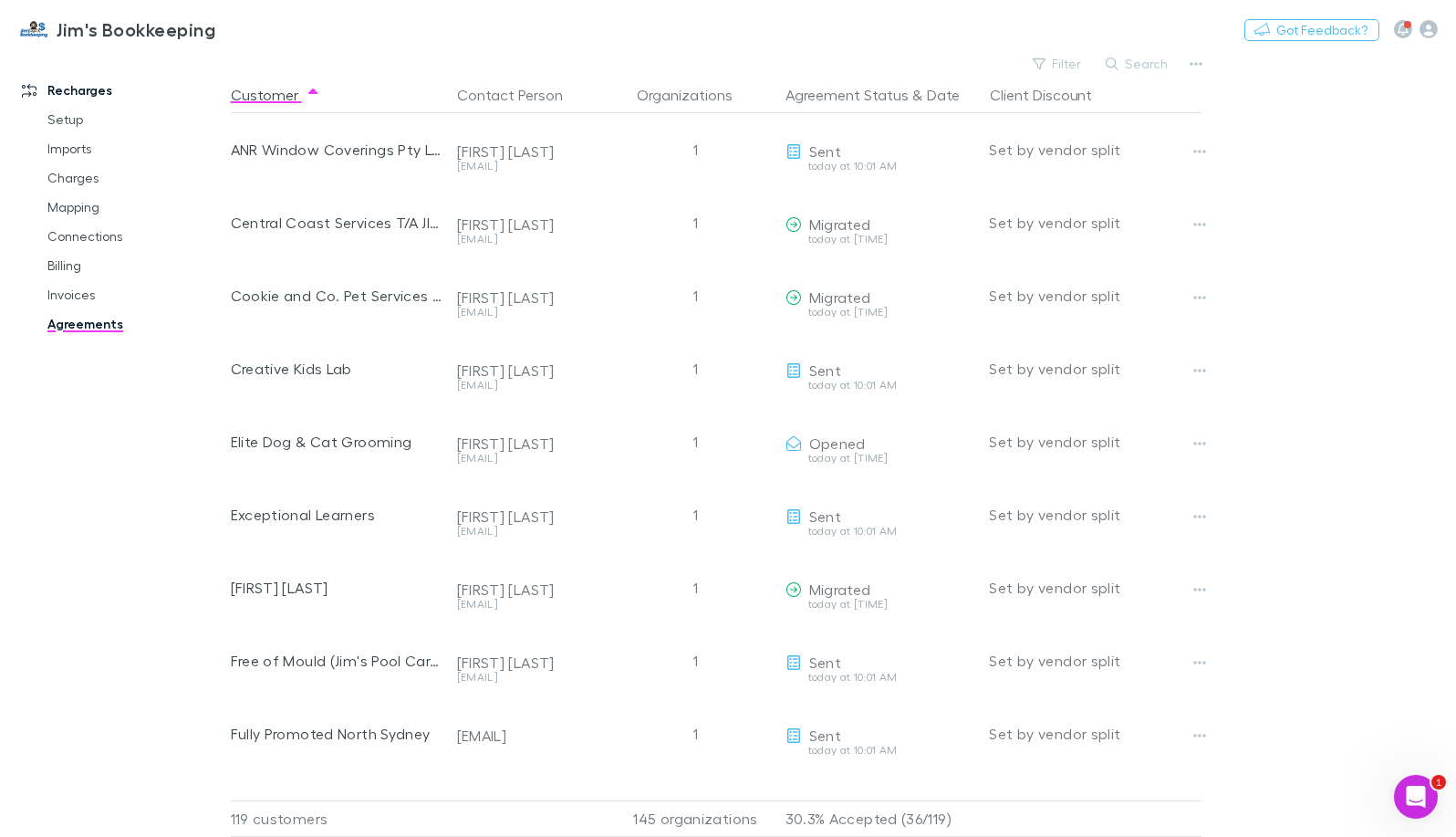 click on "Search" at bounding box center [1138, 64] 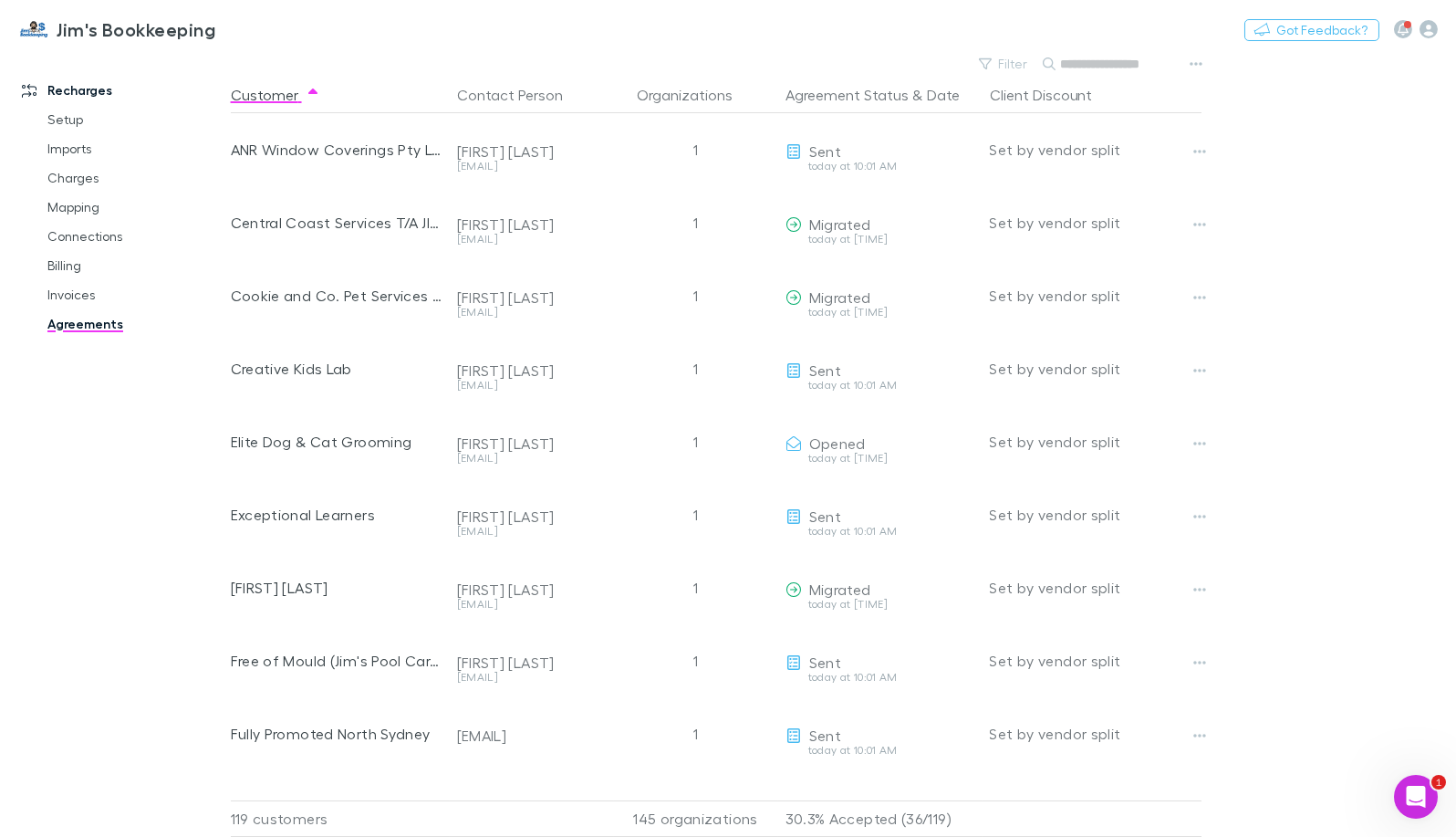 paste on "**********" 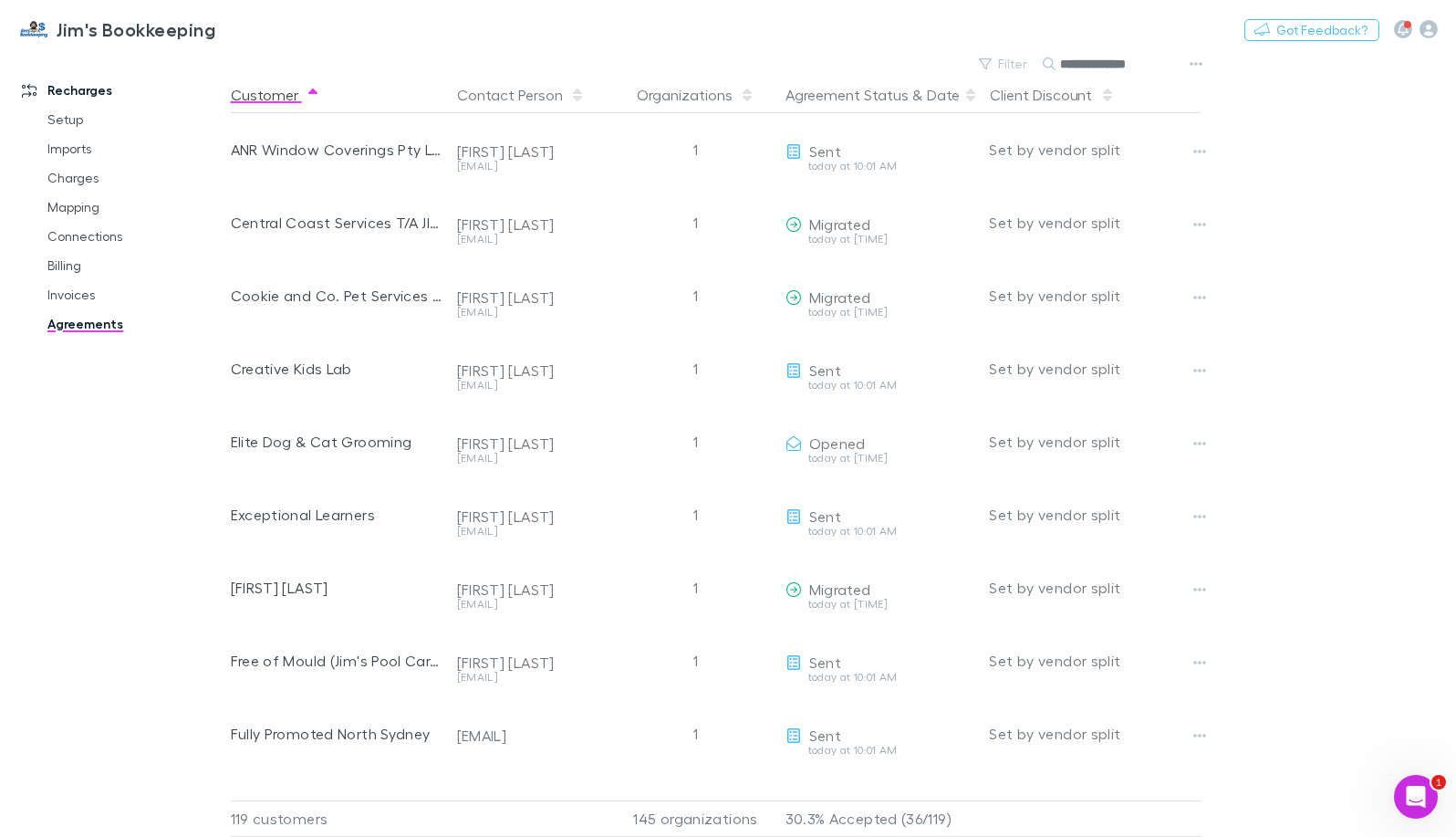 scroll, scrollTop: 0, scrollLeft: 5, axis: horizontal 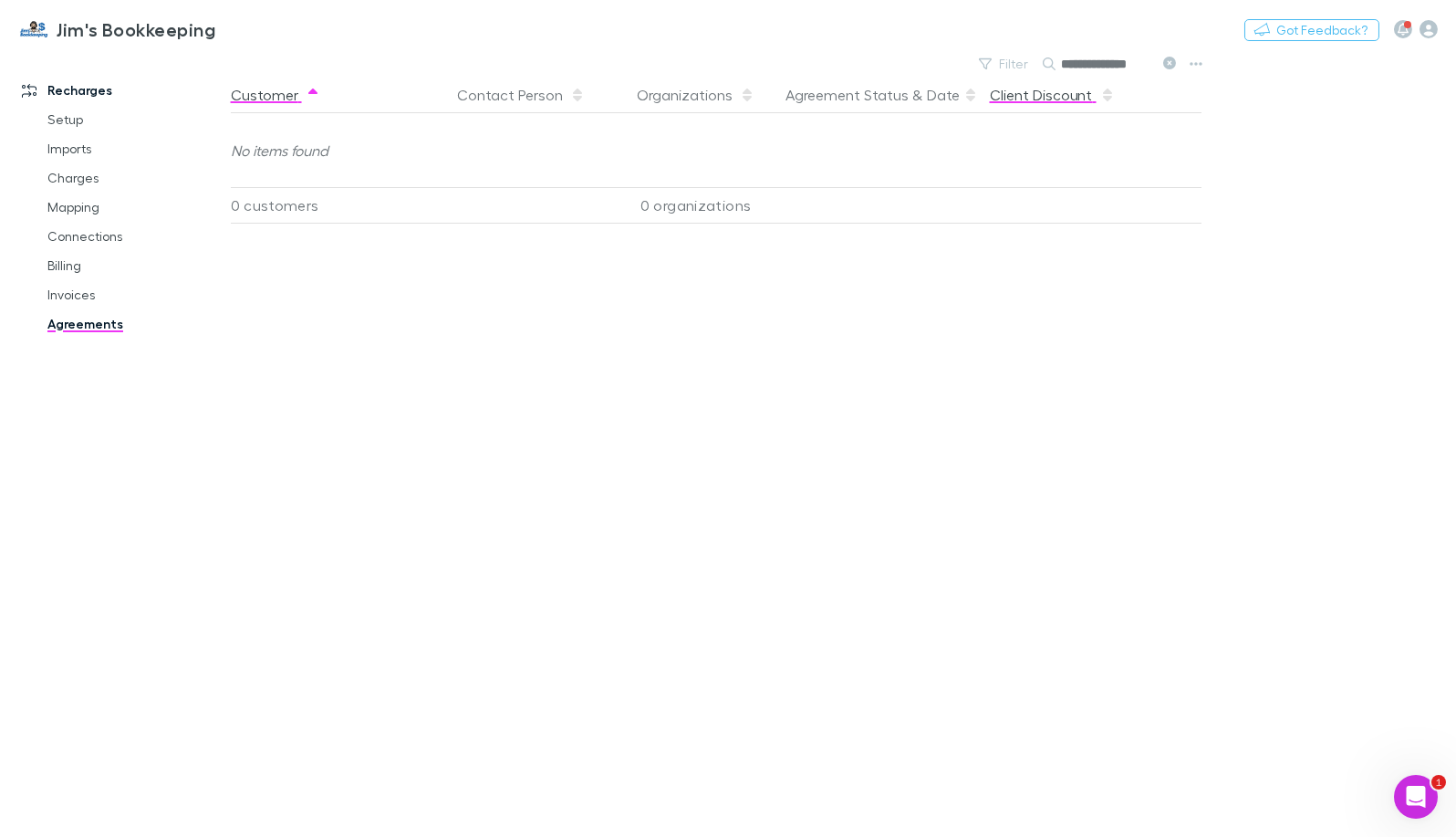 type on "**********" 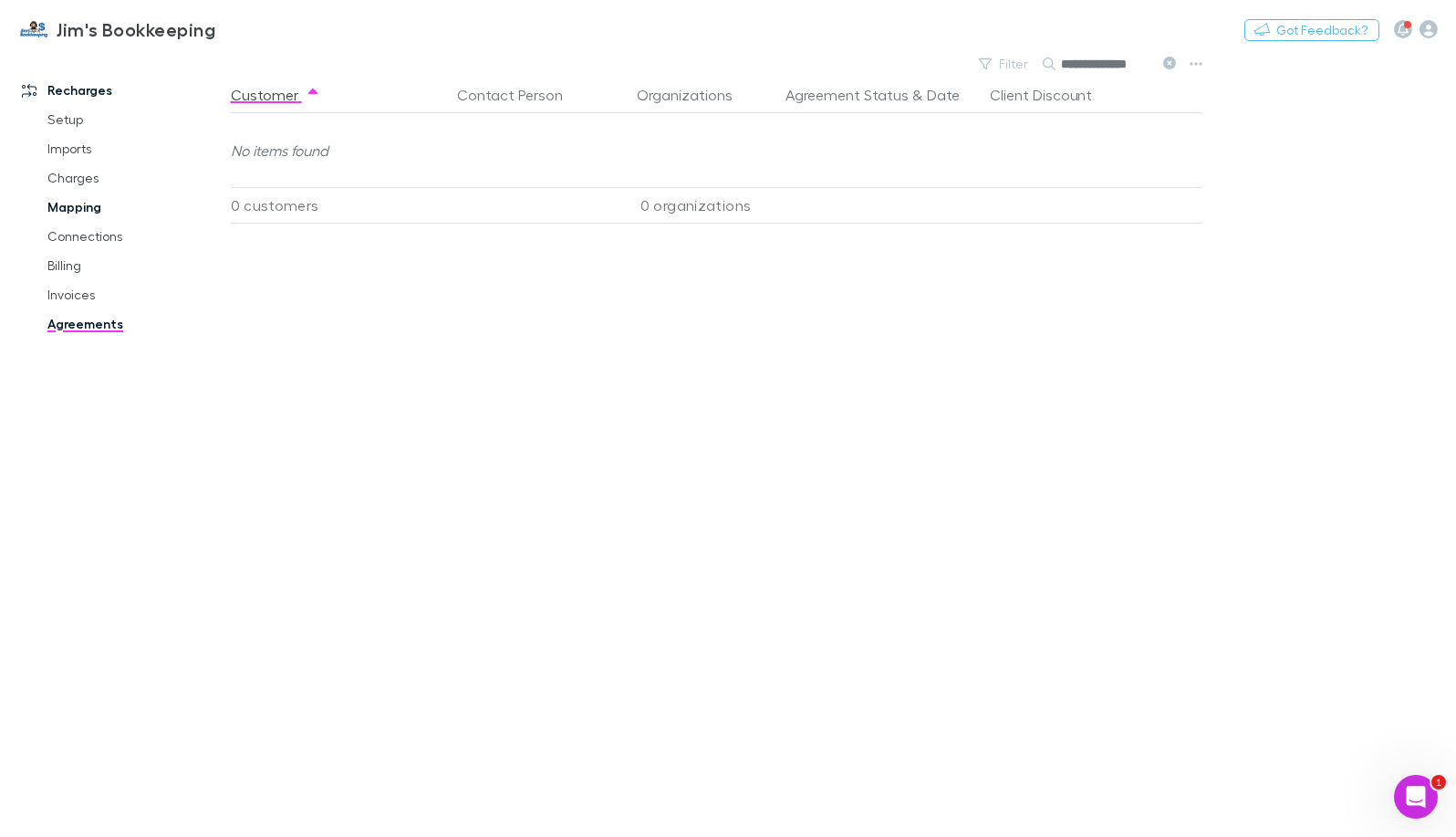 click on "Mapping" at bounding box center [136, 207] 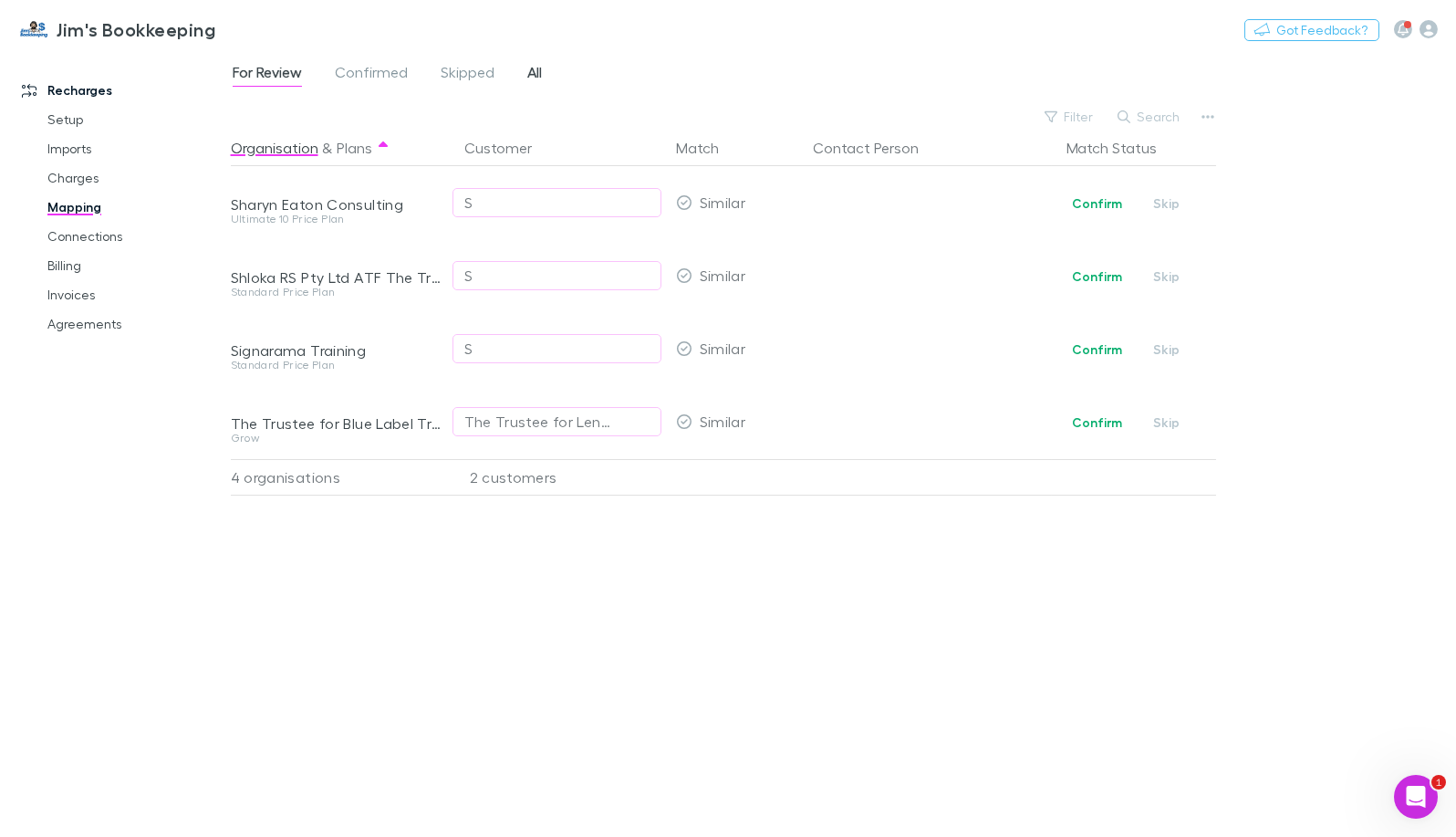 click on "All" at bounding box center (535, 75) 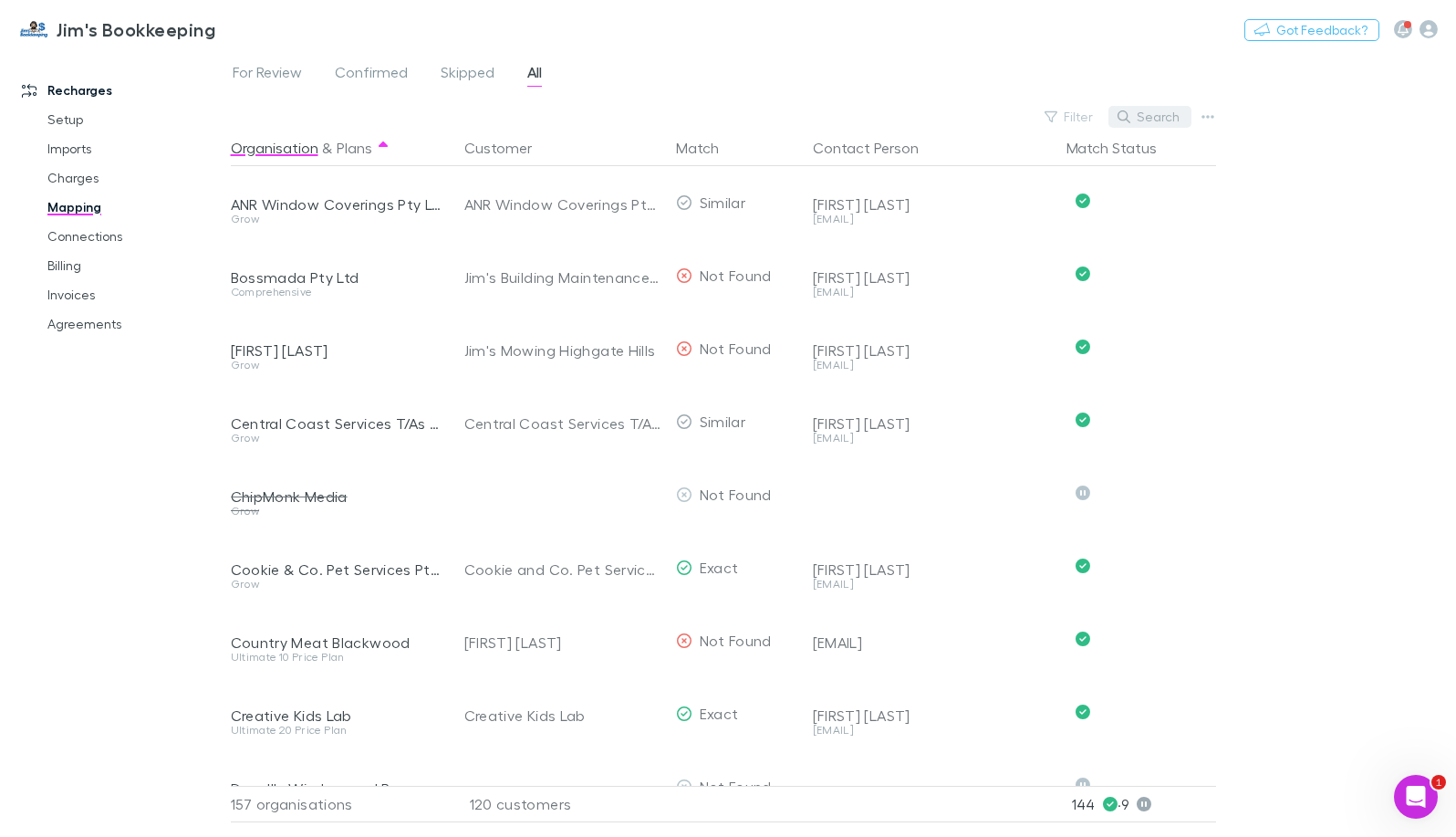 click on "Search" at bounding box center [1149, 117] 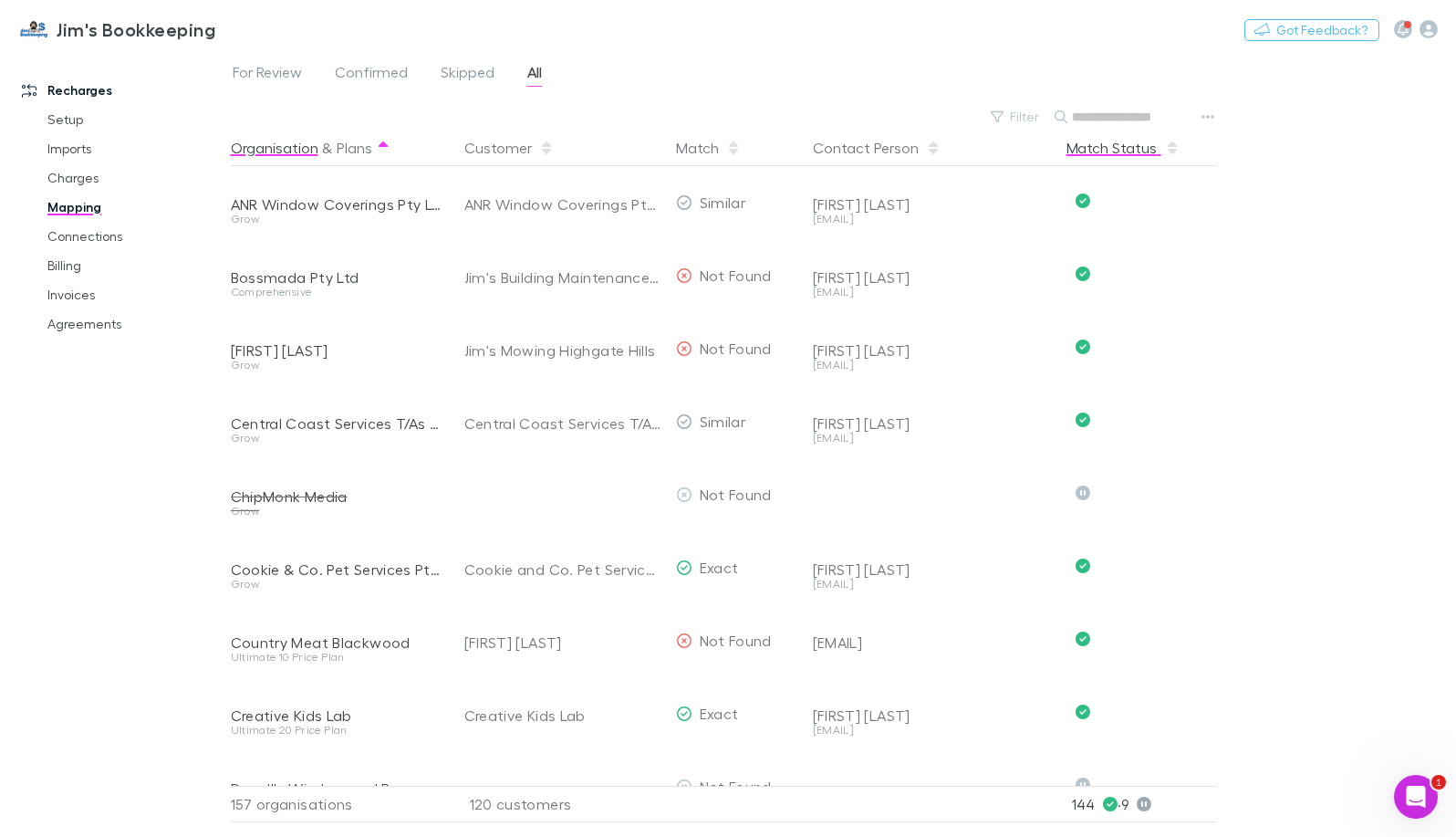paste on "**********" 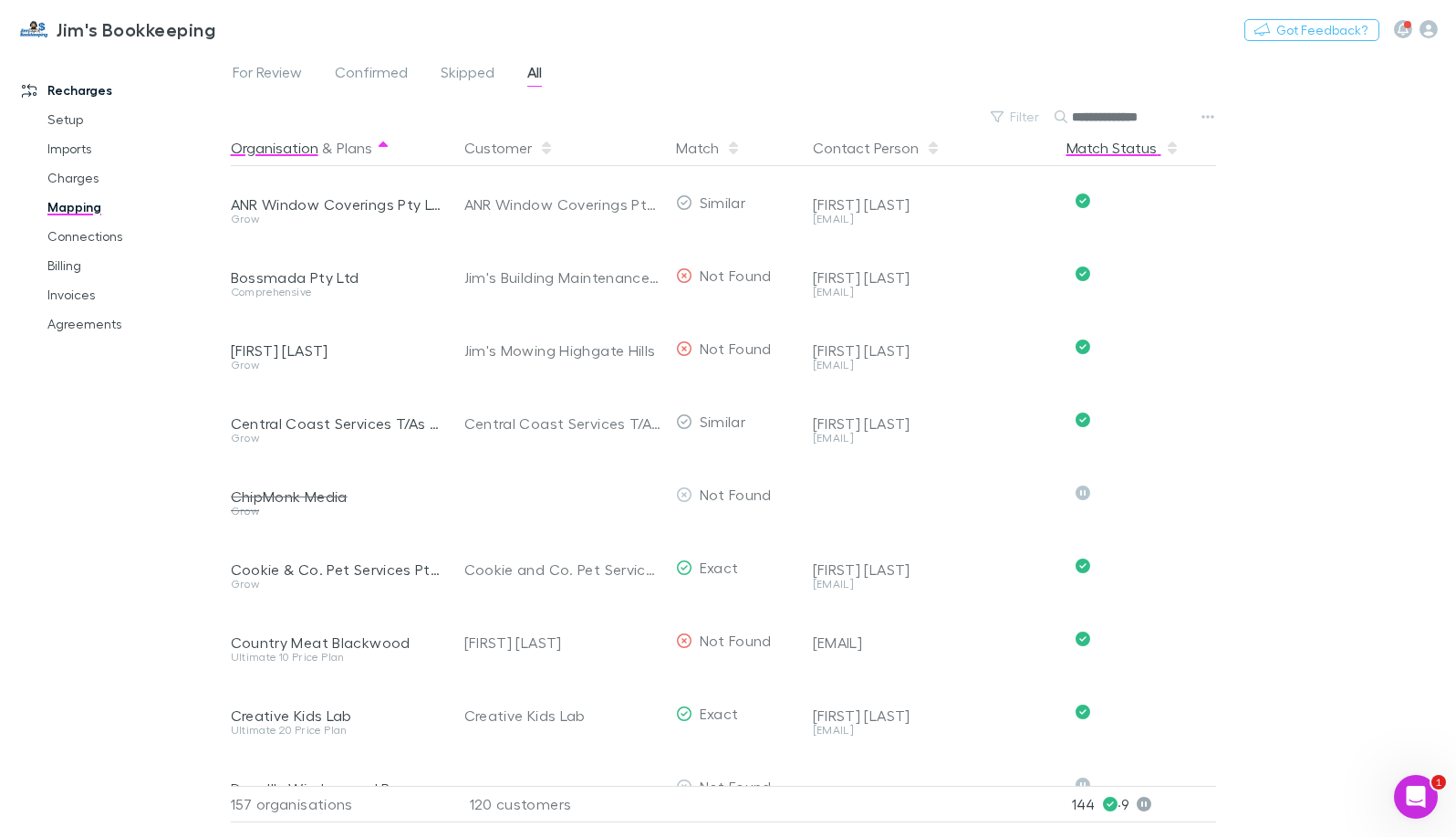 scroll, scrollTop: 0, scrollLeft: 5, axis: horizontal 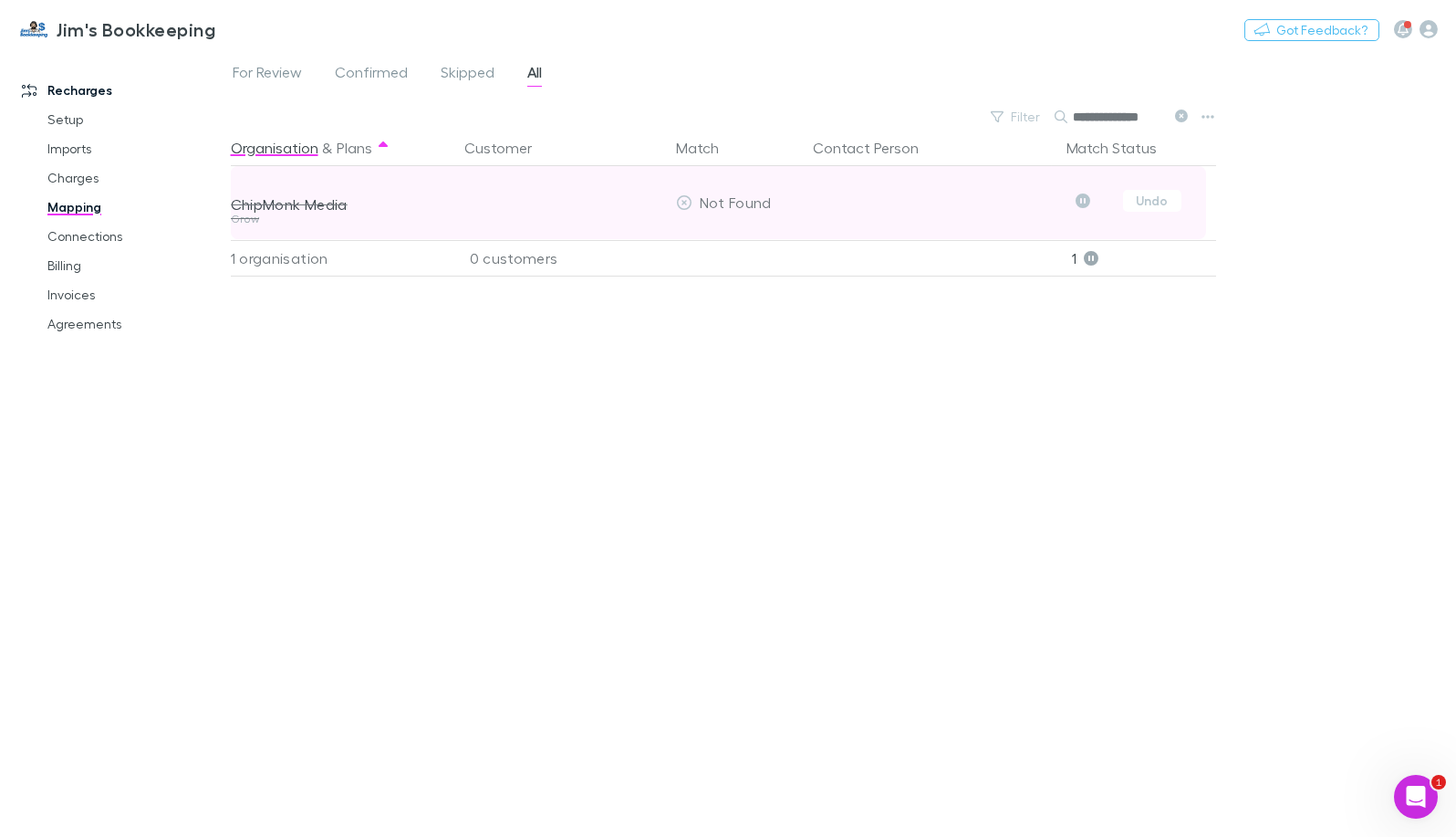 type on "**********" 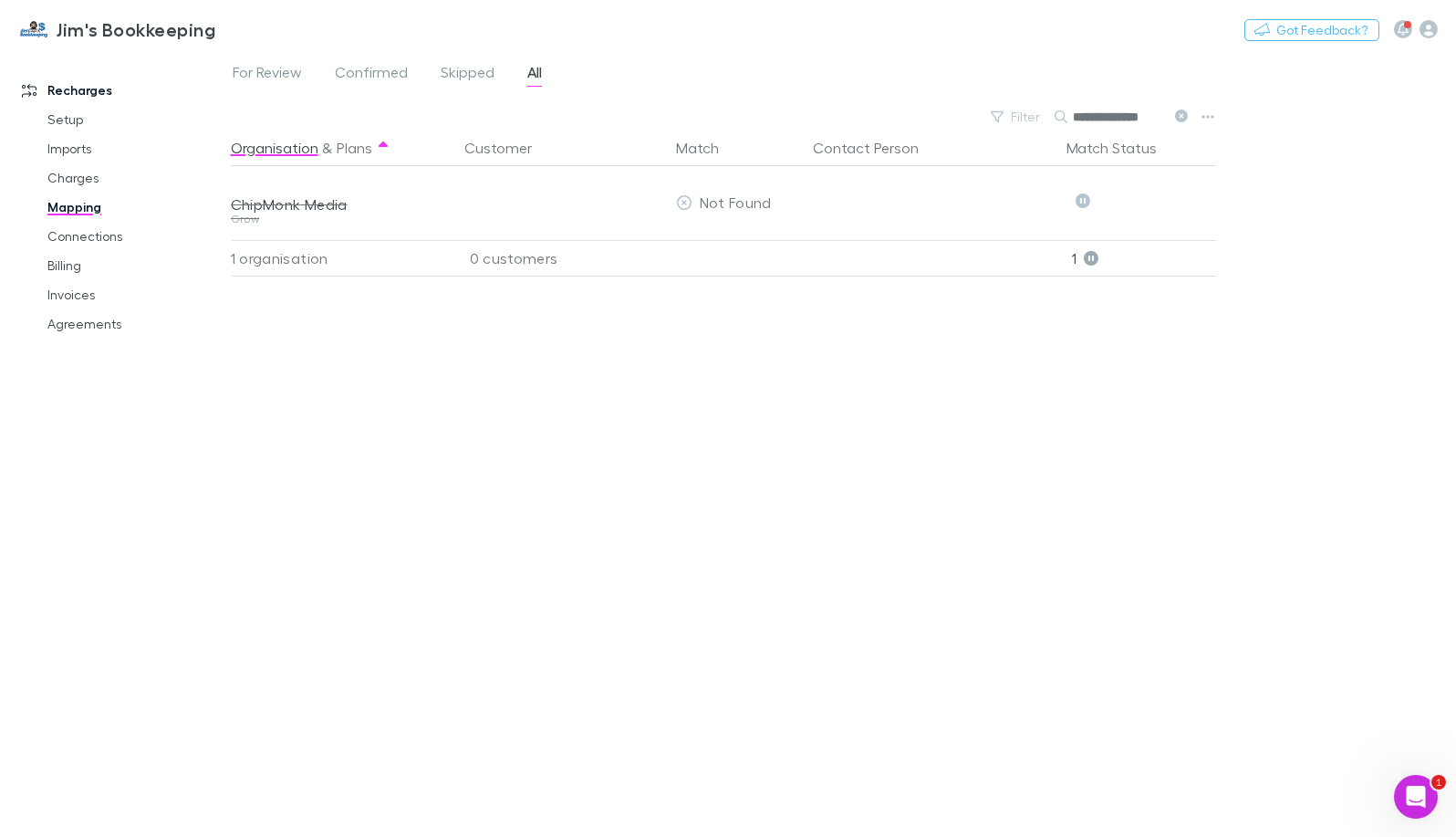 click 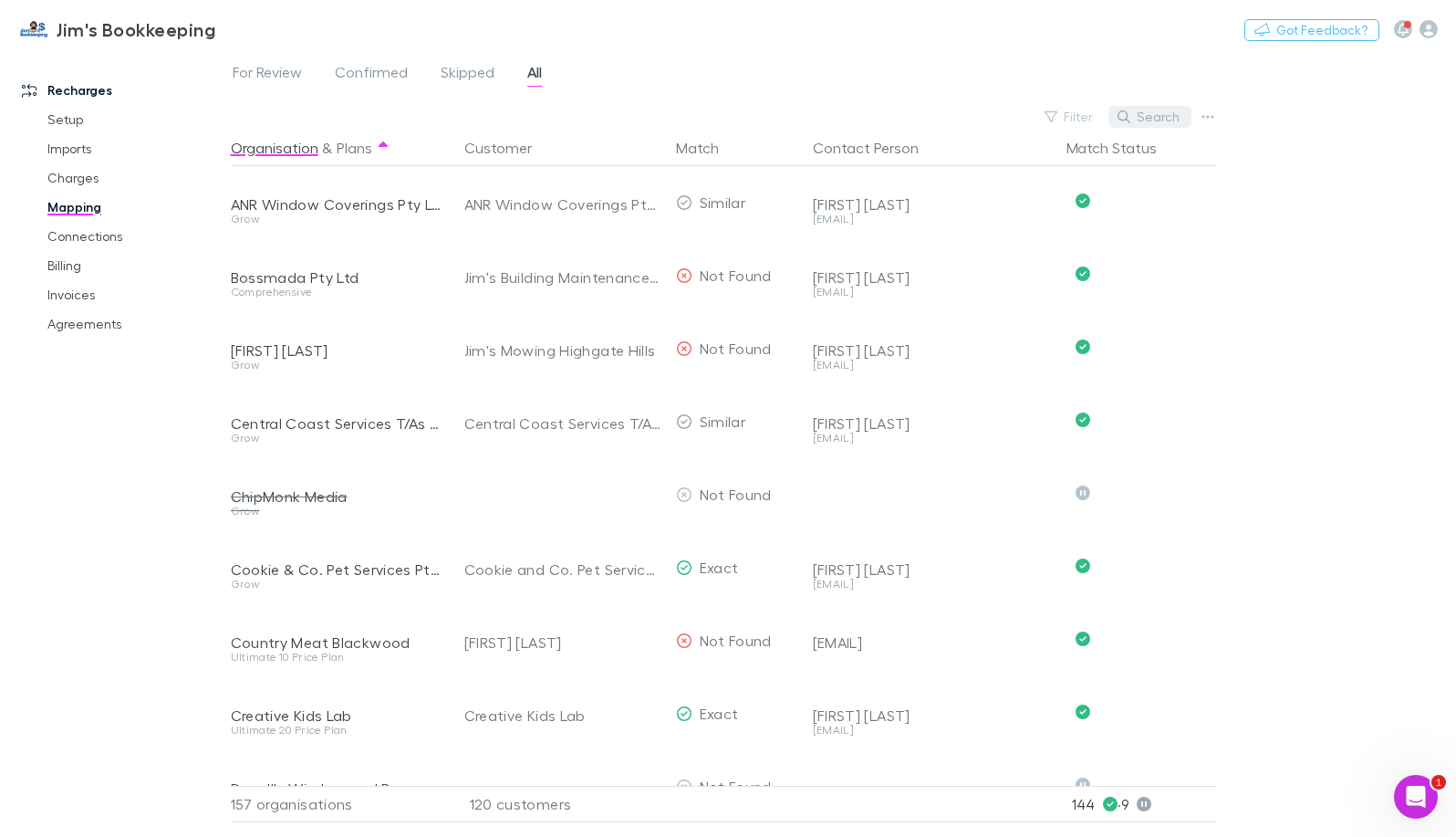 click on "Search" at bounding box center (1149, 117) 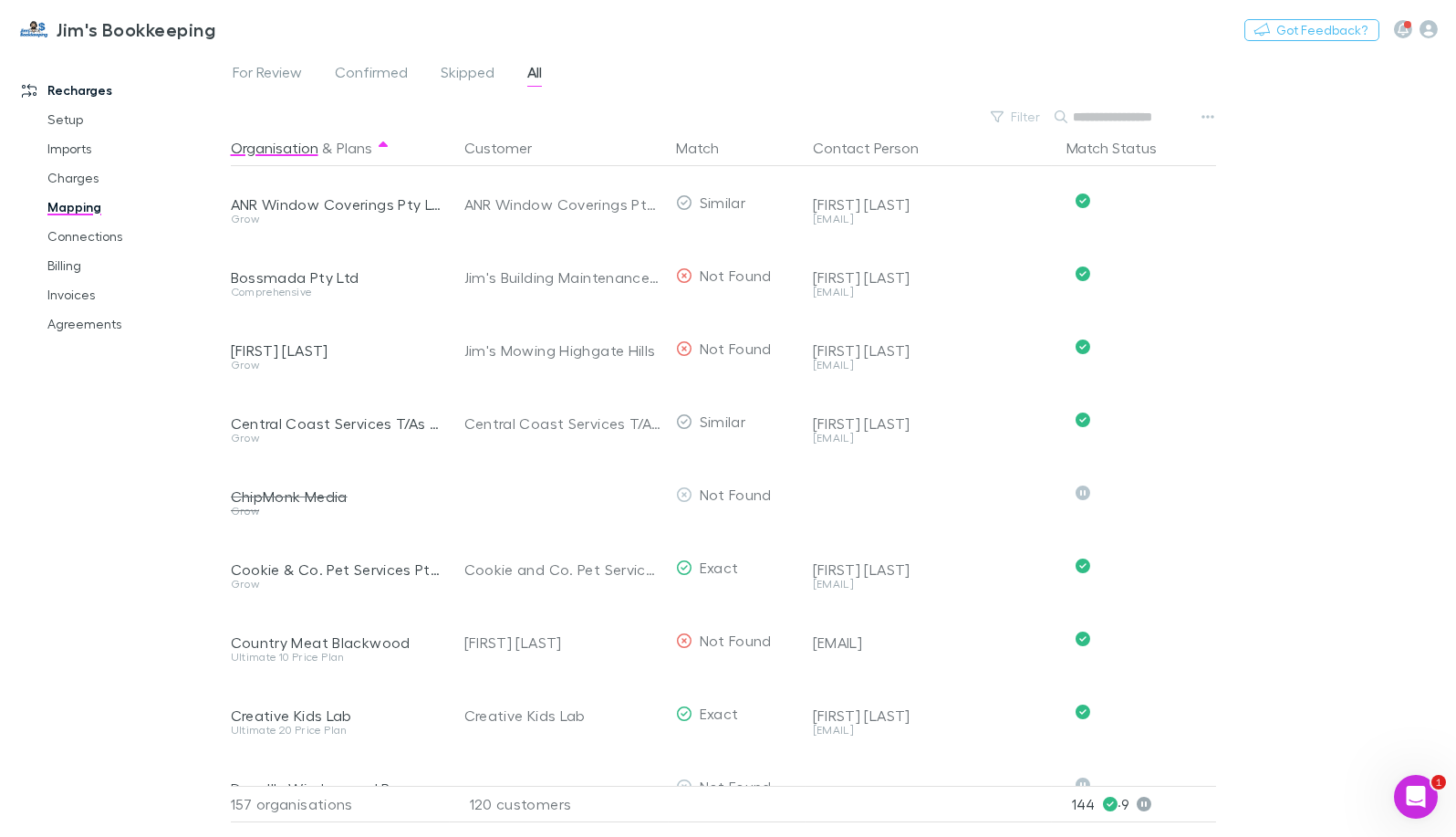 paste on "**********" 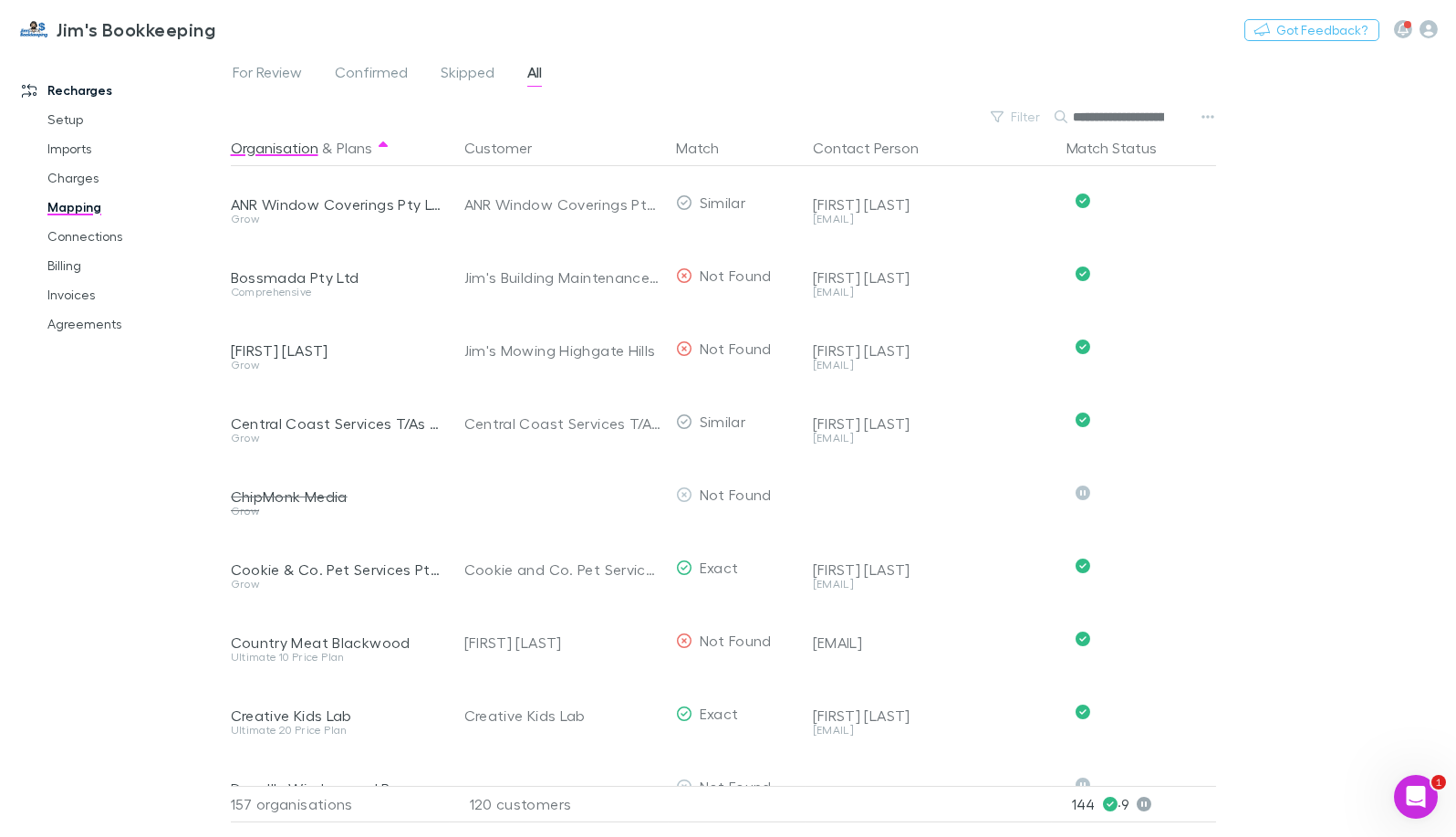scroll, scrollTop: 0, scrollLeft: 102, axis: horizontal 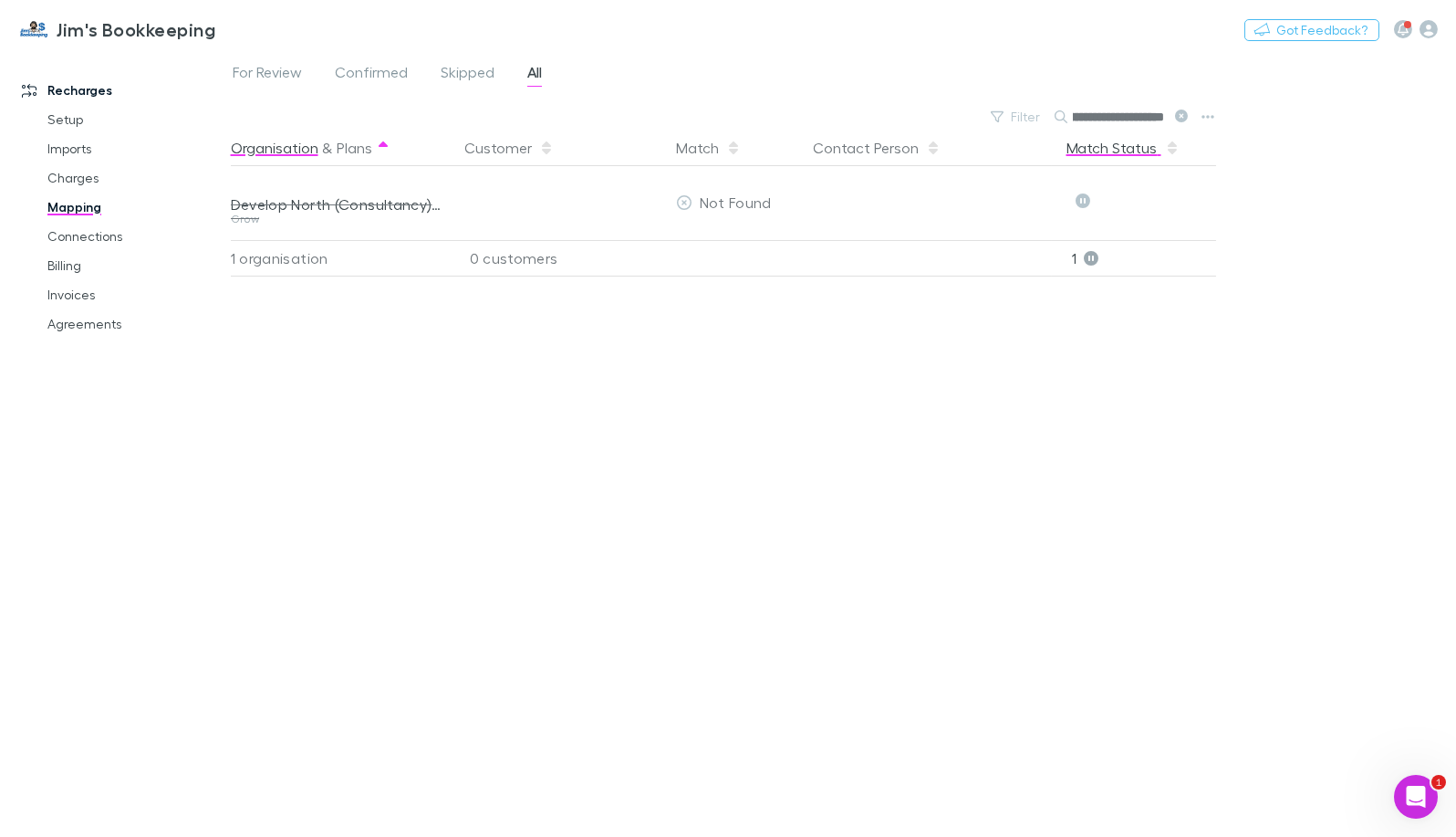 type on "**********" 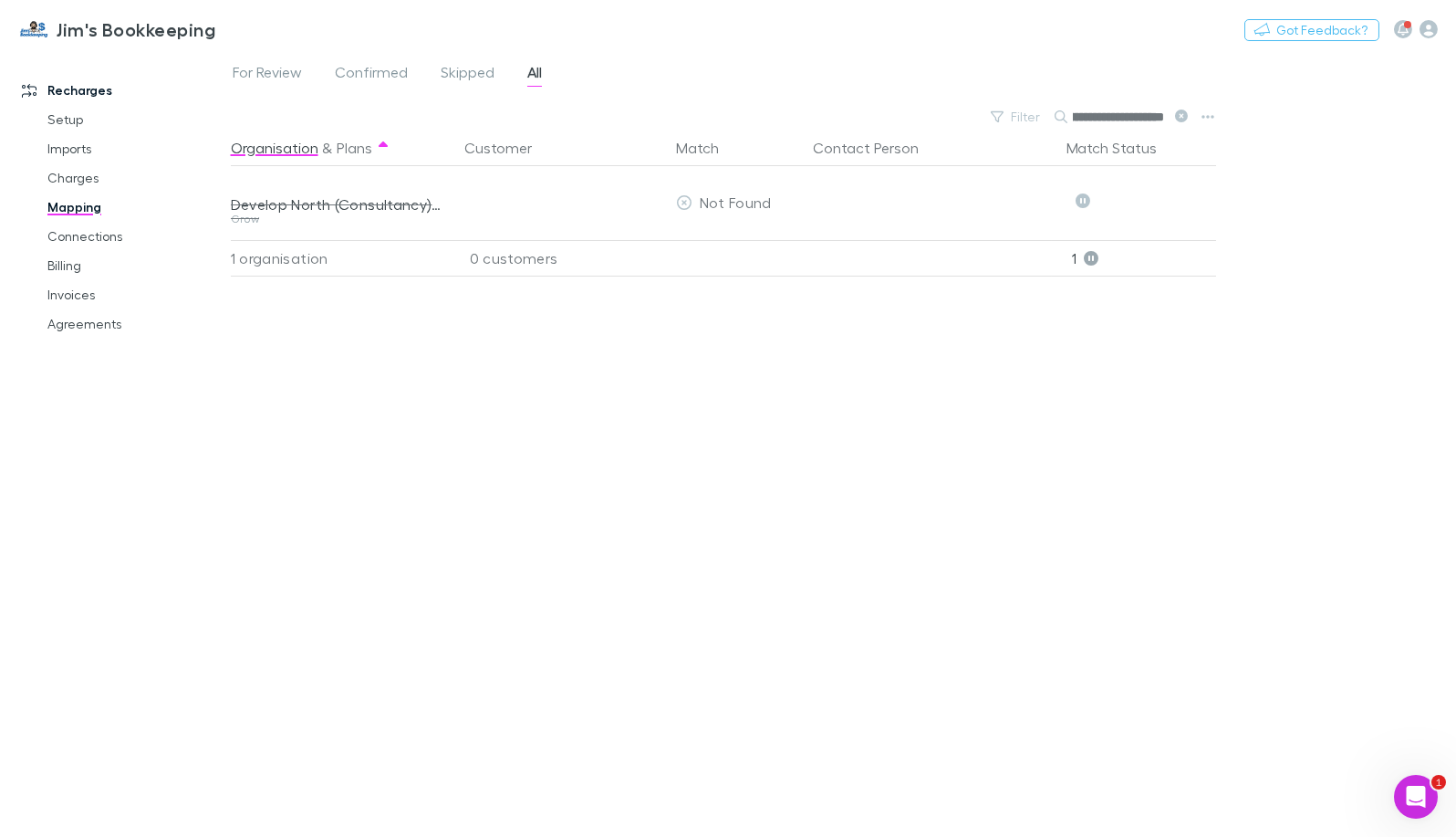 scroll, scrollTop: 0, scrollLeft: 0, axis: both 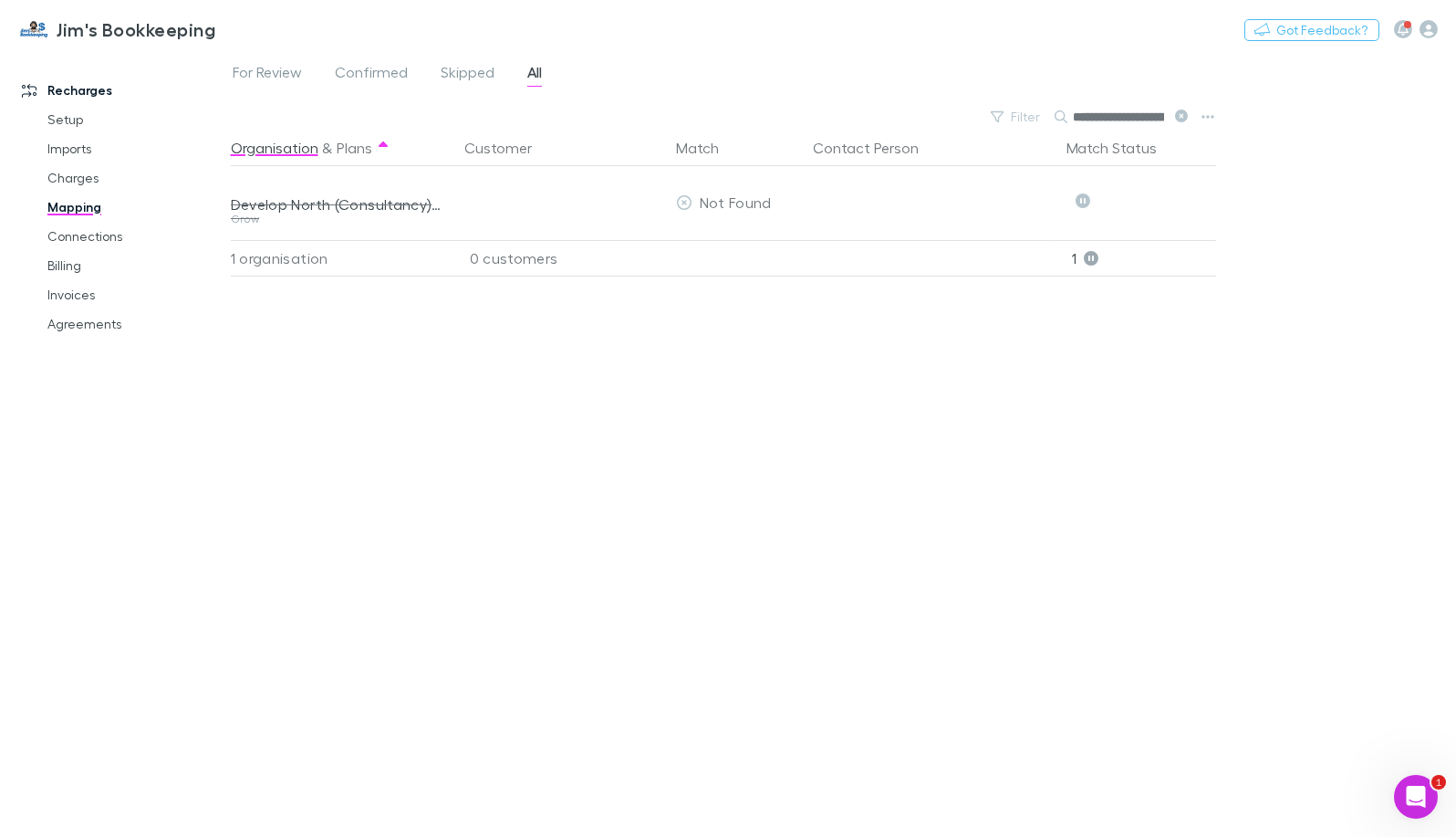 click 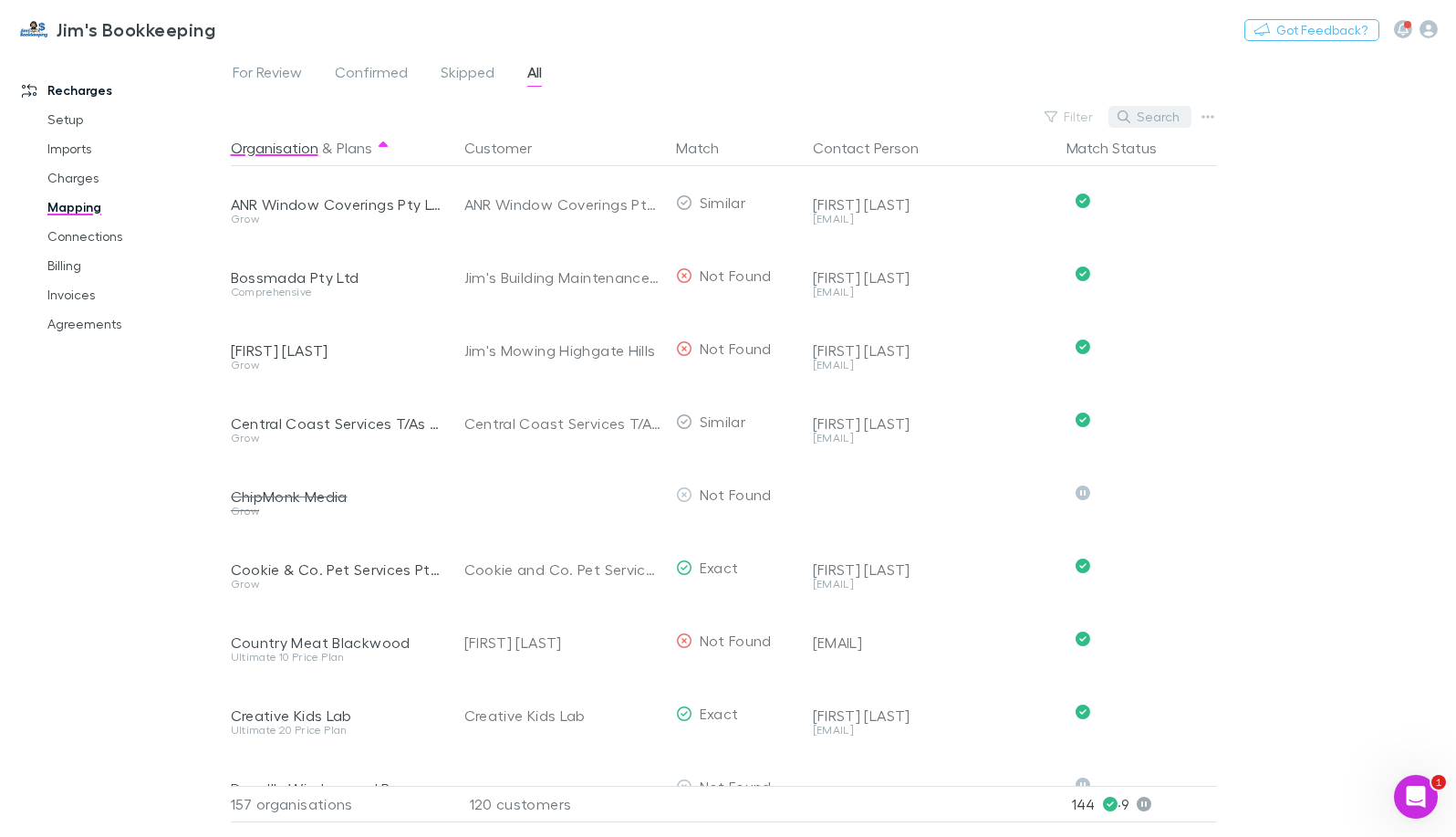 click on "Search" at bounding box center (1149, 117) 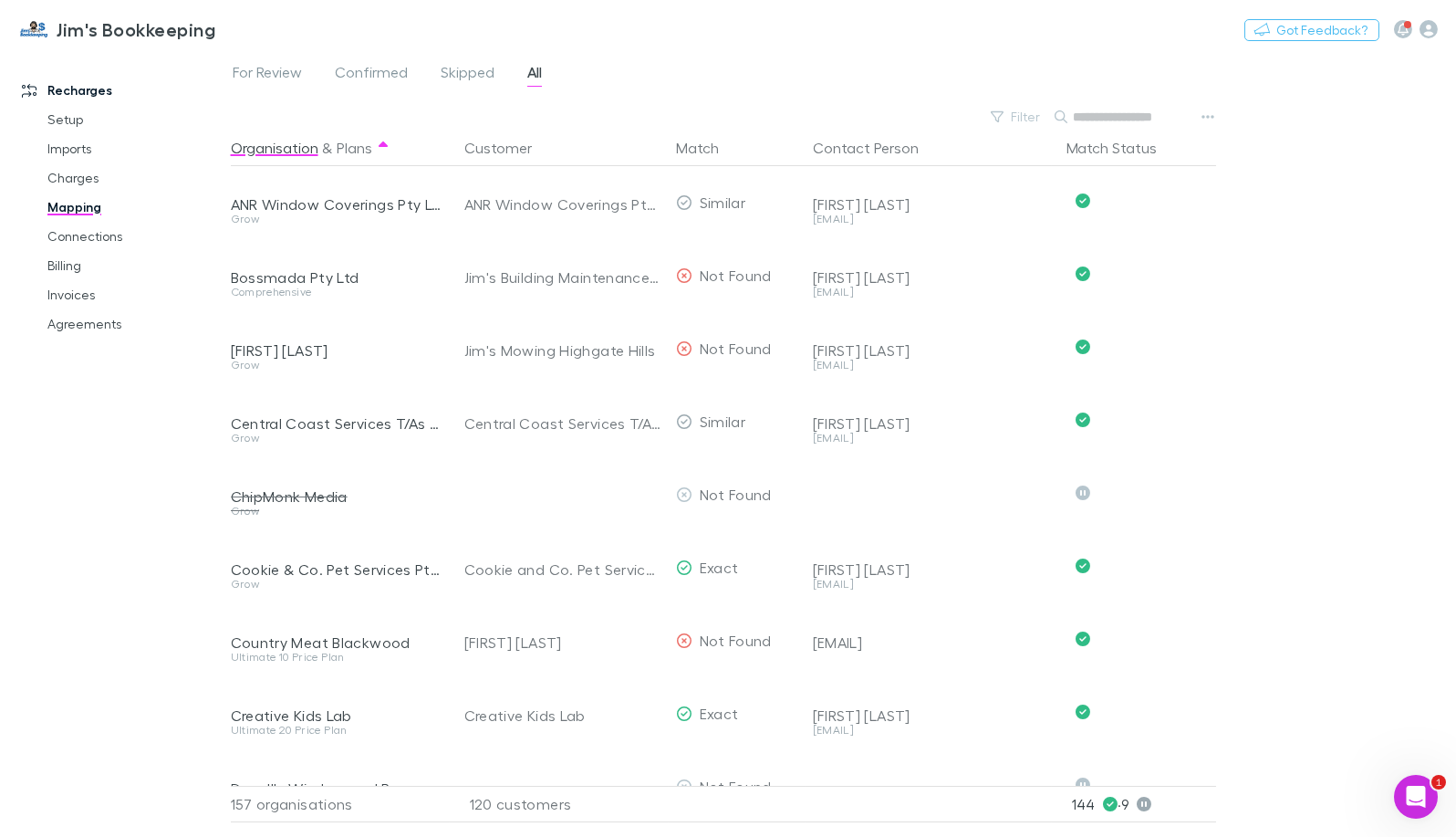 paste on "**********" 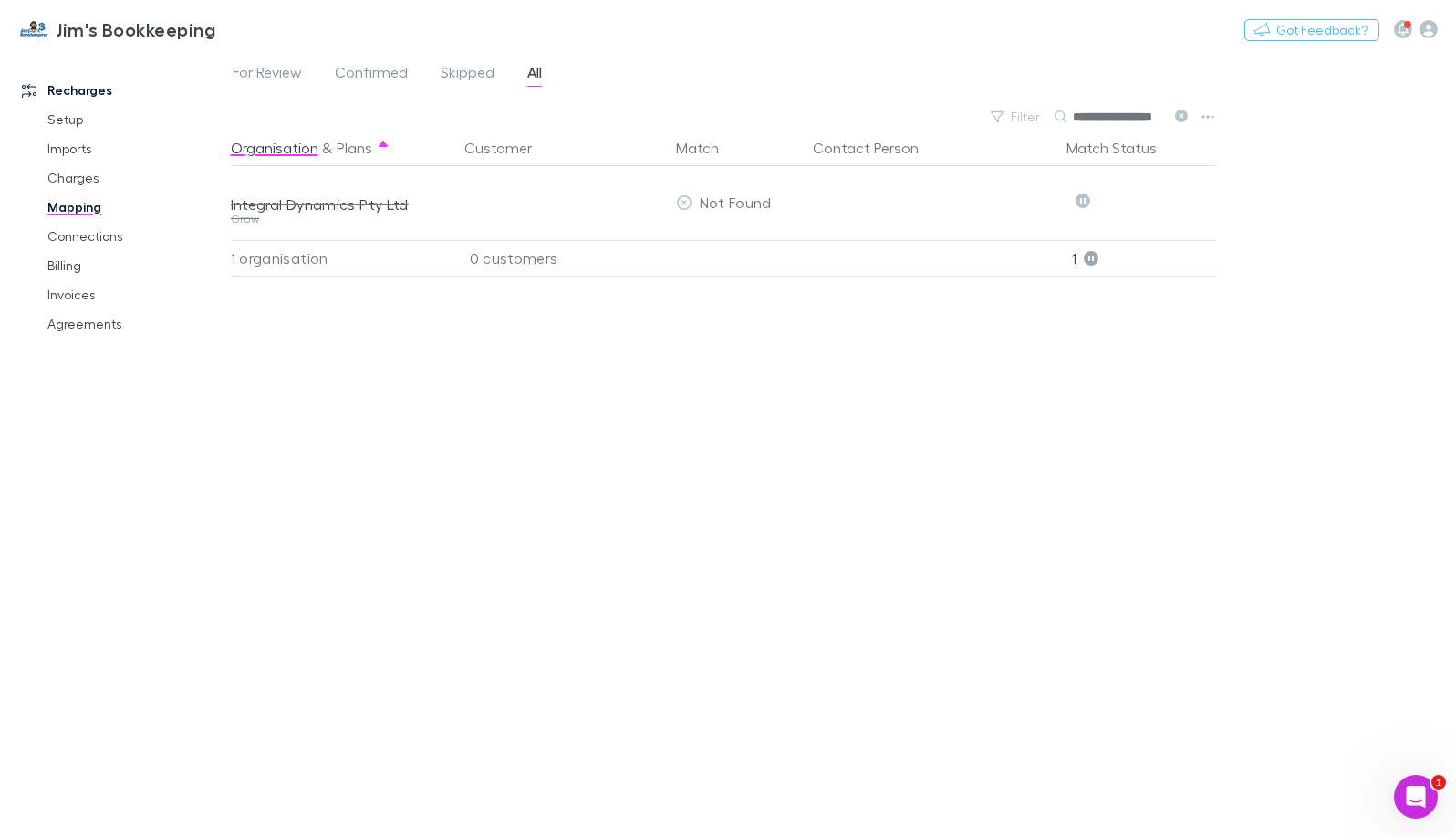 scroll, scrollTop: 0, scrollLeft: 8, axis: horizontal 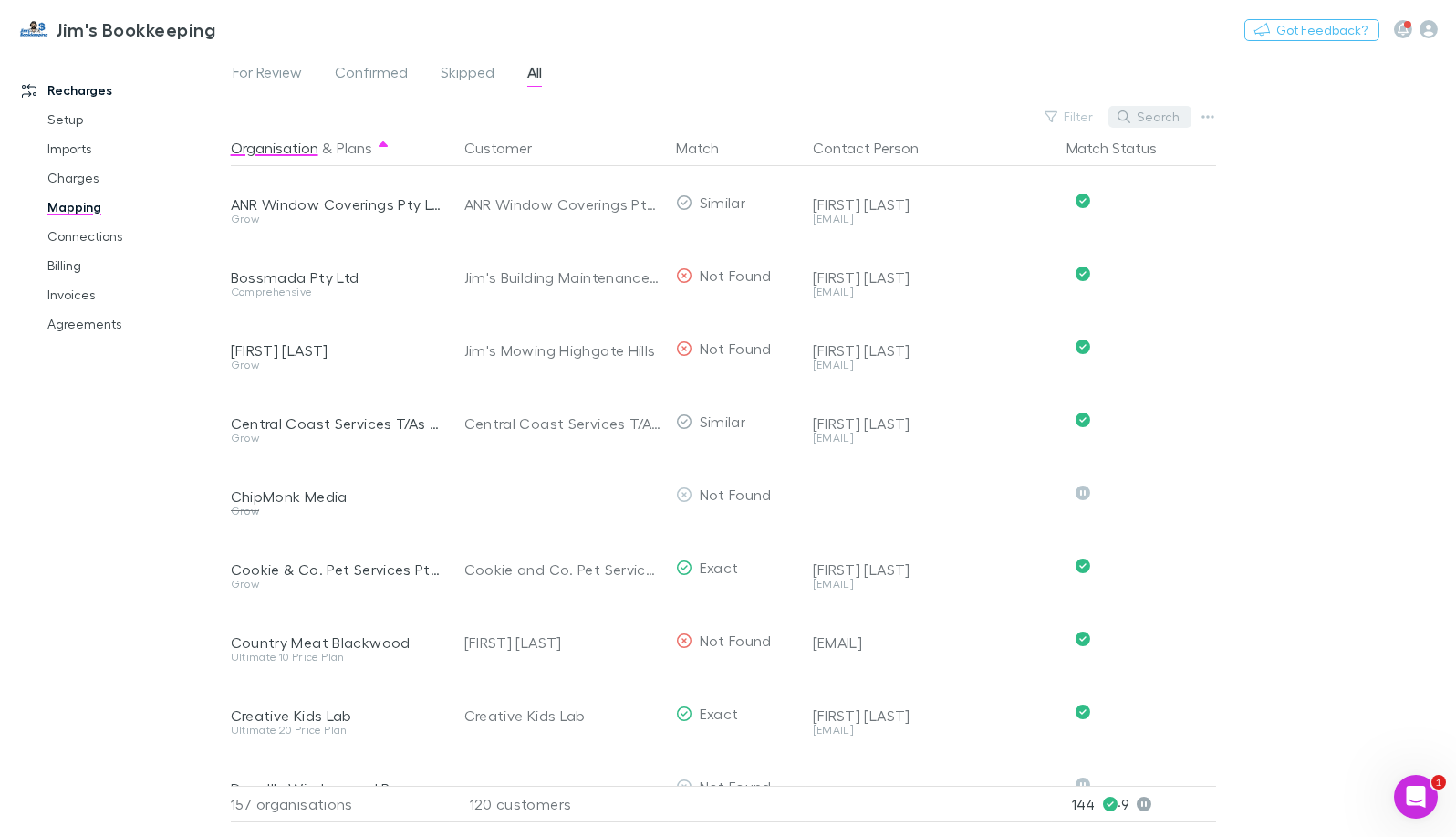 click on "Search" at bounding box center [1149, 117] 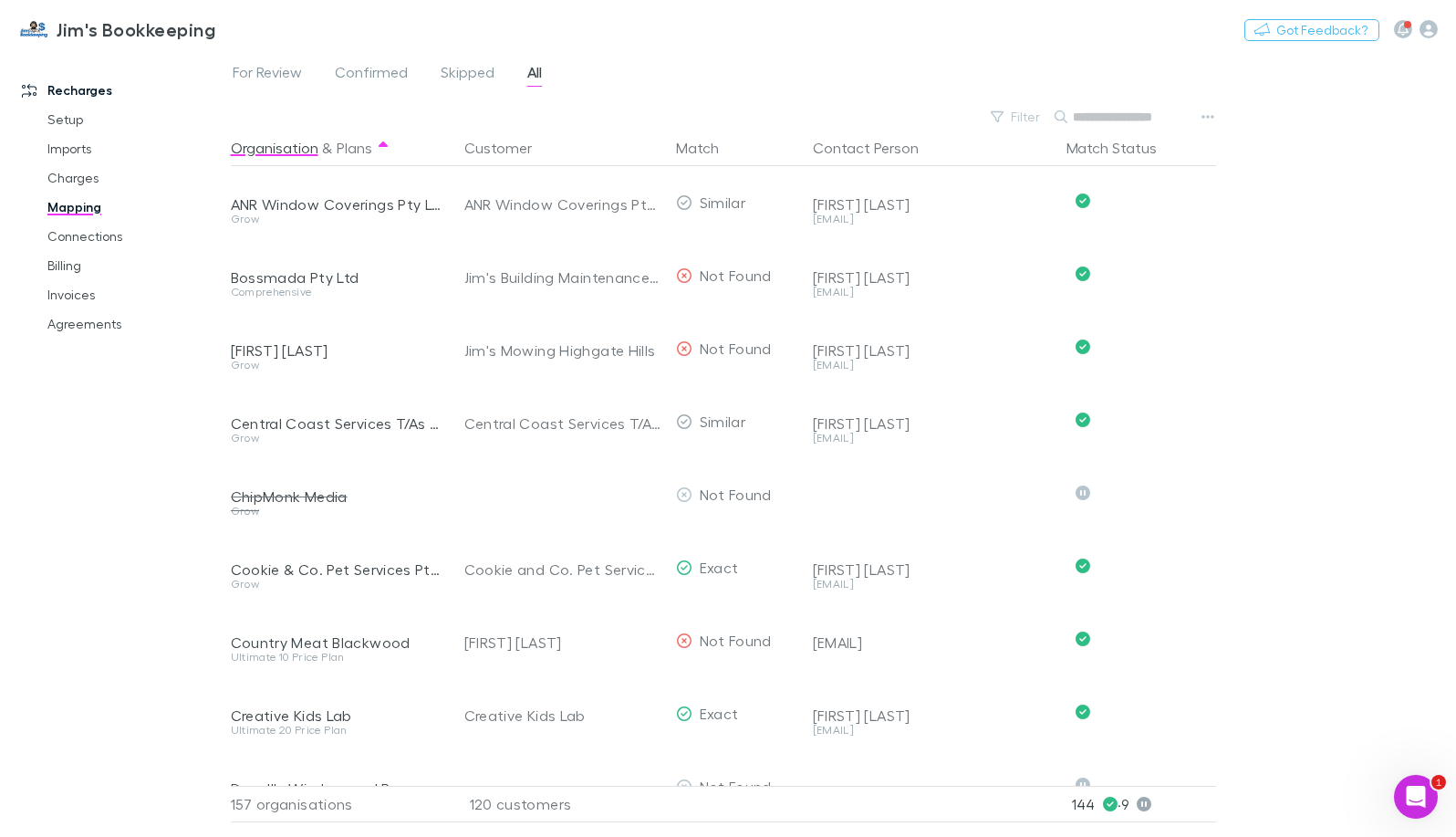 paste on "**********" 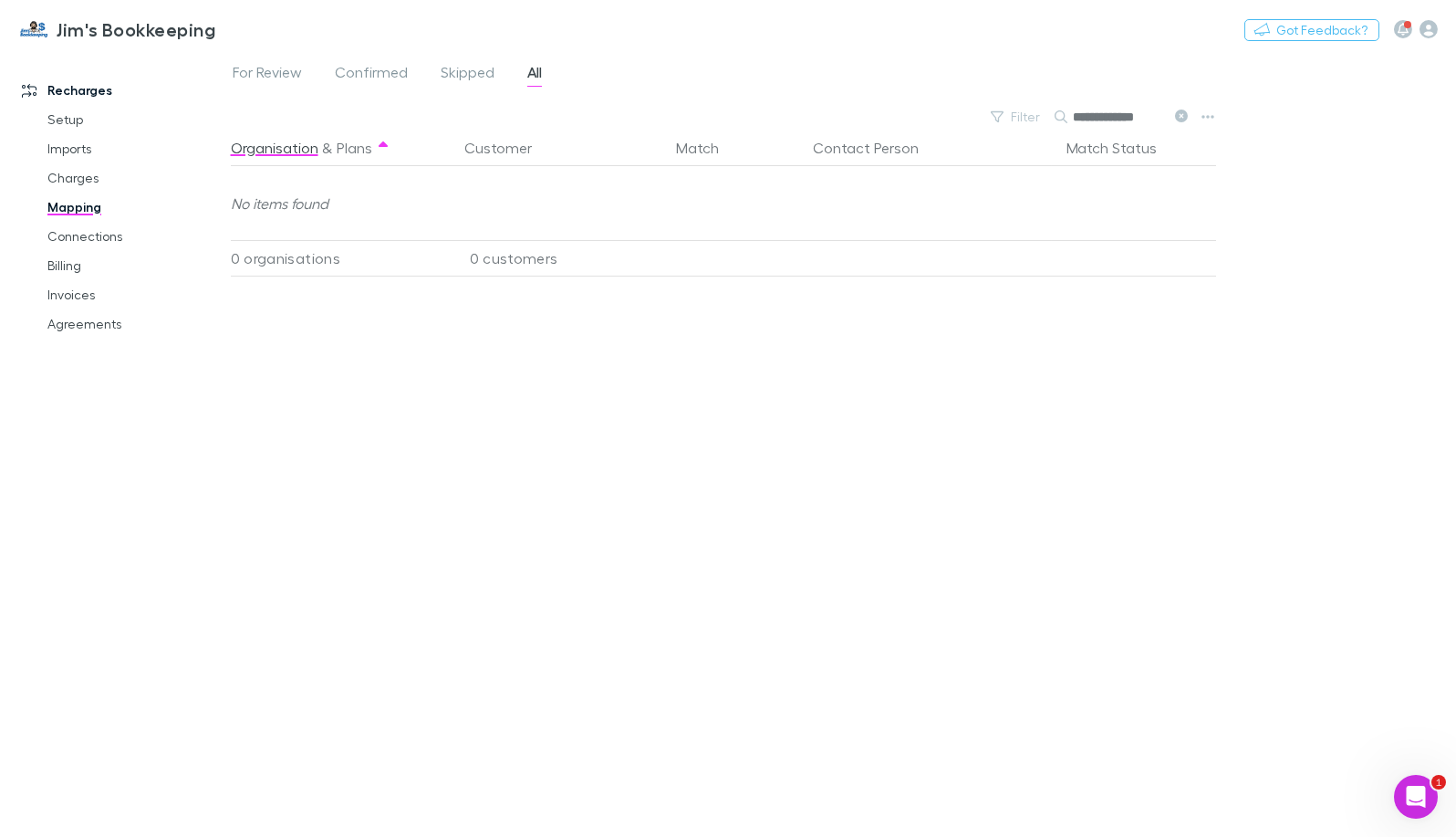 type on "**********" 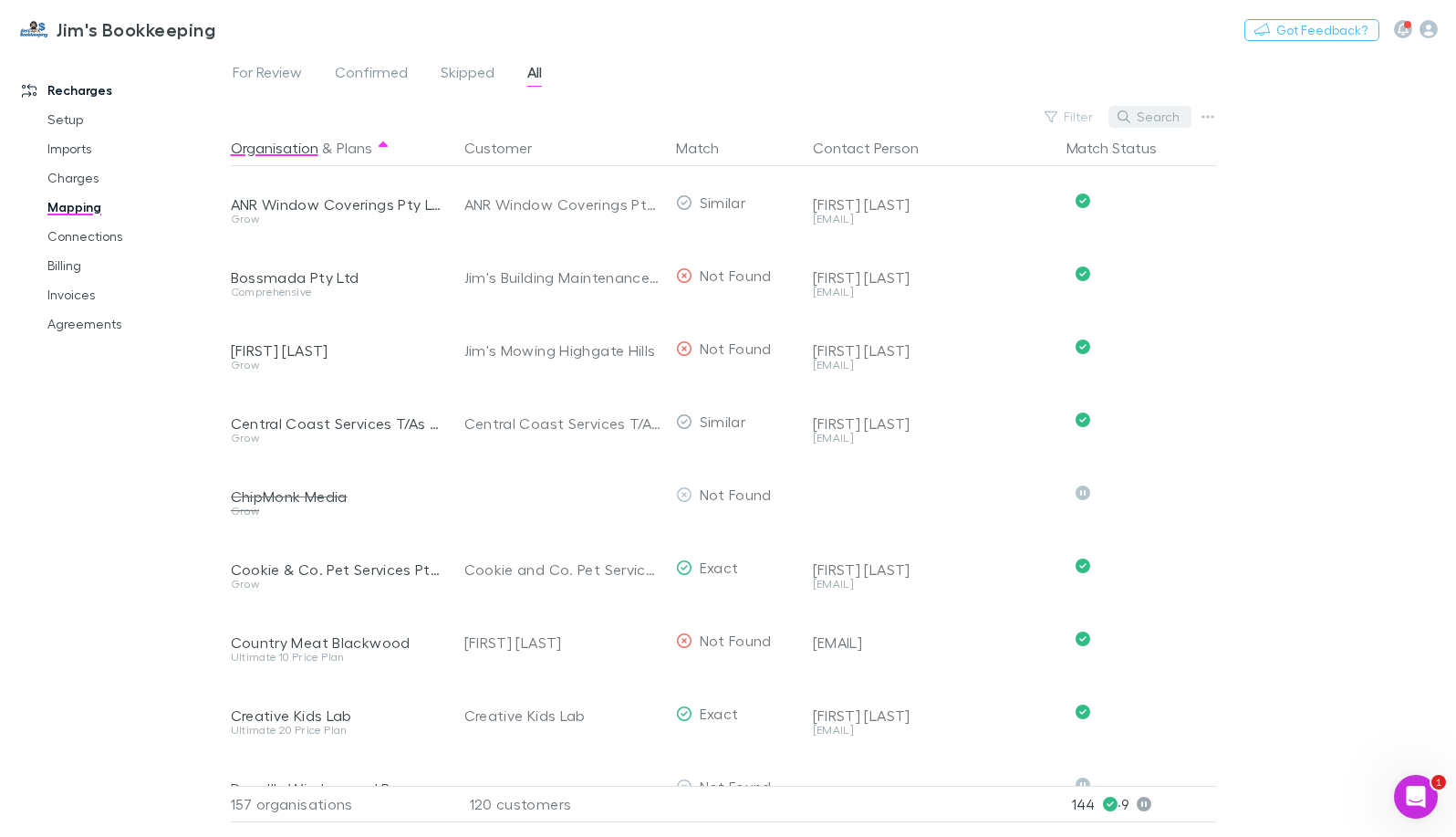 click on "Search" at bounding box center (1149, 117) 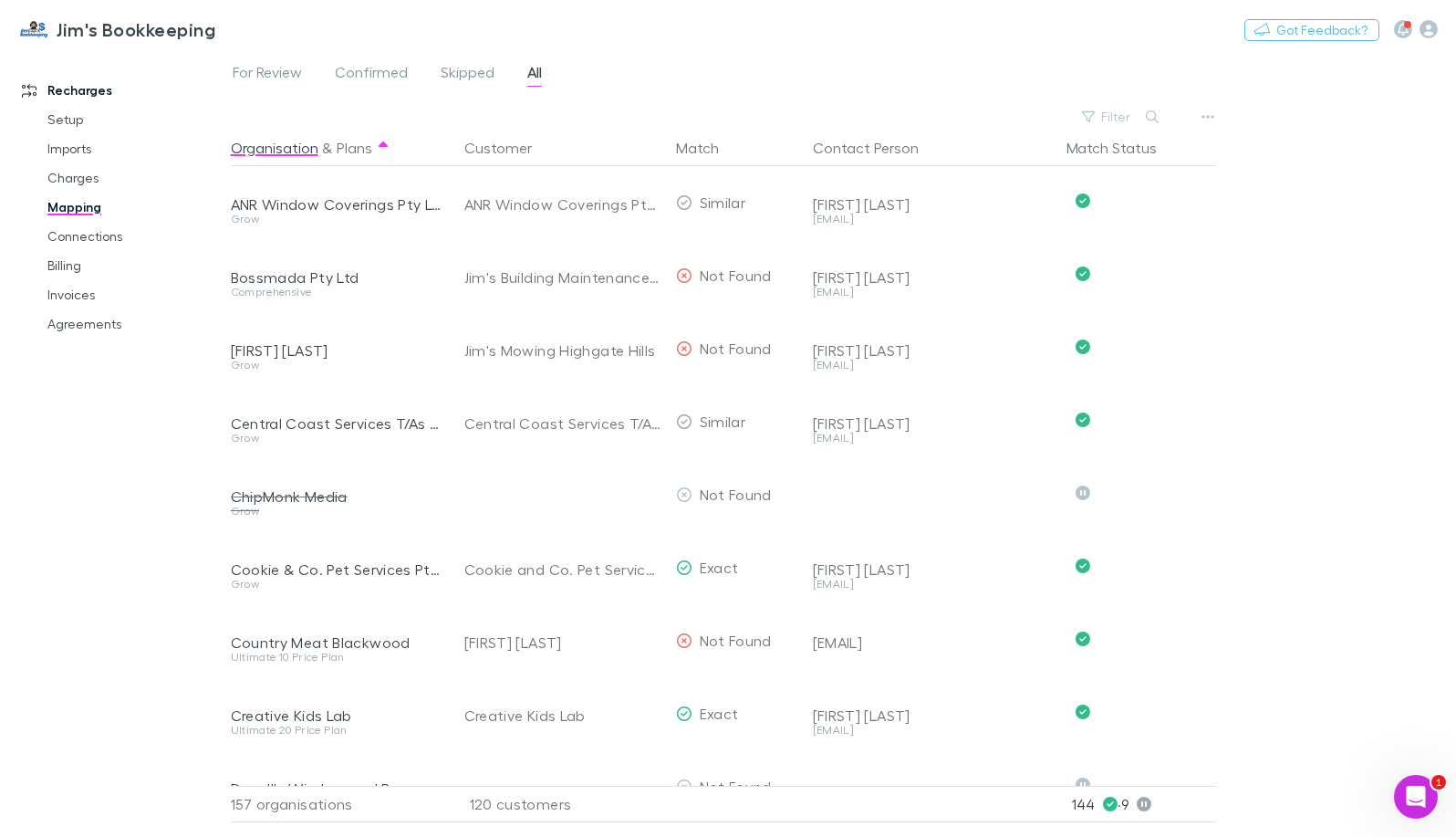 paste on "**********" 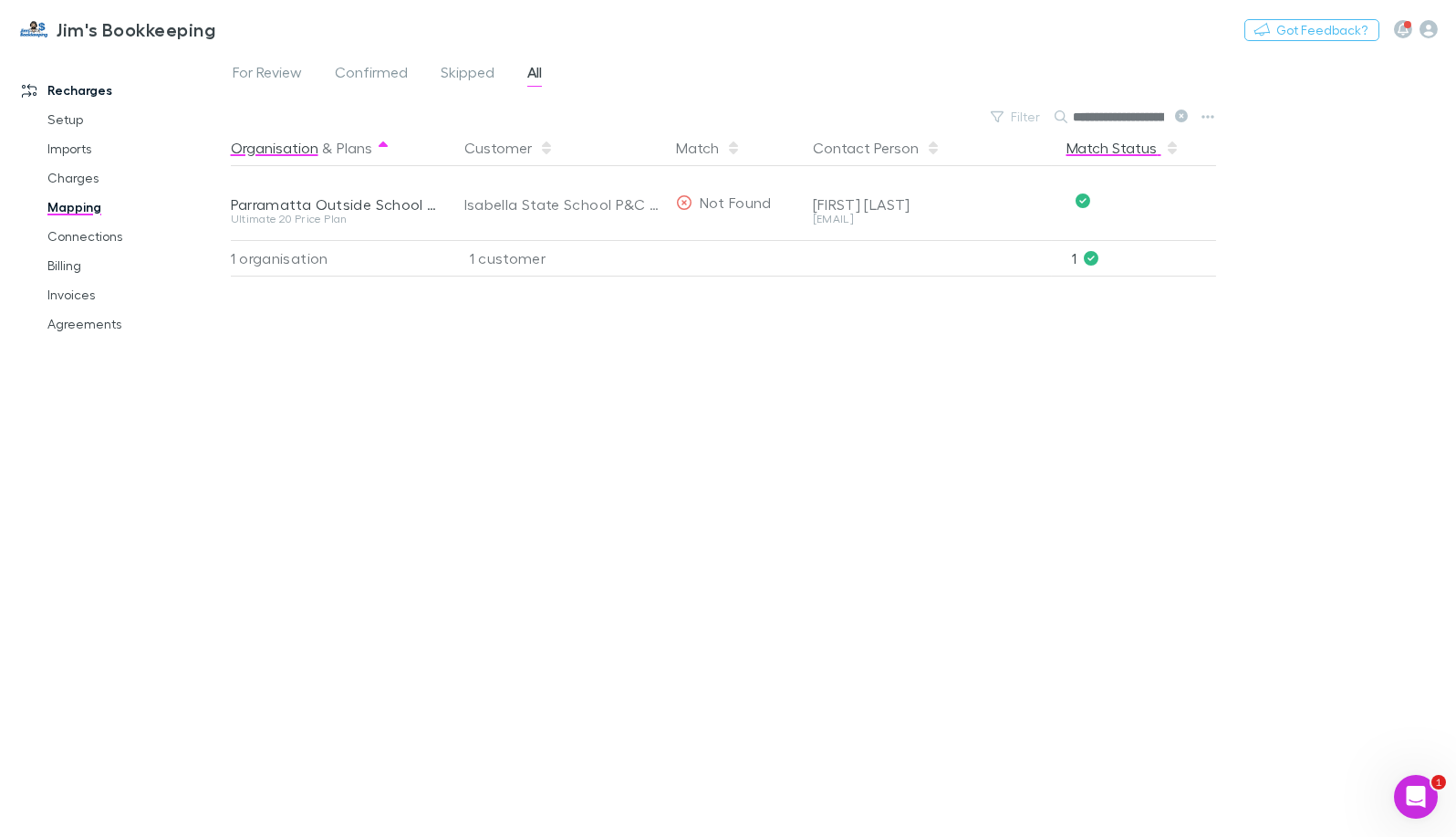 scroll, scrollTop: 0, scrollLeft: 117, axis: horizontal 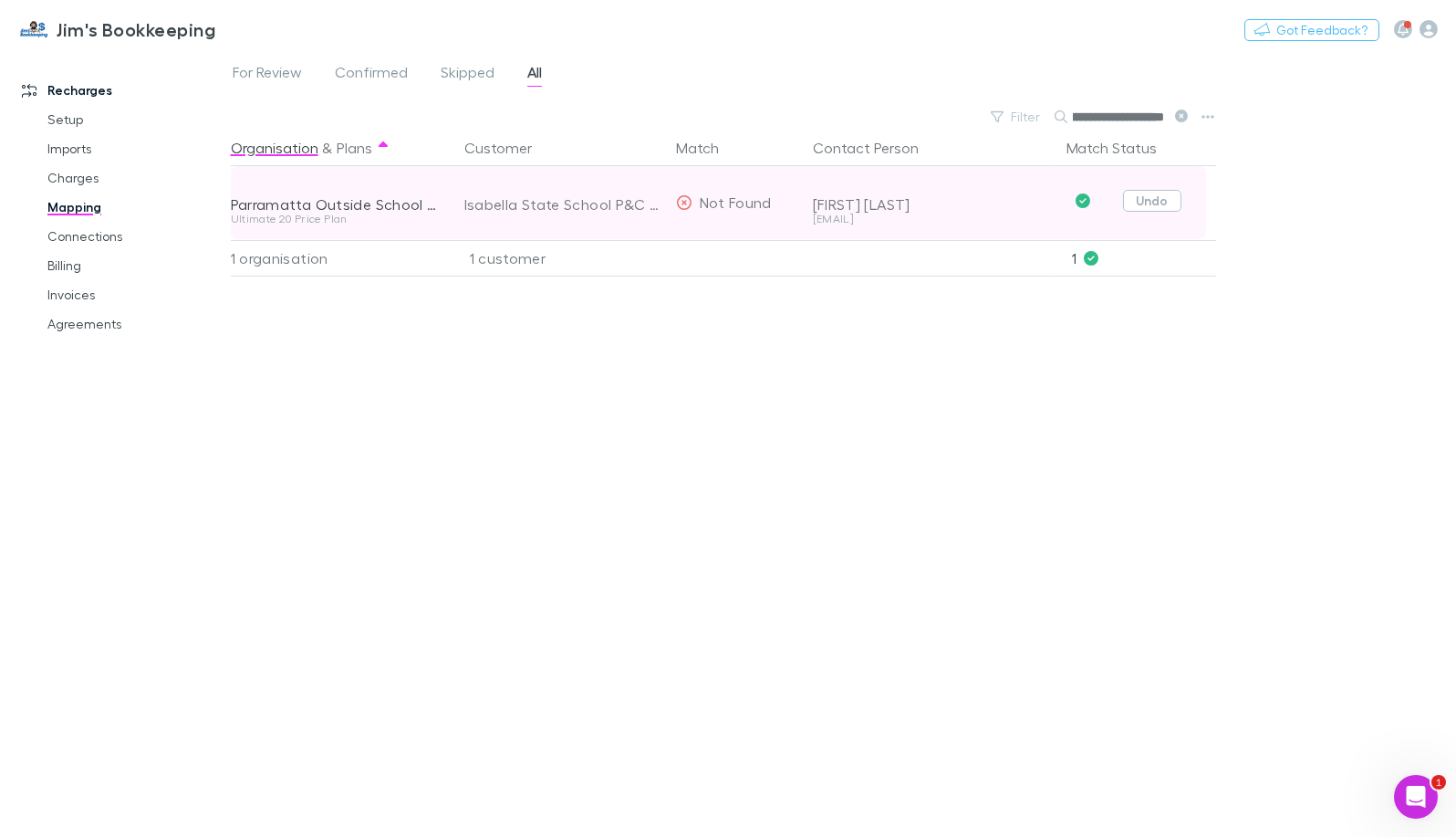 type on "**********" 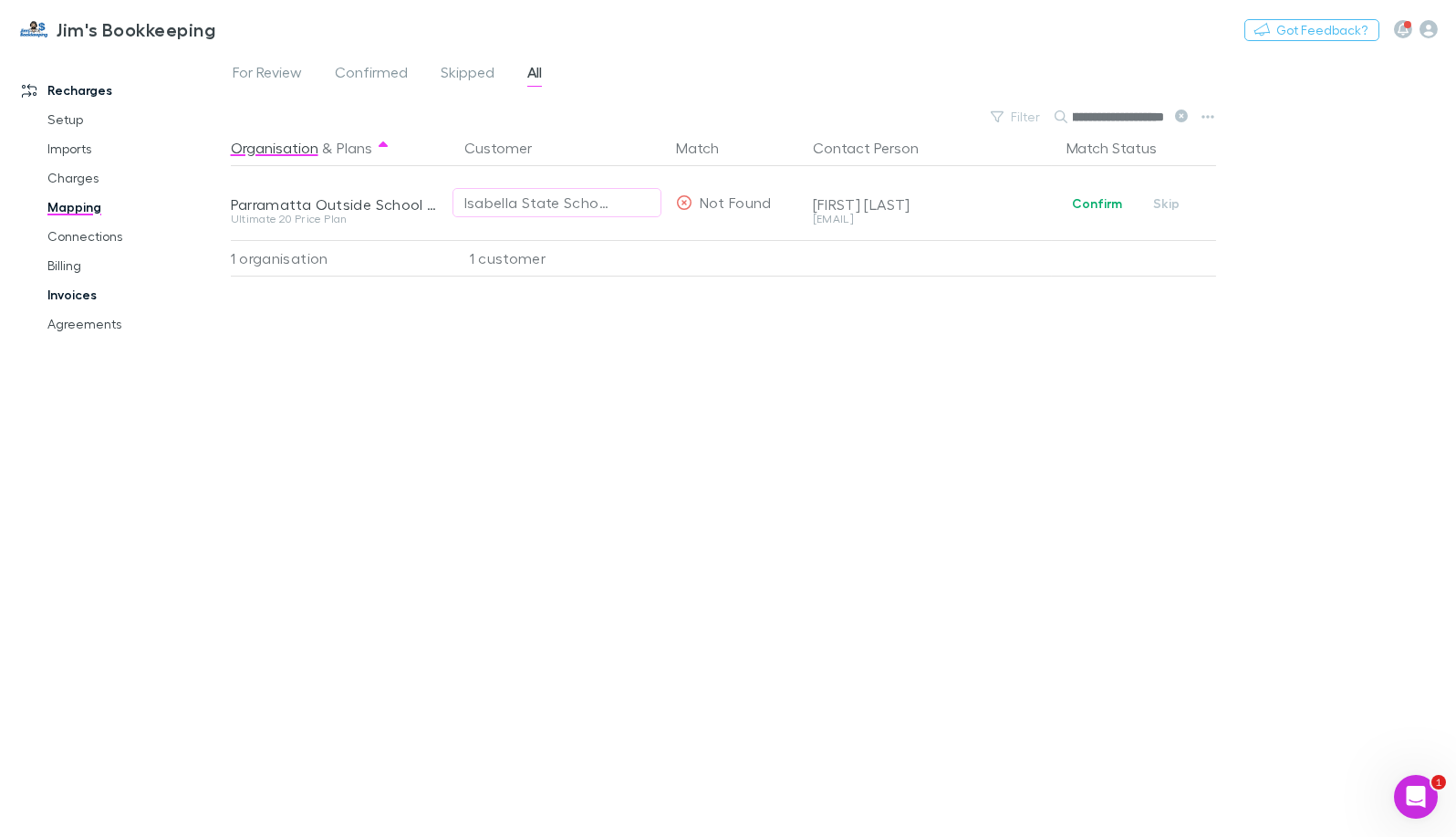 scroll, scrollTop: 0, scrollLeft: 0, axis: both 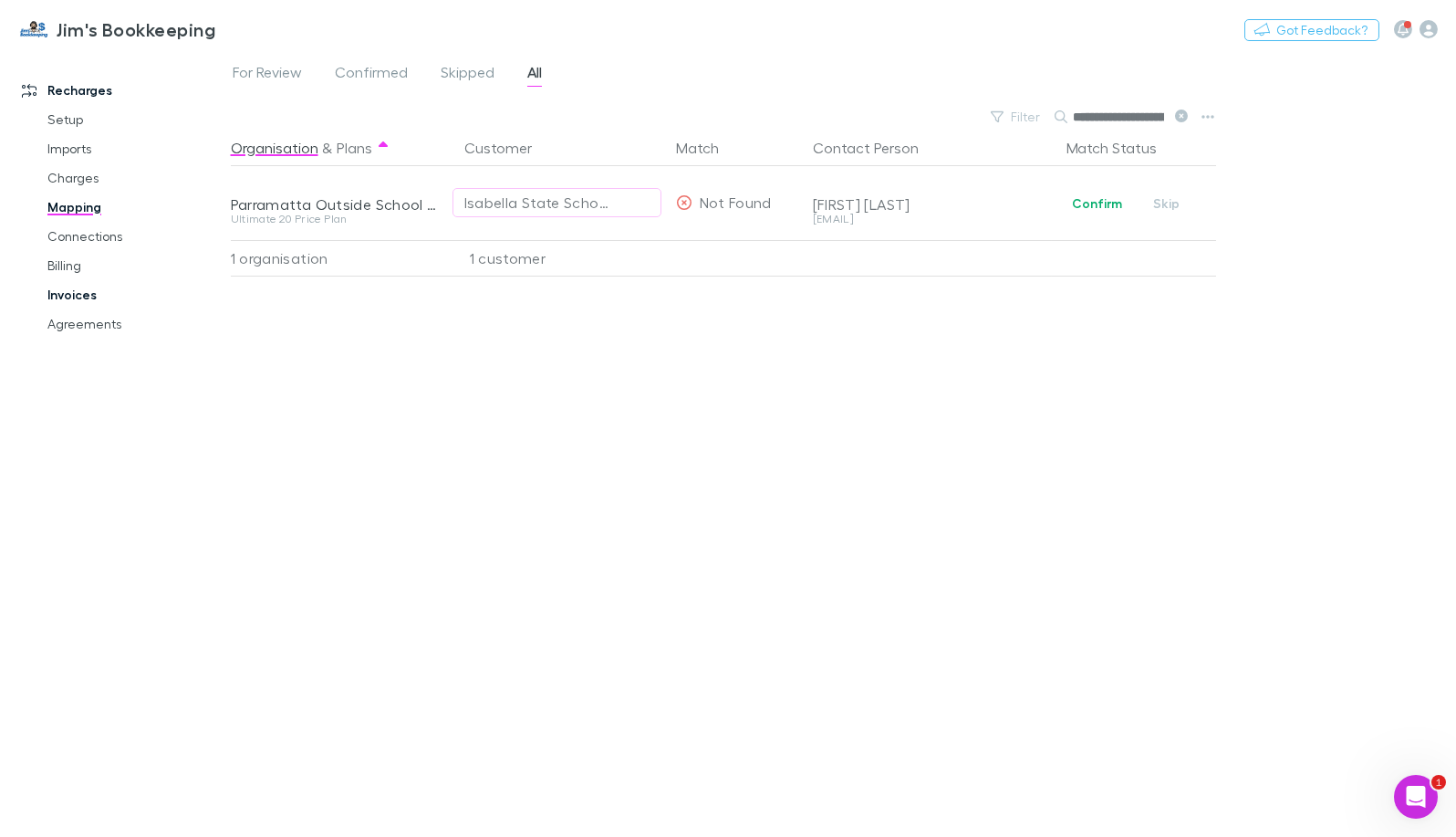 click on "Agreements" at bounding box center (136, 324) 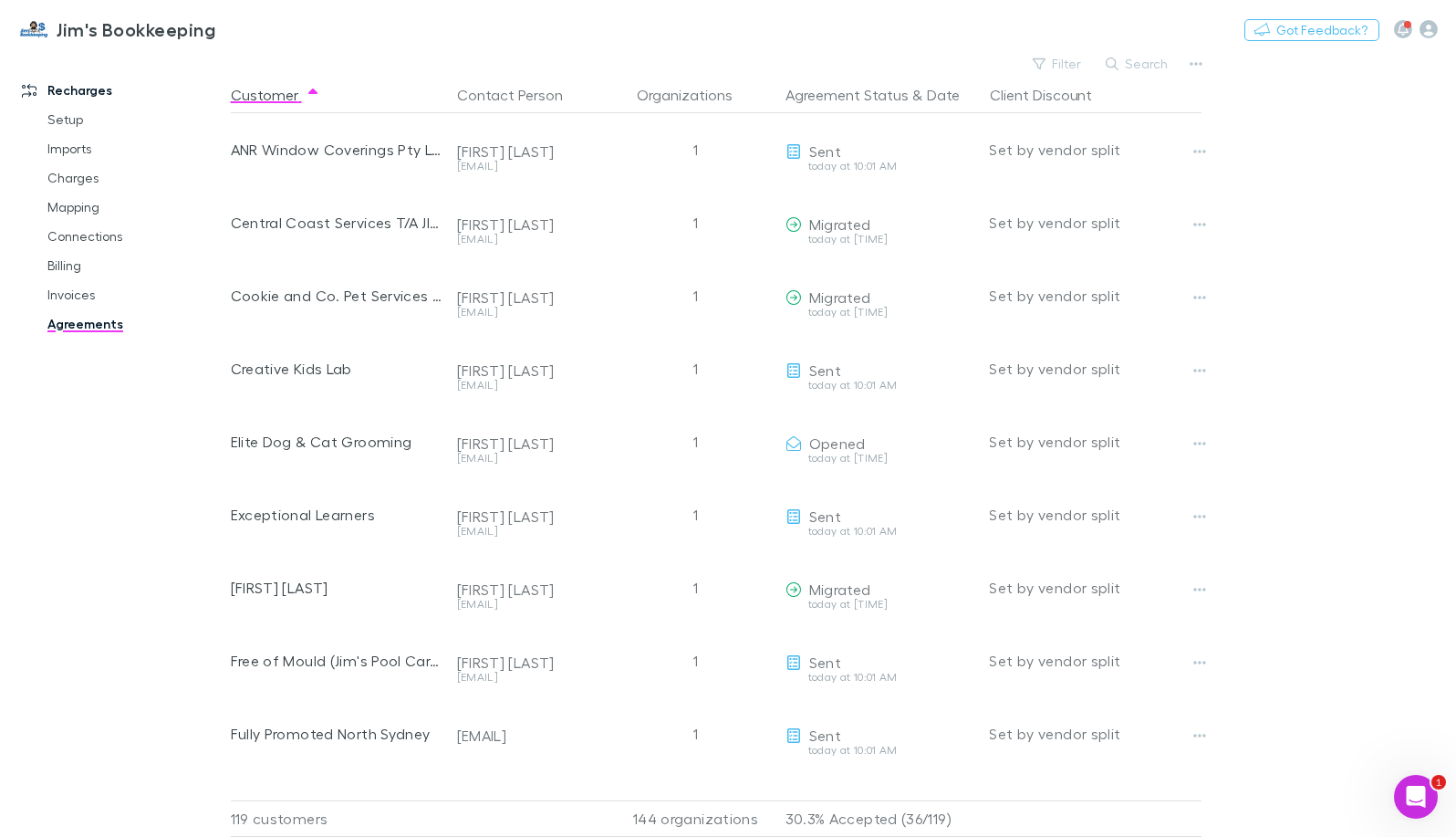 click on "Search" at bounding box center [1138, 64] 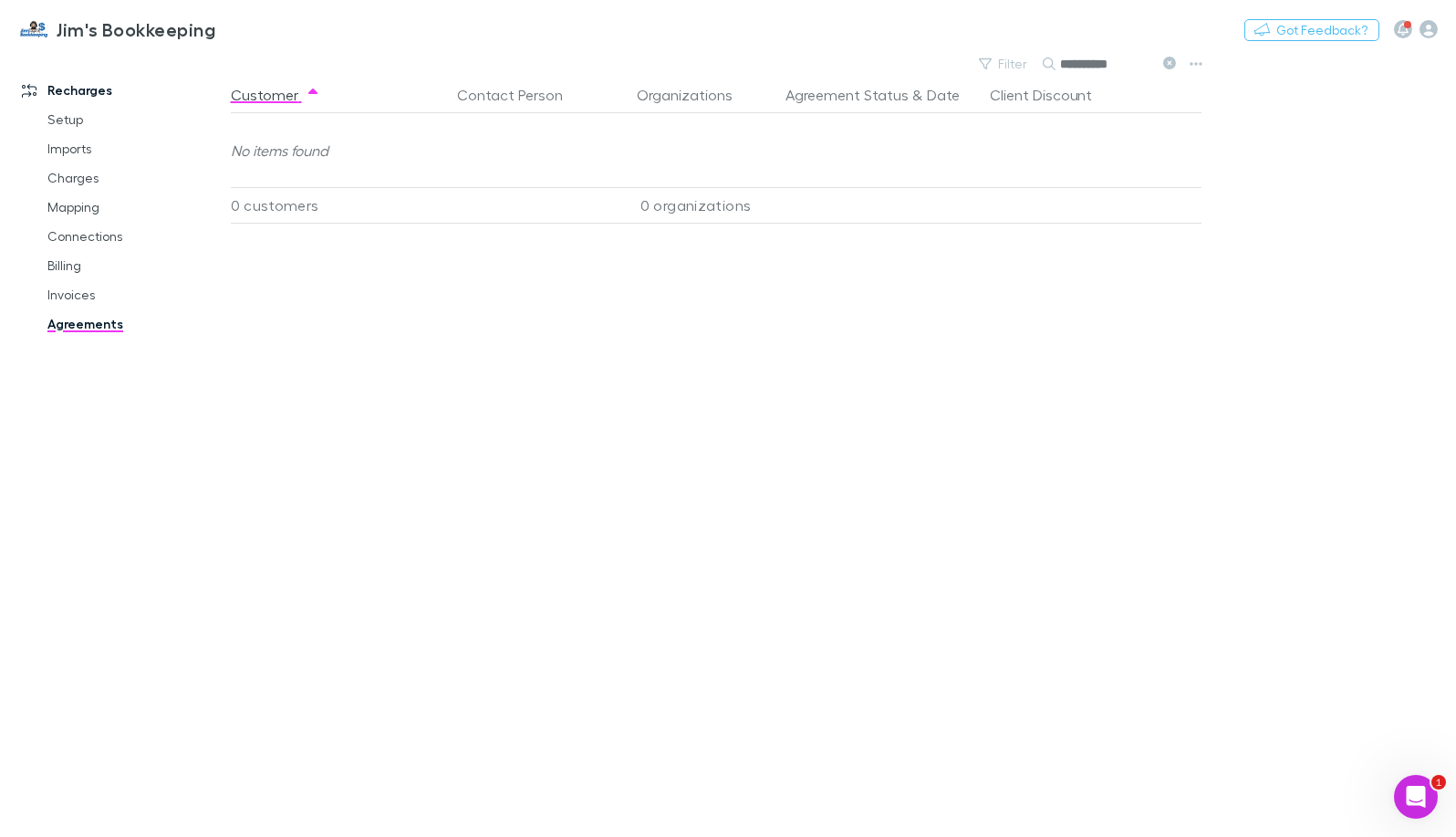 click 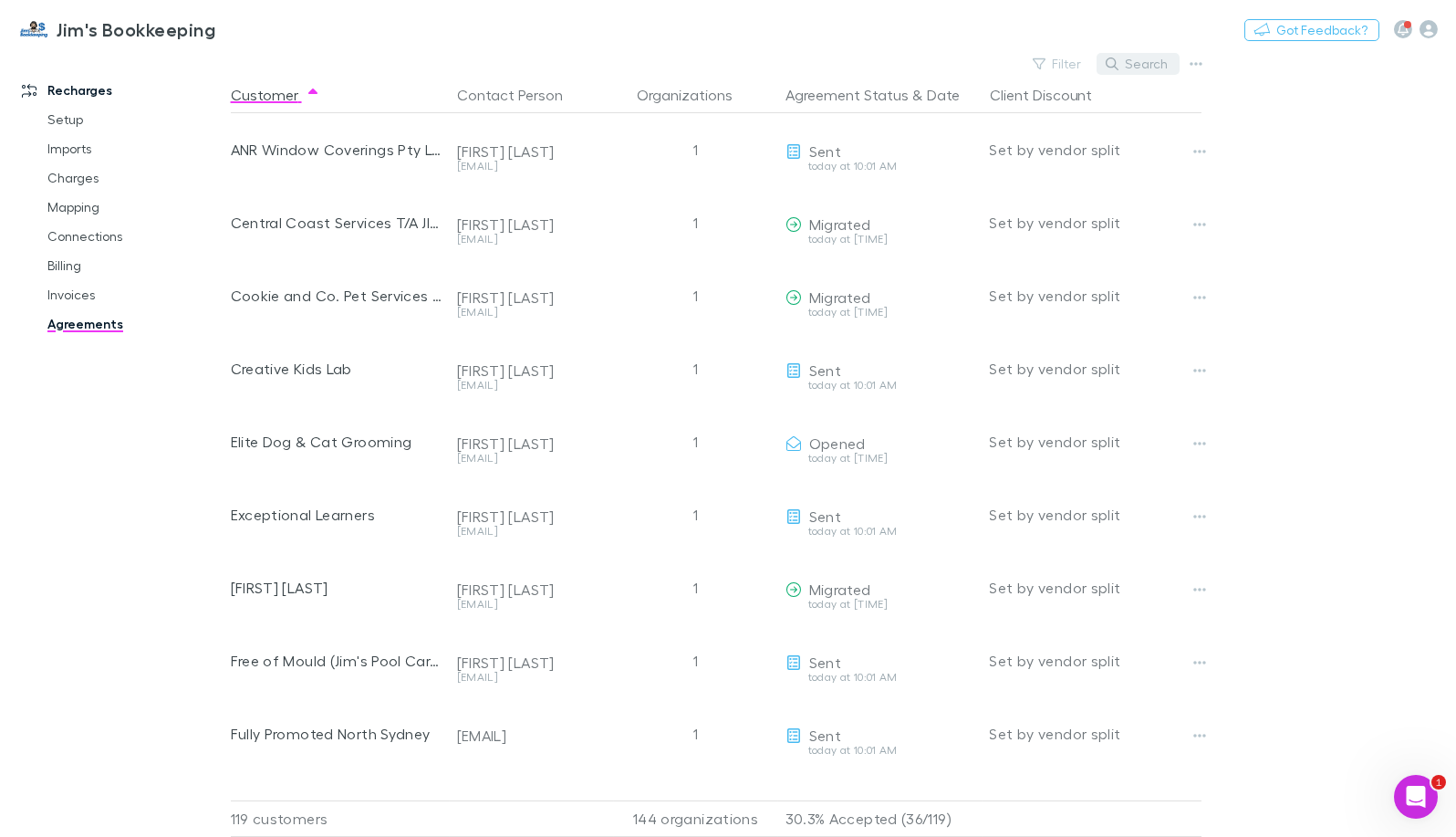 click on "Search" at bounding box center (1138, 64) 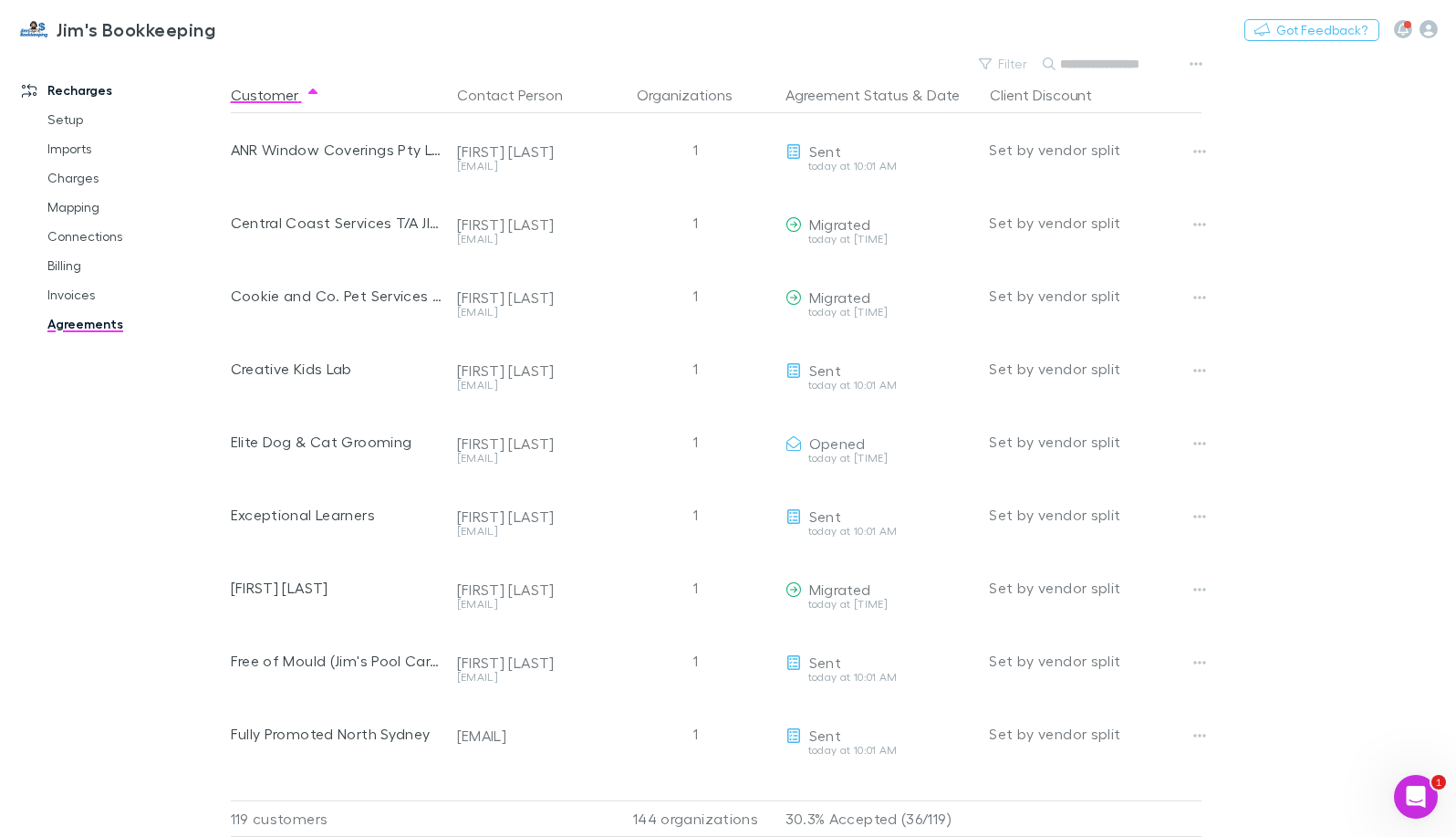 paste on "**********" 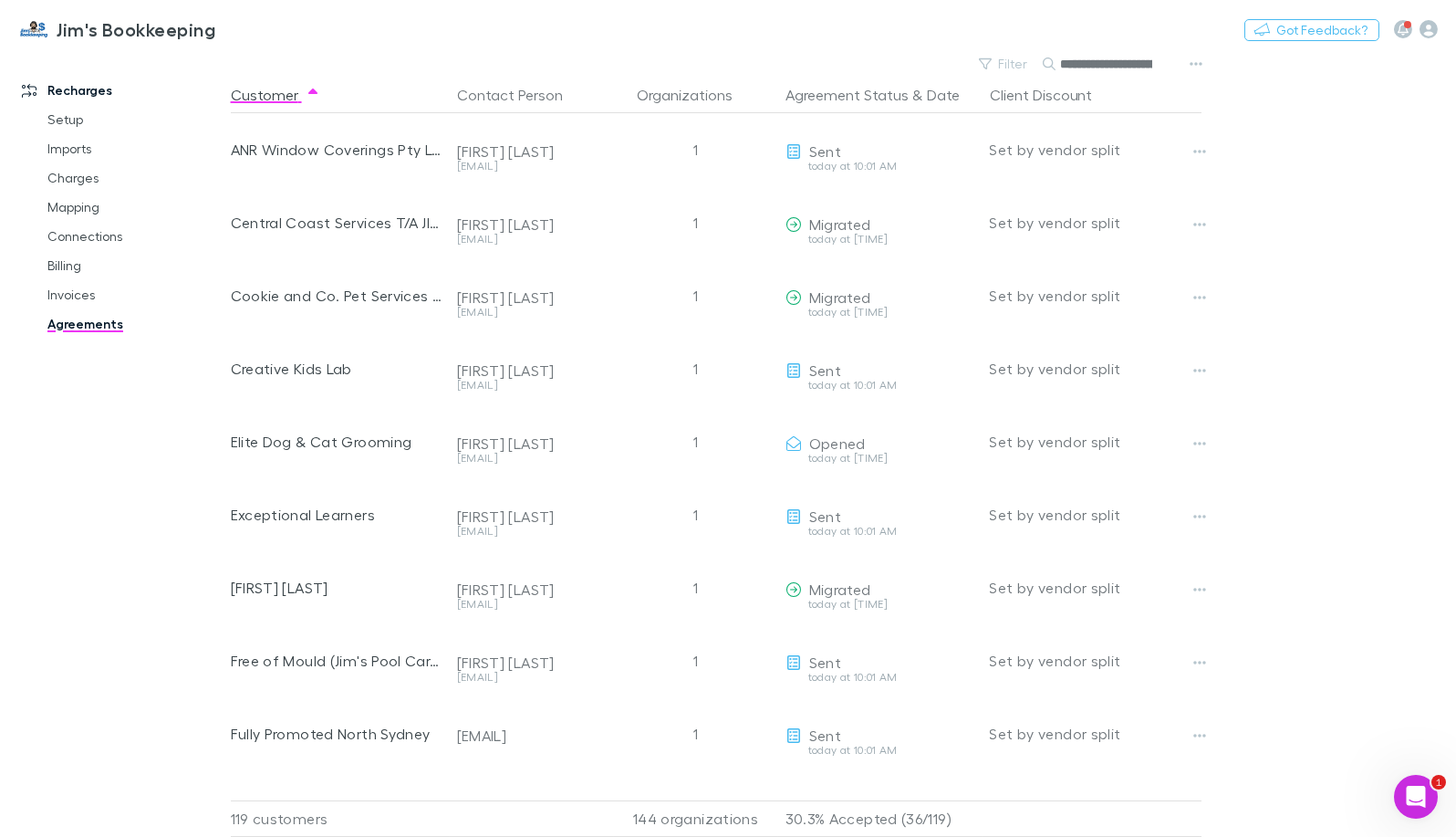 scroll, scrollTop: 0, scrollLeft: 47, axis: horizontal 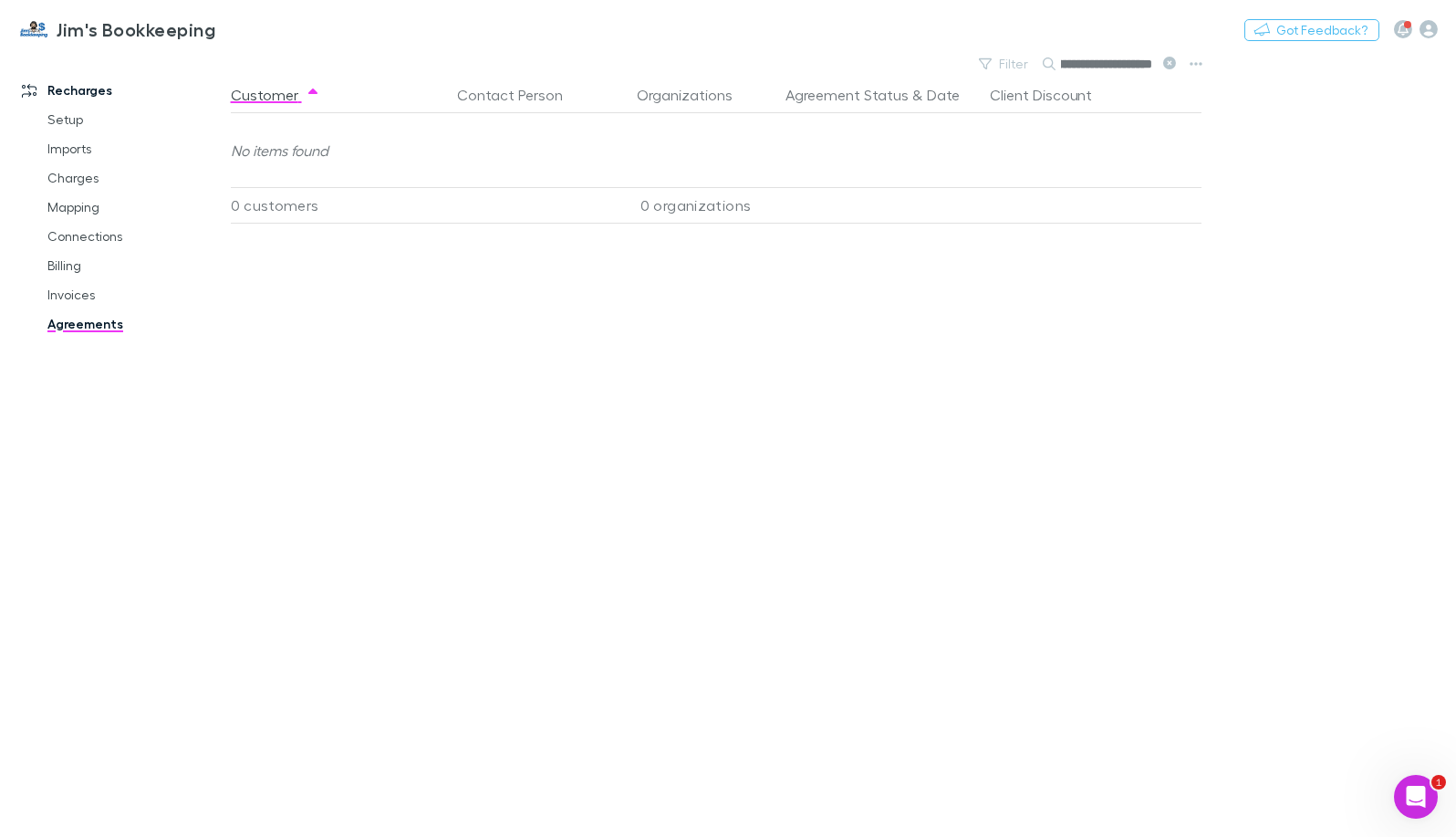 type on "**********" 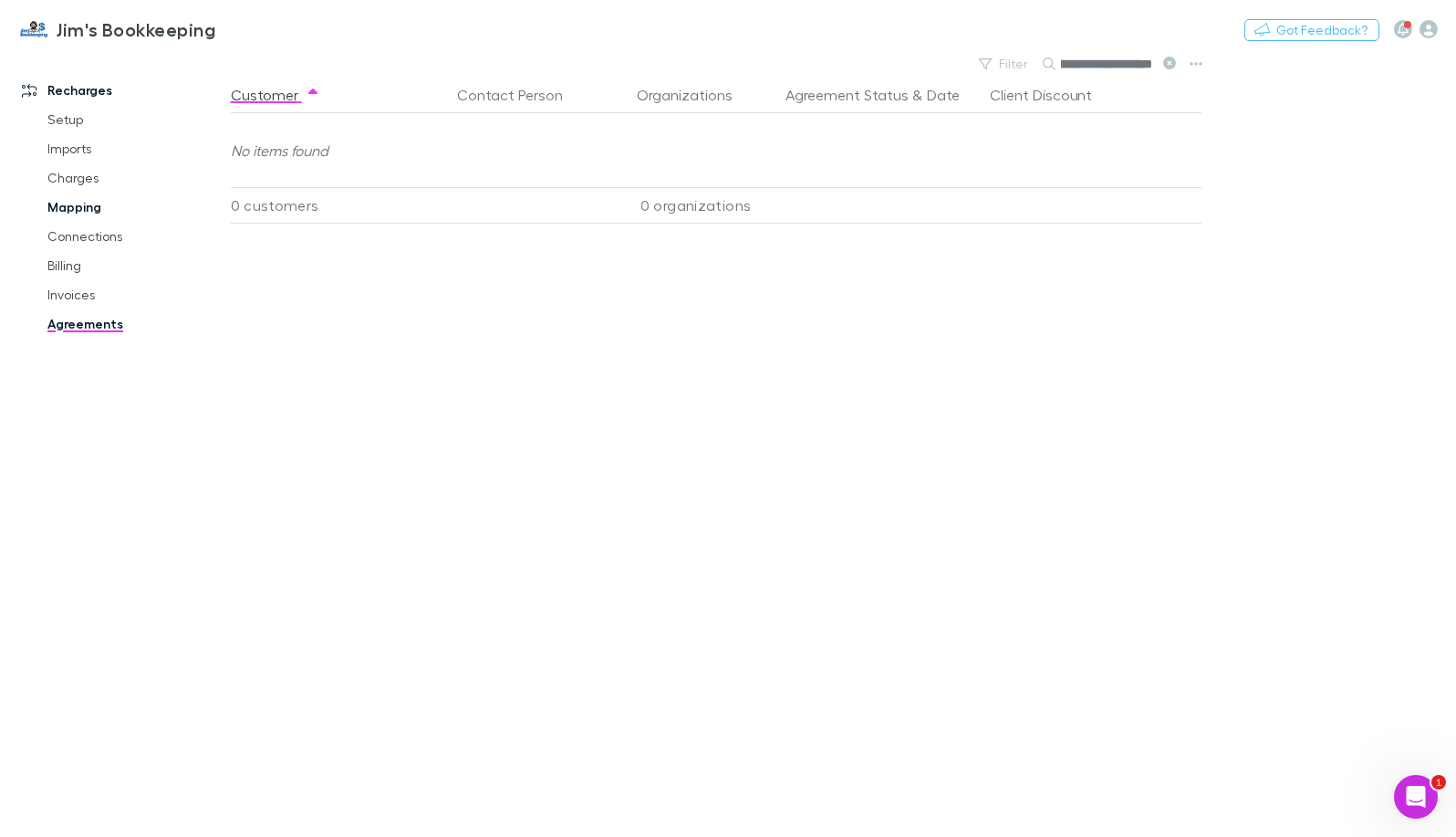scroll, scrollTop: 0, scrollLeft: 0, axis: both 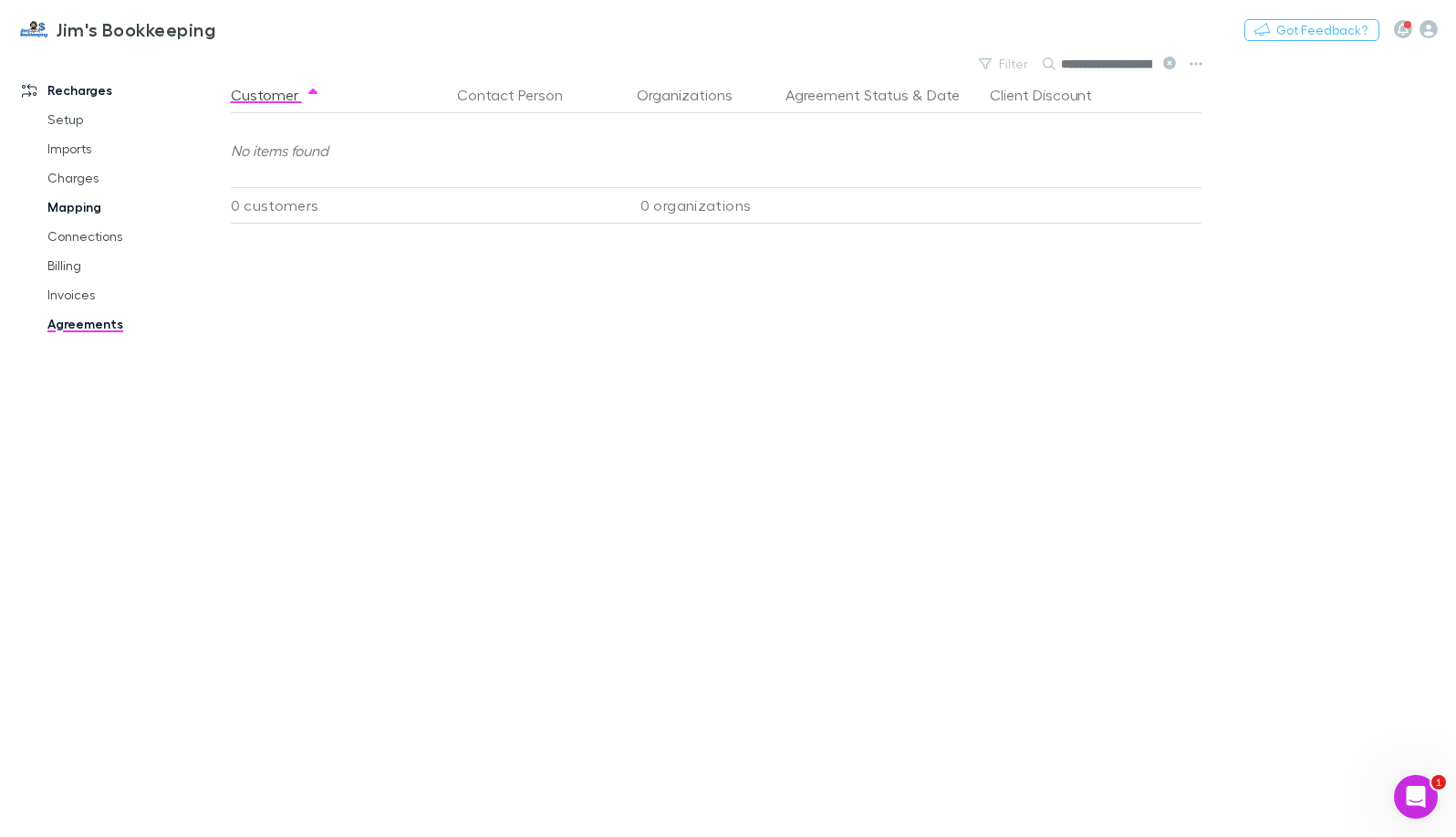 click on "Mapping" at bounding box center [136, 207] 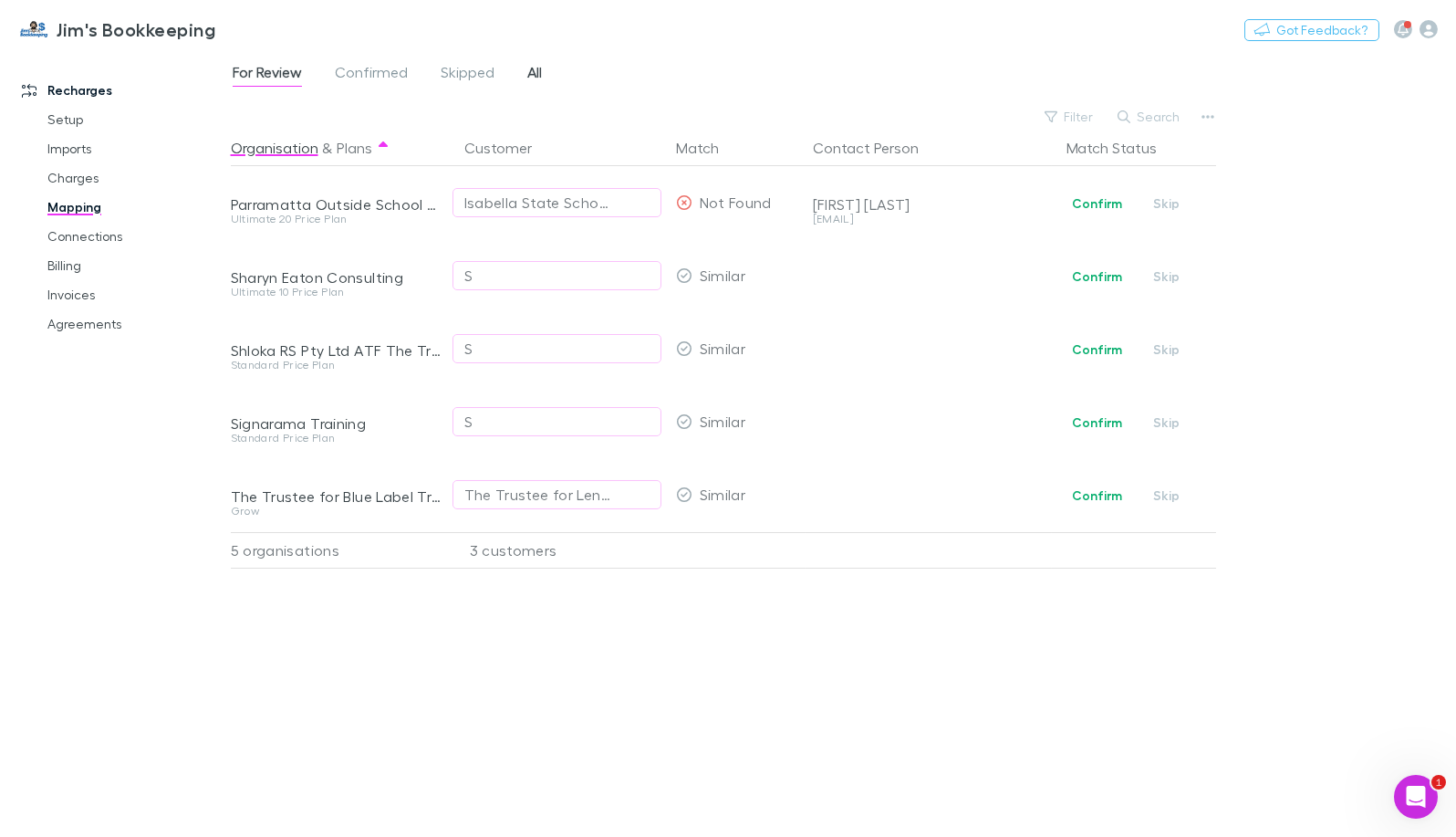 click on "All" at bounding box center [535, 75] 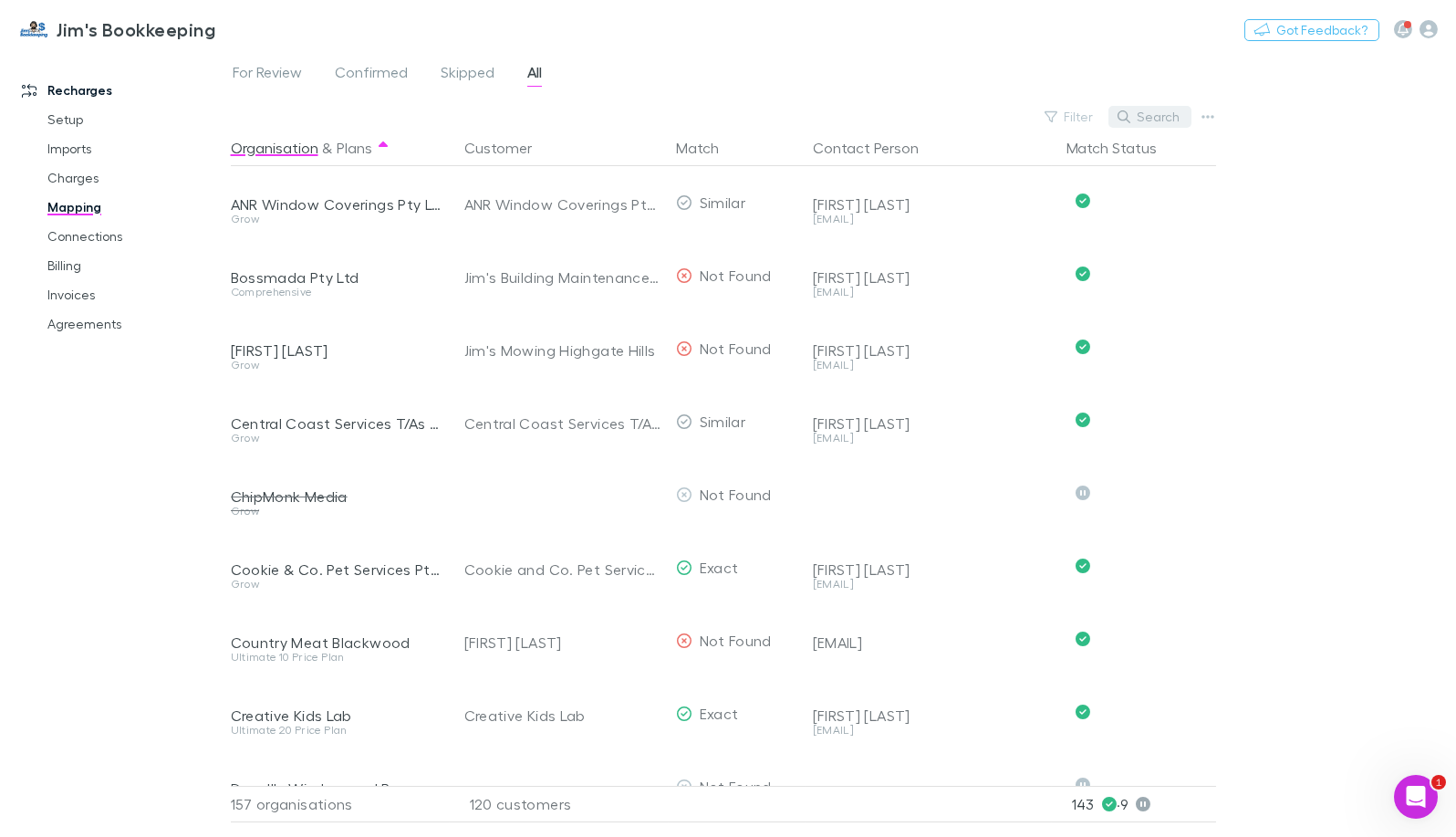 click 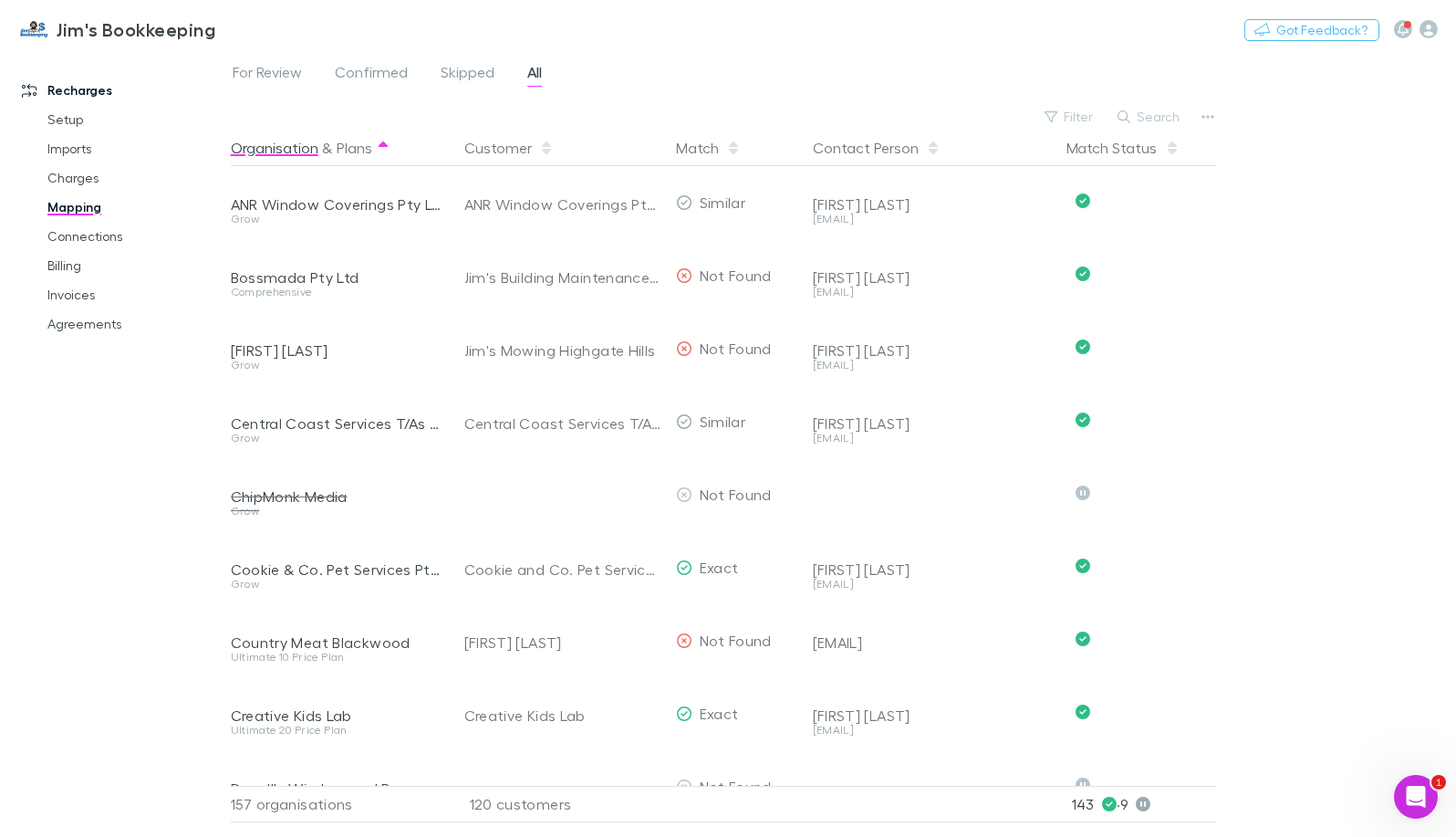 click on "Contact Person" at bounding box center (929, 148) 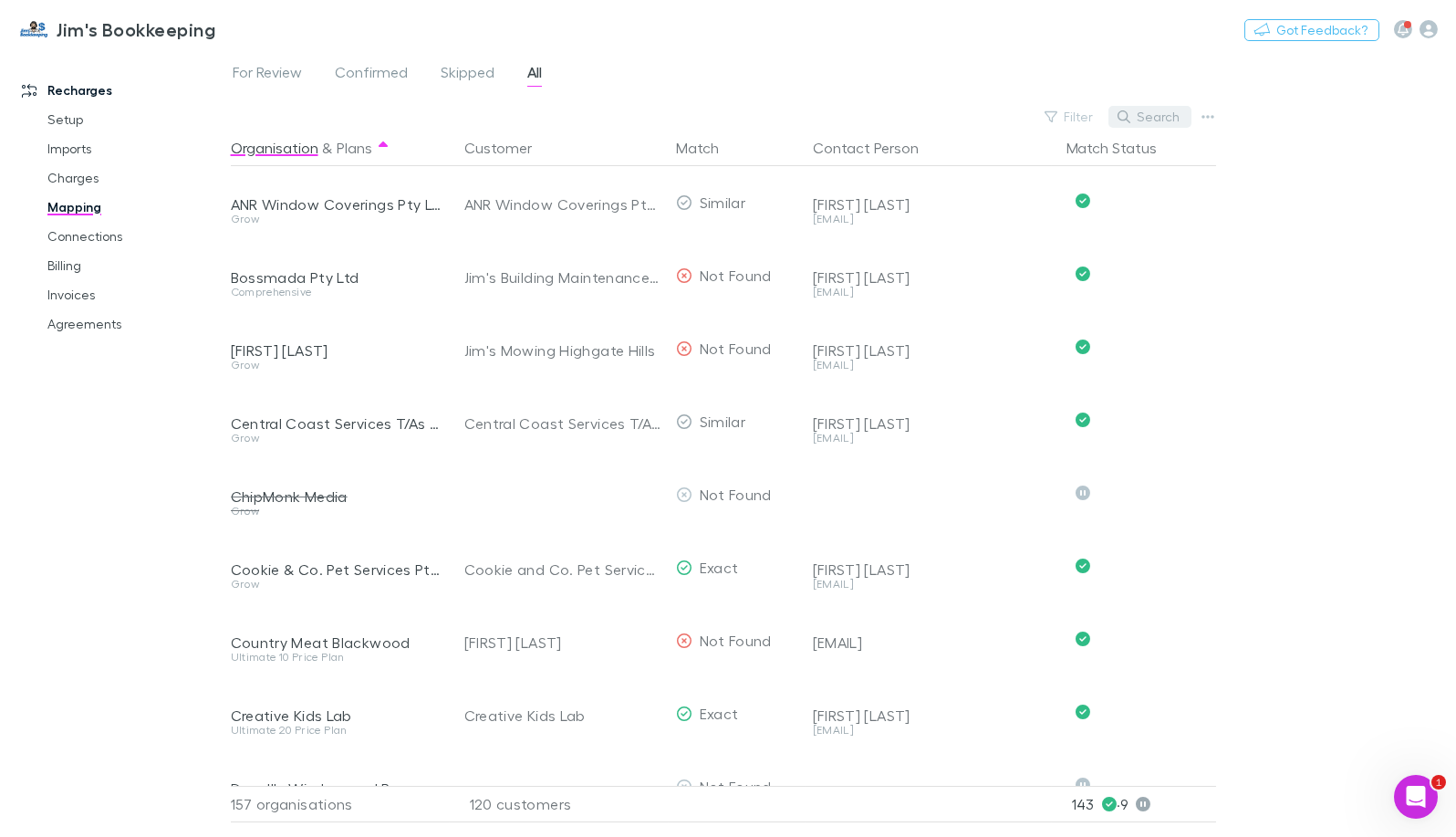 click on "Search" at bounding box center [1149, 117] 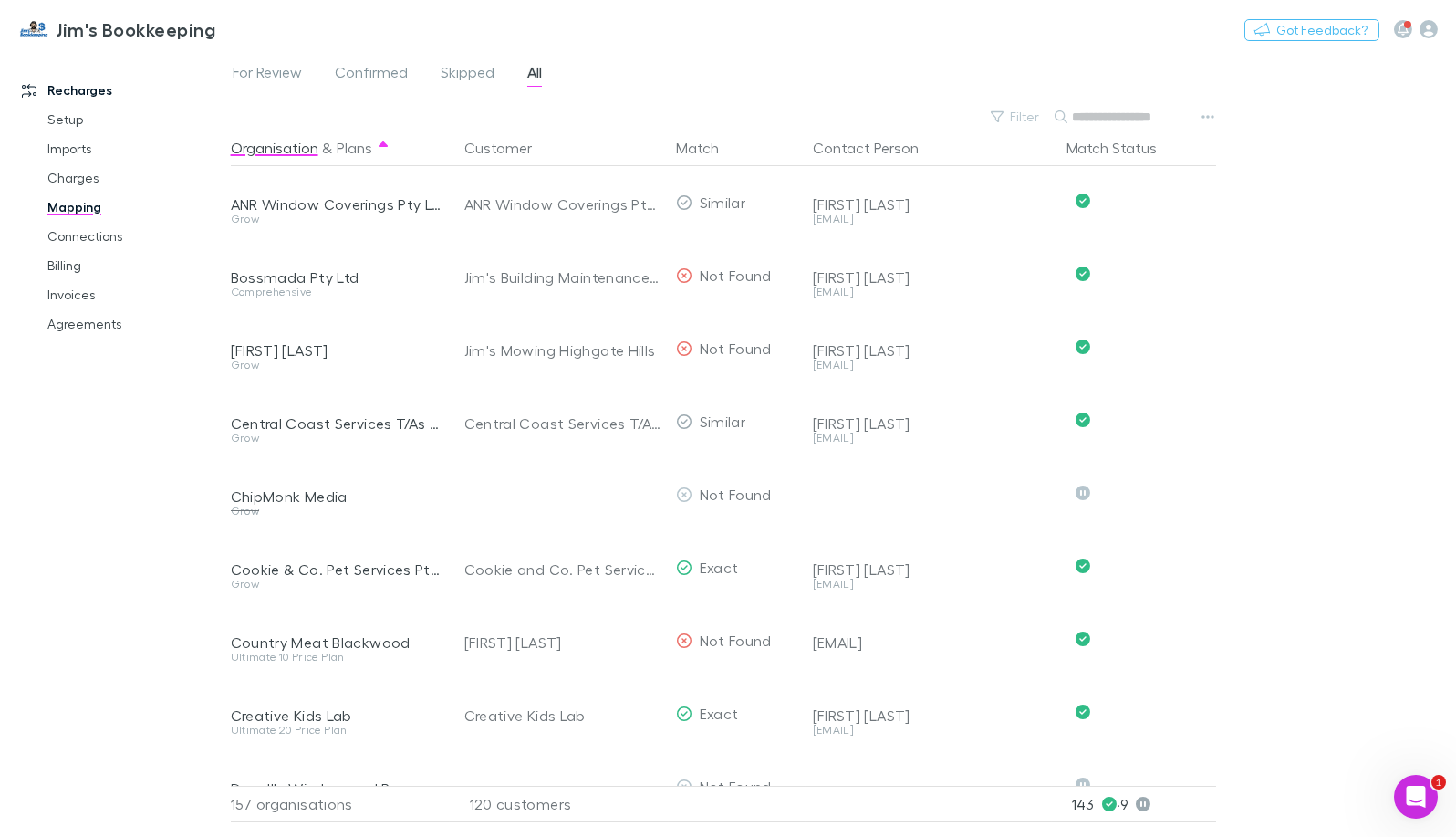 paste on "**********" 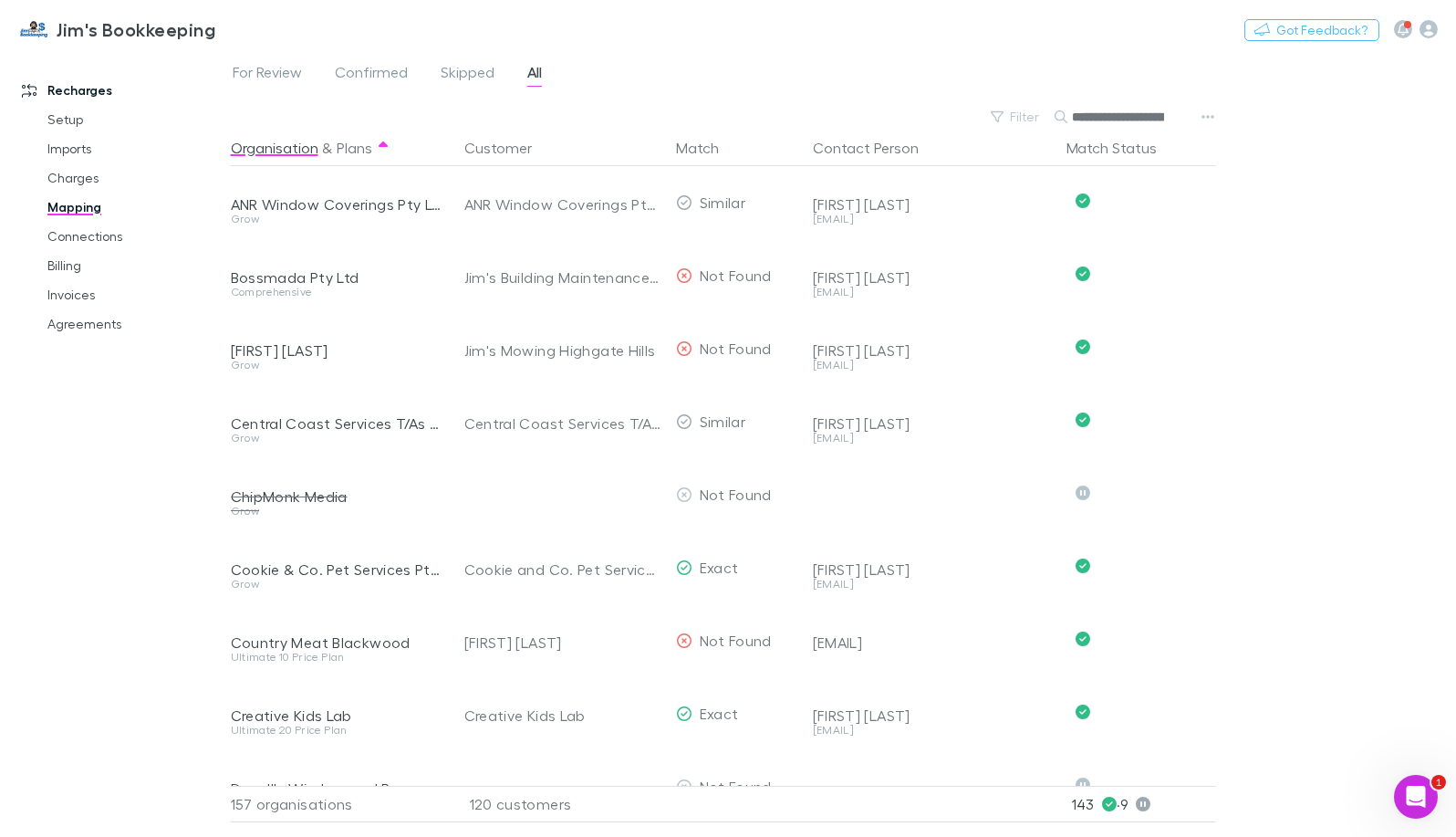 scroll, scrollTop: 0, scrollLeft: 47, axis: horizontal 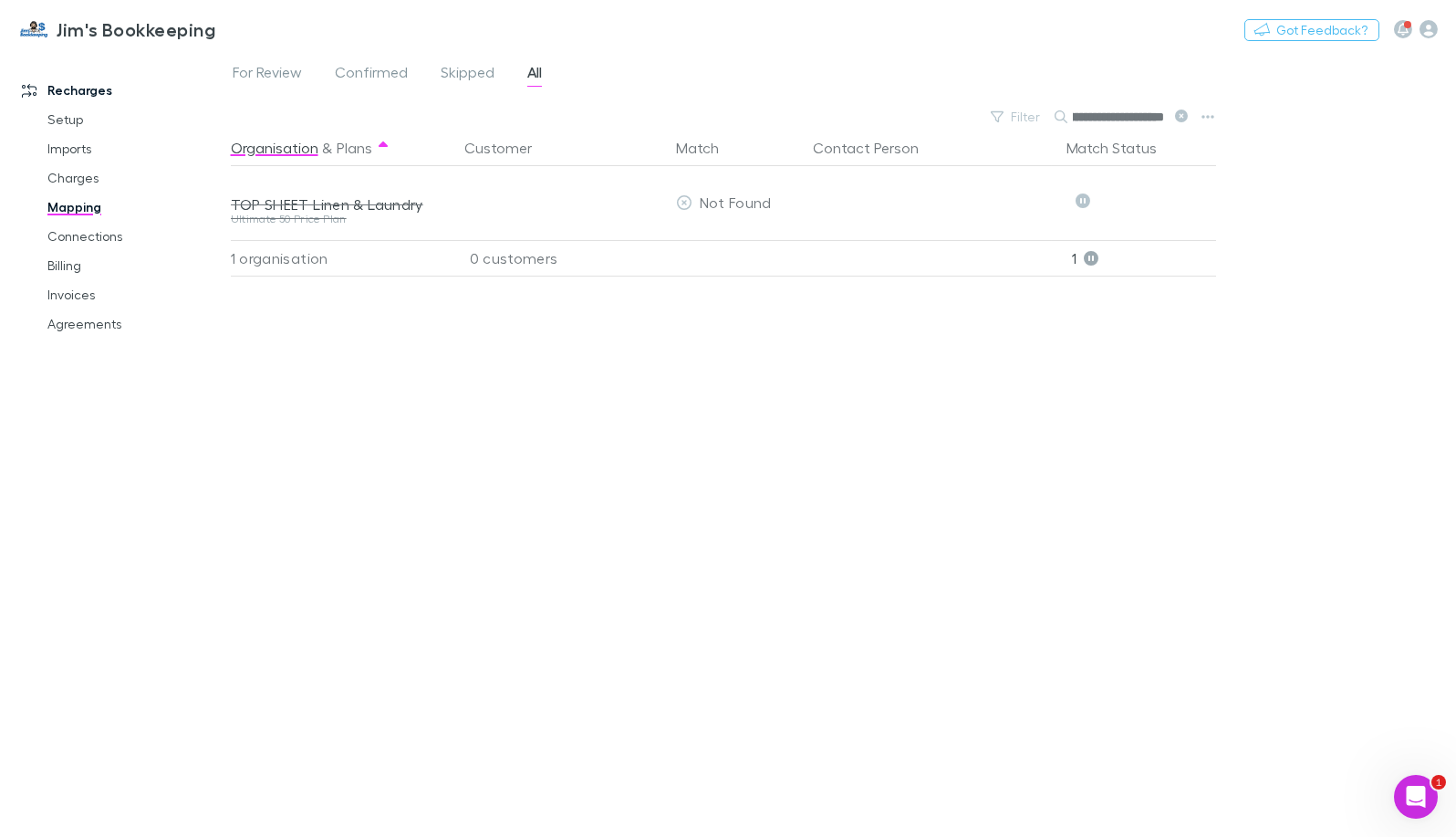 type on "**********" 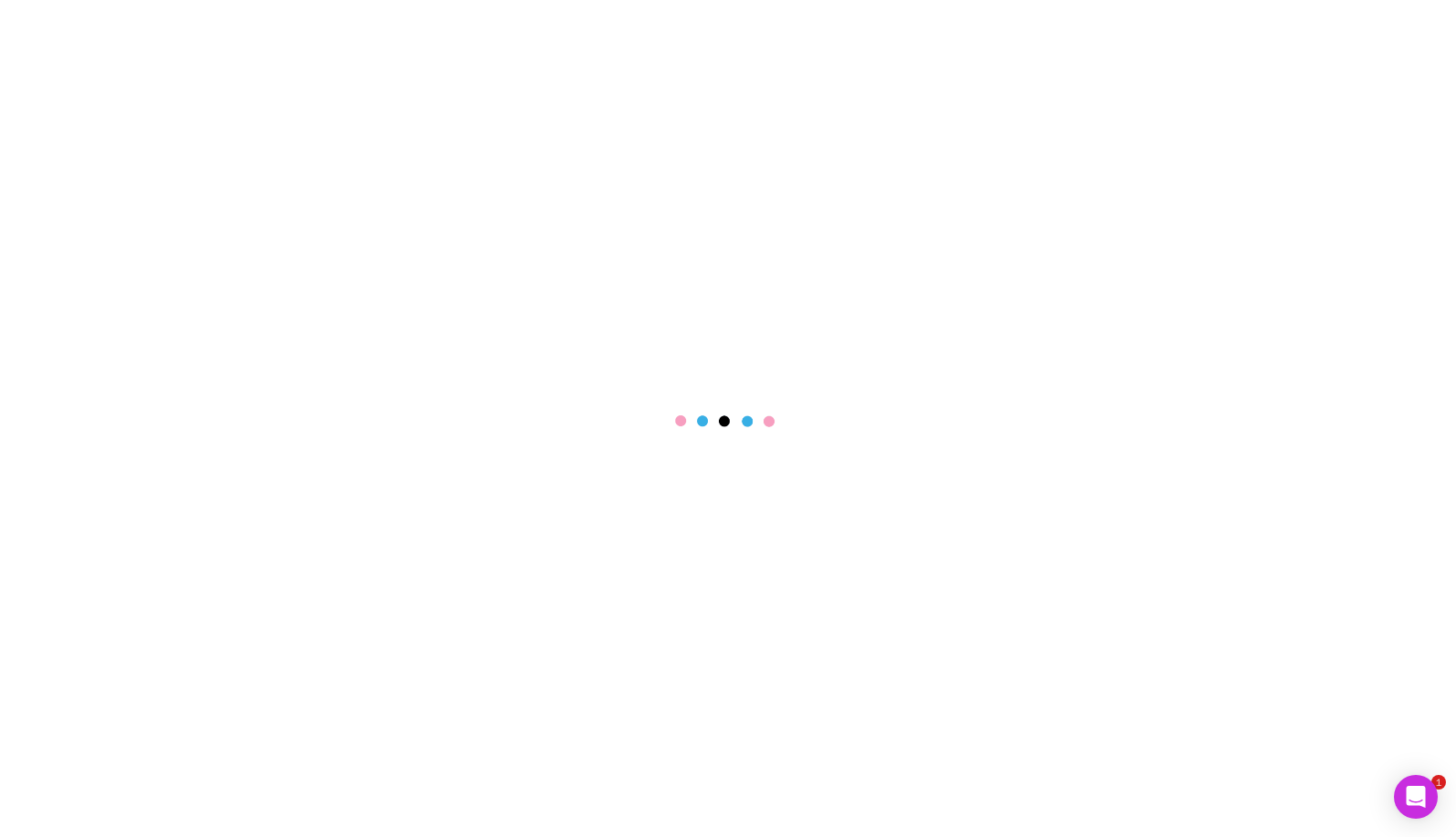 scroll, scrollTop: 0, scrollLeft: 0, axis: both 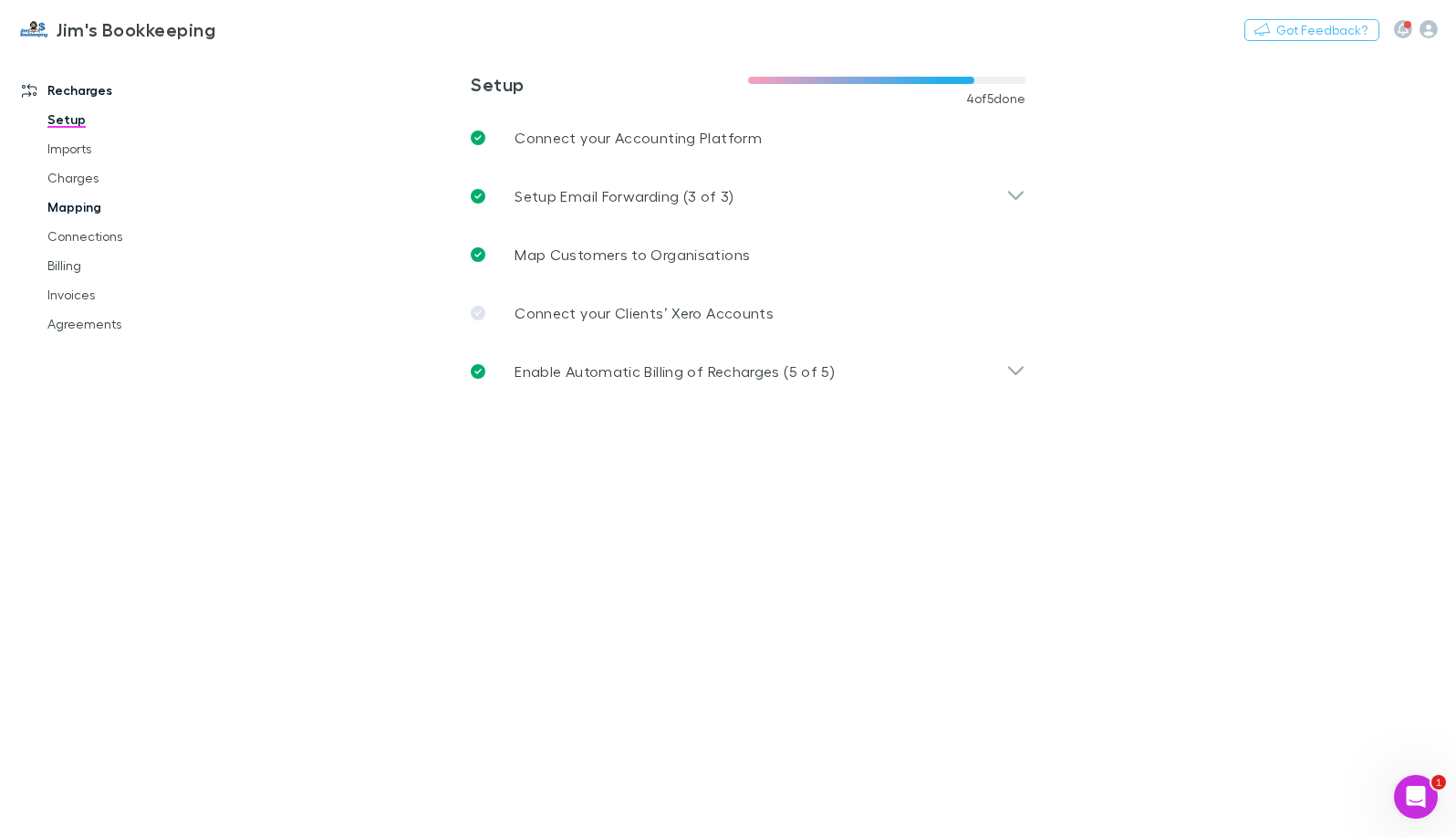 click on "Mapping" at bounding box center [136, 207] 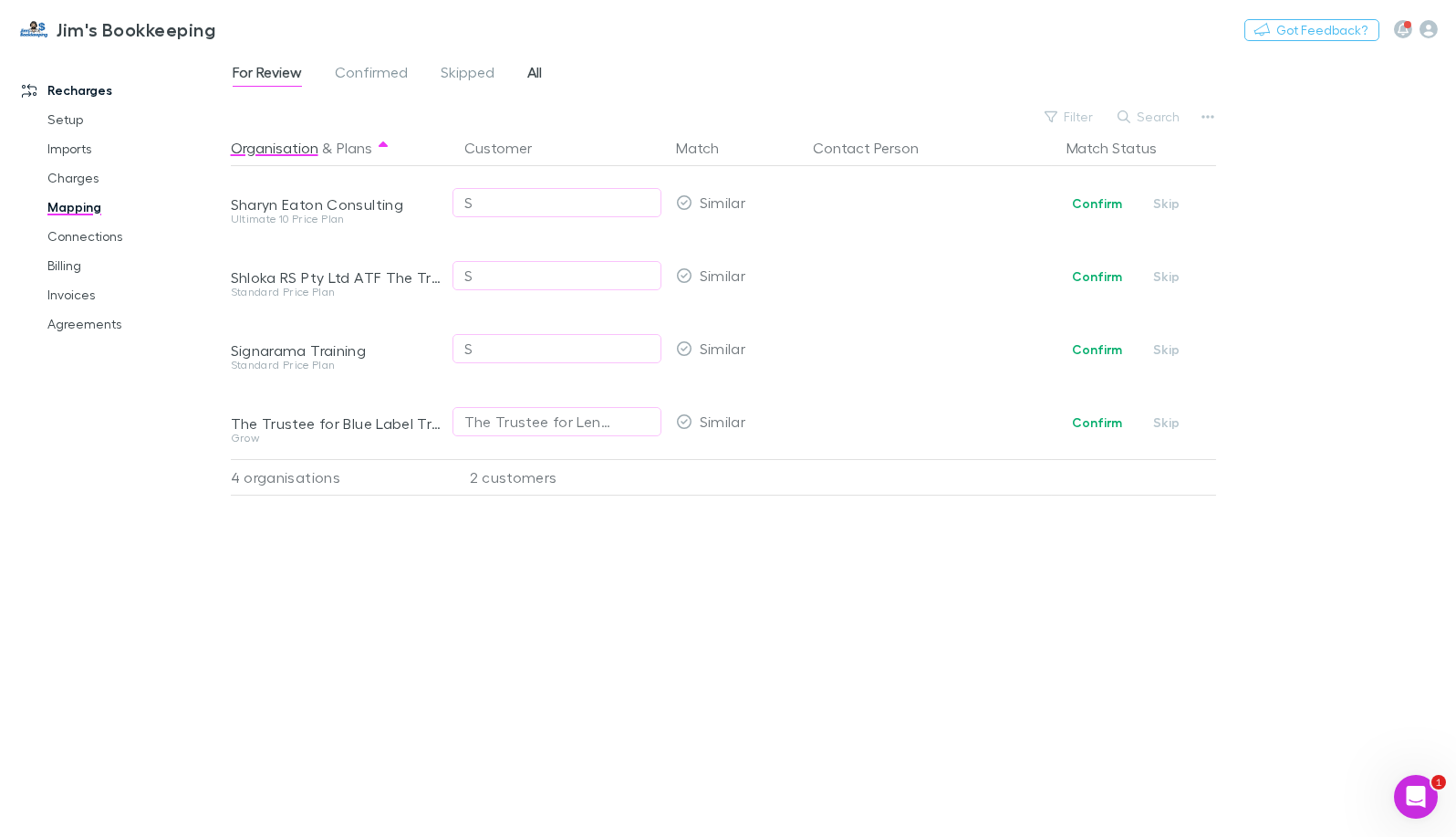 click on "All" at bounding box center (535, 75) 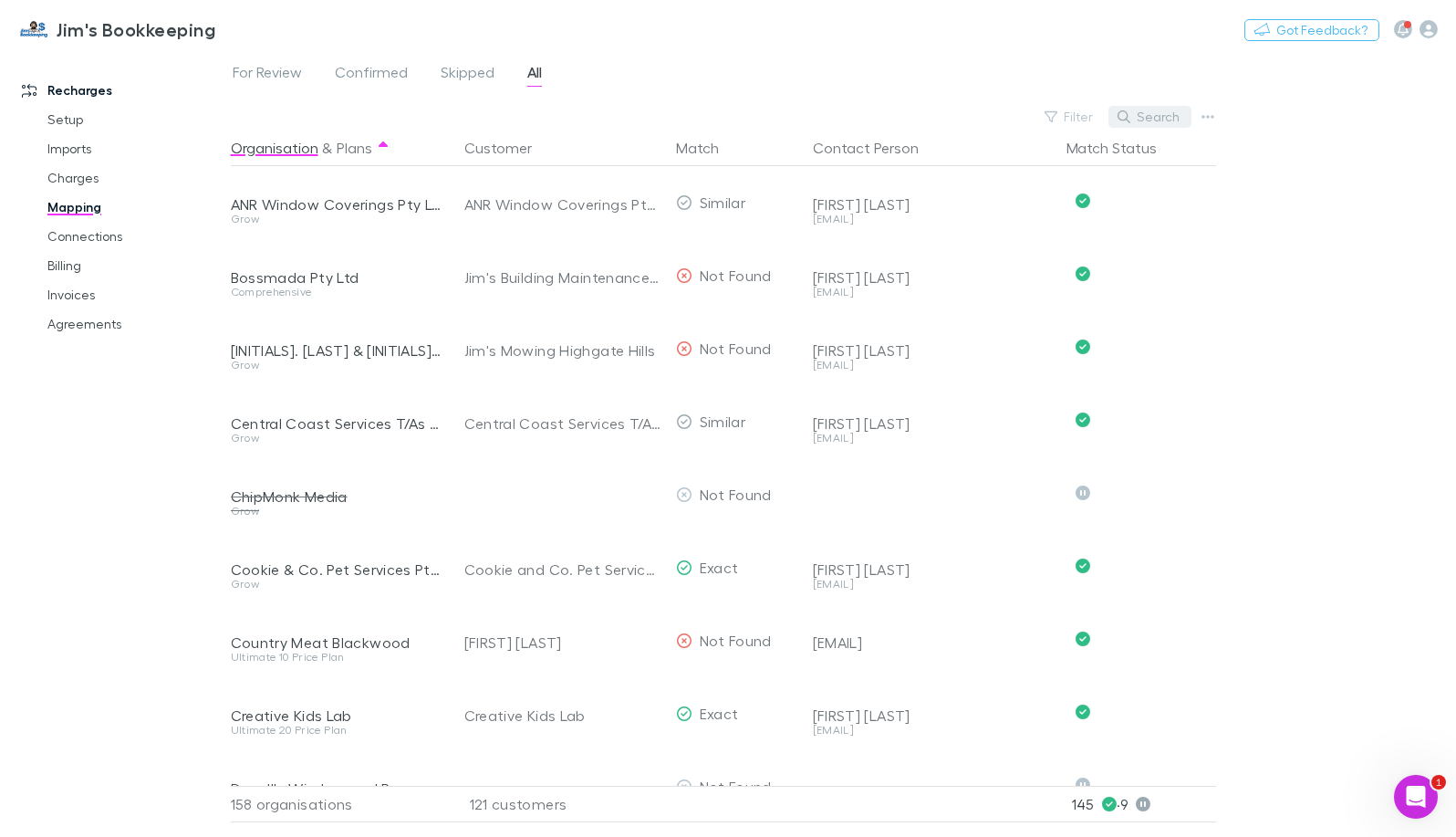 click on "Search" at bounding box center (1149, 117) 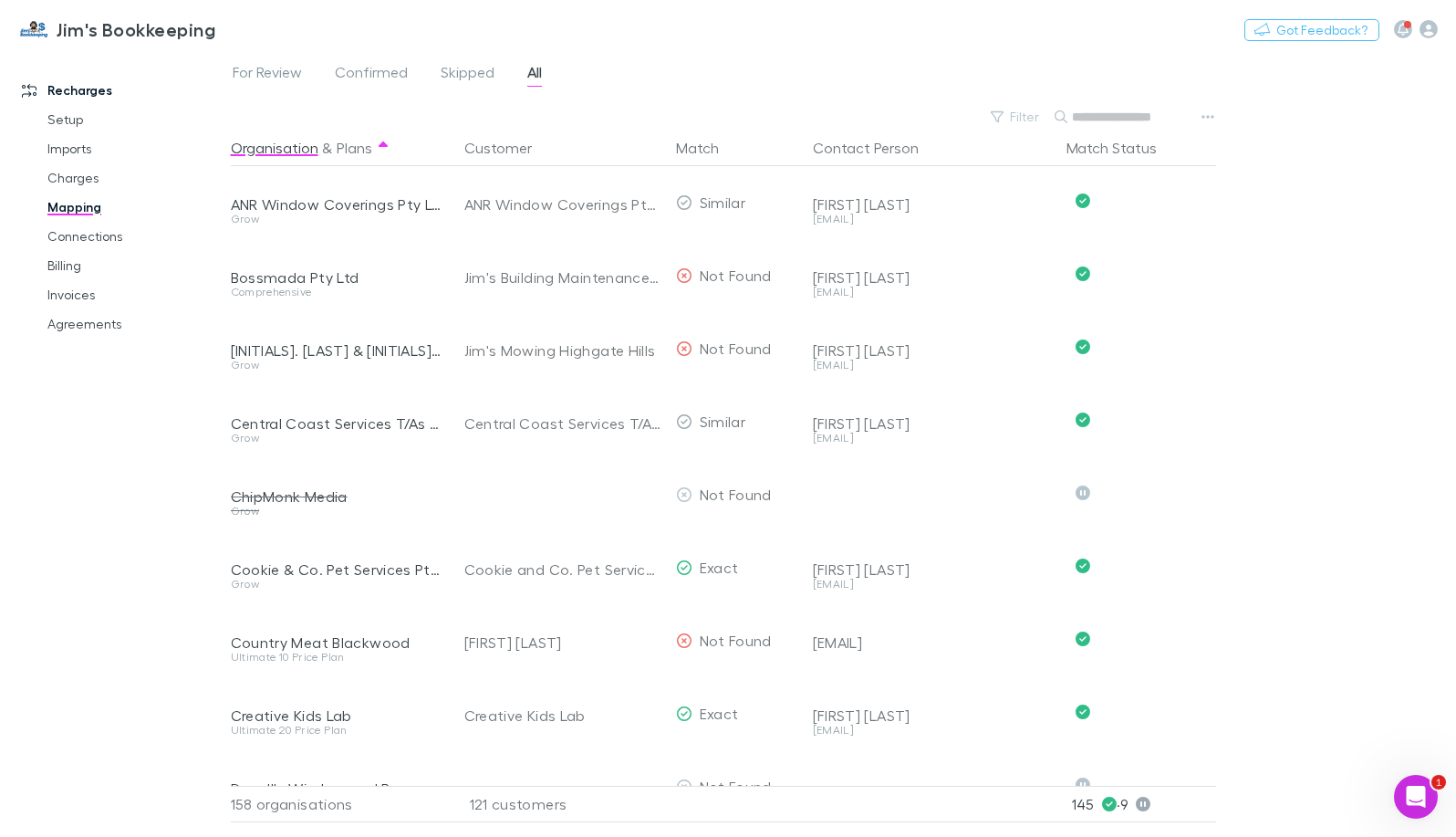 paste on "**********" 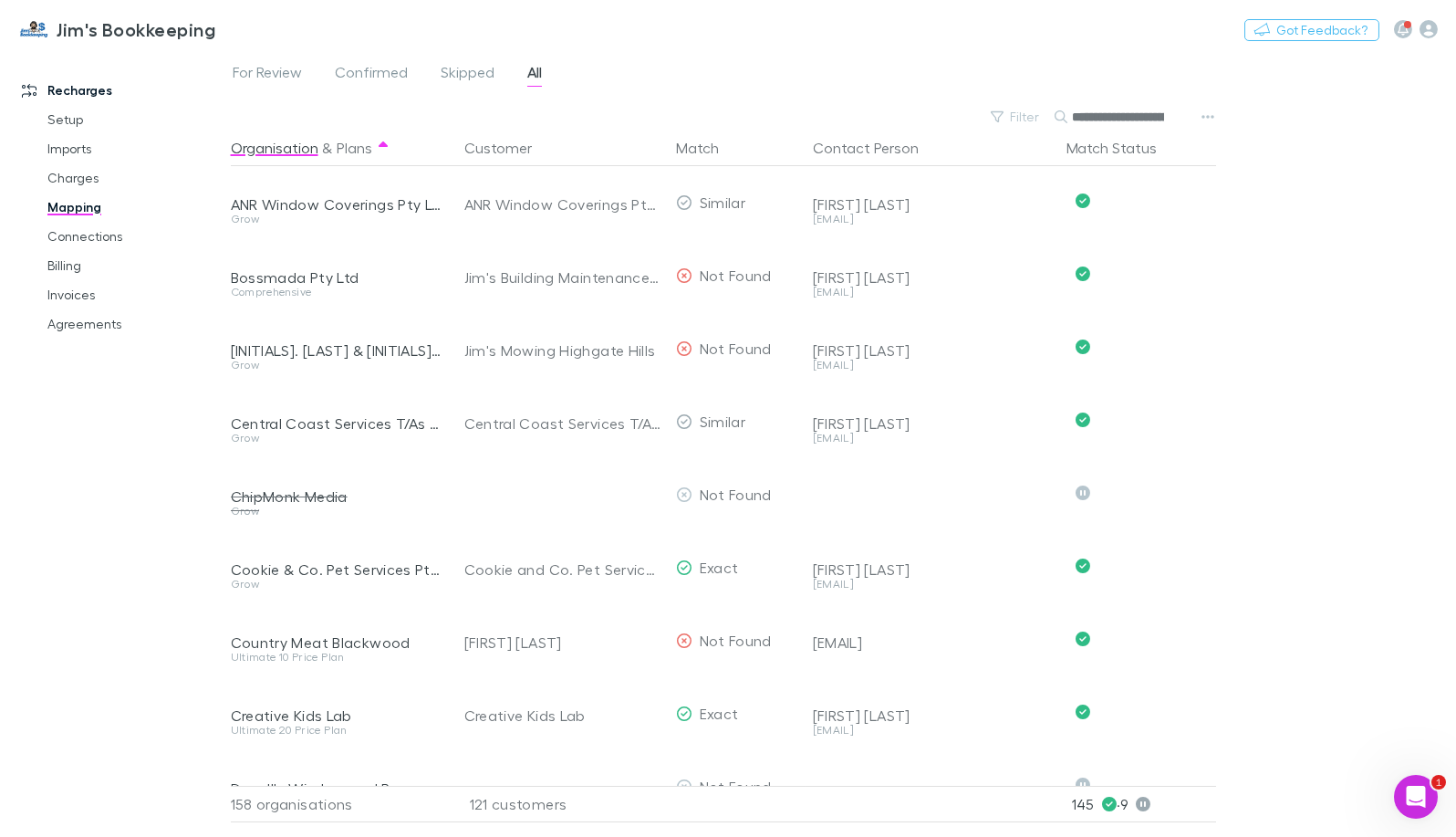 scroll, scrollTop: 0, scrollLeft: 72, axis: horizontal 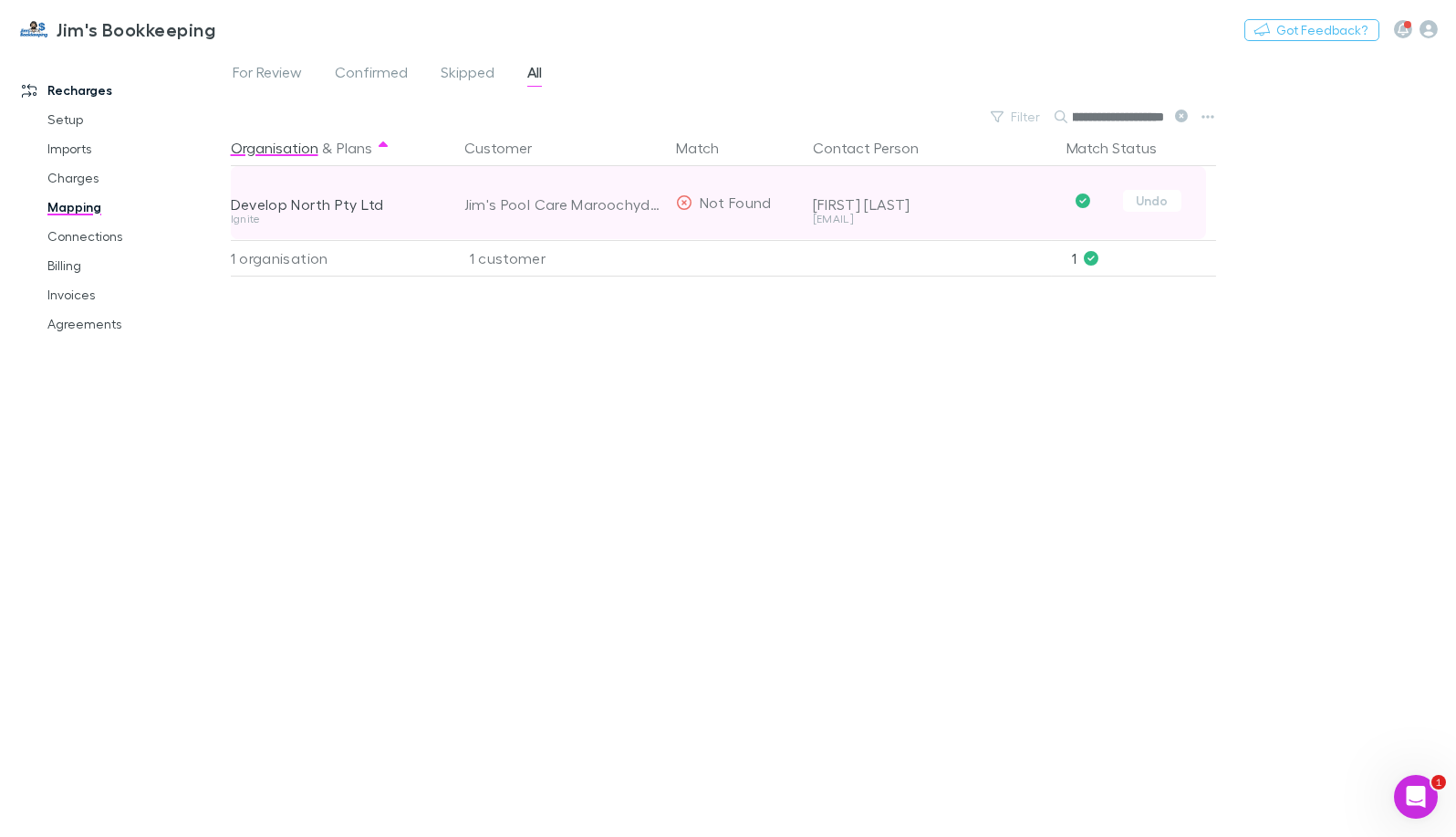type on "**********" 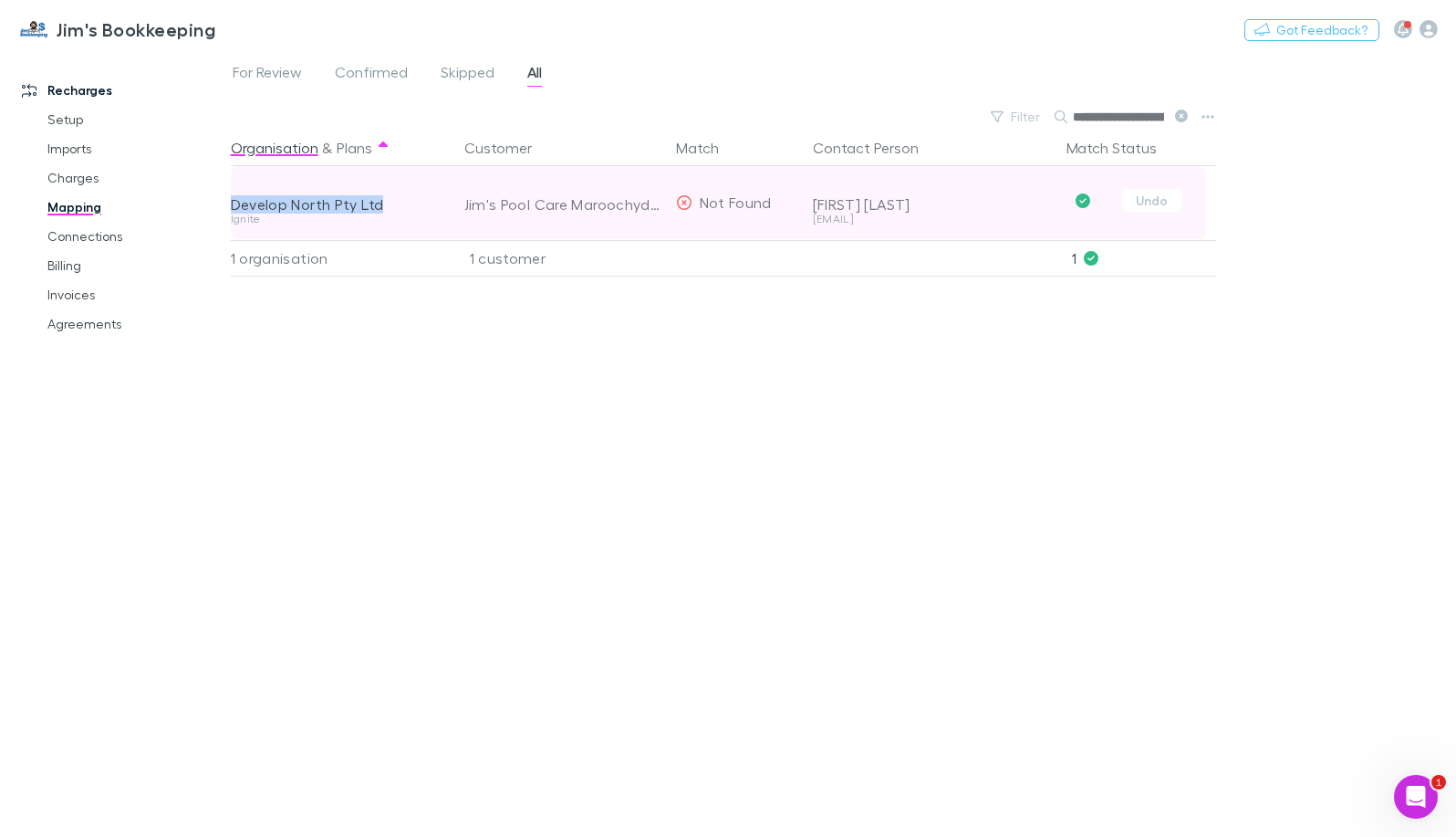 drag, startPoint x: 390, startPoint y: 205, endPoint x: 234, endPoint y: 204, distance: 156.00321 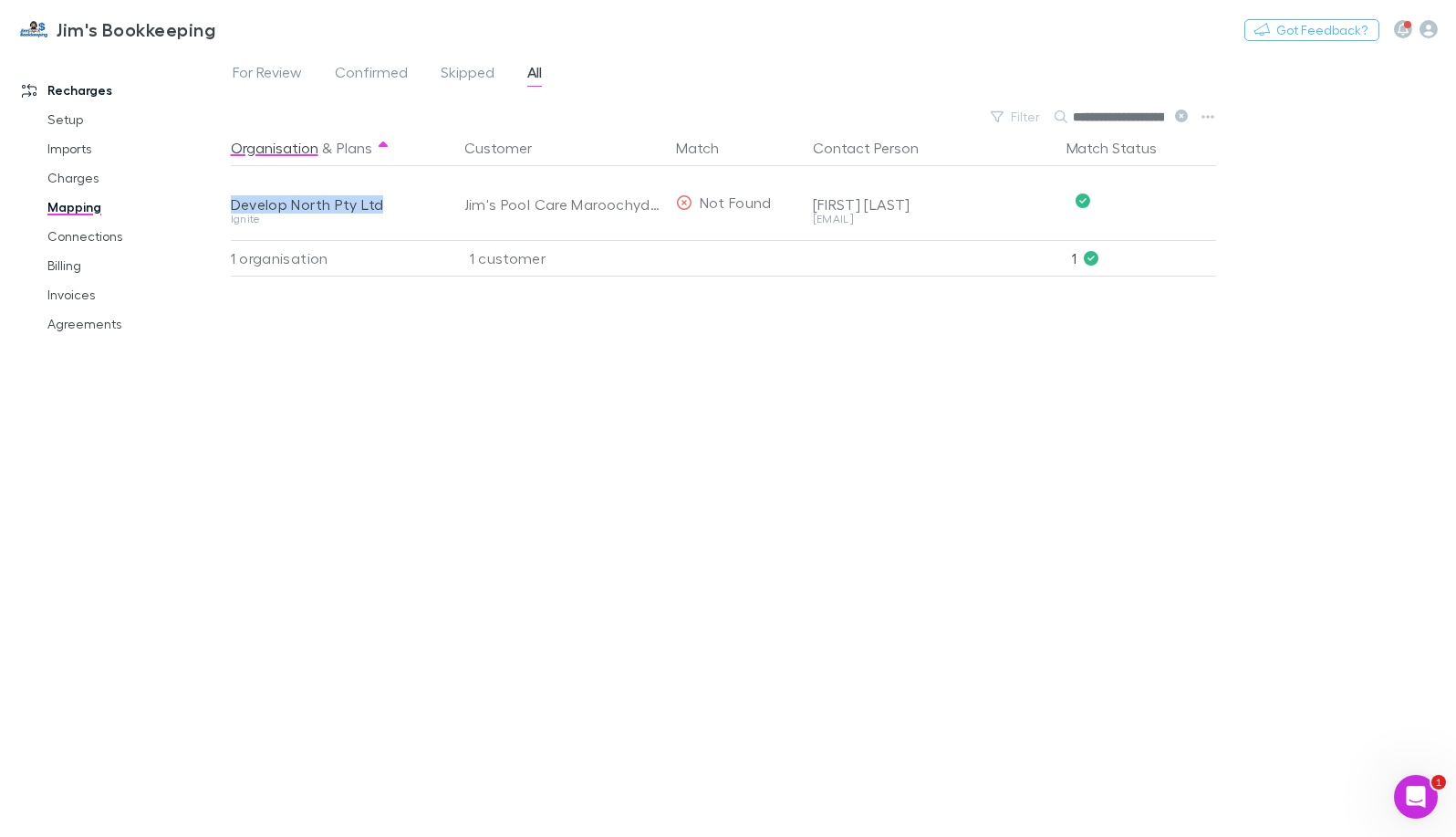 copy on "Develop North Pty Ltd" 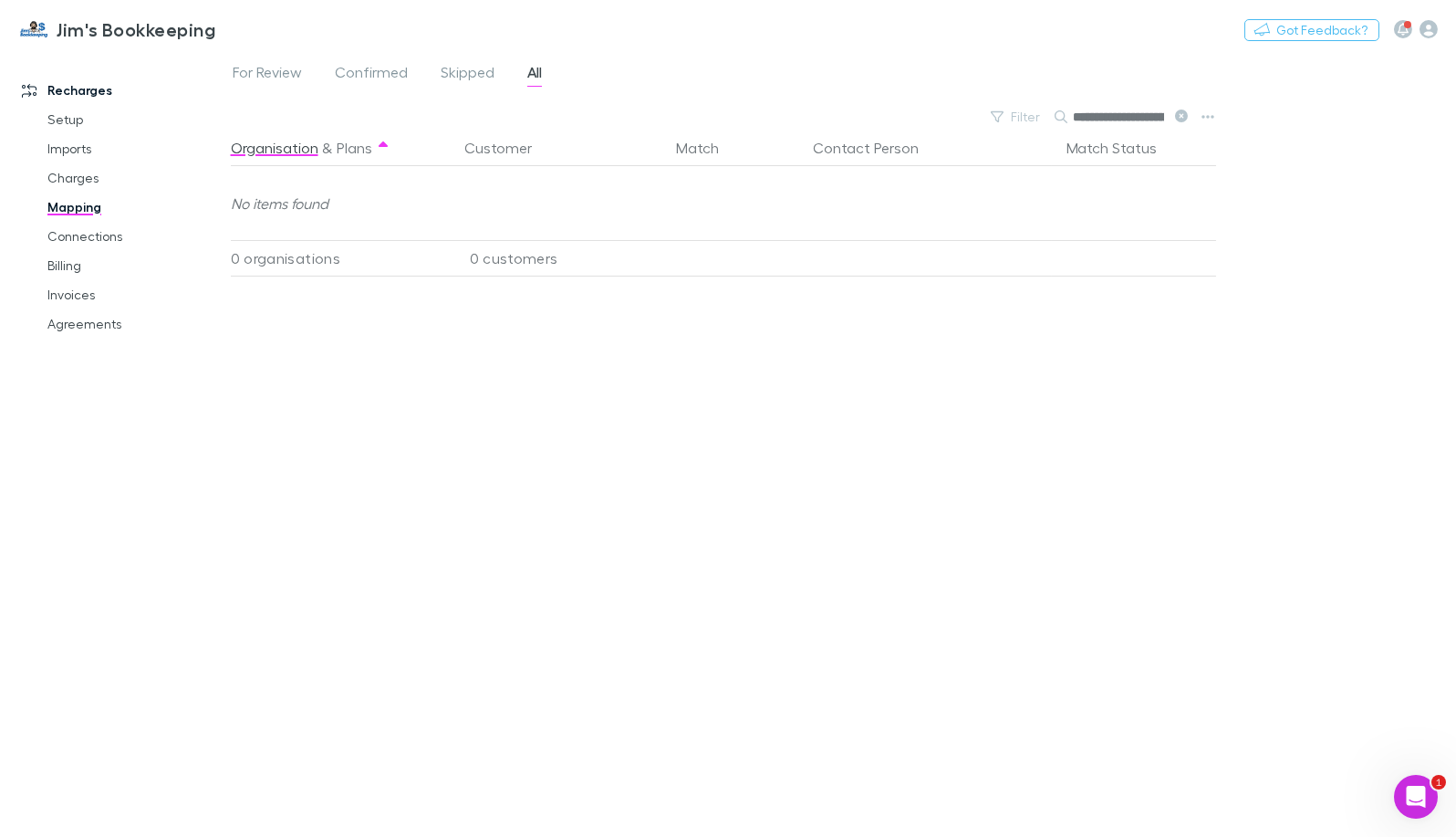 scroll, scrollTop: 0, scrollLeft: 72, axis: horizontal 